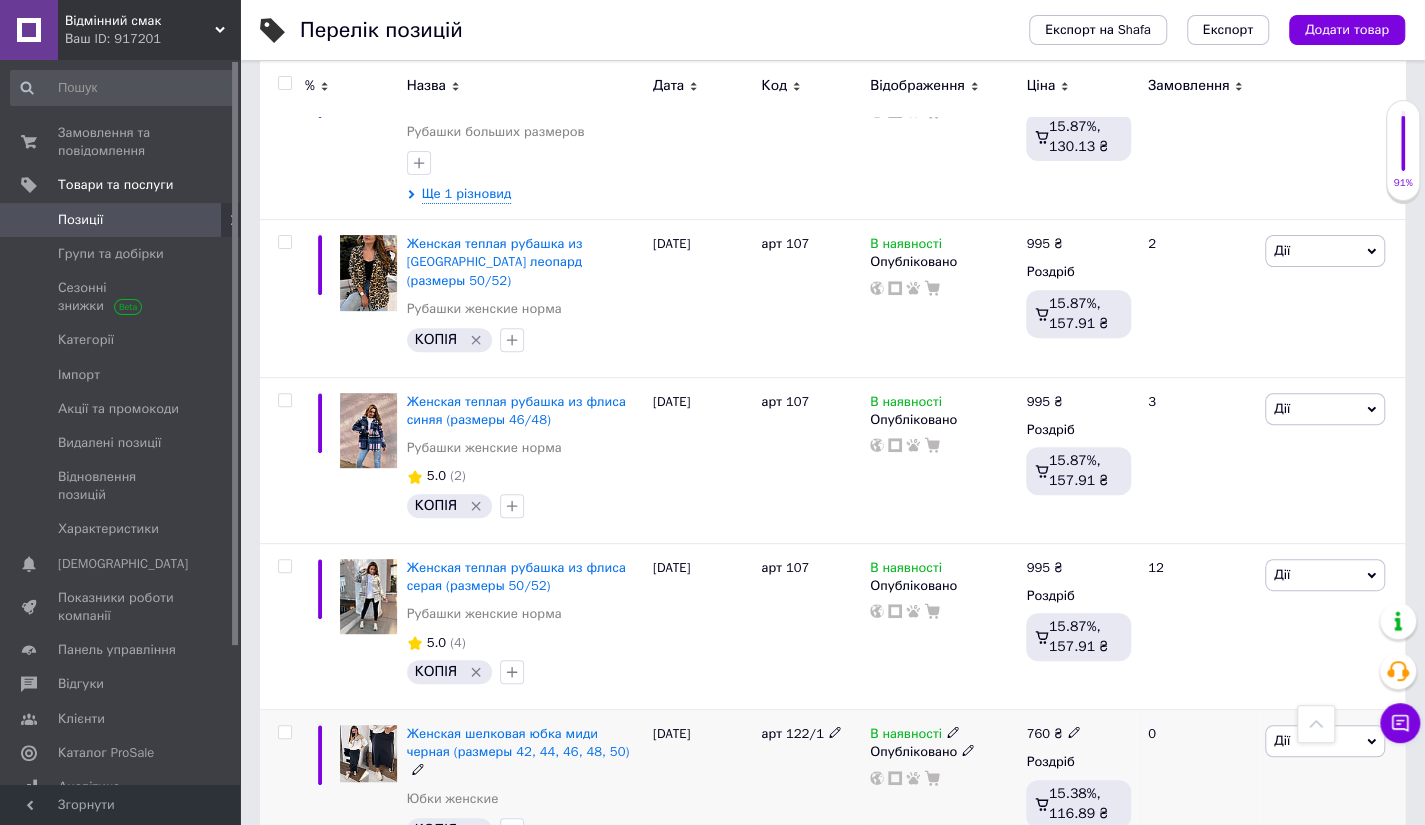 scroll, scrollTop: 17351, scrollLeft: 0, axis: vertical 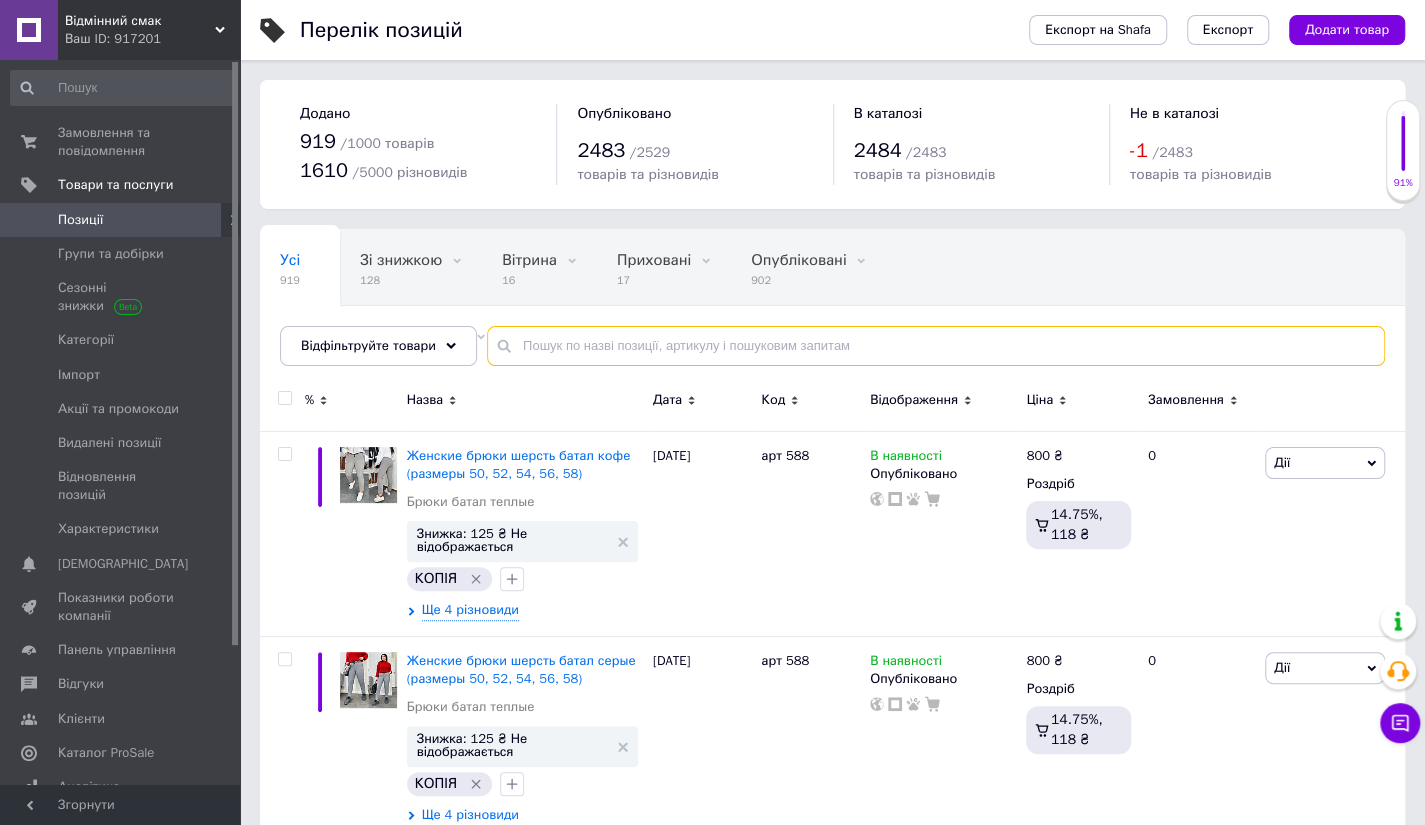 click at bounding box center (936, 346) 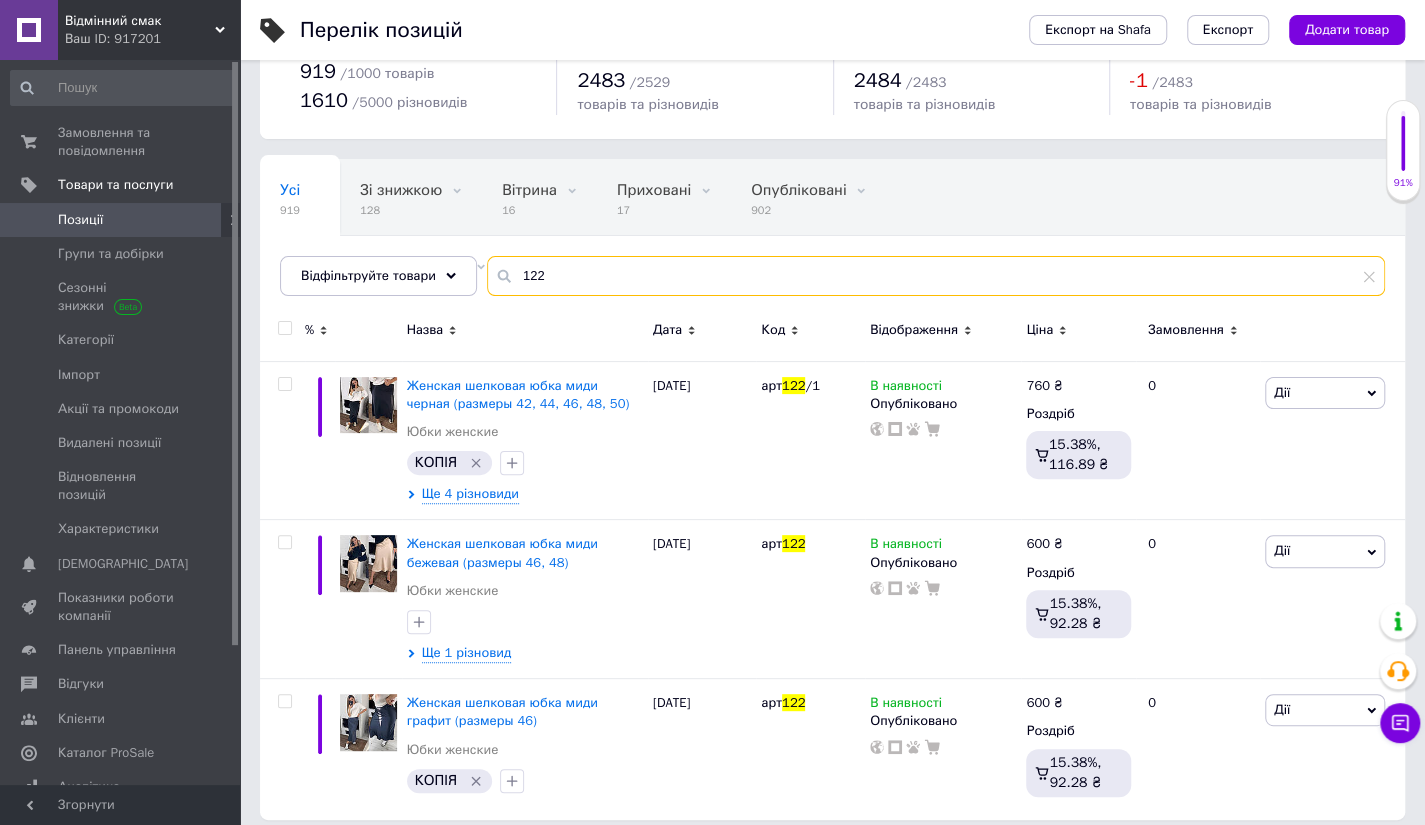 scroll, scrollTop: 82, scrollLeft: 0, axis: vertical 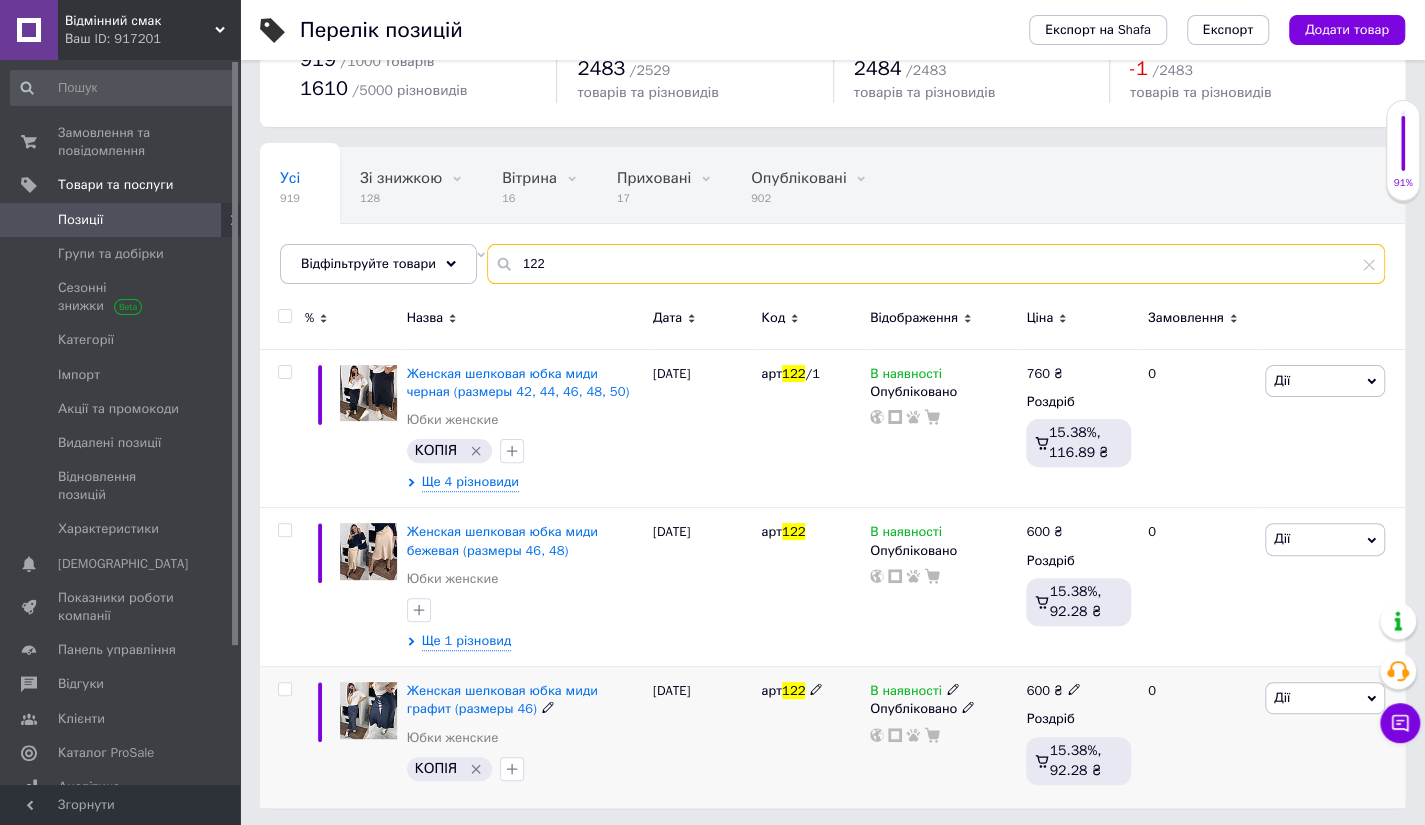 type on "122" 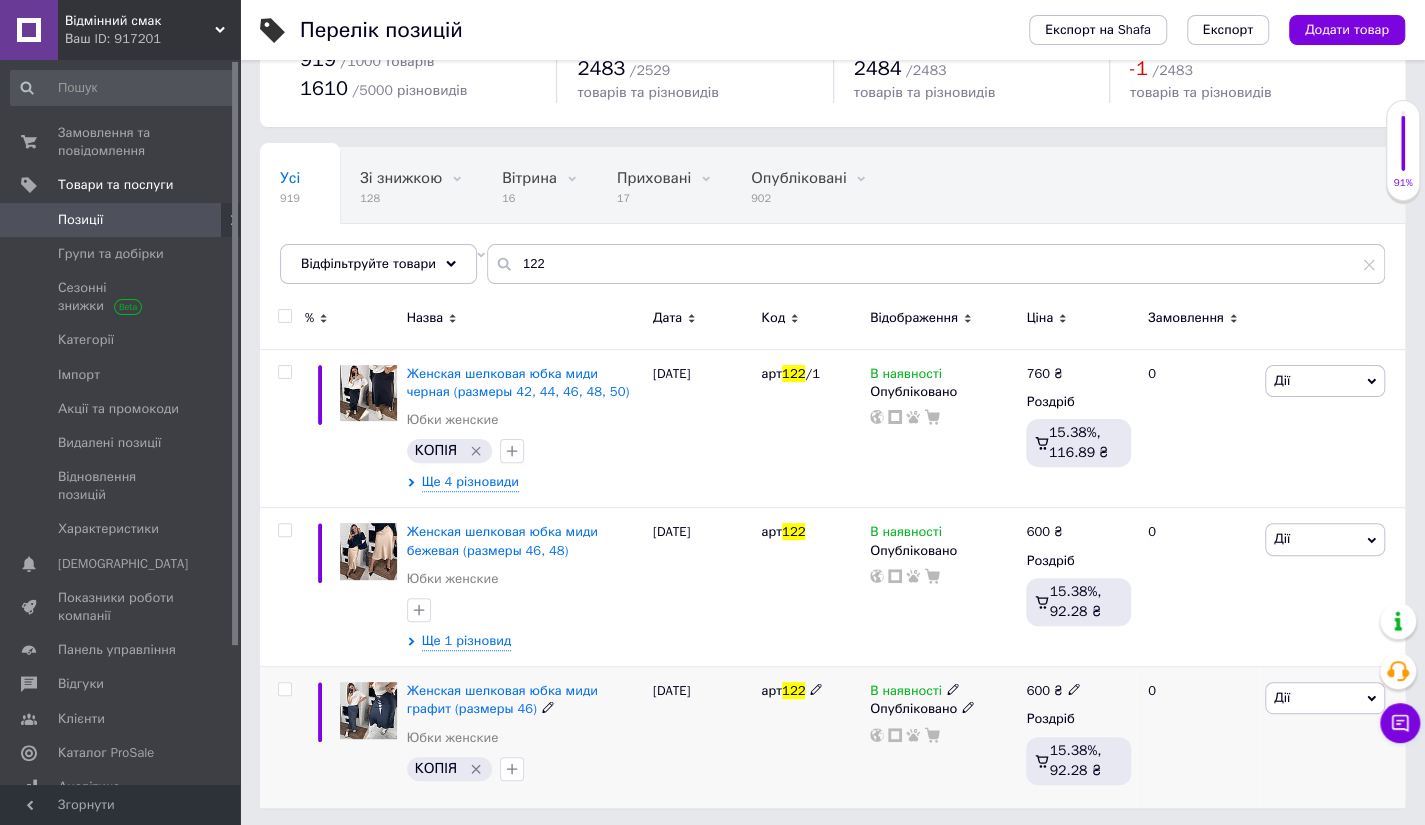 click 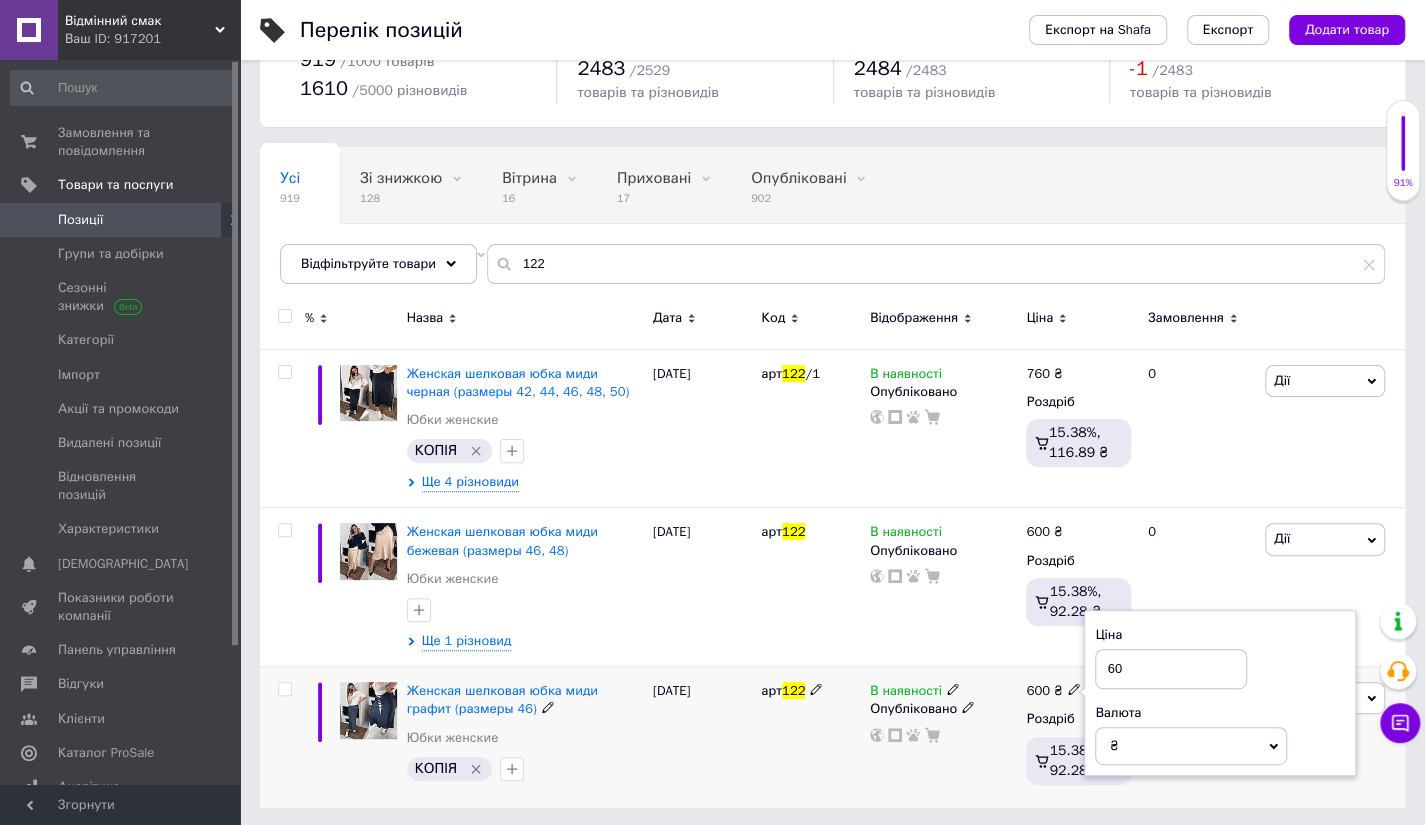 type on "6" 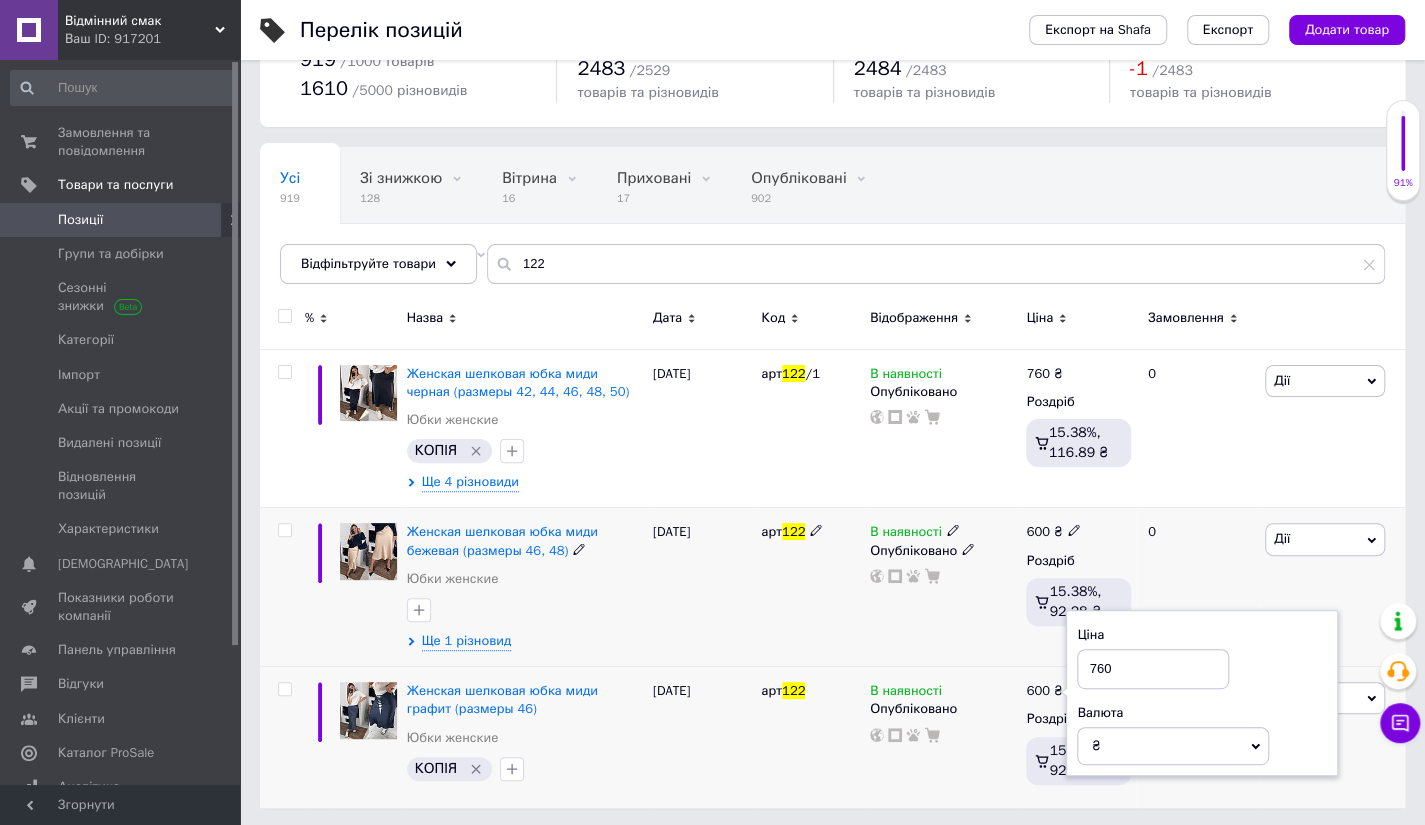 type on "760" 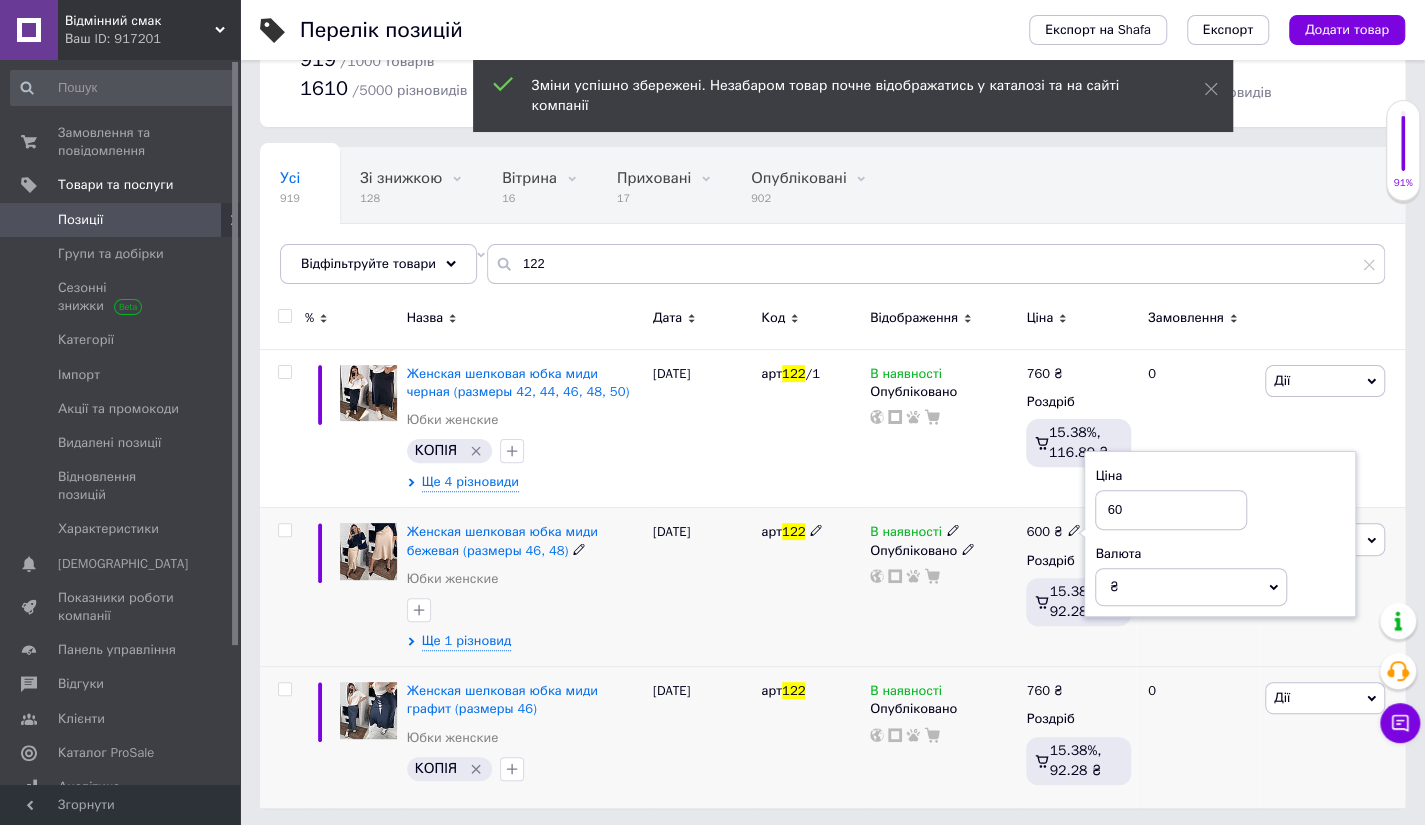 type on "6" 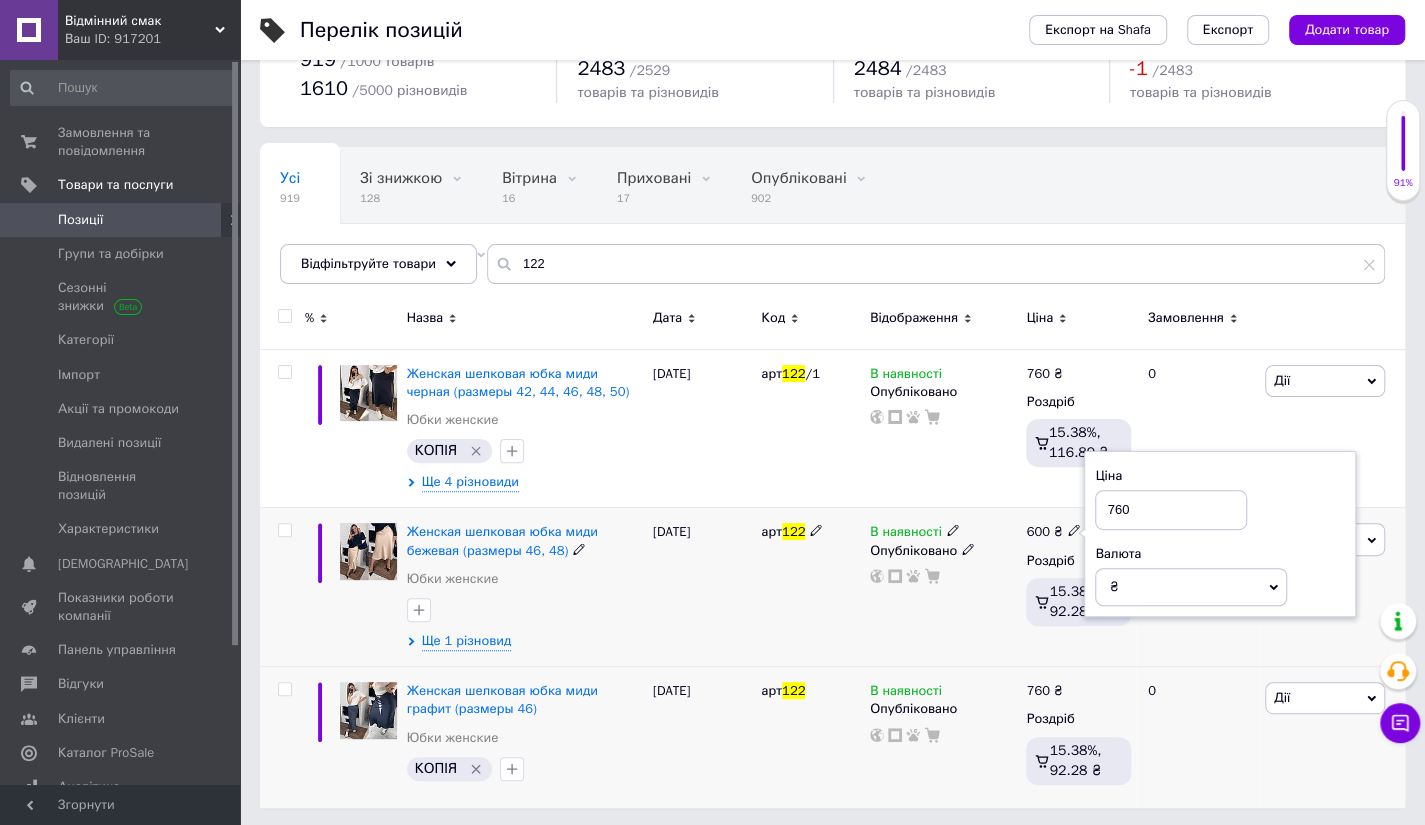 type on "760" 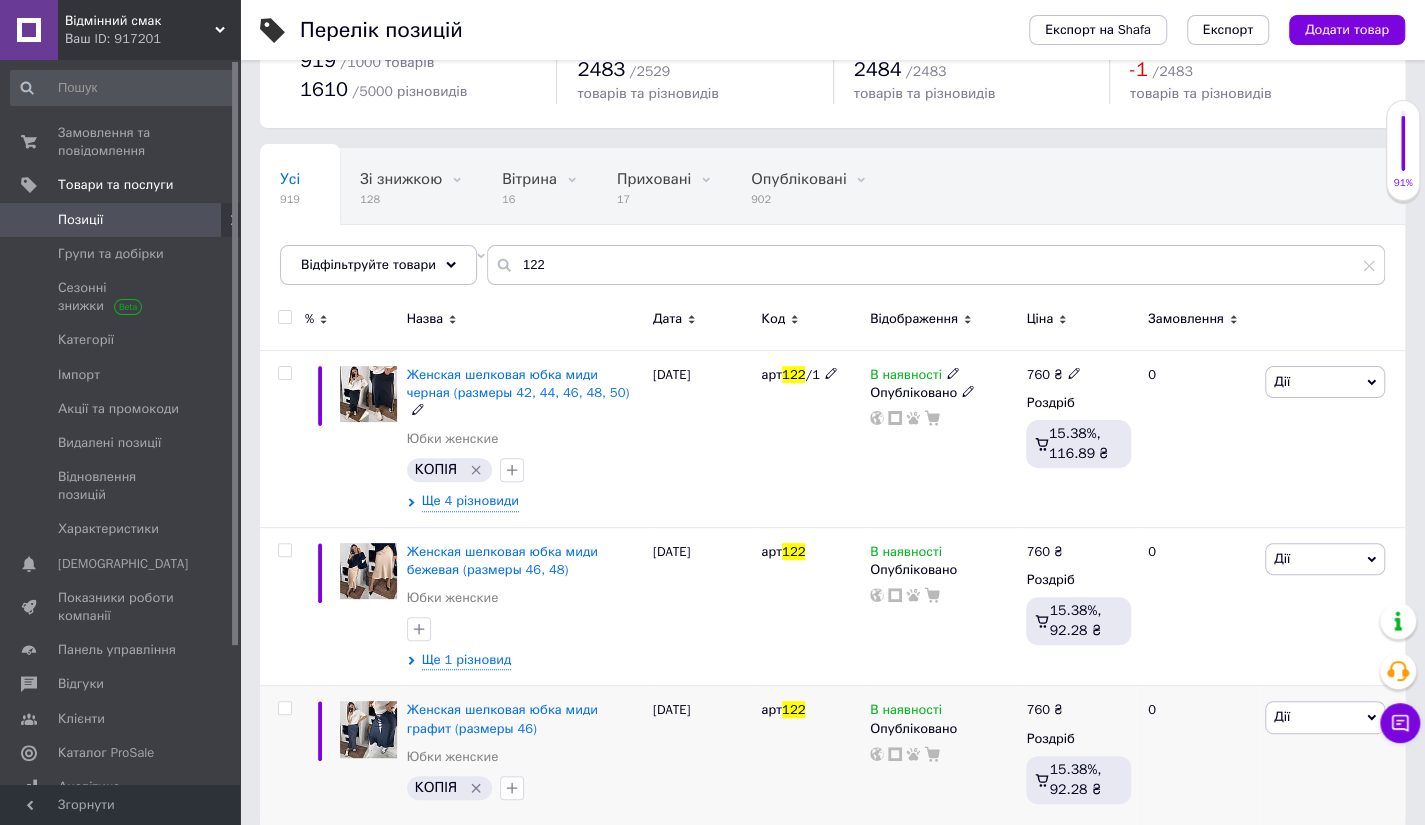 scroll, scrollTop: 82, scrollLeft: 0, axis: vertical 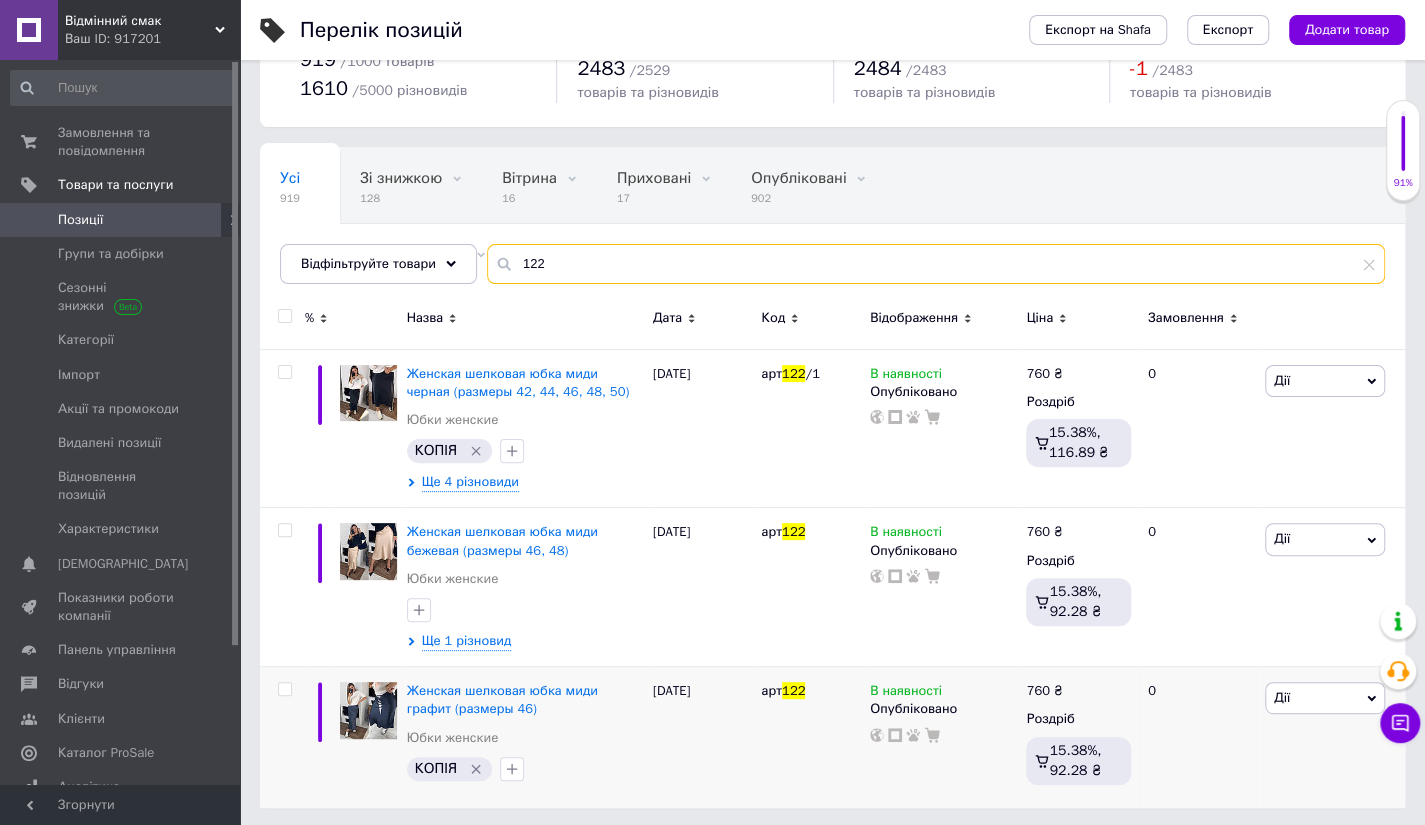 click on "122" at bounding box center [936, 264] 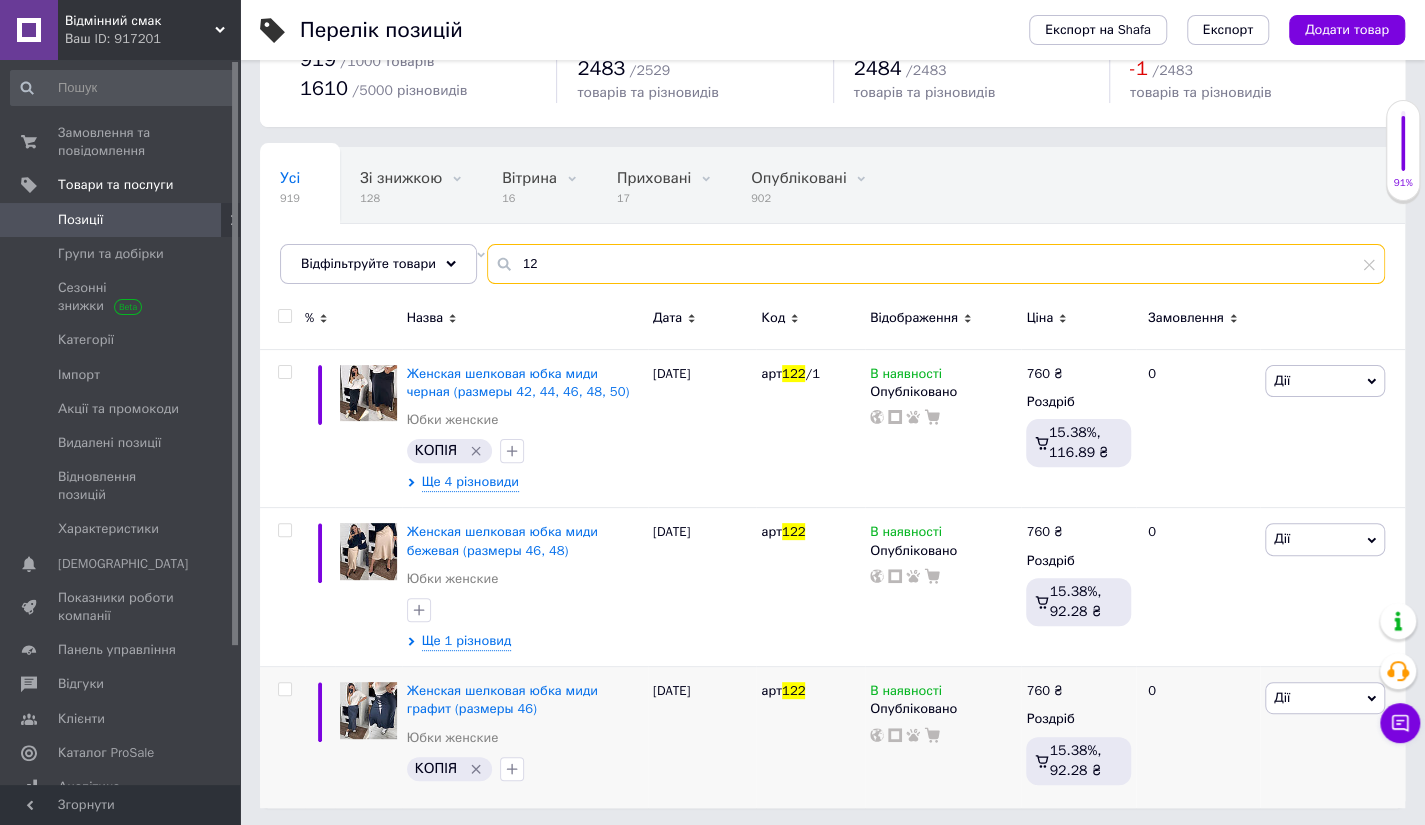 type on "1" 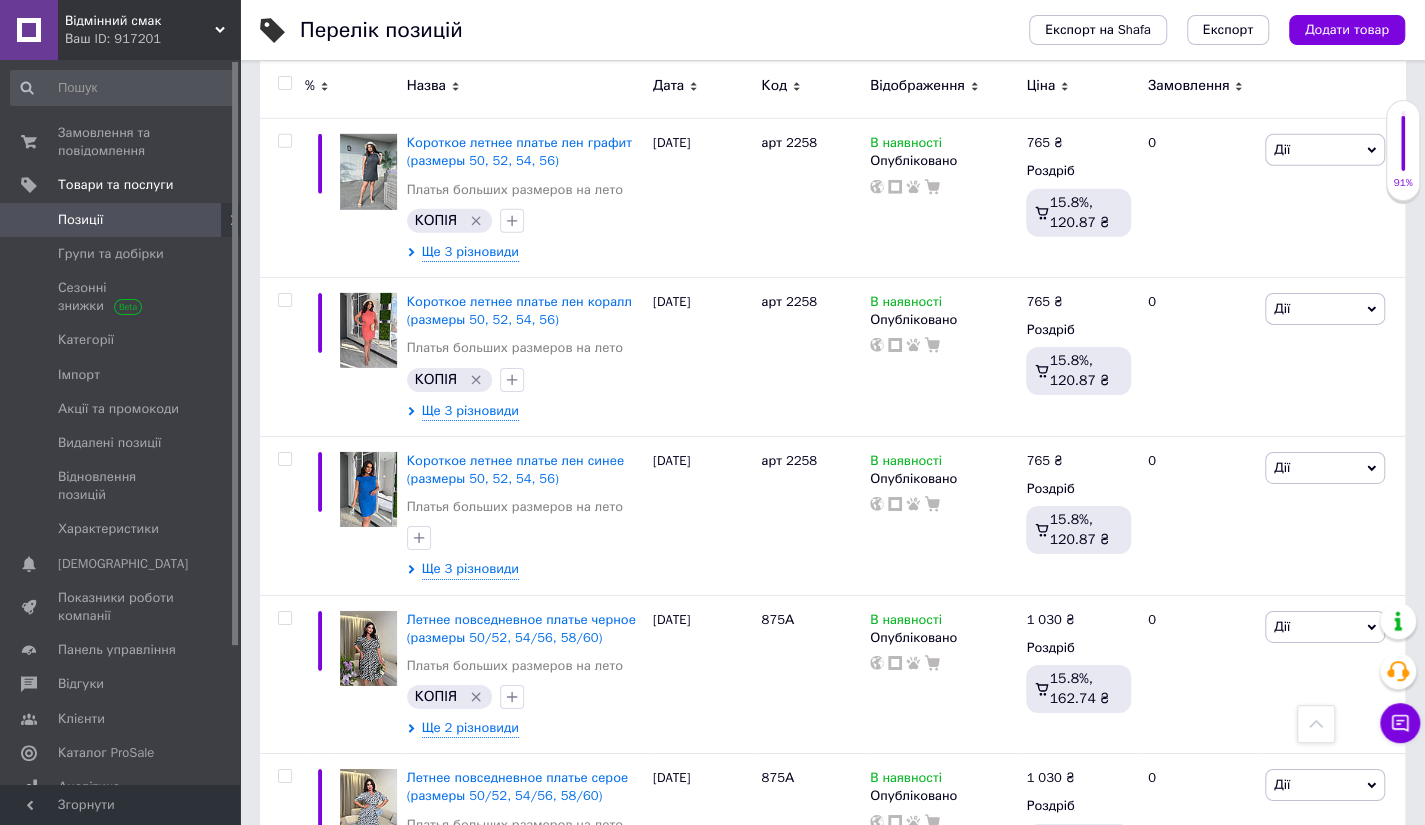 scroll, scrollTop: 82, scrollLeft: 0, axis: vertical 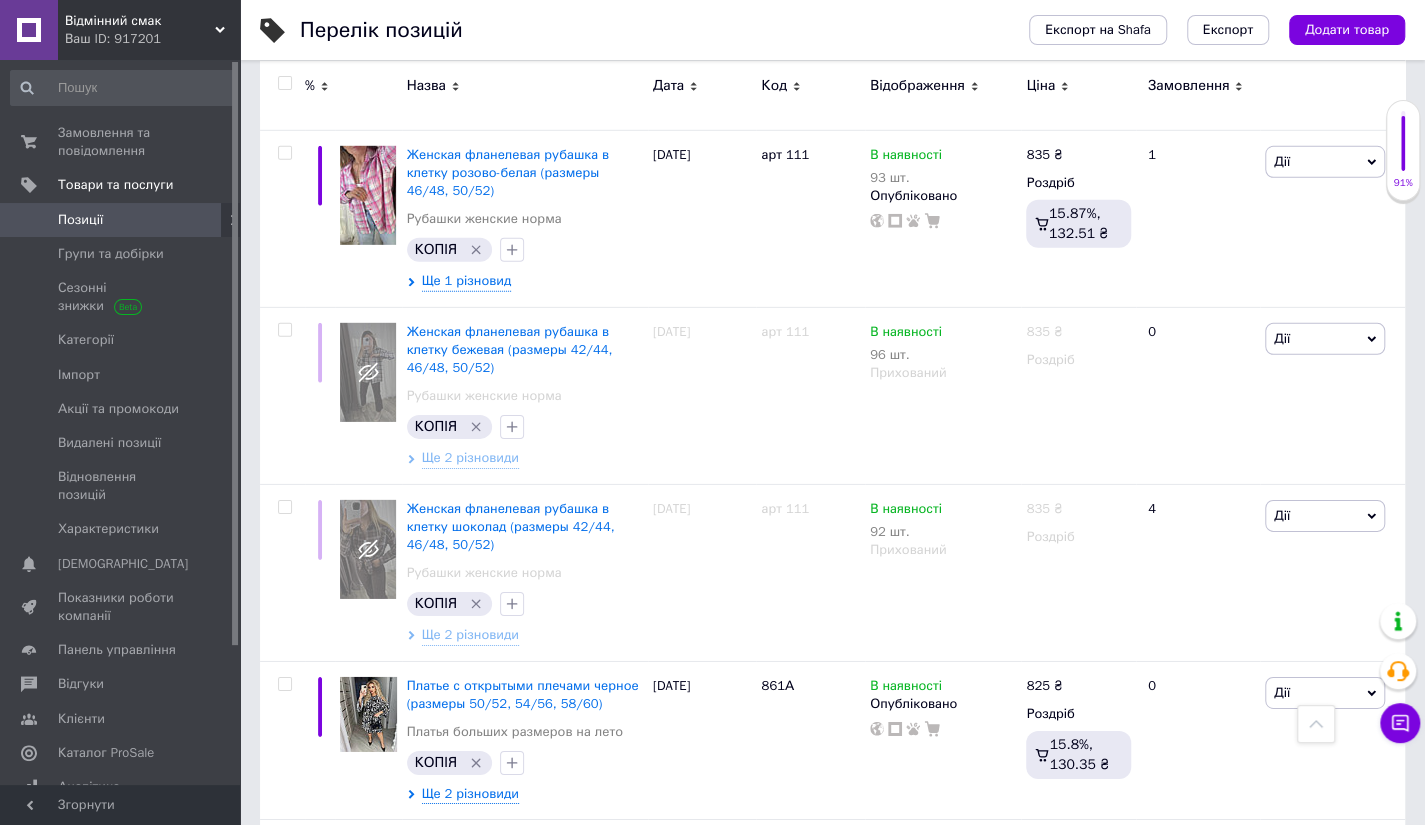 click on "5" at bounding box center [584, 1373] 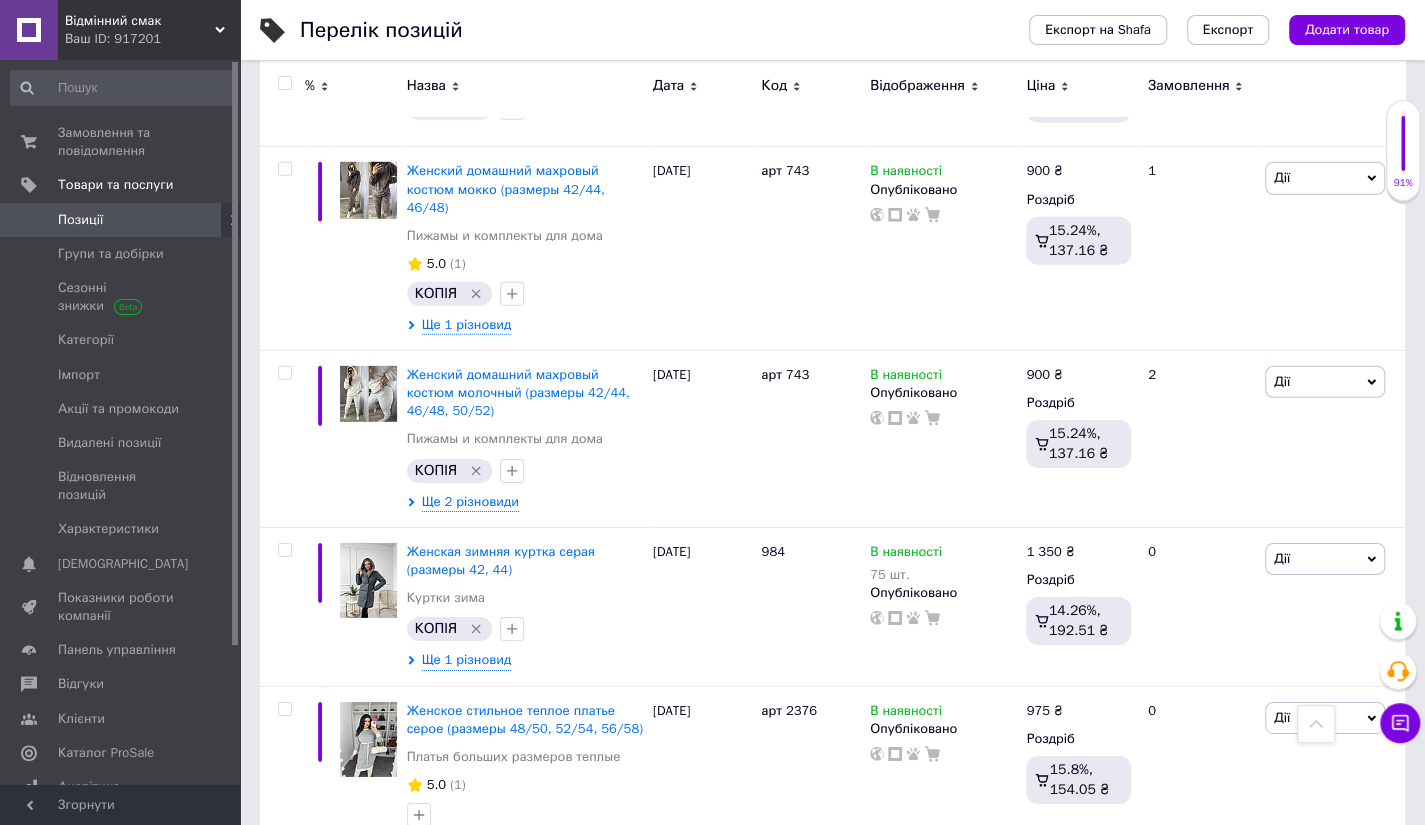 scroll, scrollTop: 16308, scrollLeft: 0, axis: vertical 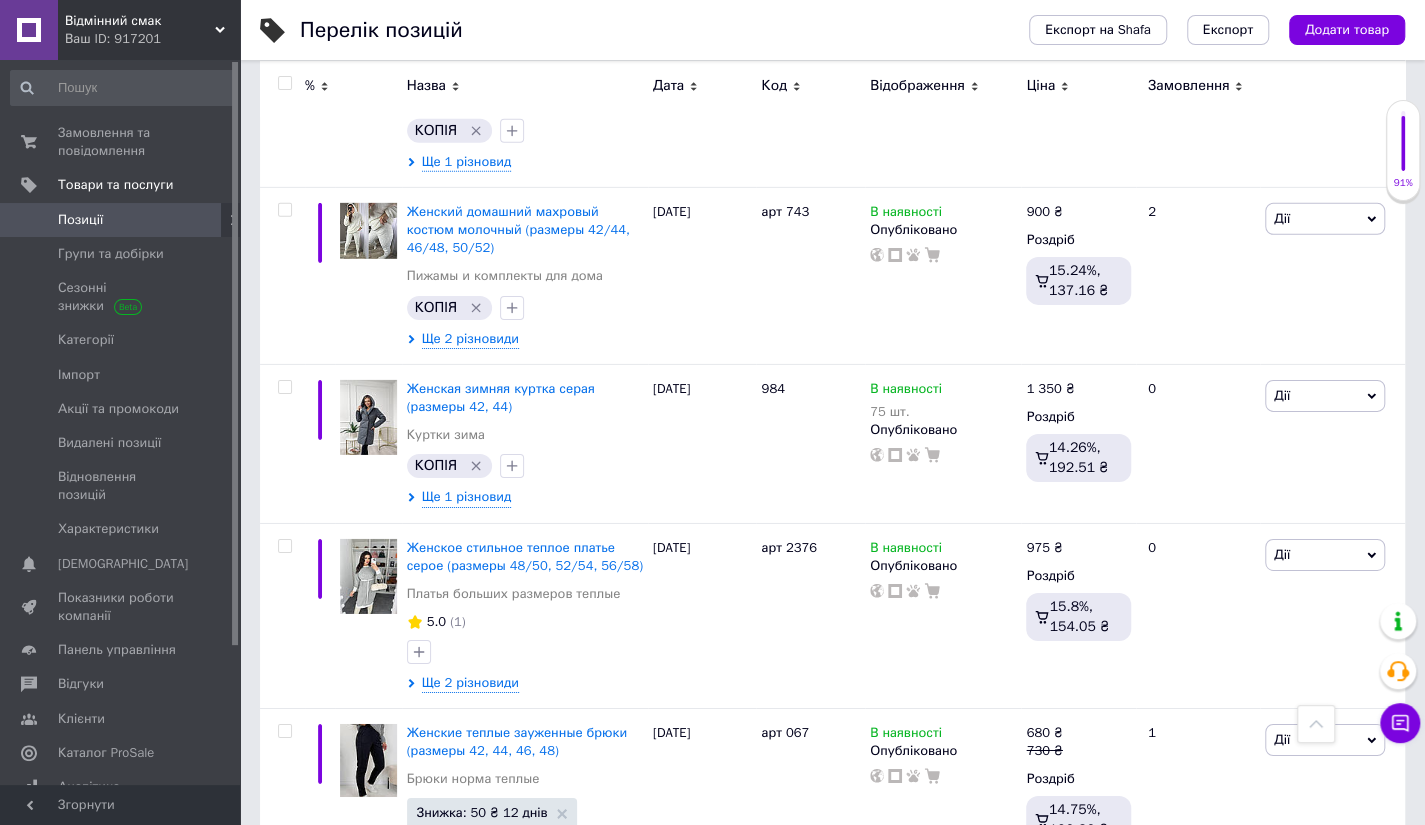 click on "6" at bounding box center [629, 1446] 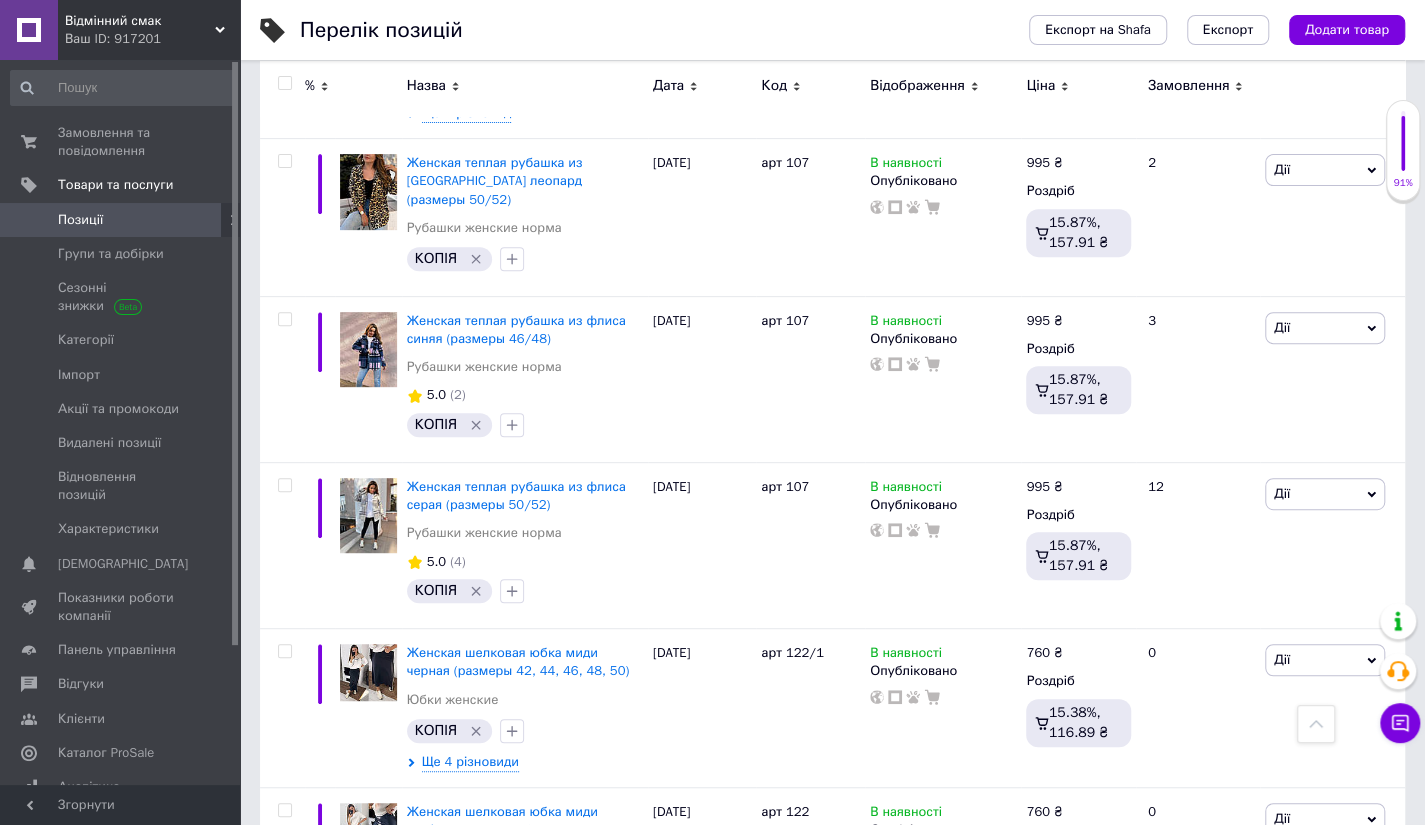 scroll, scrollTop: 17384, scrollLeft: 0, axis: vertical 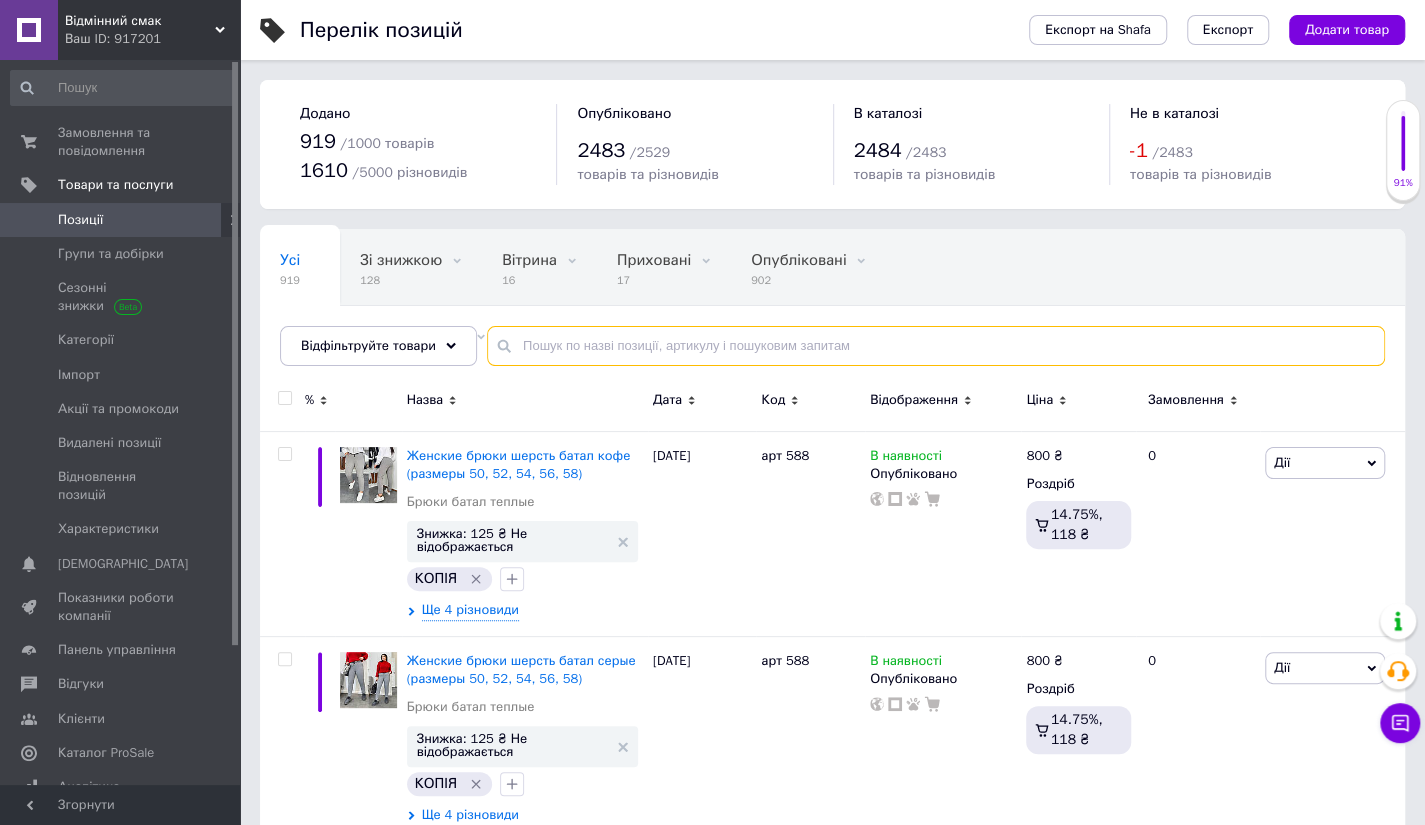 click at bounding box center (936, 346) 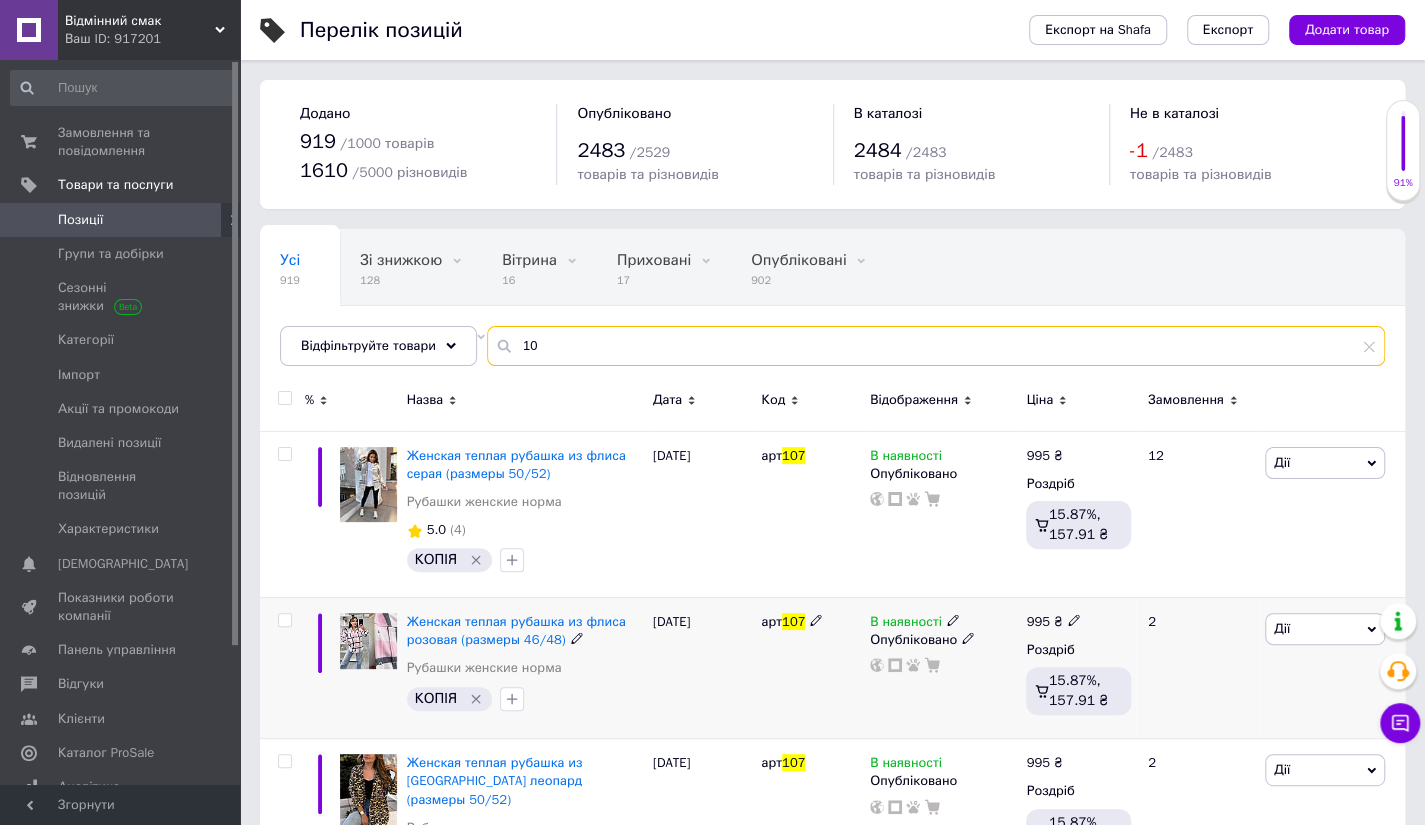 type on "1" 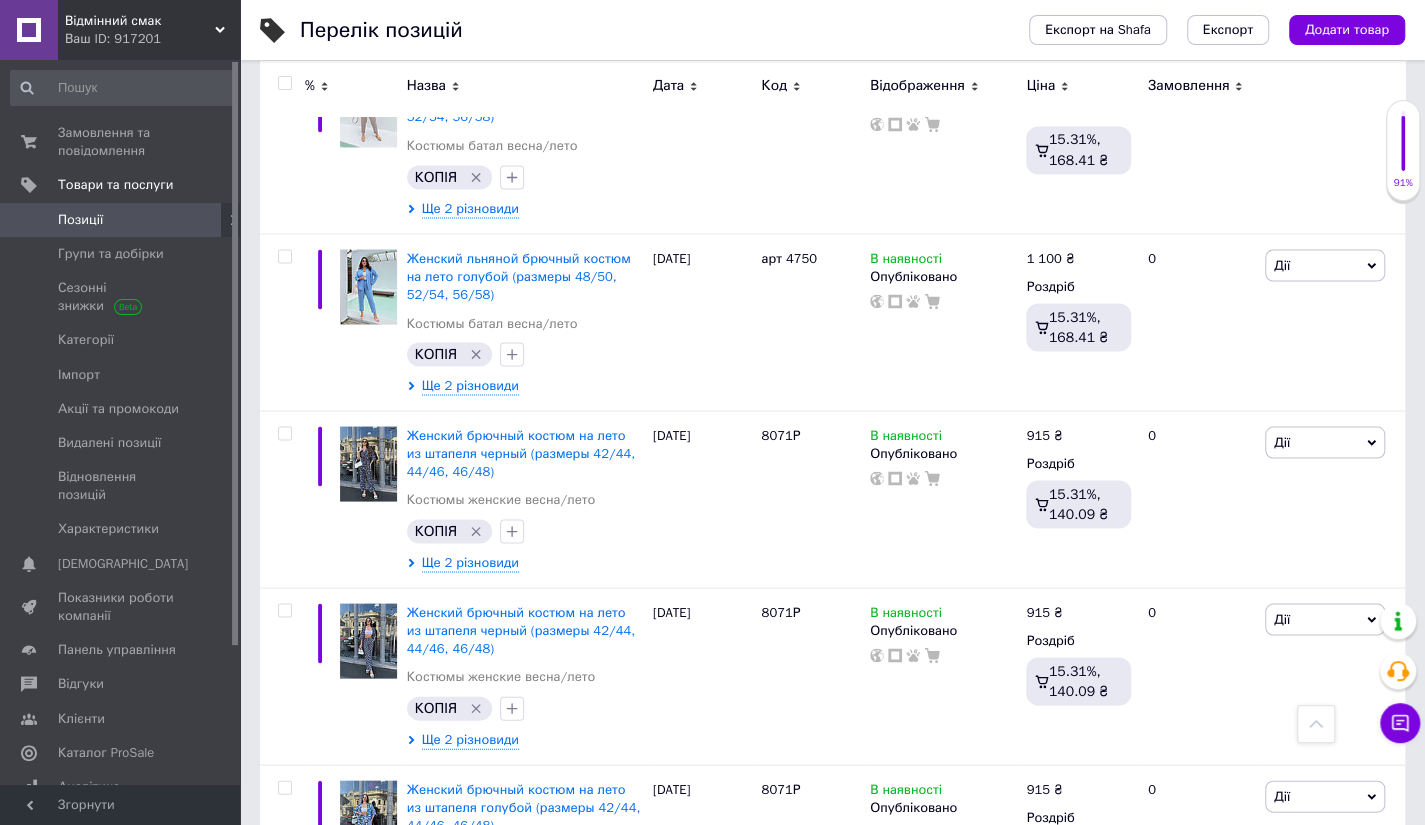 scroll, scrollTop: 16308, scrollLeft: 0, axis: vertical 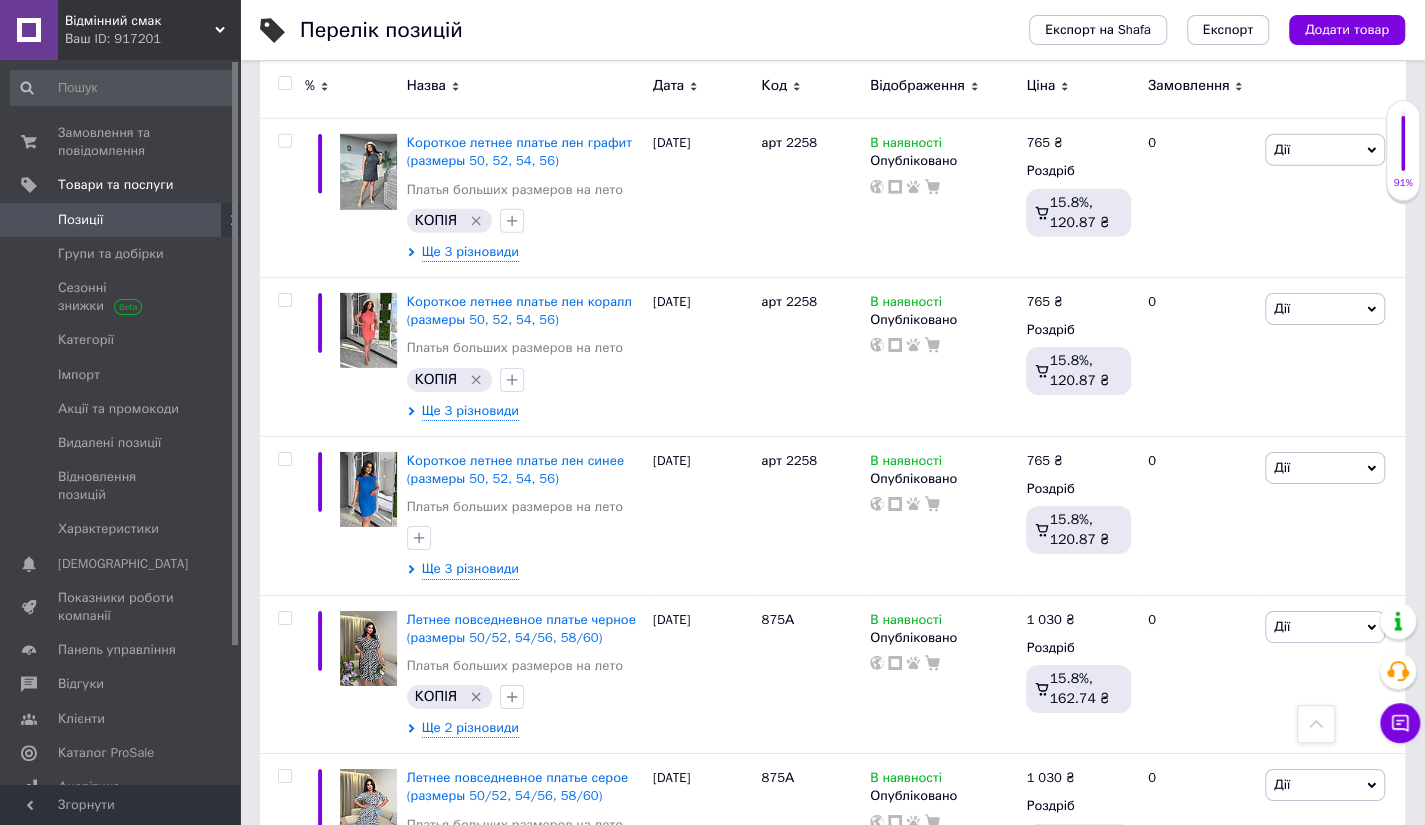 click on "3" at bounding box center (372, 1429) 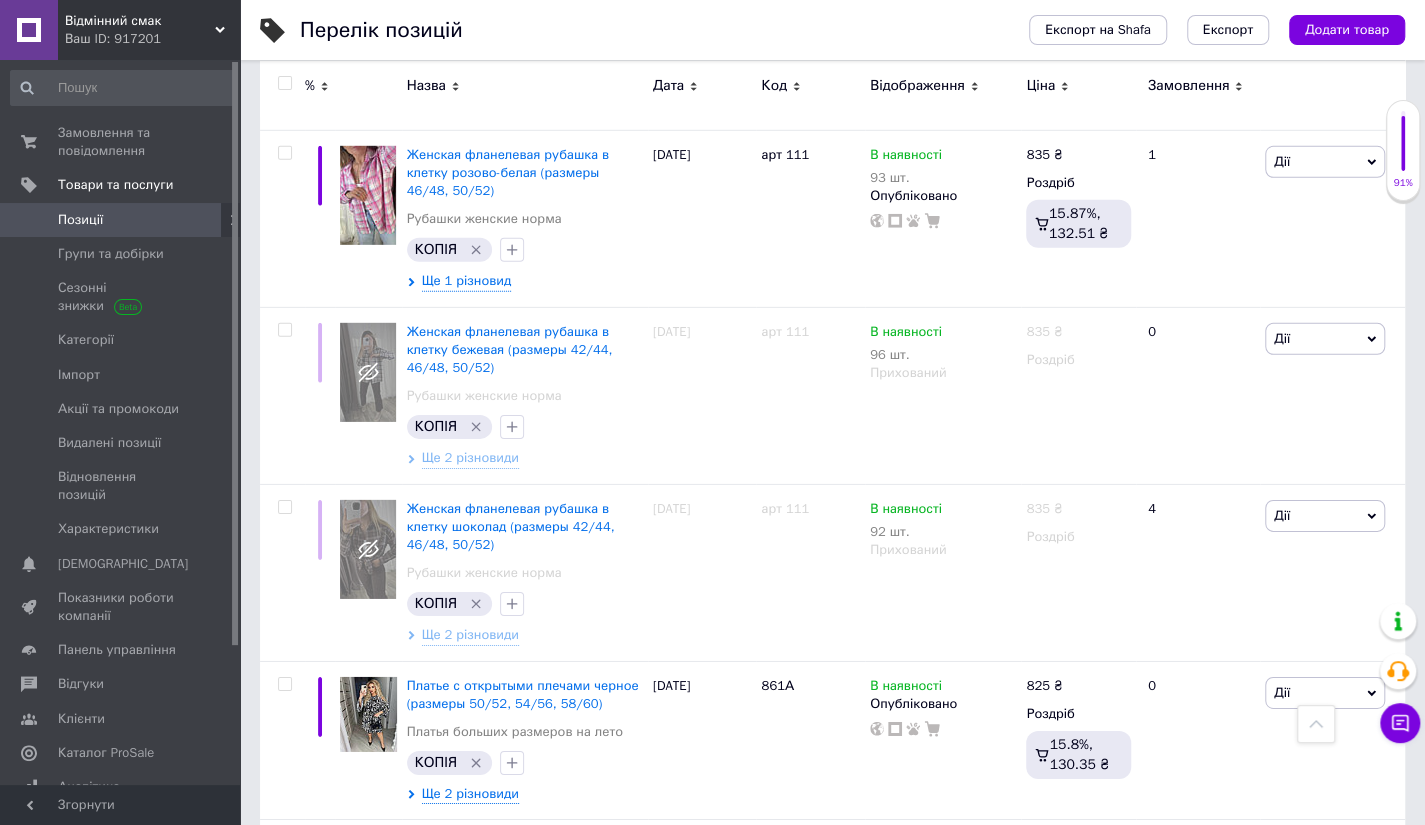 click on "5" at bounding box center [584, 1373] 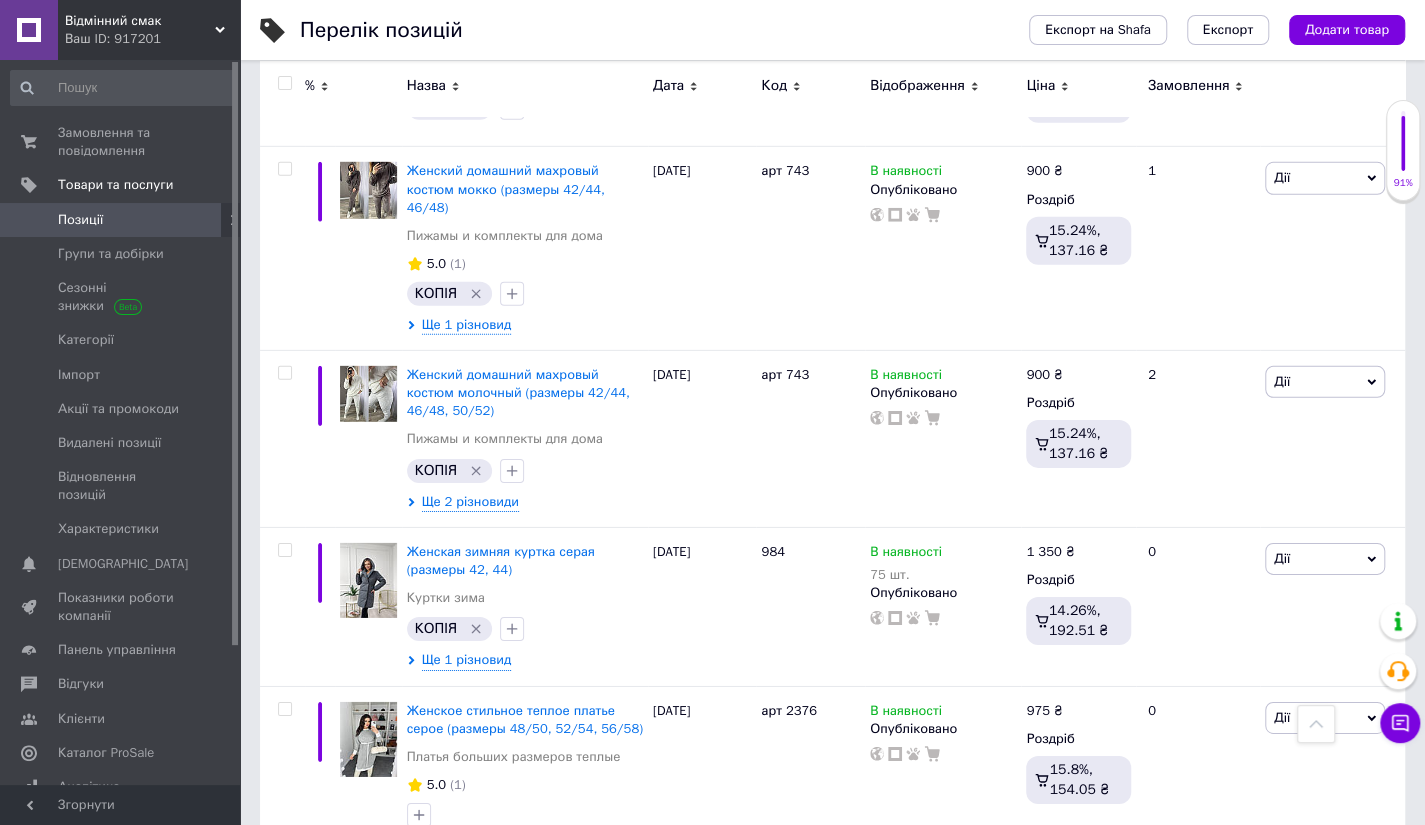 scroll, scrollTop: 16308, scrollLeft: 0, axis: vertical 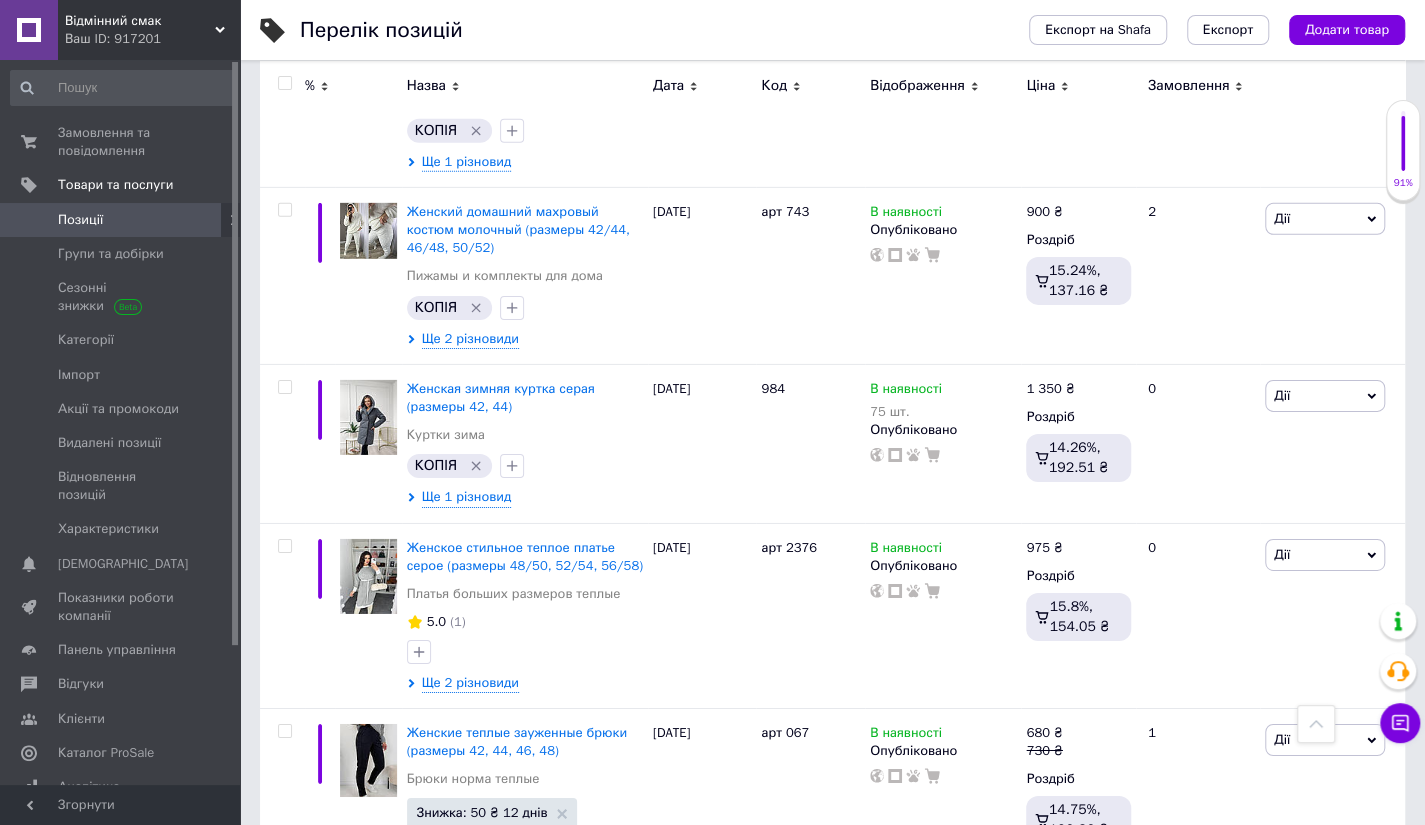 click on "6" at bounding box center (629, 1446) 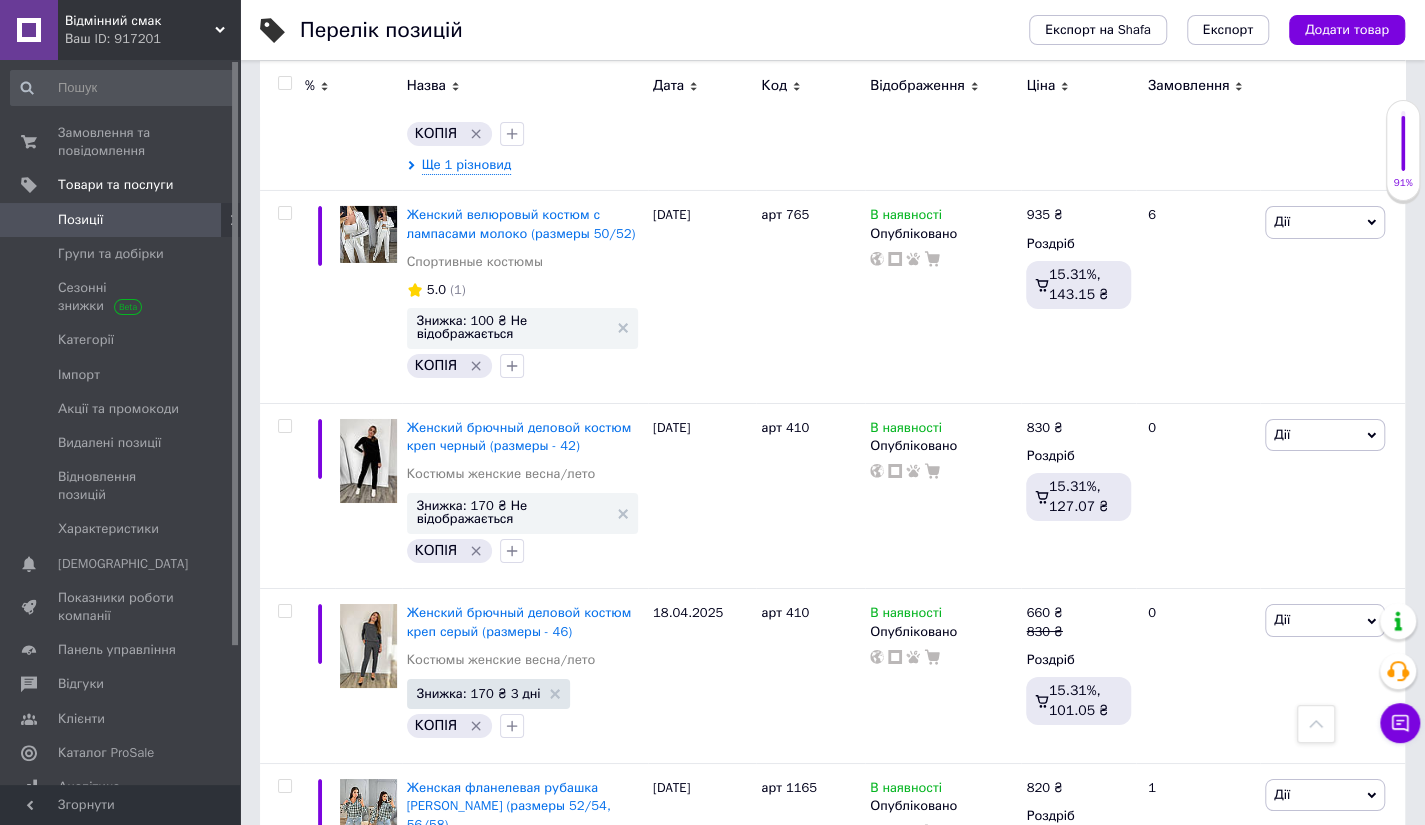 scroll, scrollTop: 16394, scrollLeft: 0, axis: vertical 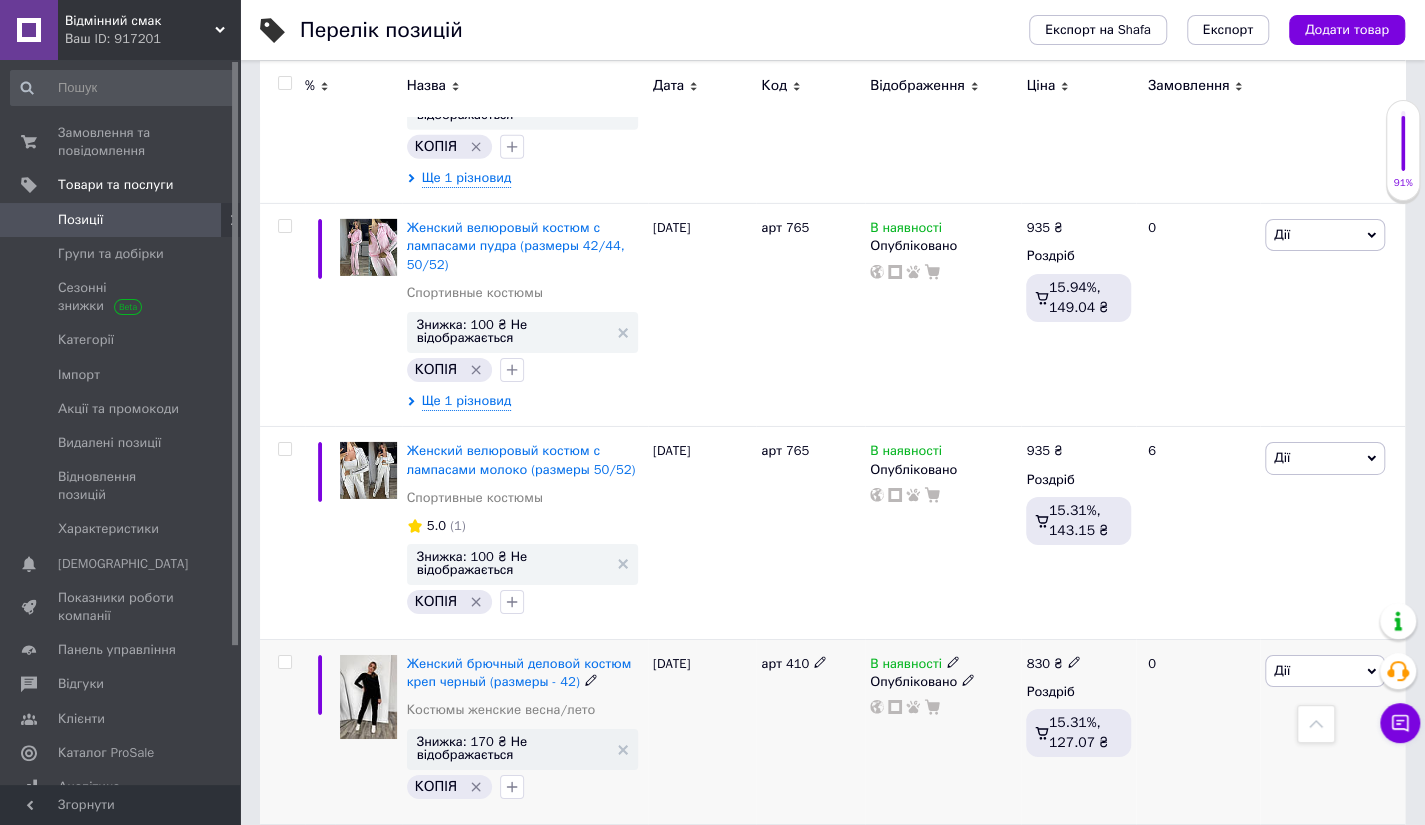 click on "Дії" at bounding box center [1325, 671] 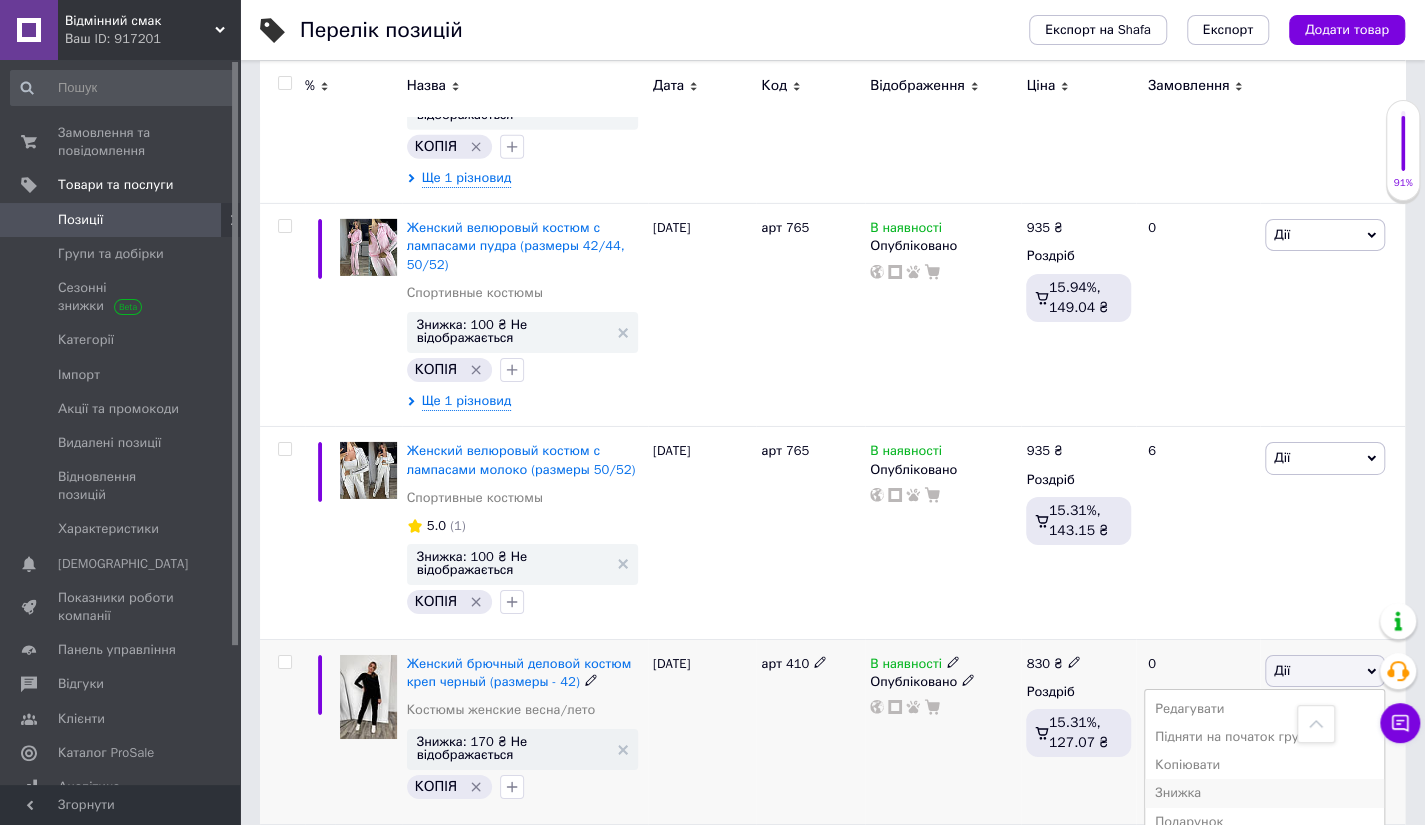 click on "Знижка" at bounding box center (1264, 793) 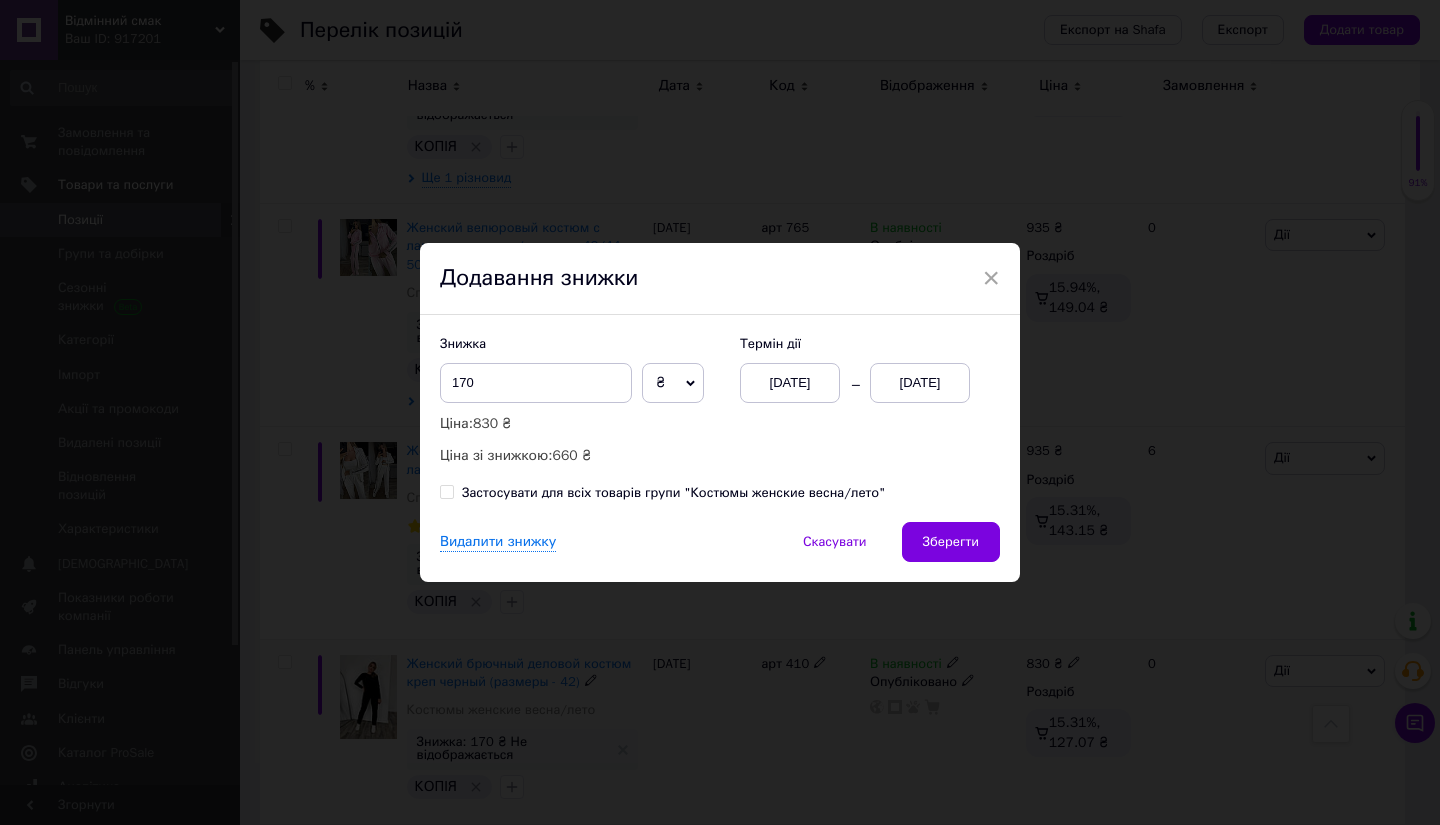 click on "Термін дії [DATE] [DATE]" at bounding box center (860, 369) 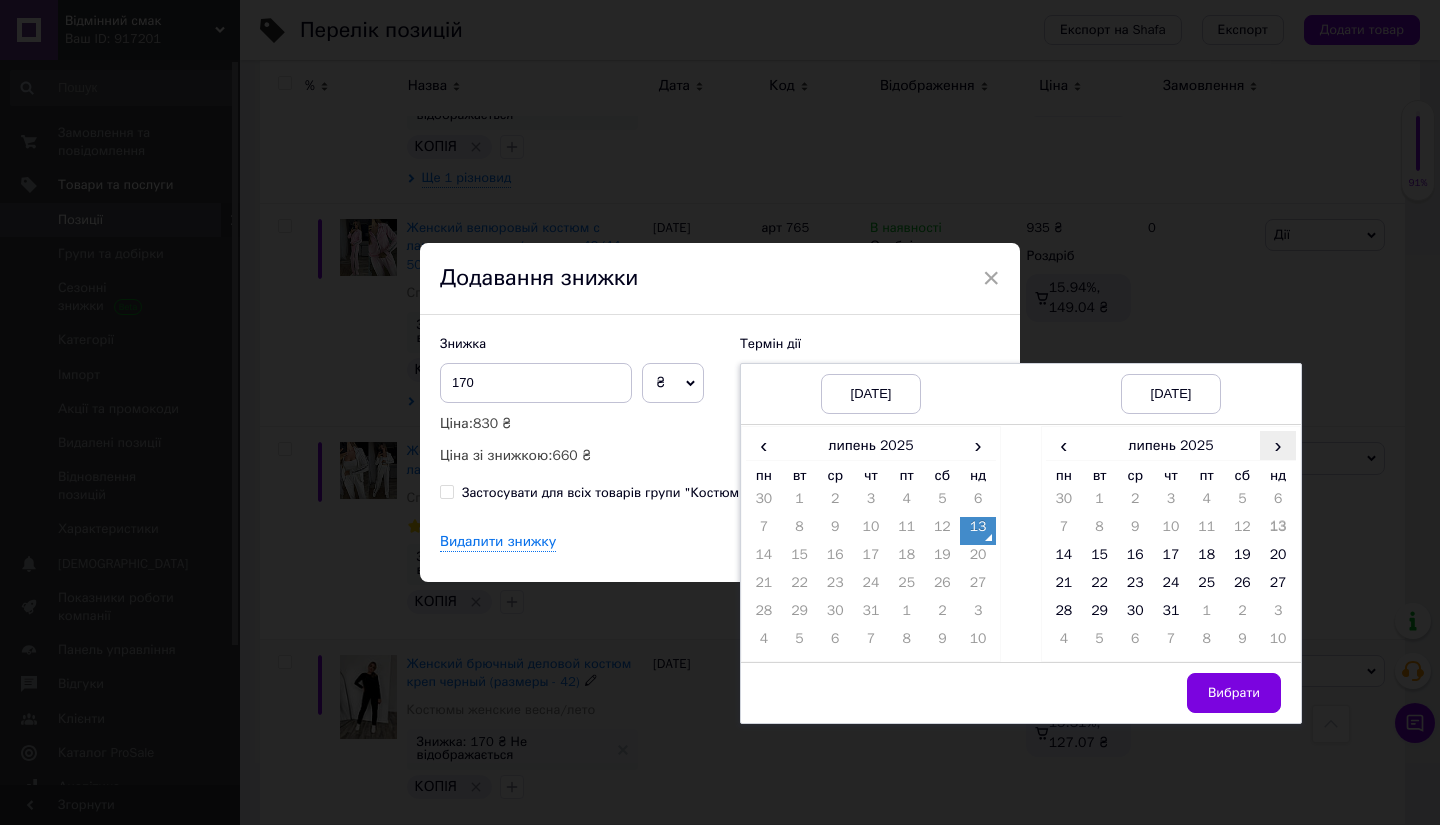 click on "›" at bounding box center [1278, 445] 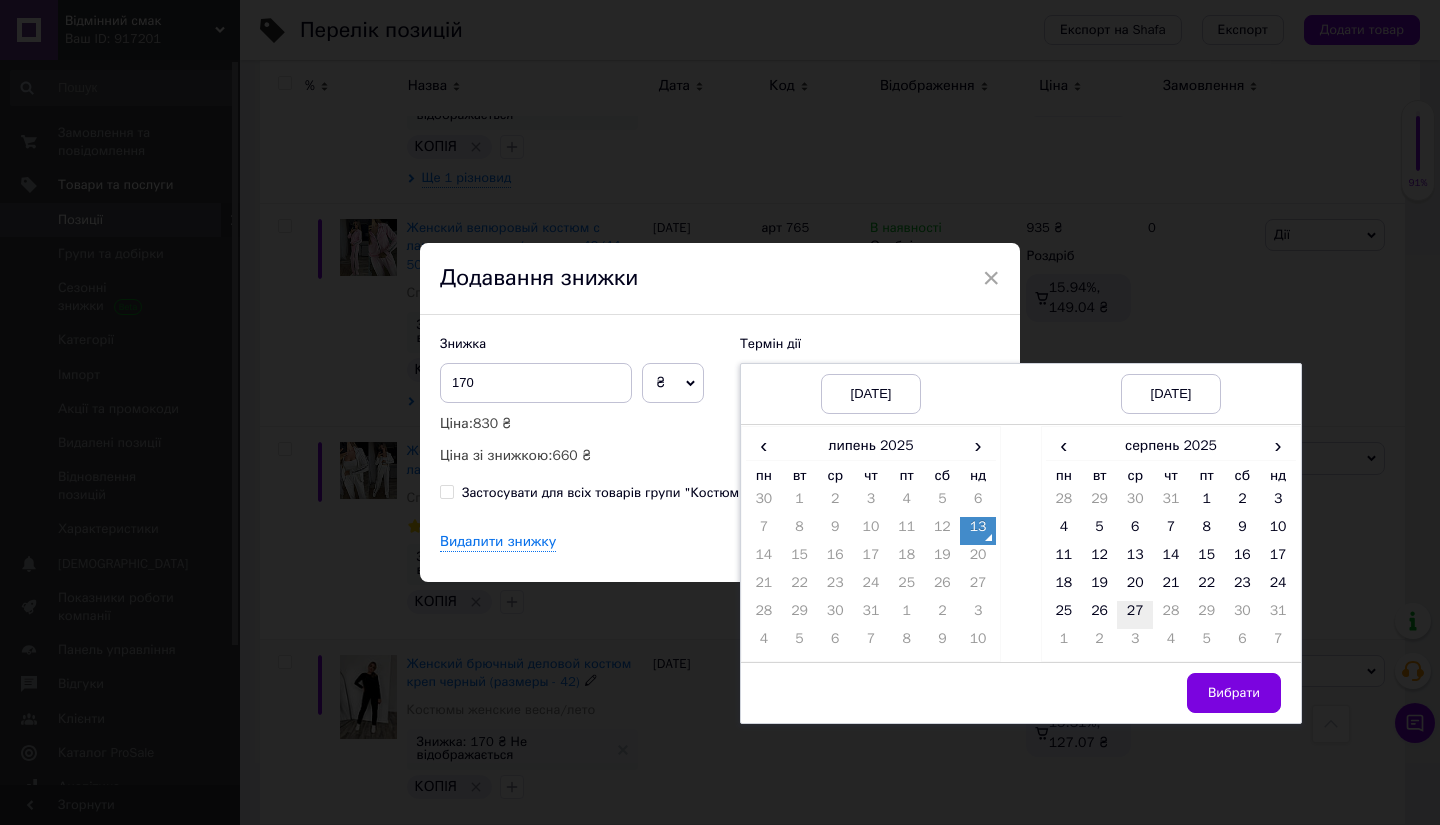 click on "27" at bounding box center (1135, 615) 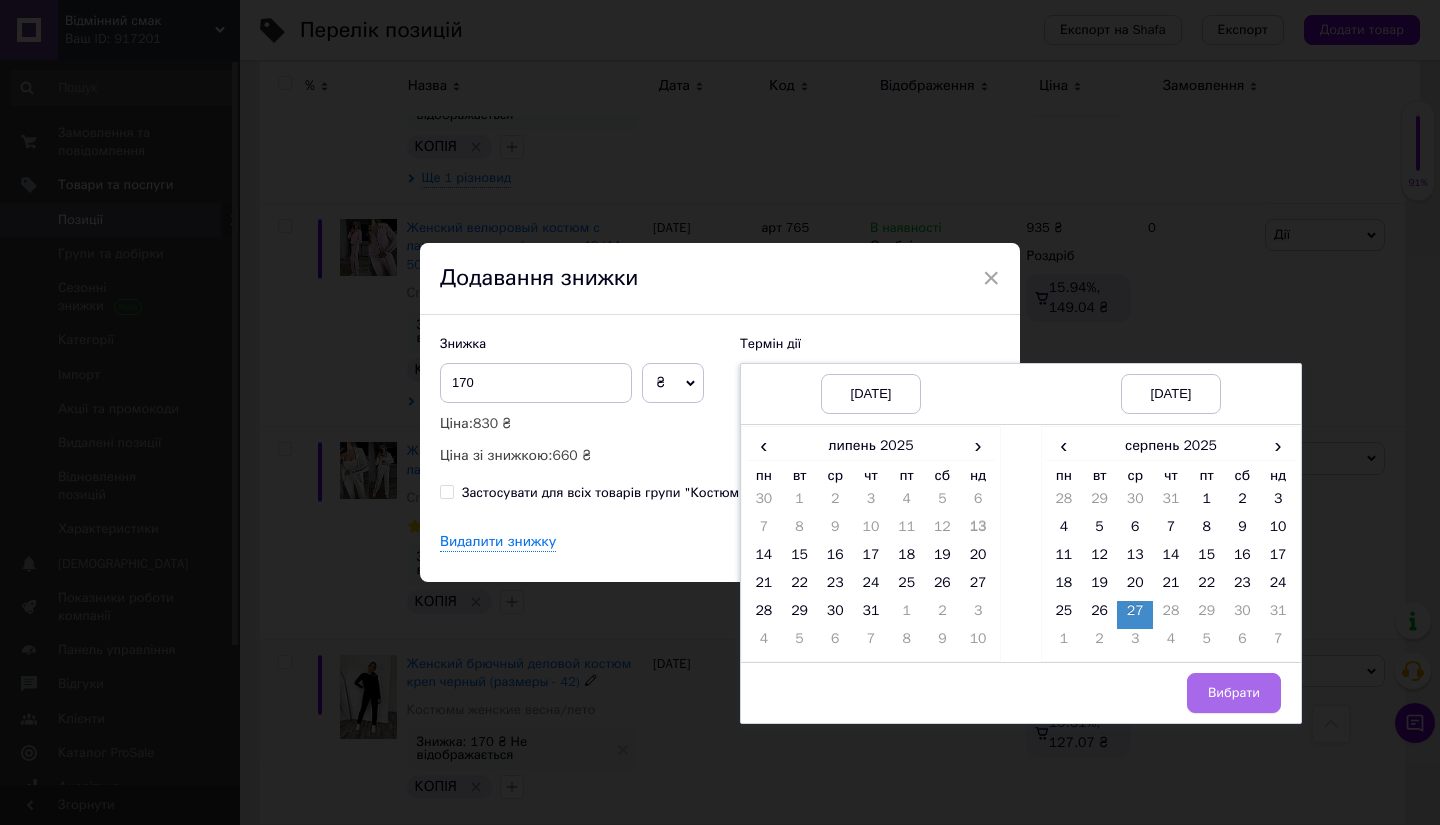 click on "Вибрати" at bounding box center (1234, 693) 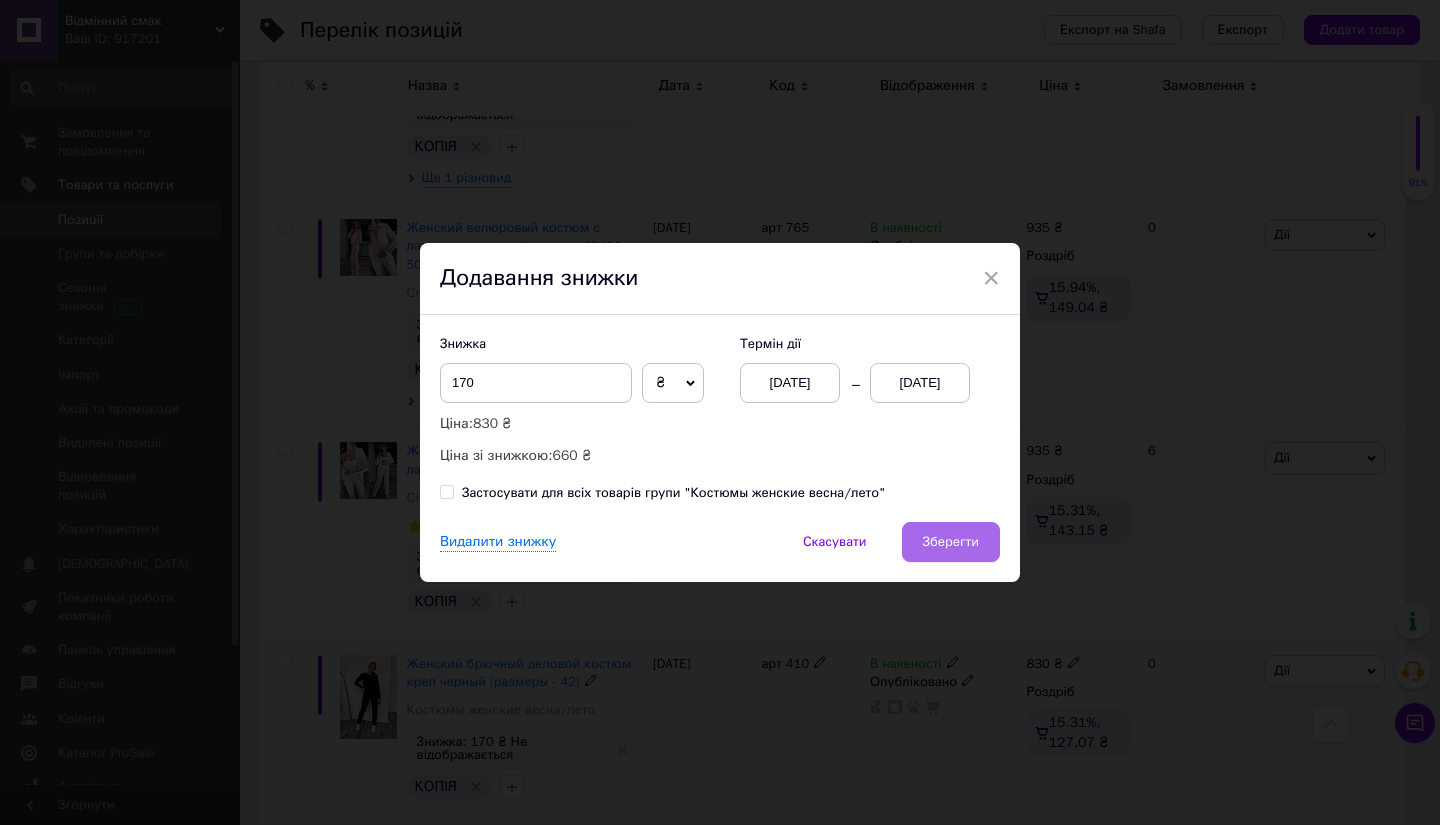 click on "Зберегти" at bounding box center (951, 542) 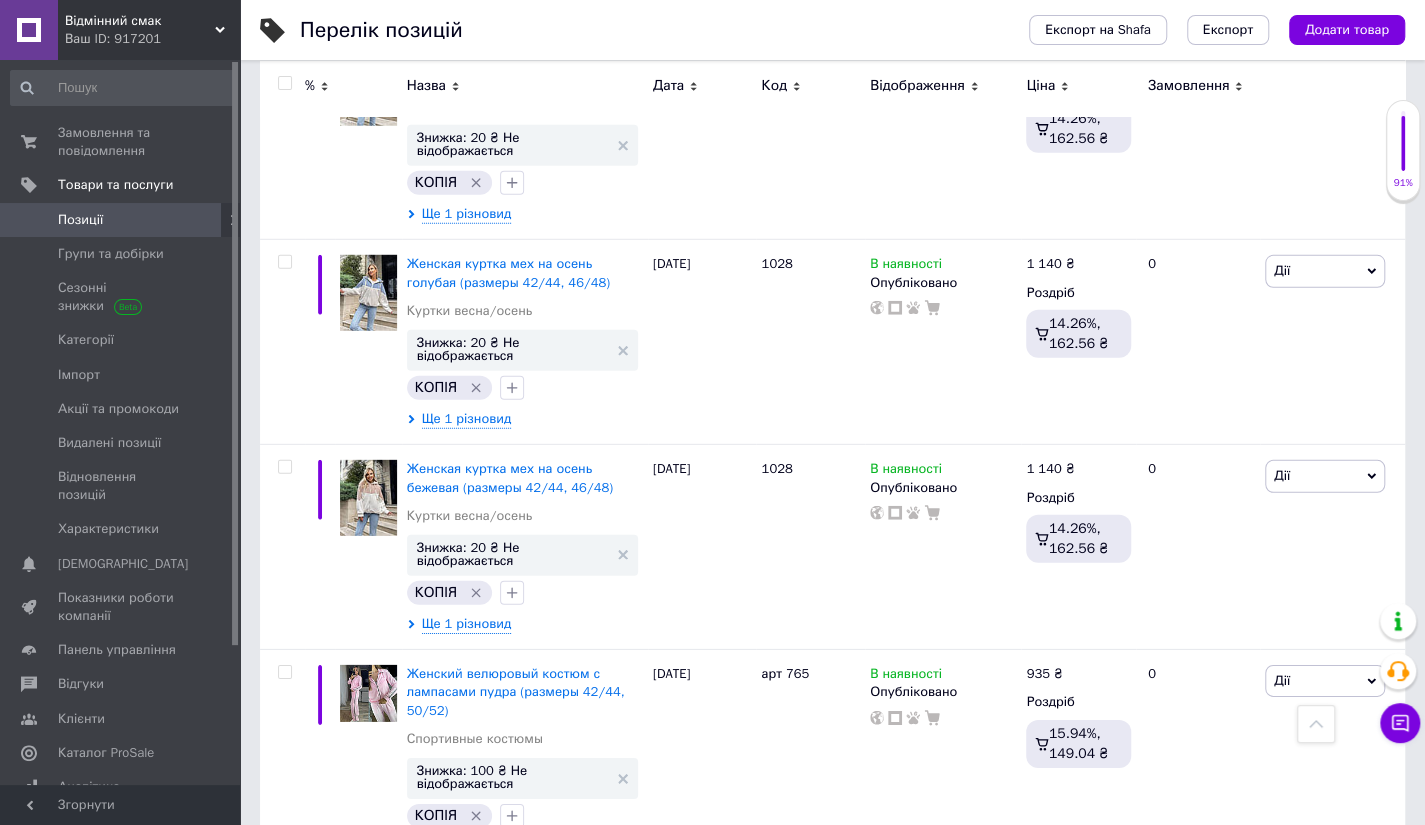 scroll, scrollTop: 15914, scrollLeft: 0, axis: vertical 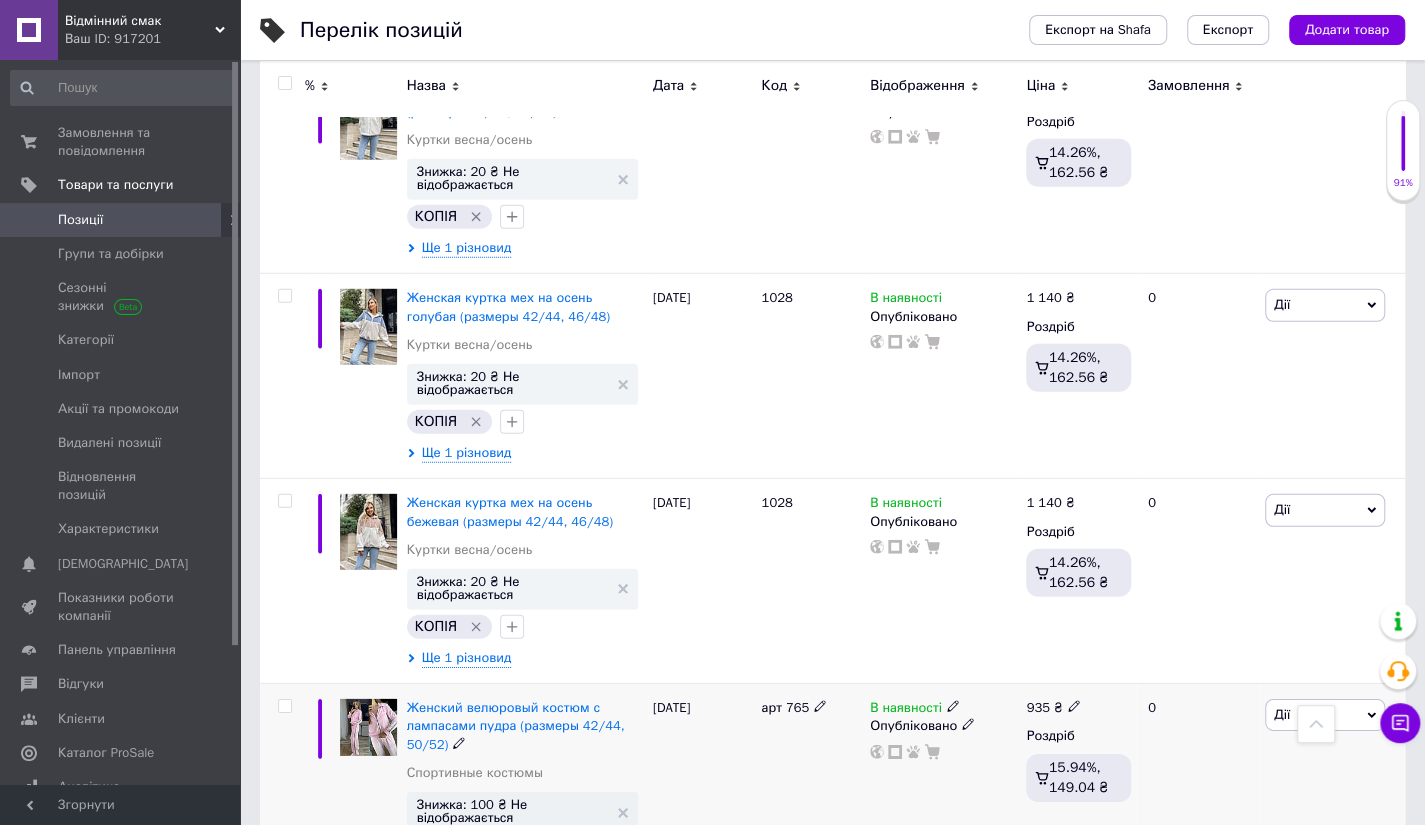 click on "Дії" at bounding box center [1325, 715] 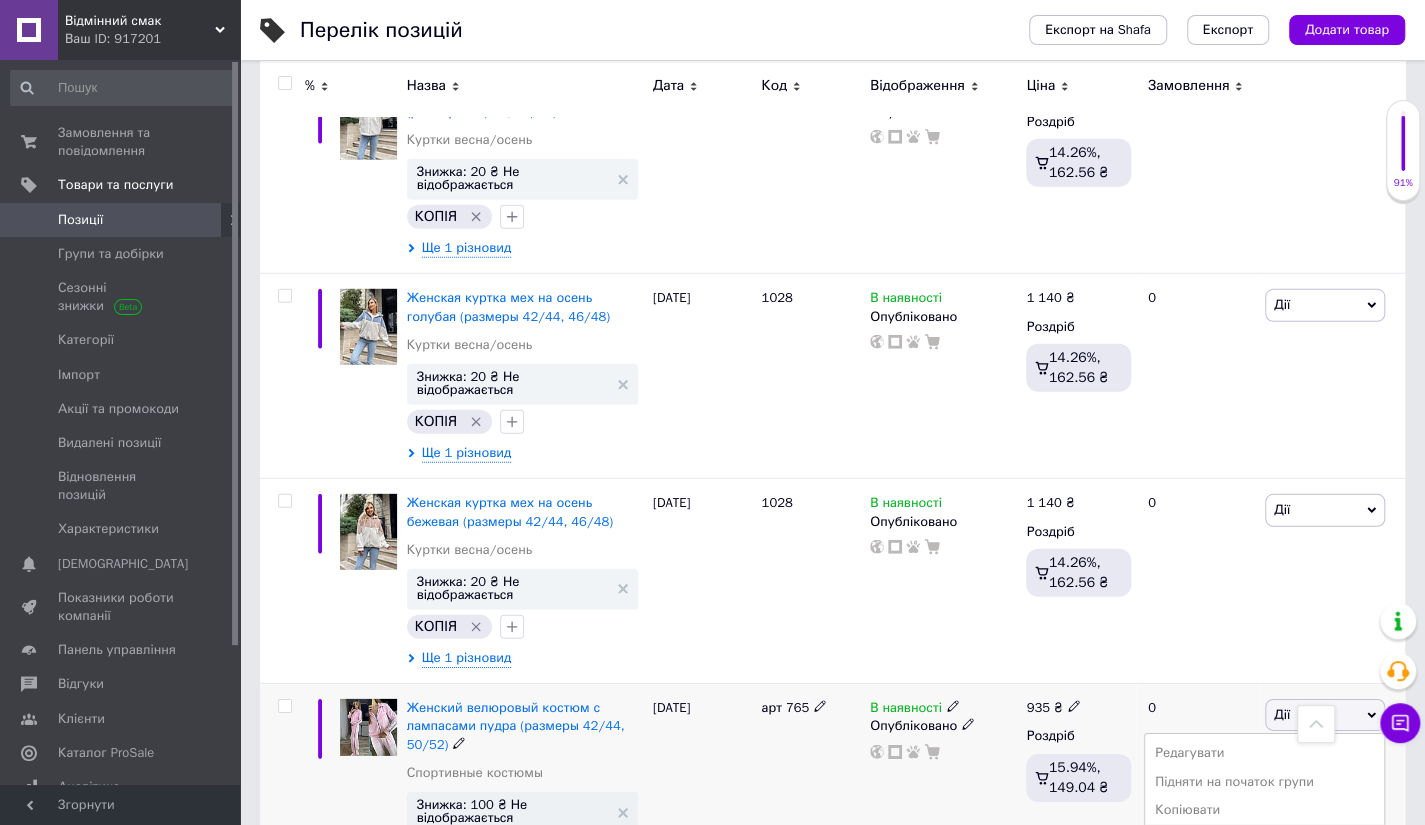 click on "Знижка" at bounding box center [1264, 838] 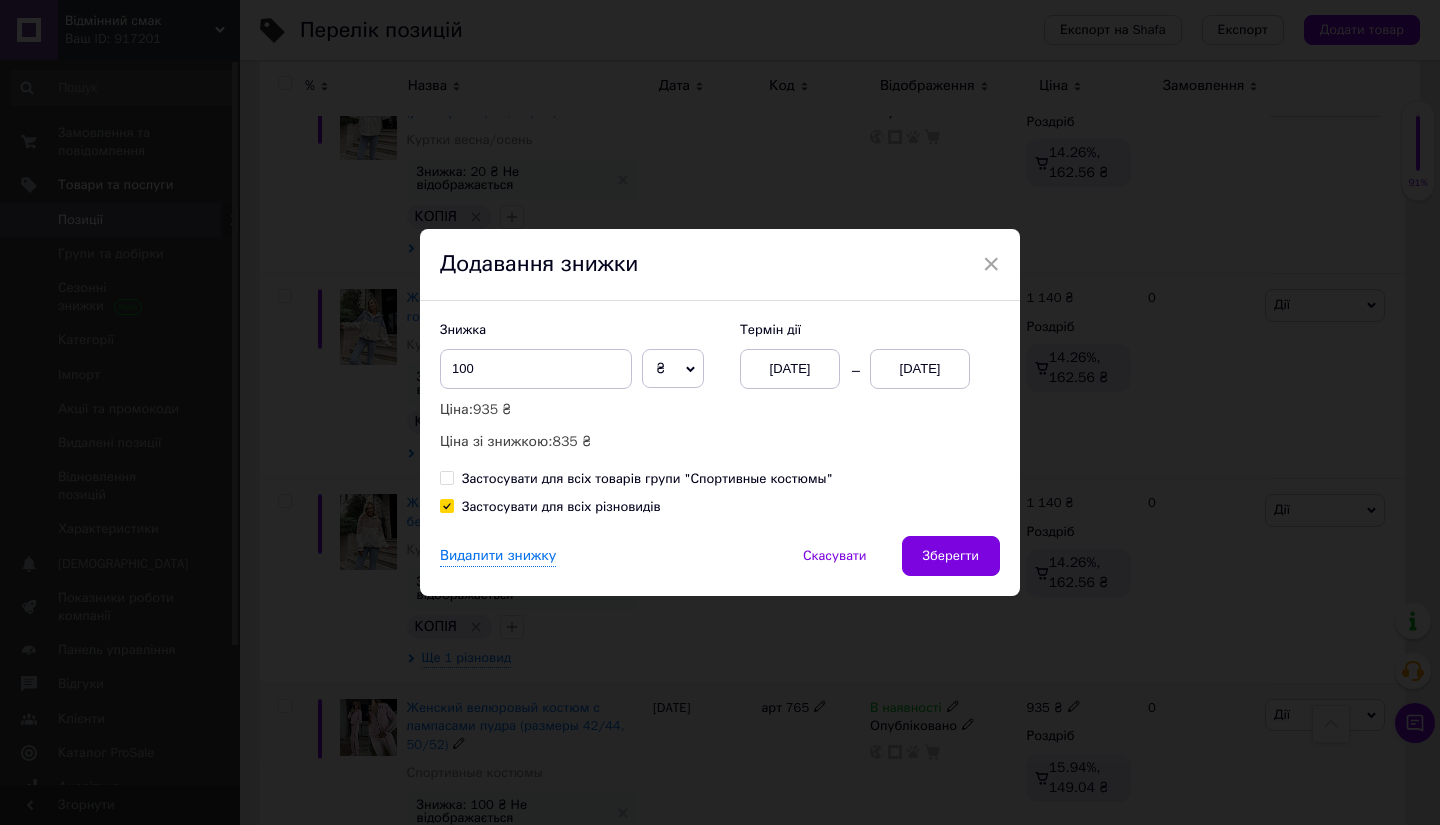 click on "[DATE]" at bounding box center [920, 369] 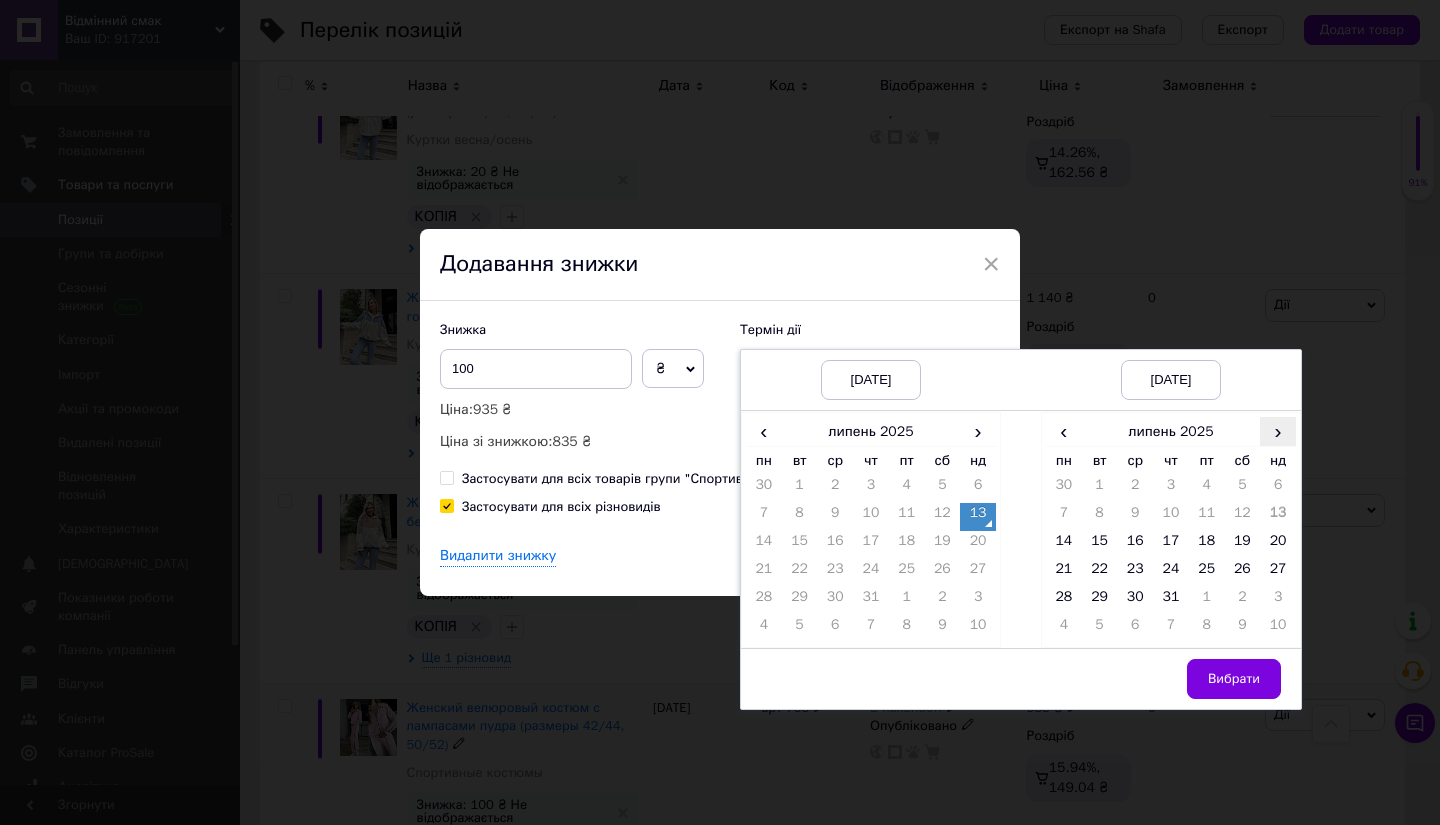 click on "›" at bounding box center (1278, 431) 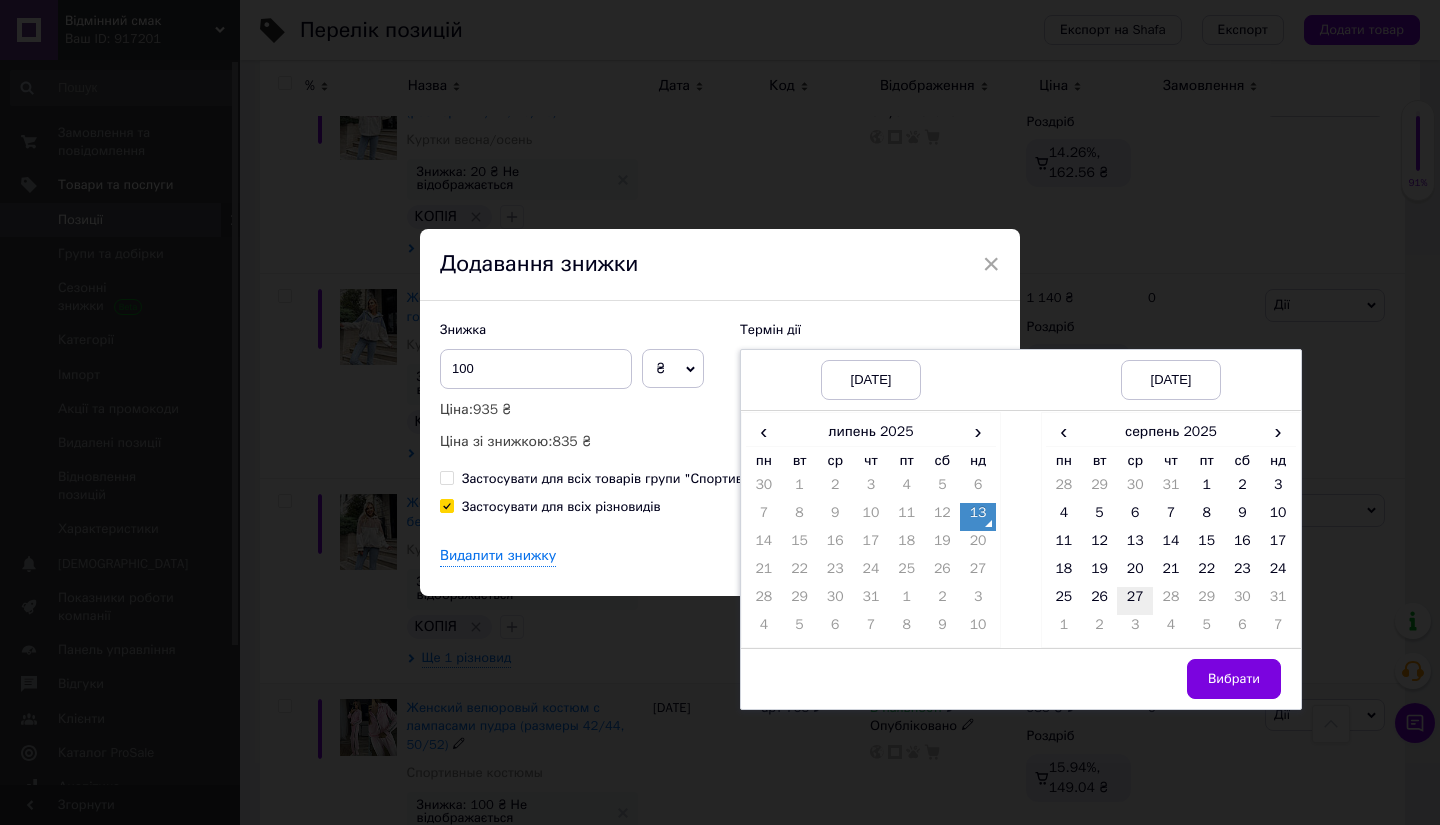 click on "27" at bounding box center [1135, 601] 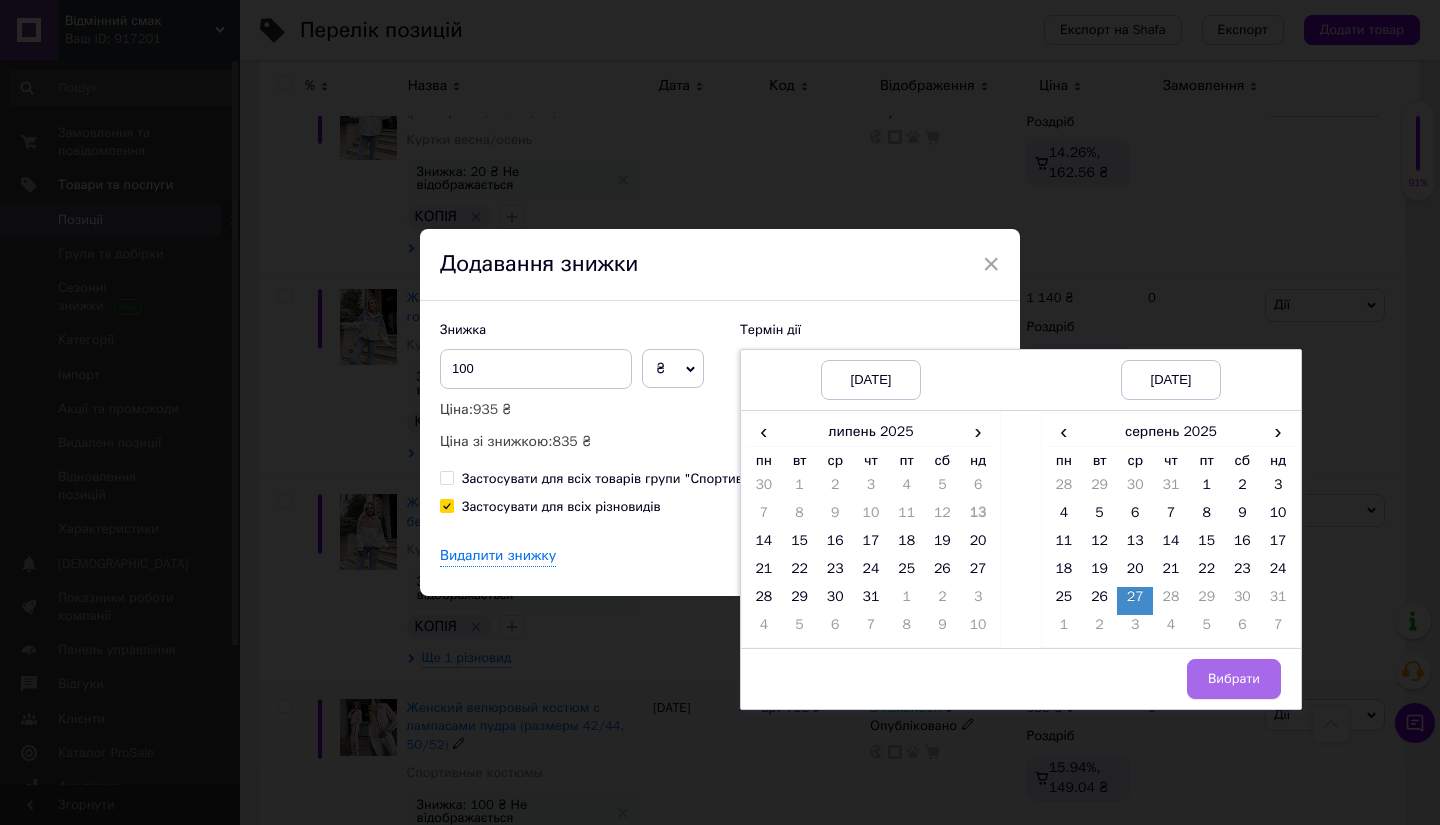 click on "Вибрати" at bounding box center (1234, 679) 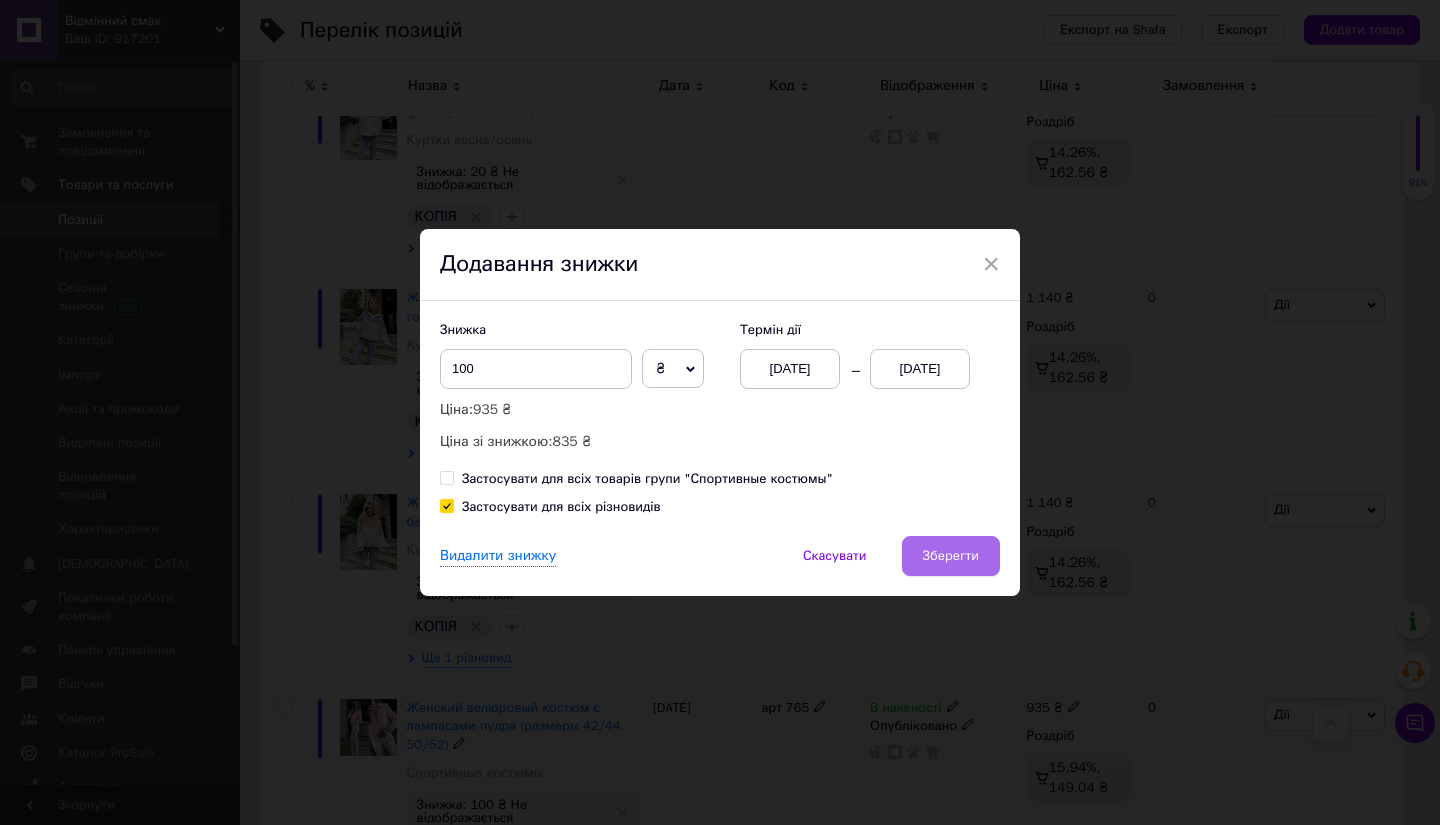 click on "Зберегти" at bounding box center (951, 556) 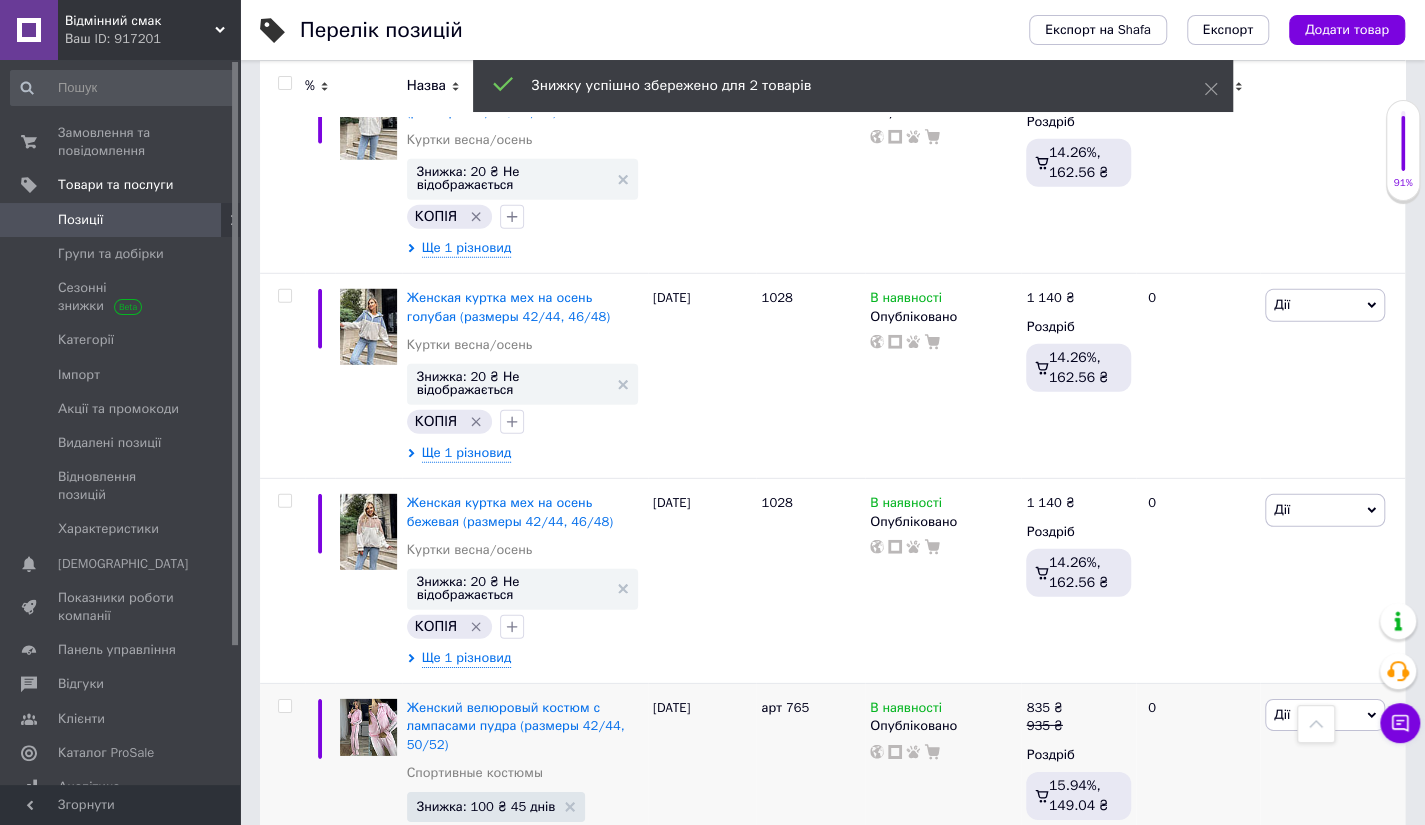 click on "Дії" at bounding box center (1325, 927) 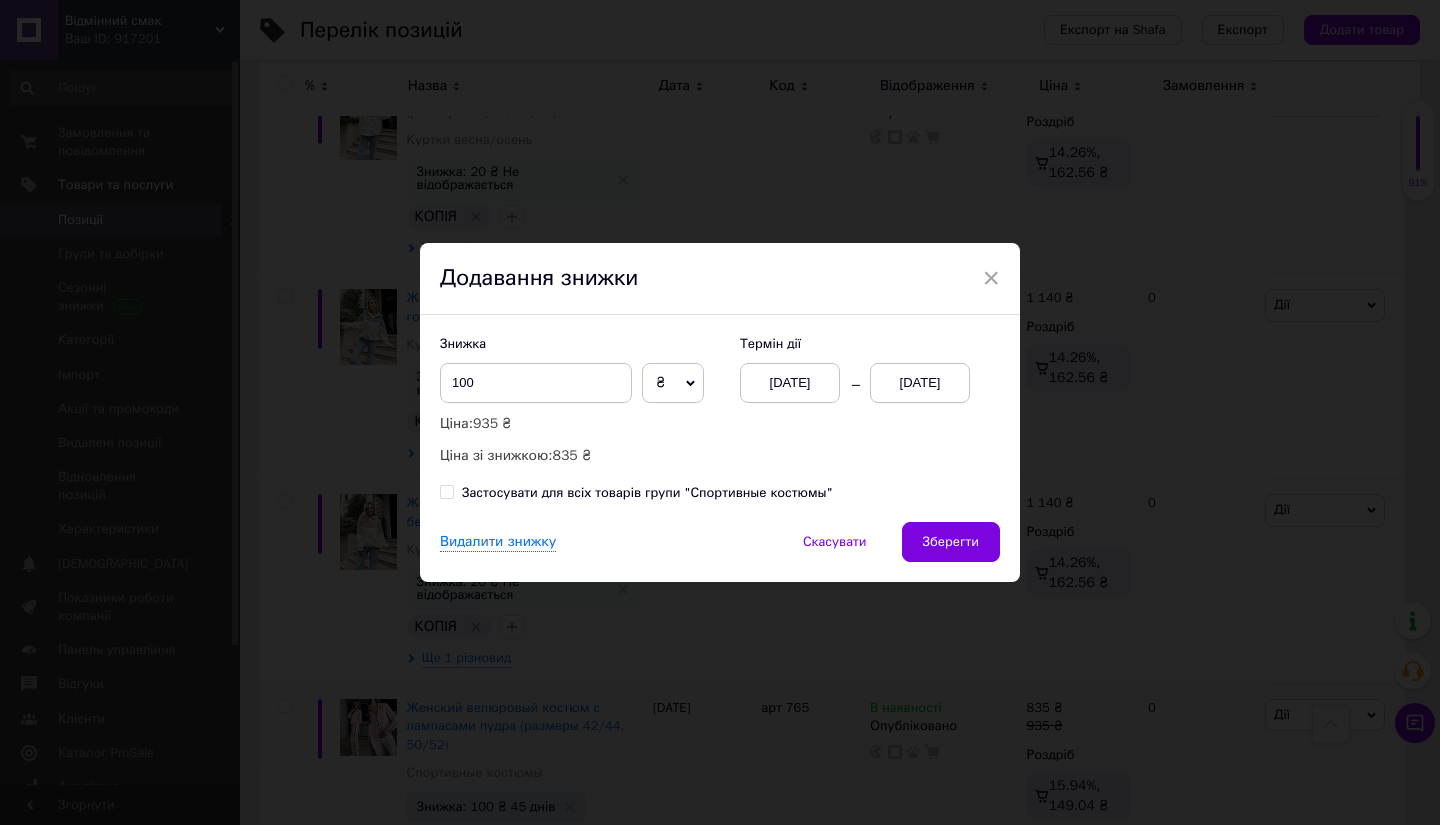 click on "[DATE]" at bounding box center (920, 383) 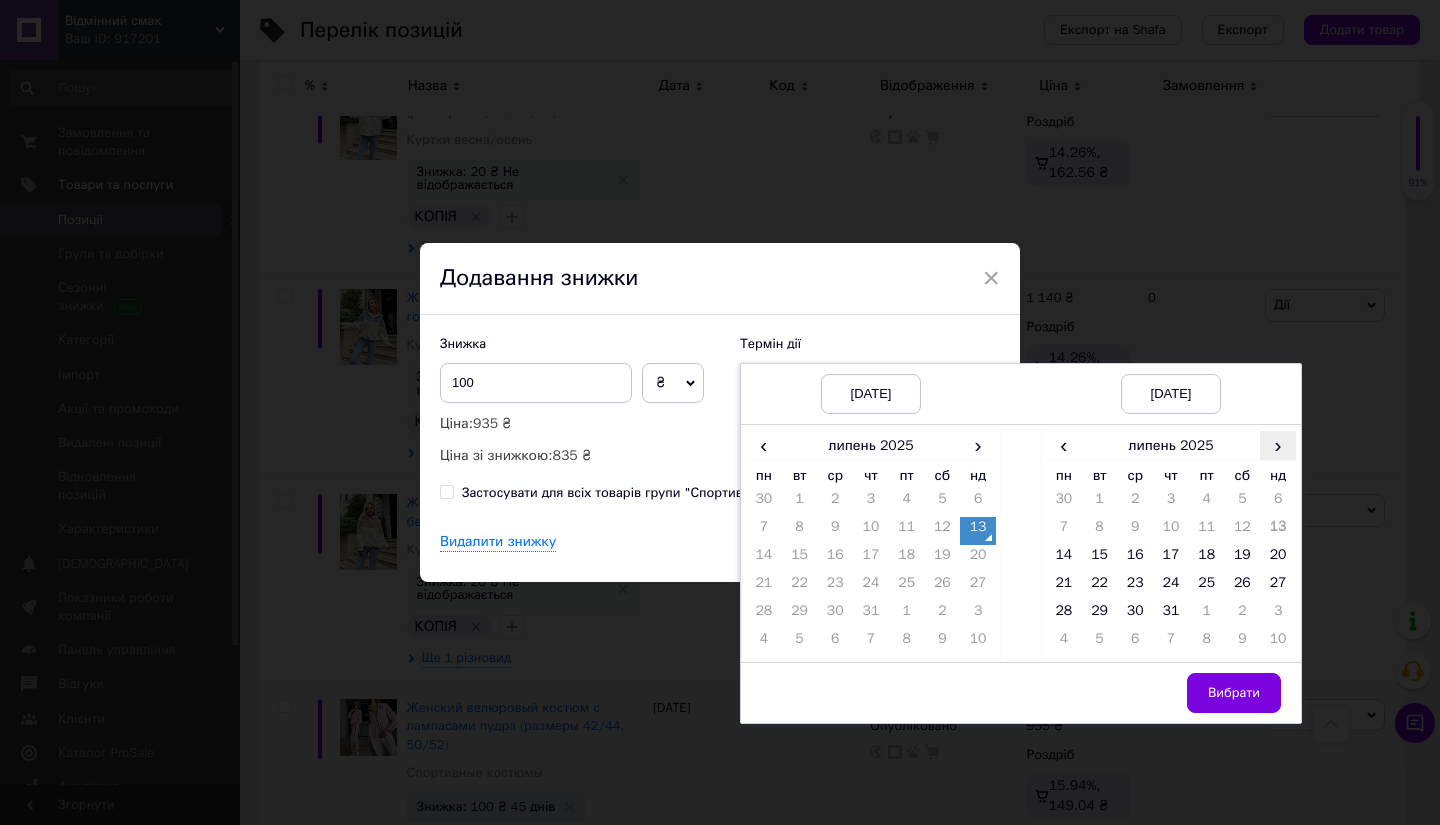click on "›" at bounding box center (1278, 445) 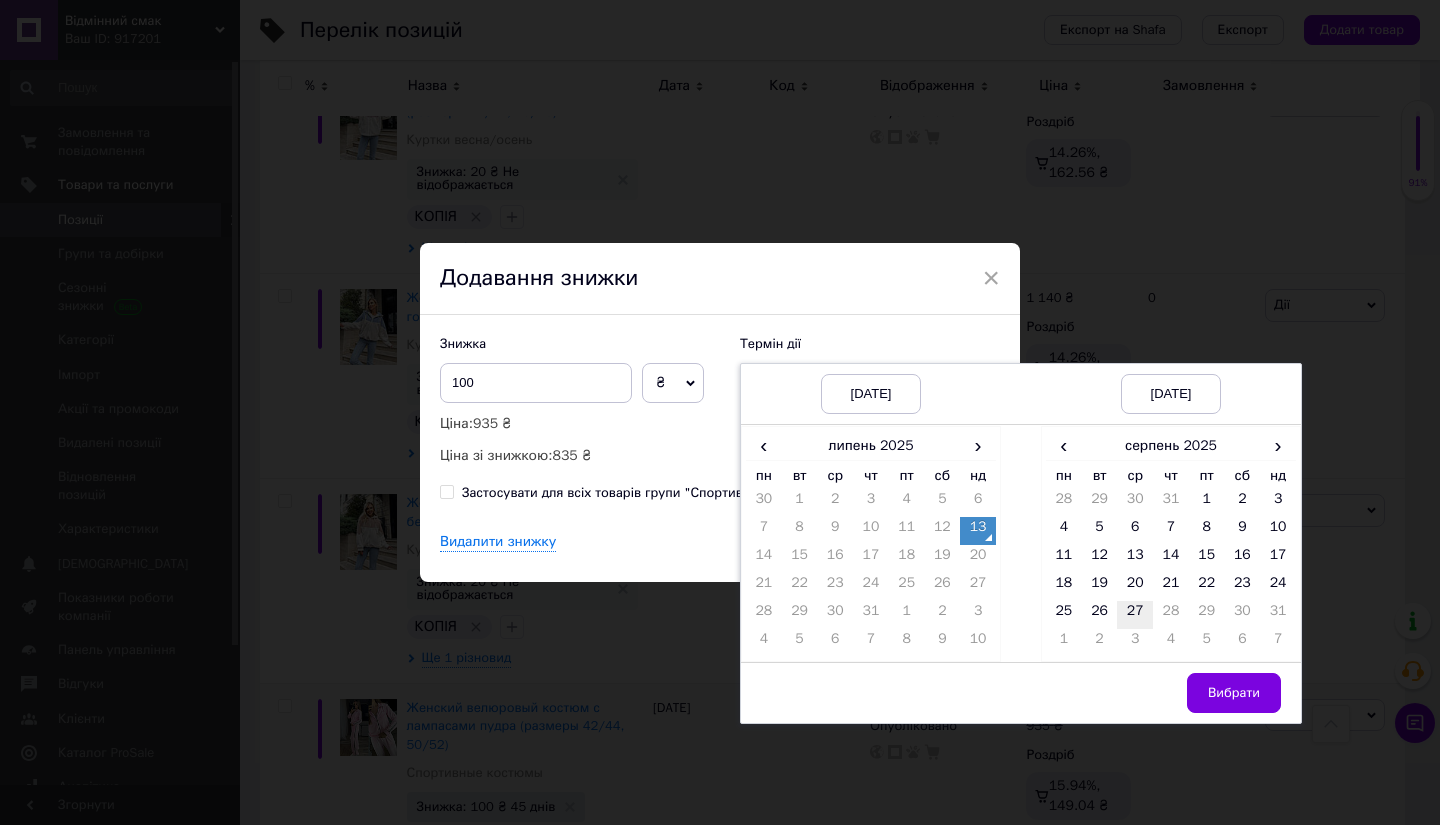 click on "27" at bounding box center [1135, 615] 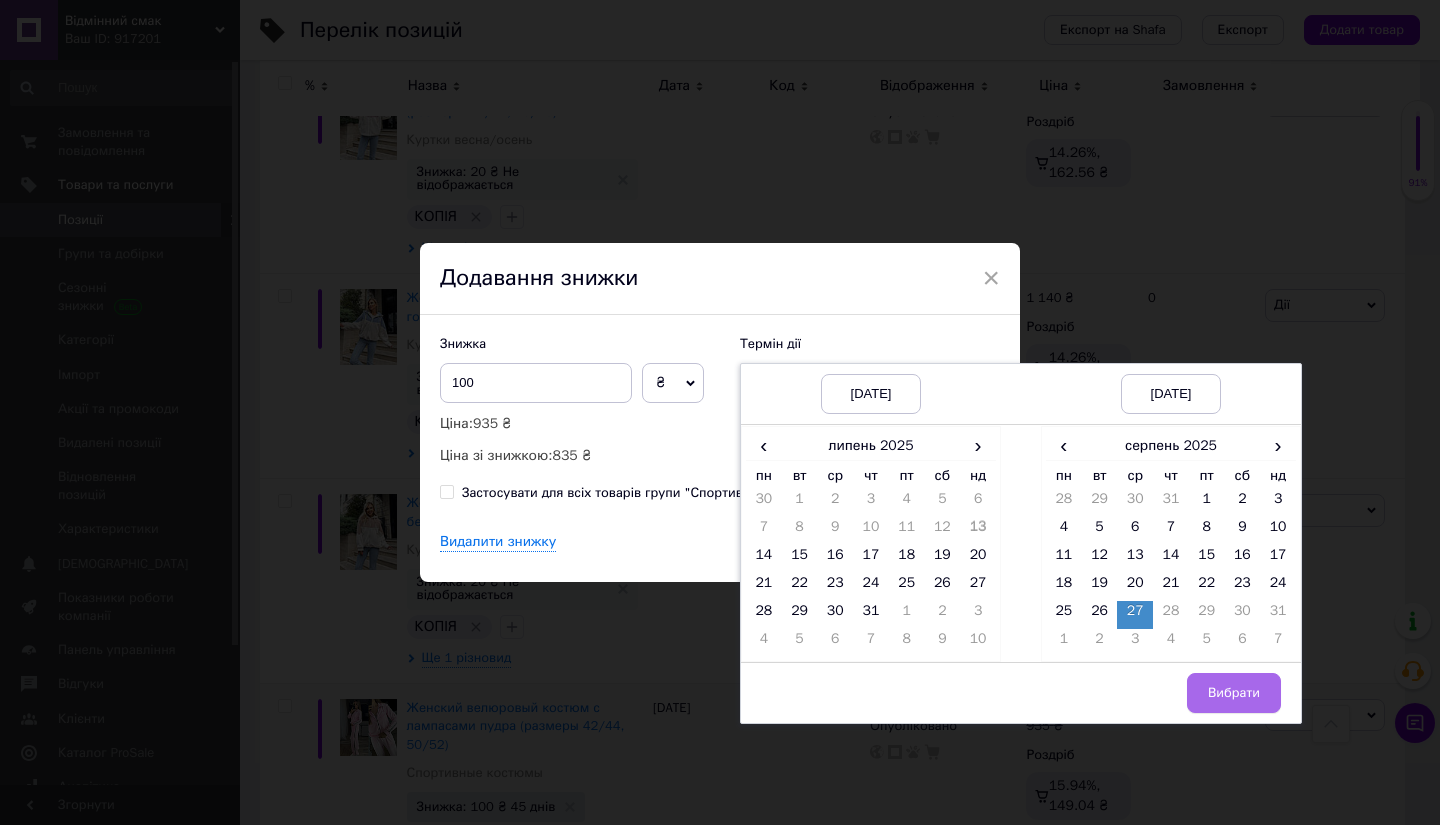 click on "Вибрати" at bounding box center [1234, 693] 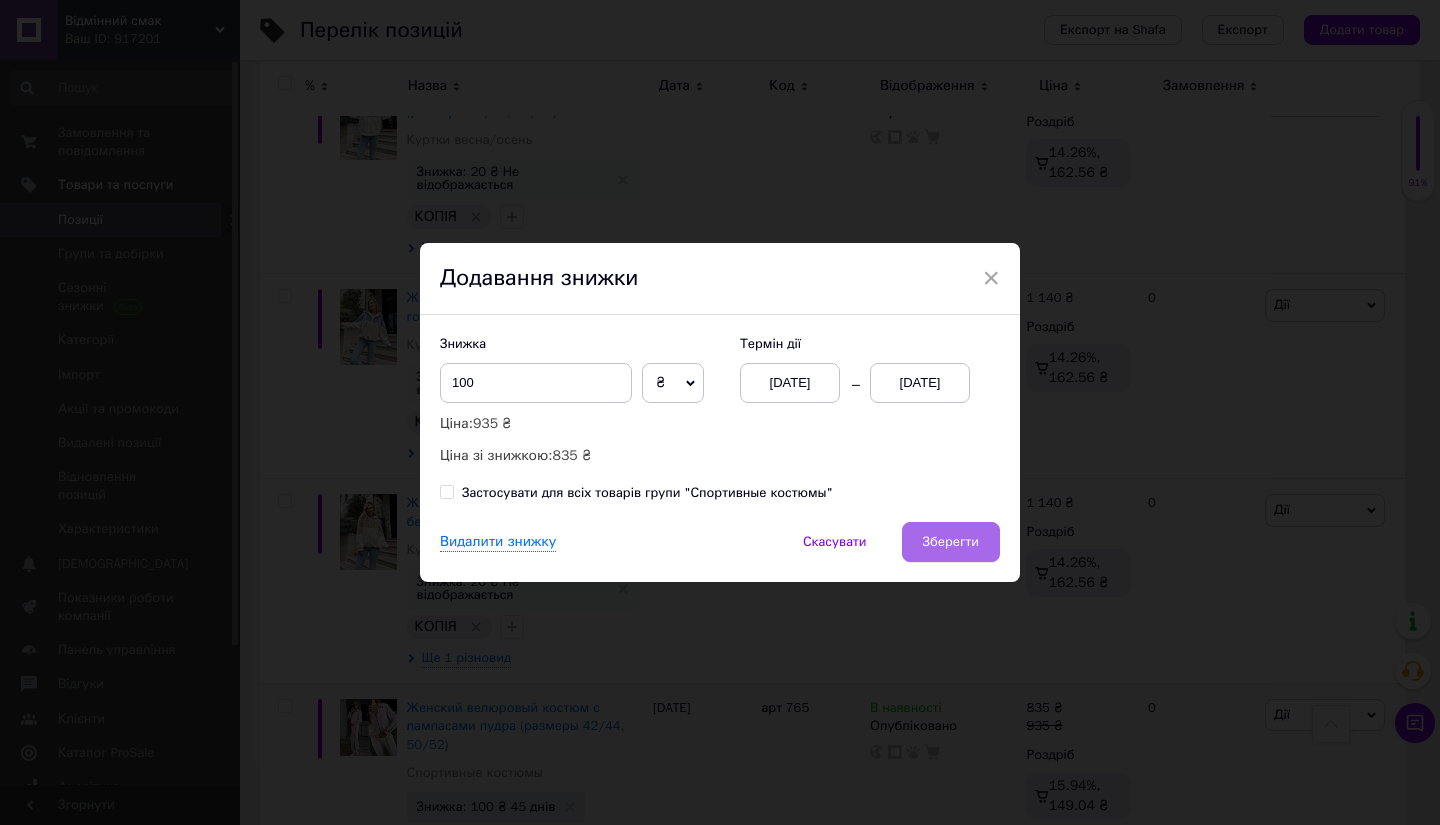 click on "Зберегти" at bounding box center [951, 542] 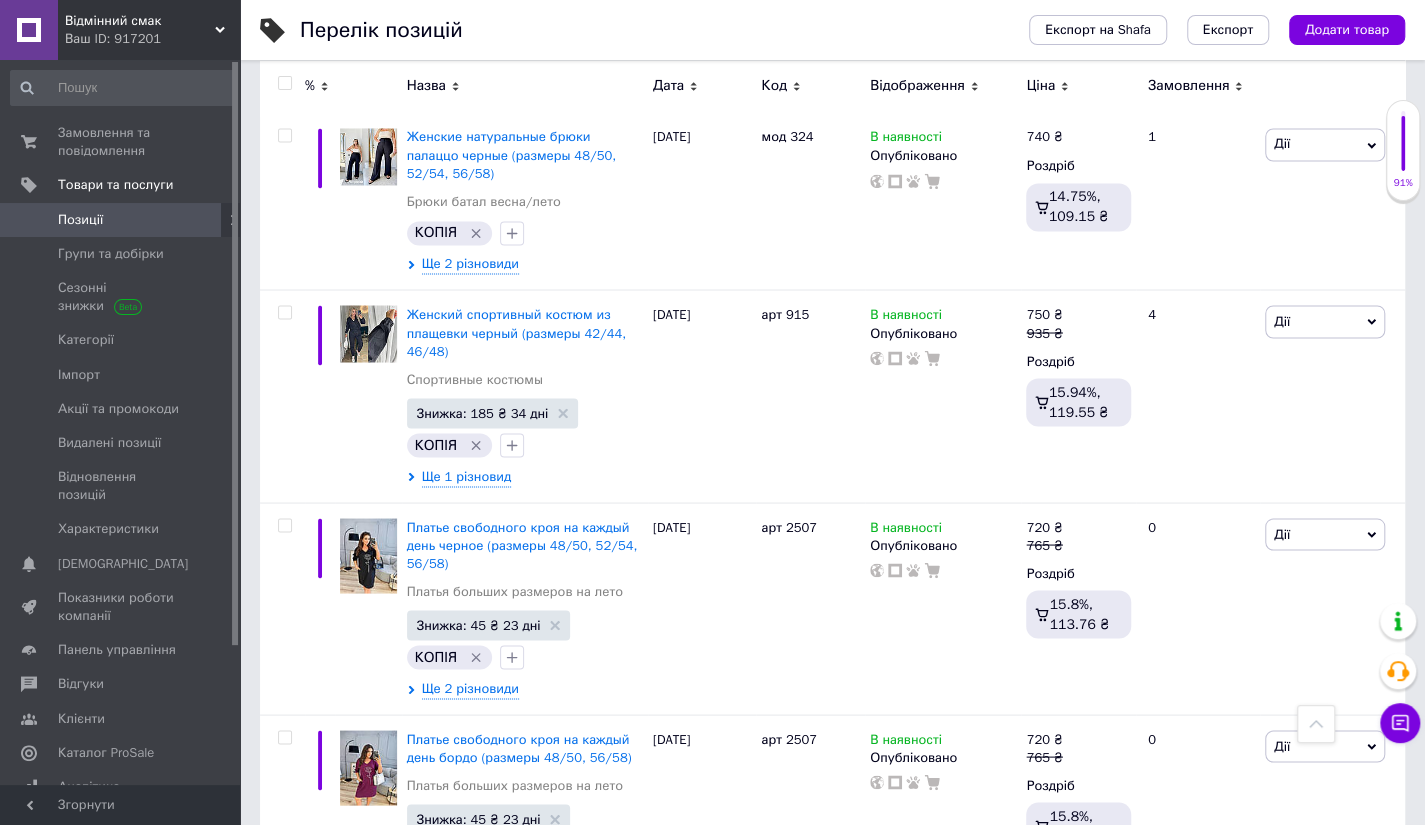 scroll, scrollTop: 14660, scrollLeft: 0, axis: vertical 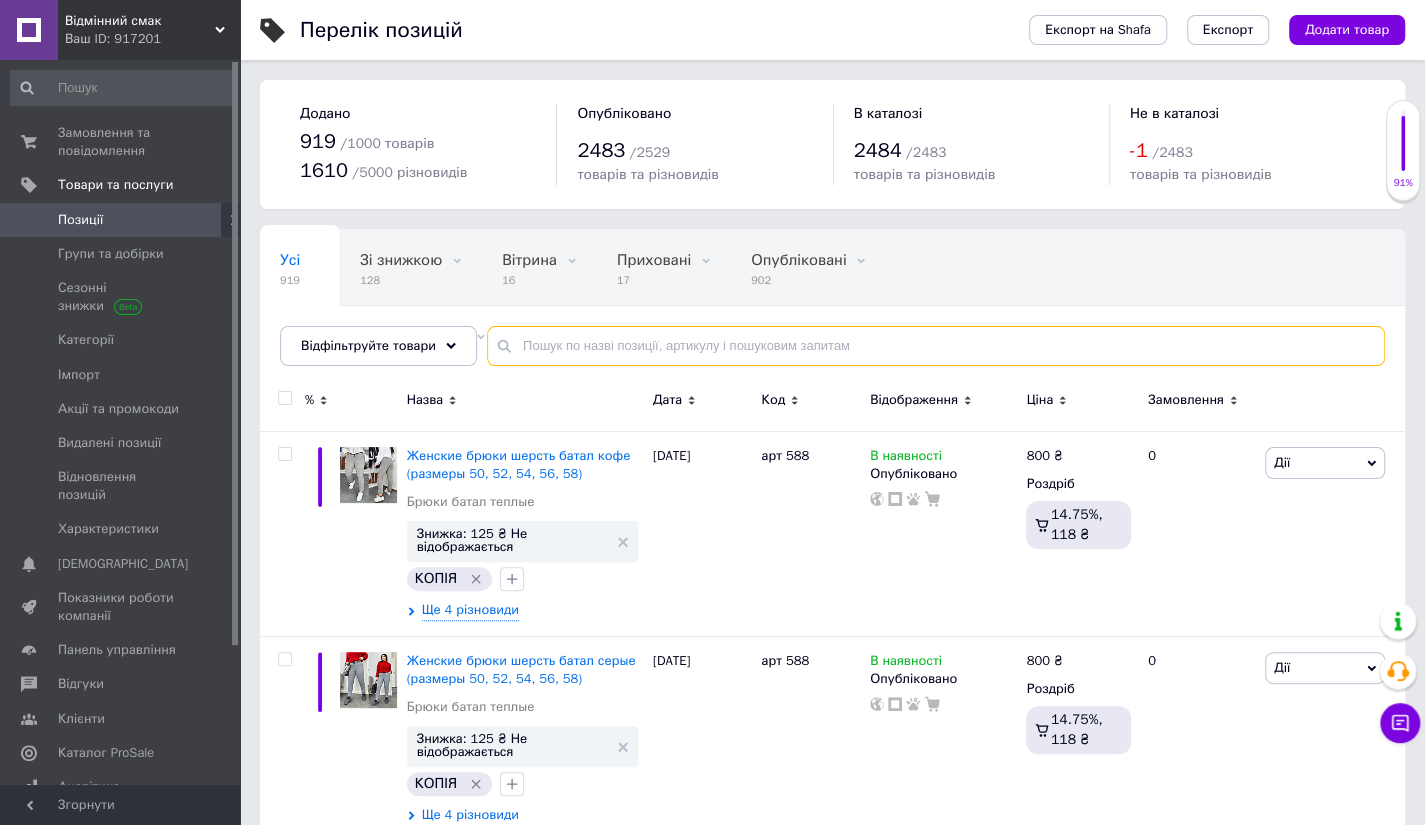 click at bounding box center (936, 346) 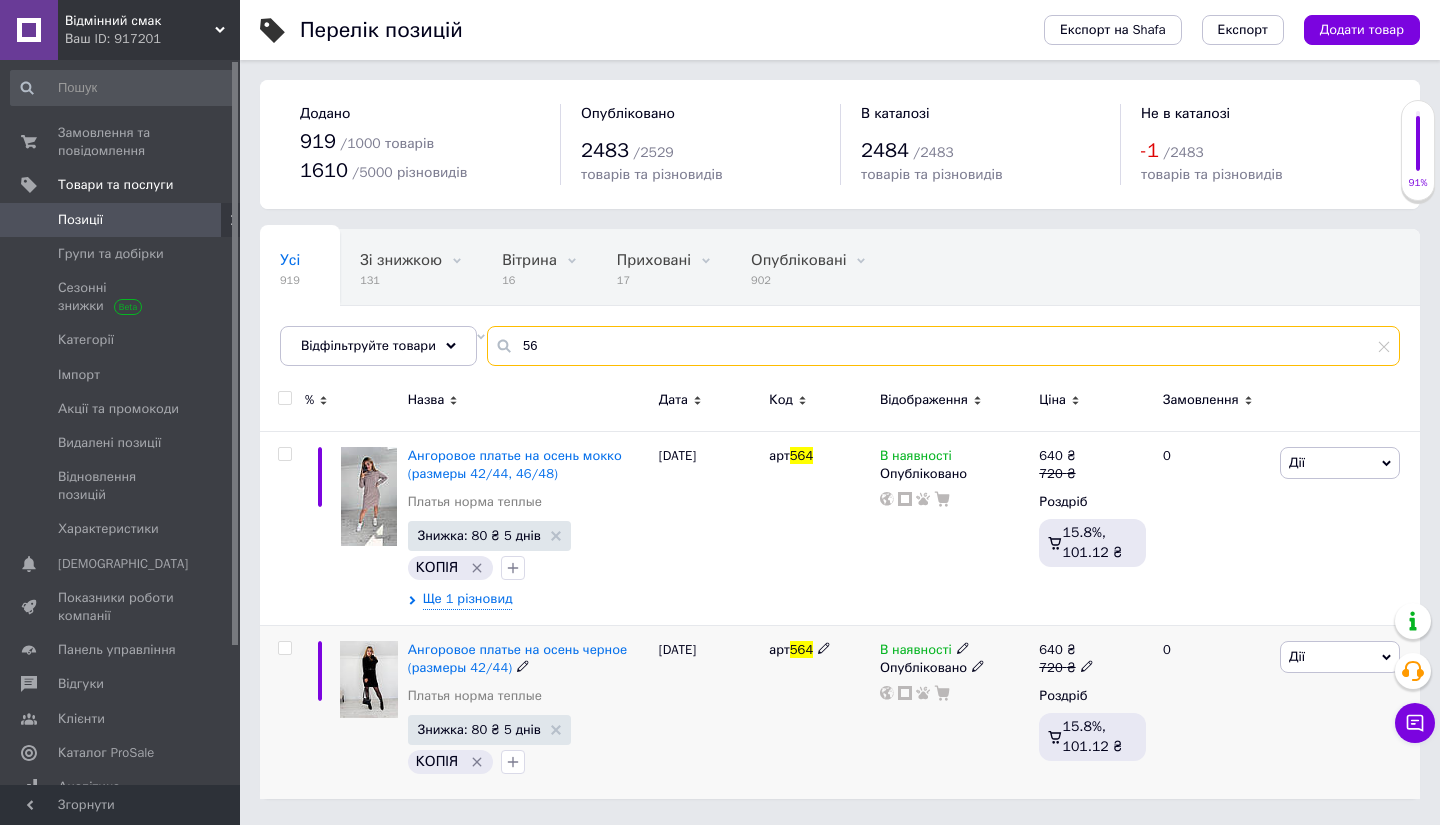 type on "5" 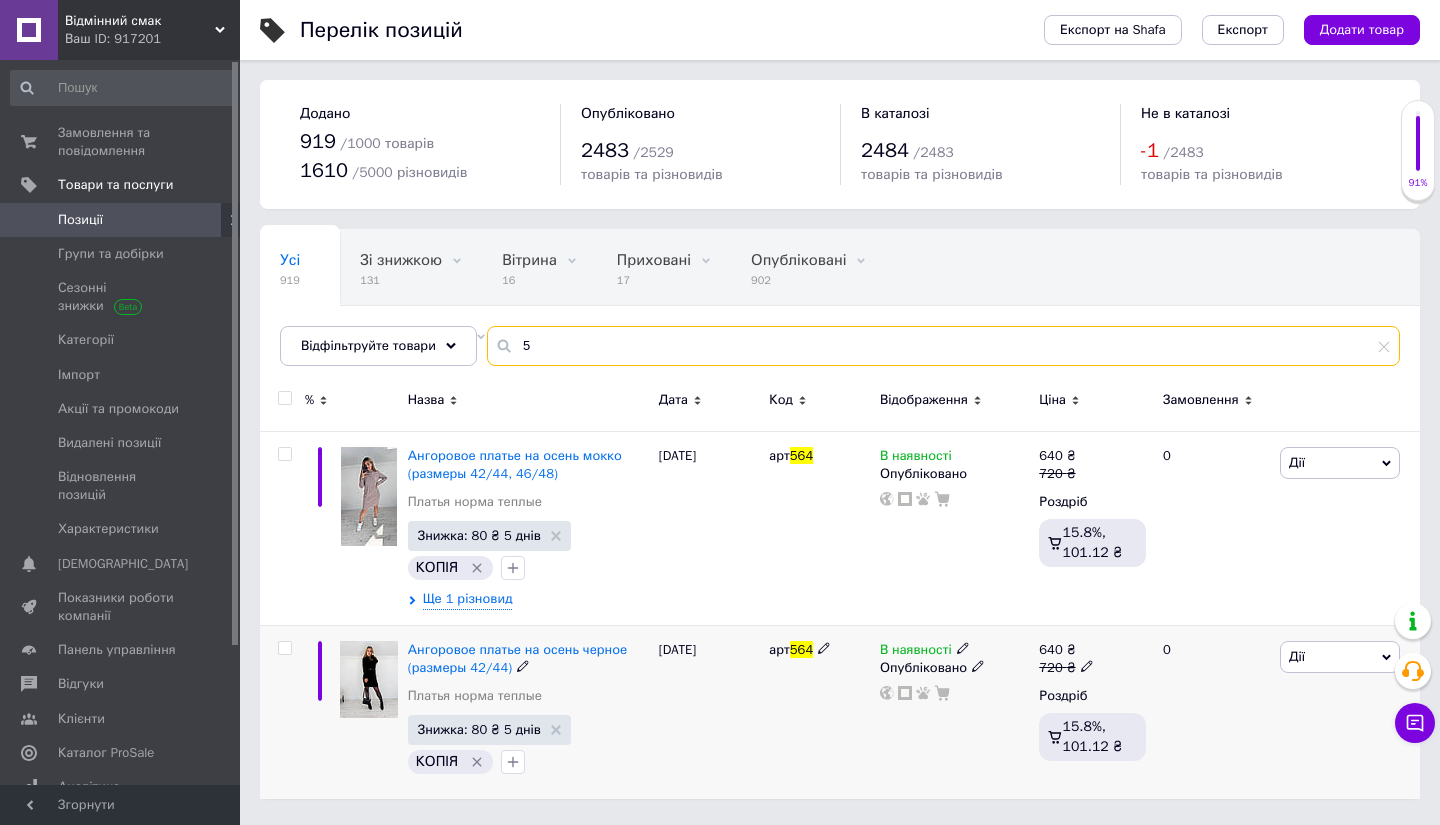 type 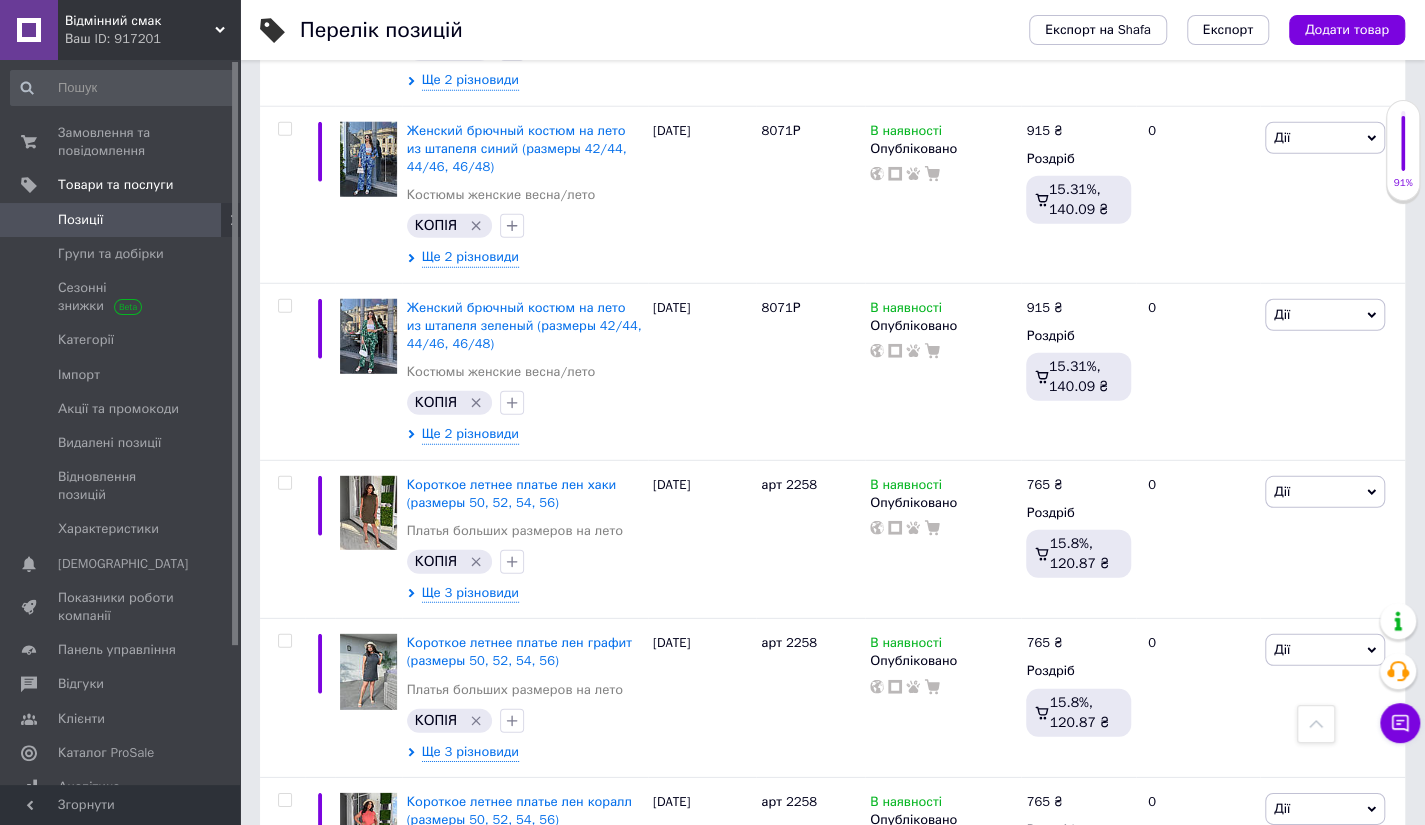 scroll, scrollTop: 16308, scrollLeft: 0, axis: vertical 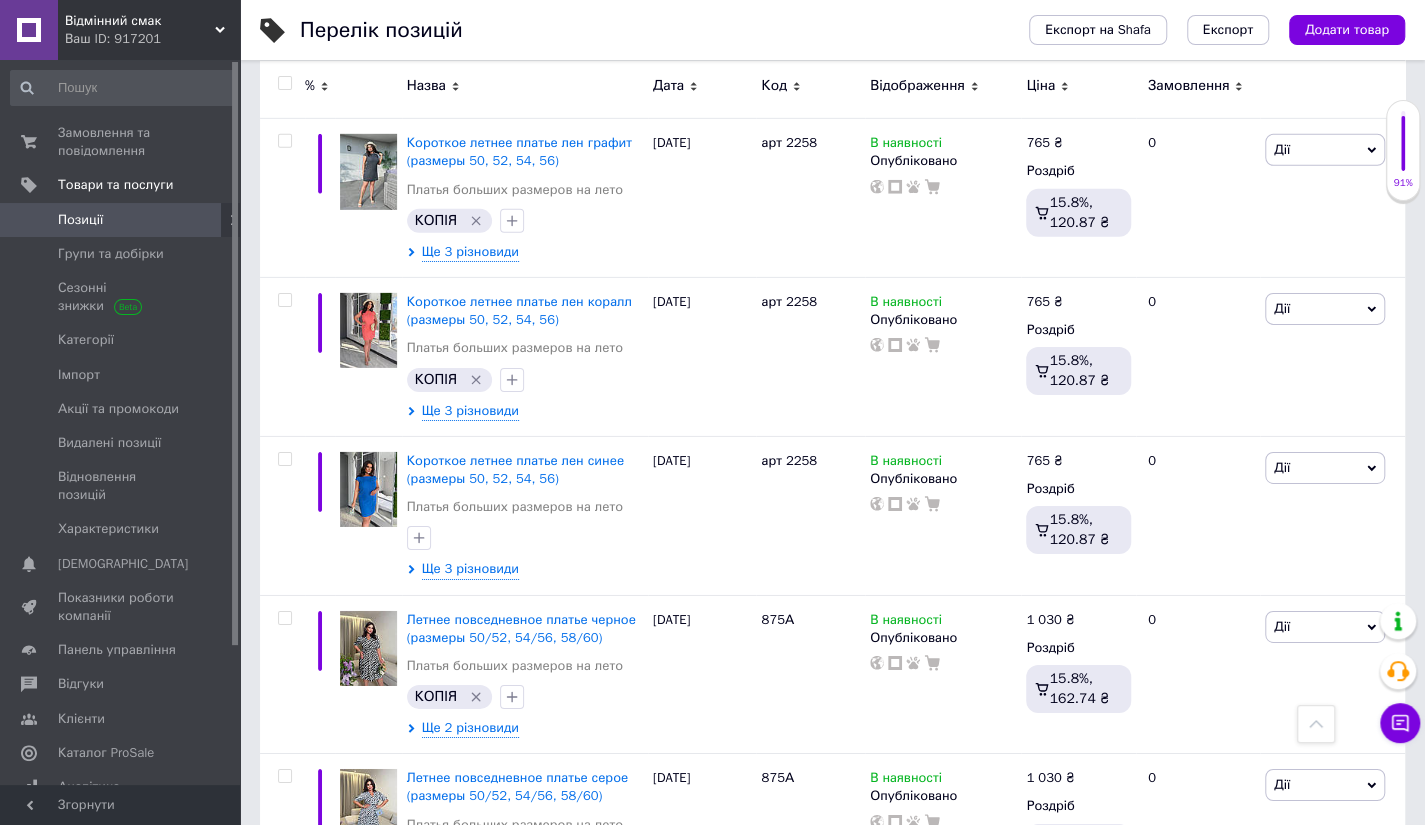click on "3" at bounding box center [372, 1429] 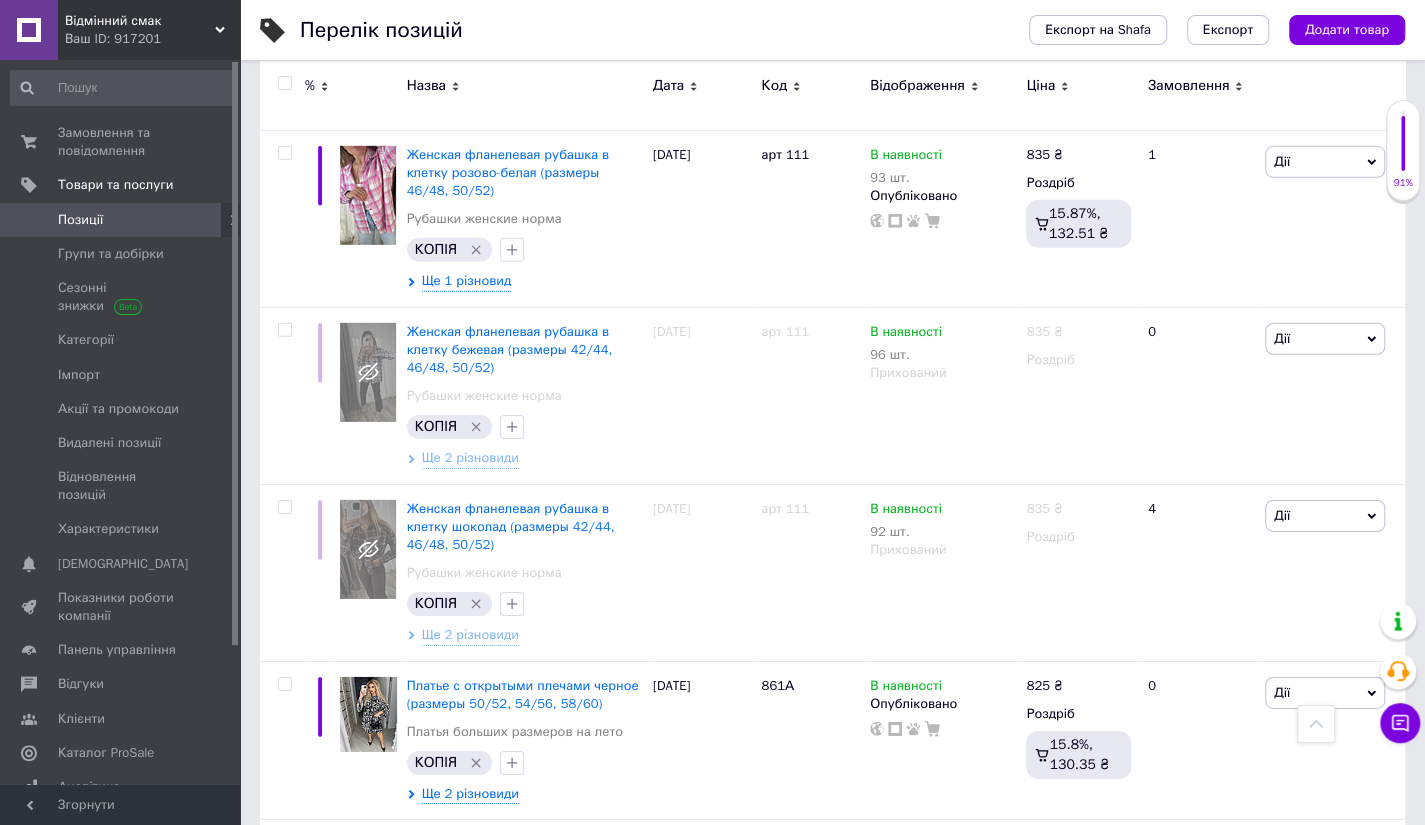 click on "5" at bounding box center (584, 1373) 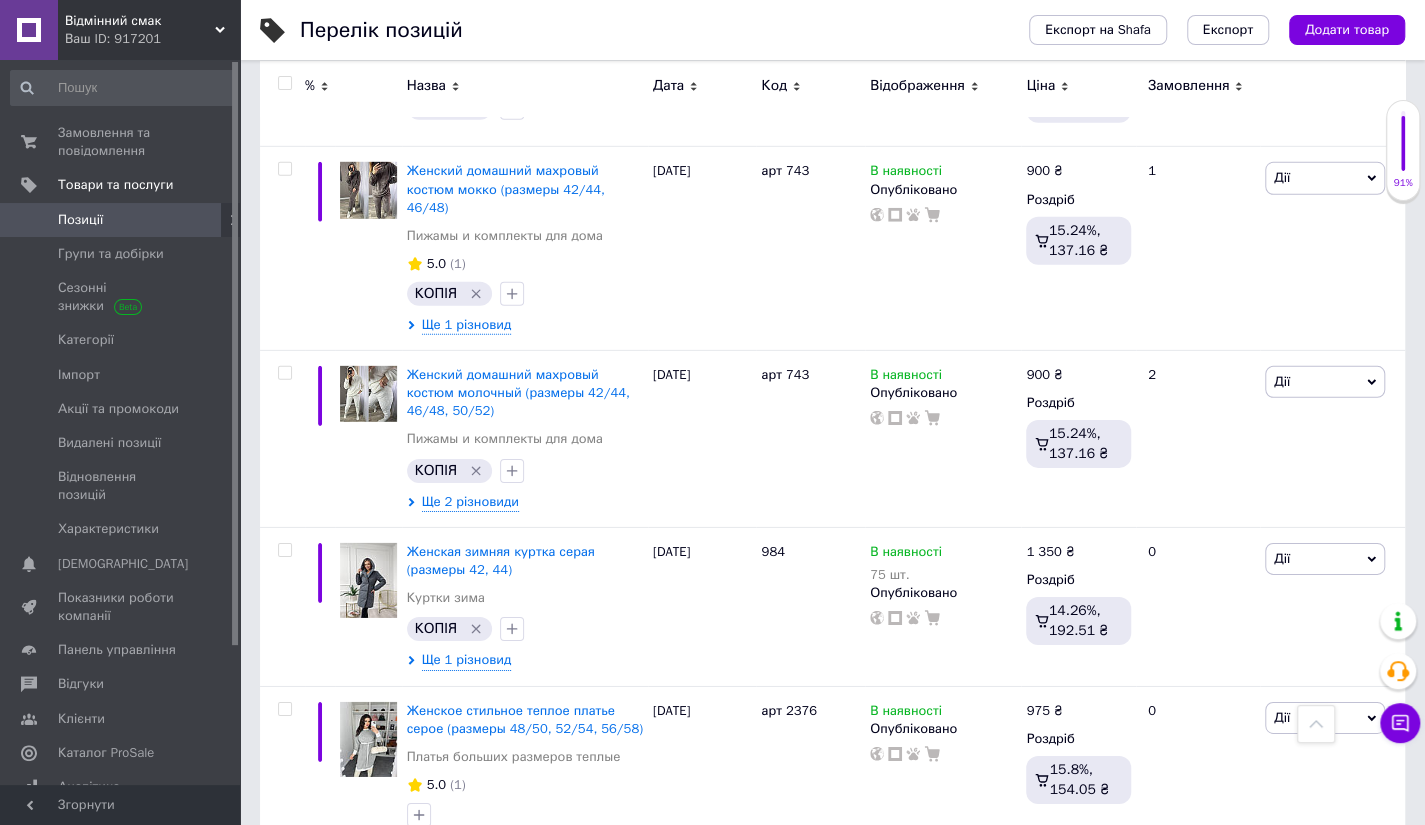 scroll, scrollTop: 16308, scrollLeft: 0, axis: vertical 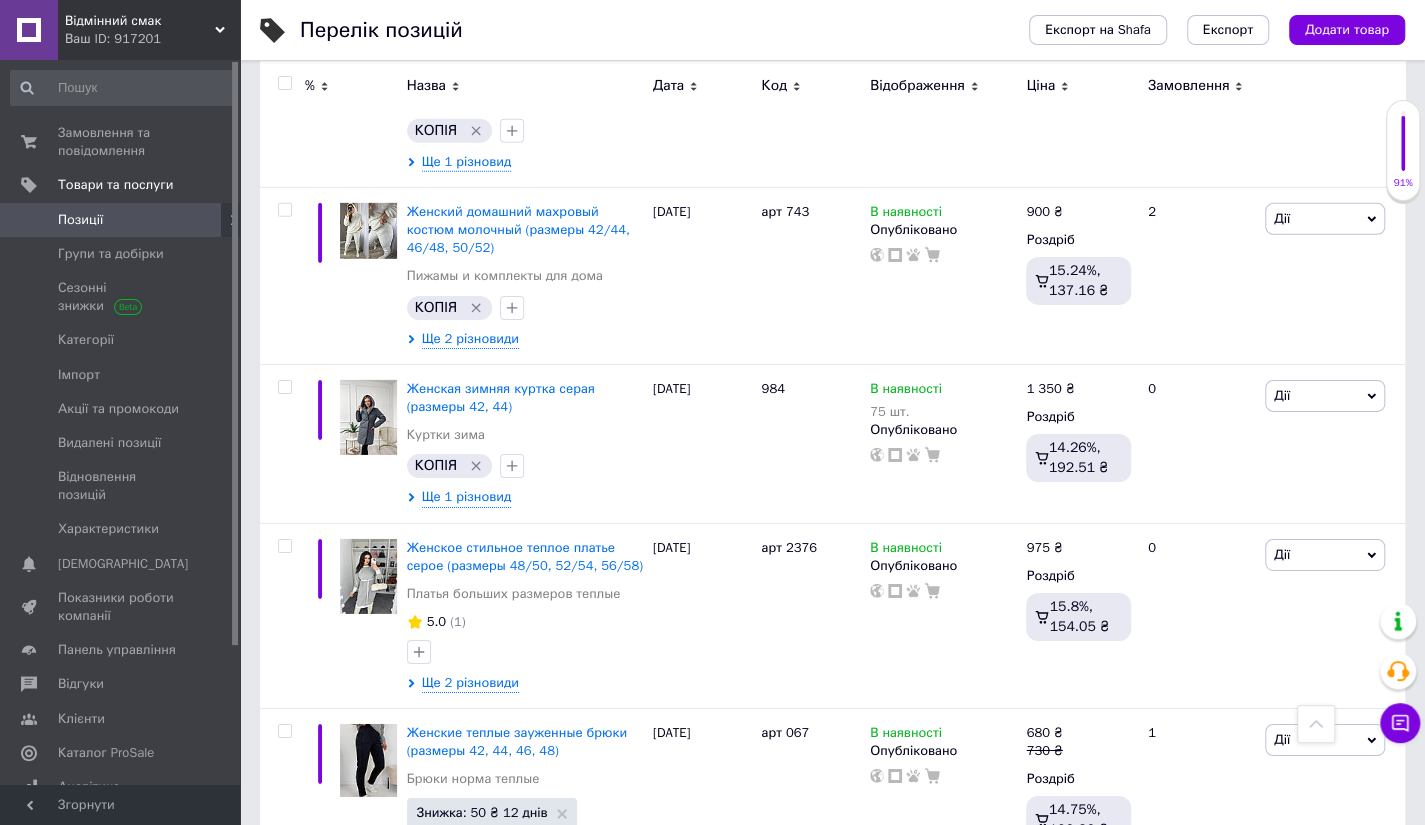 click on "6" at bounding box center (629, 1446) 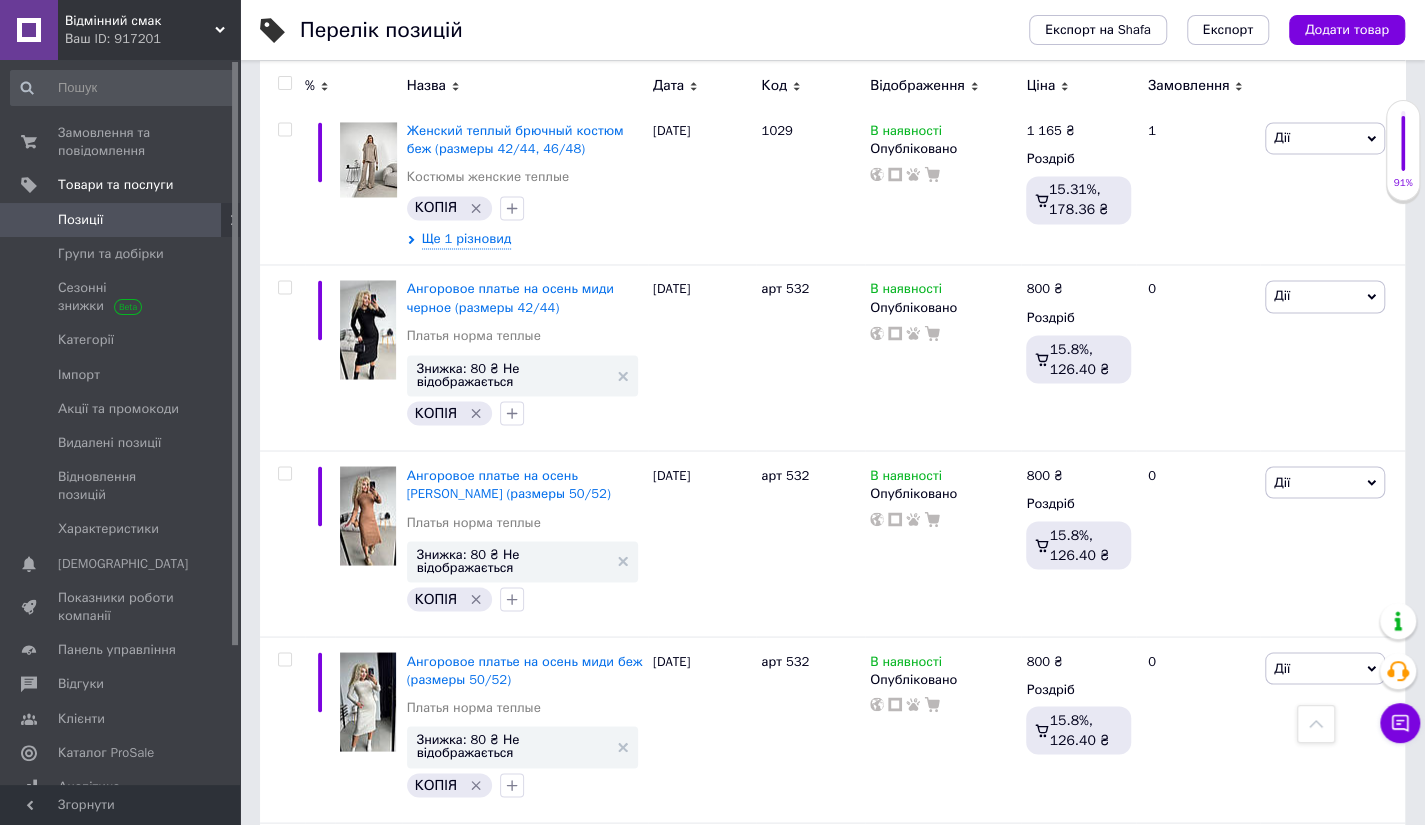 scroll, scrollTop: 10160, scrollLeft: 0, axis: vertical 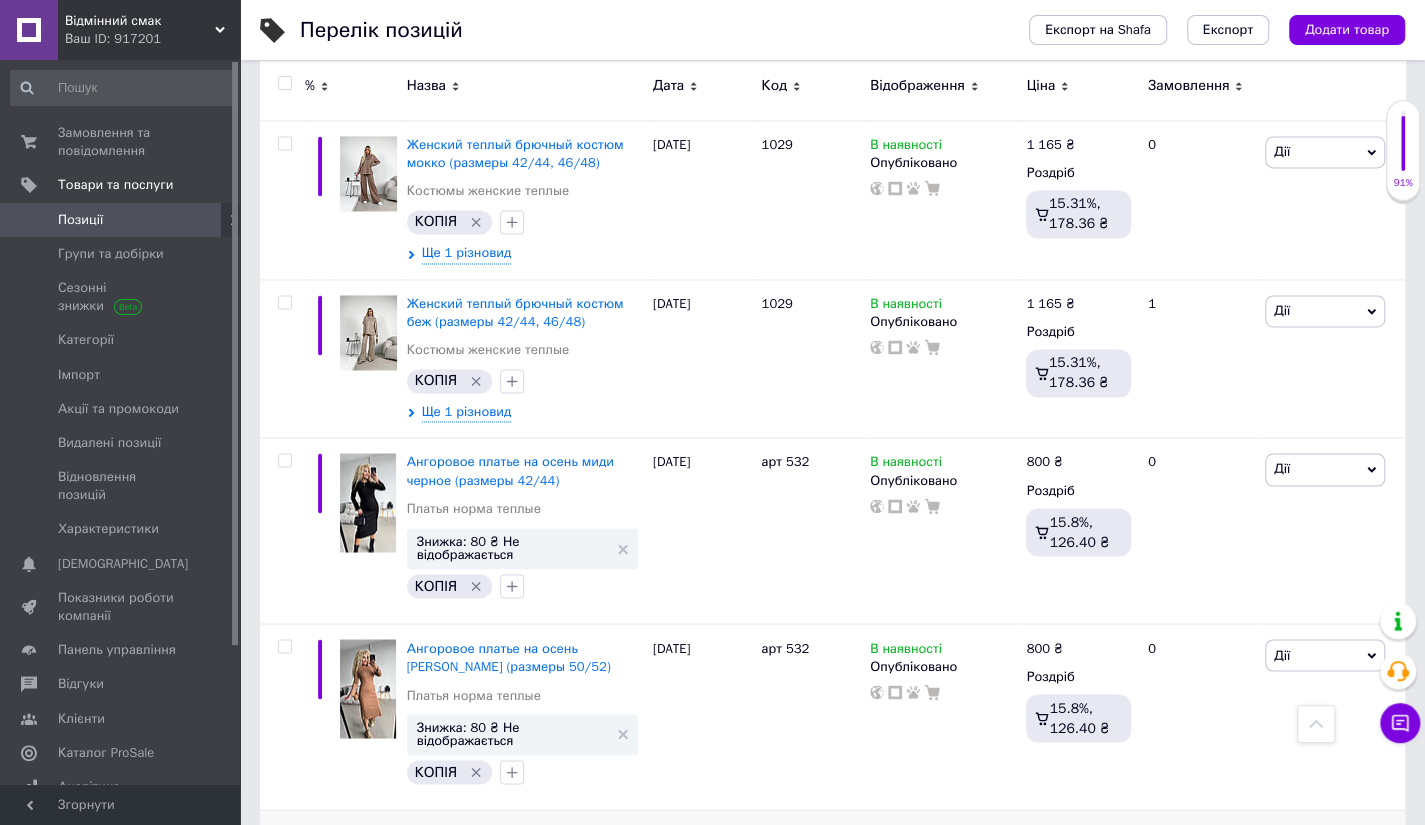 click on "Дії" at bounding box center (1325, 841) 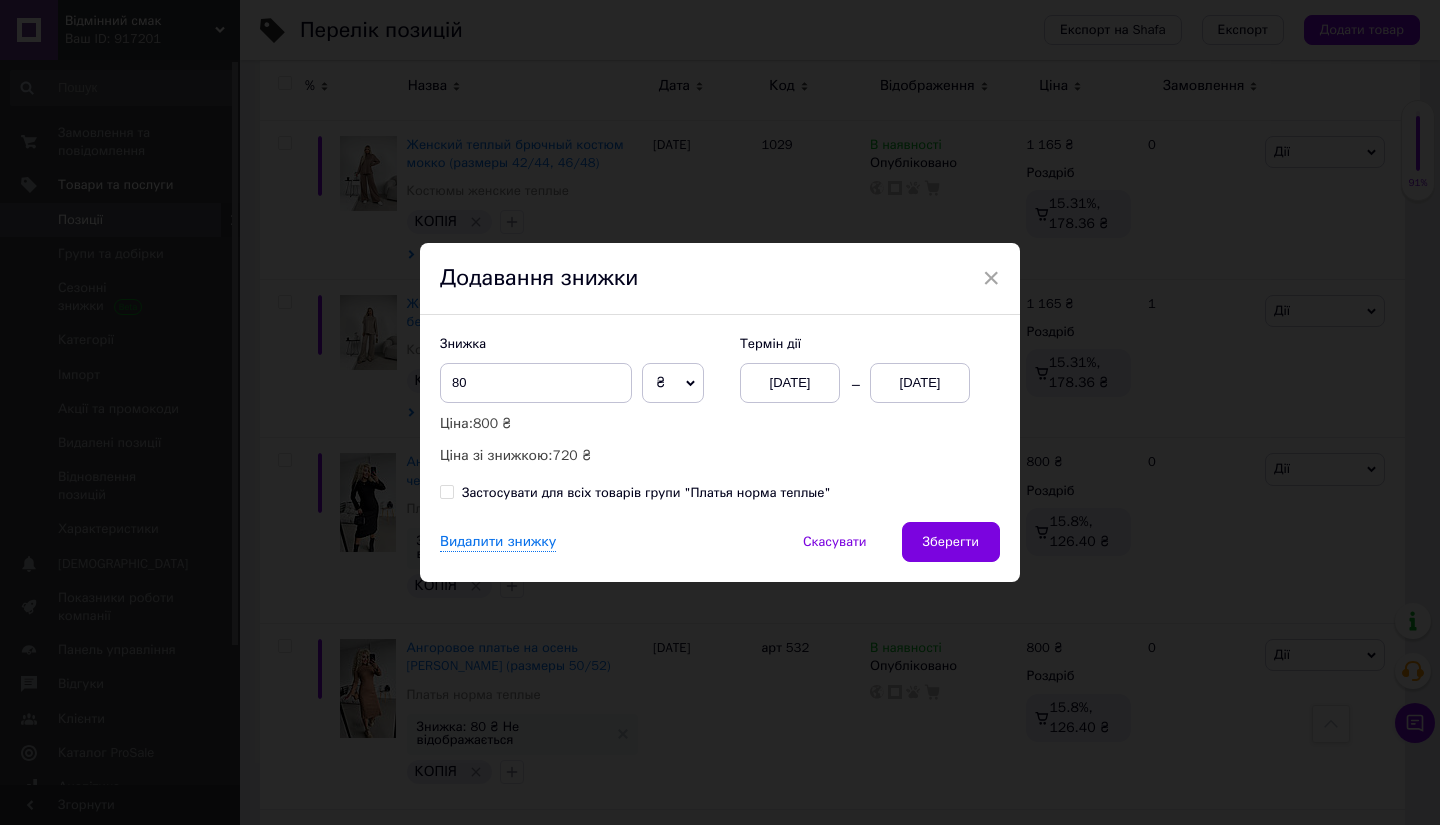 click on "[DATE]" at bounding box center [920, 383] 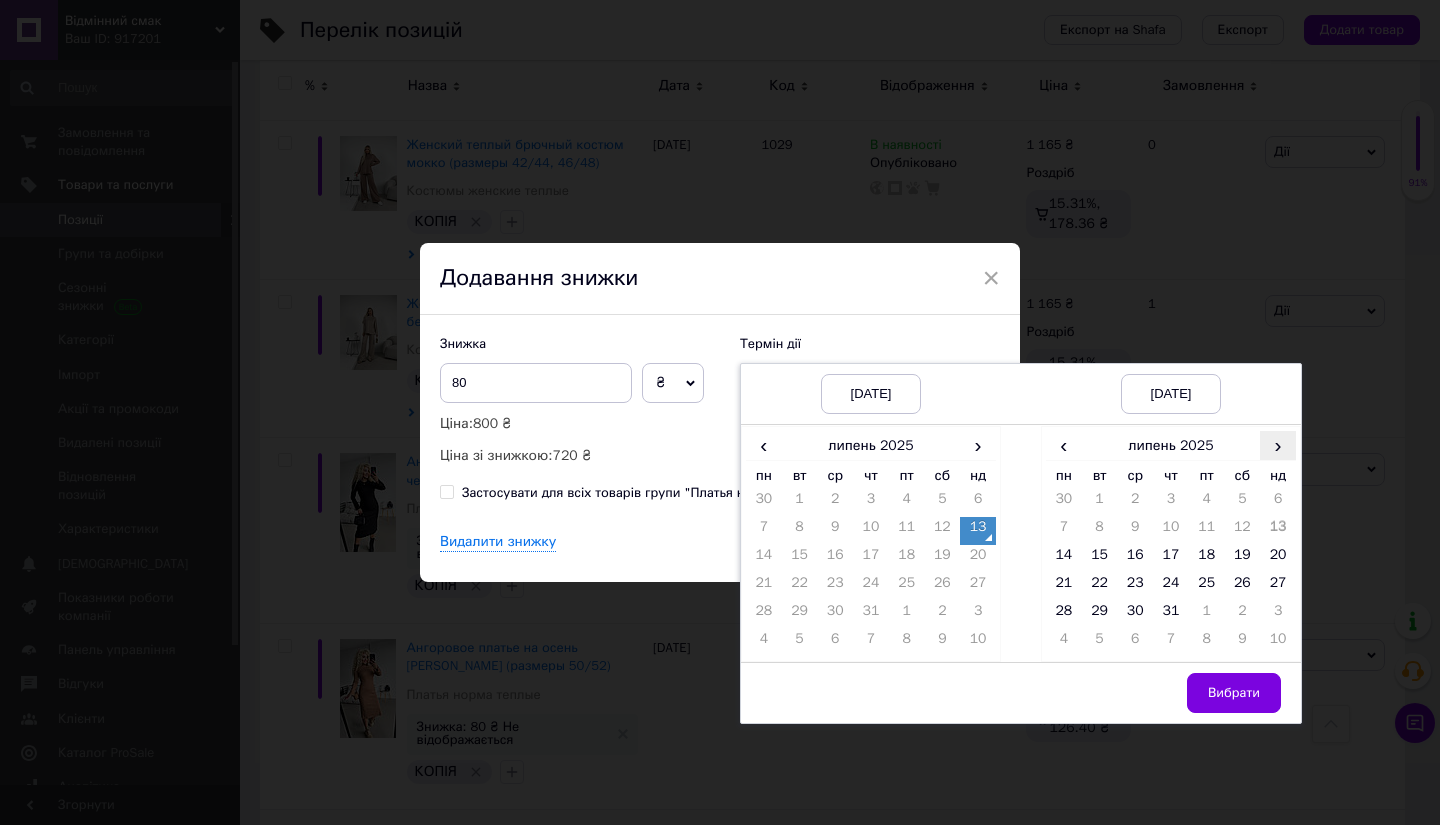 click on "›" at bounding box center (1278, 445) 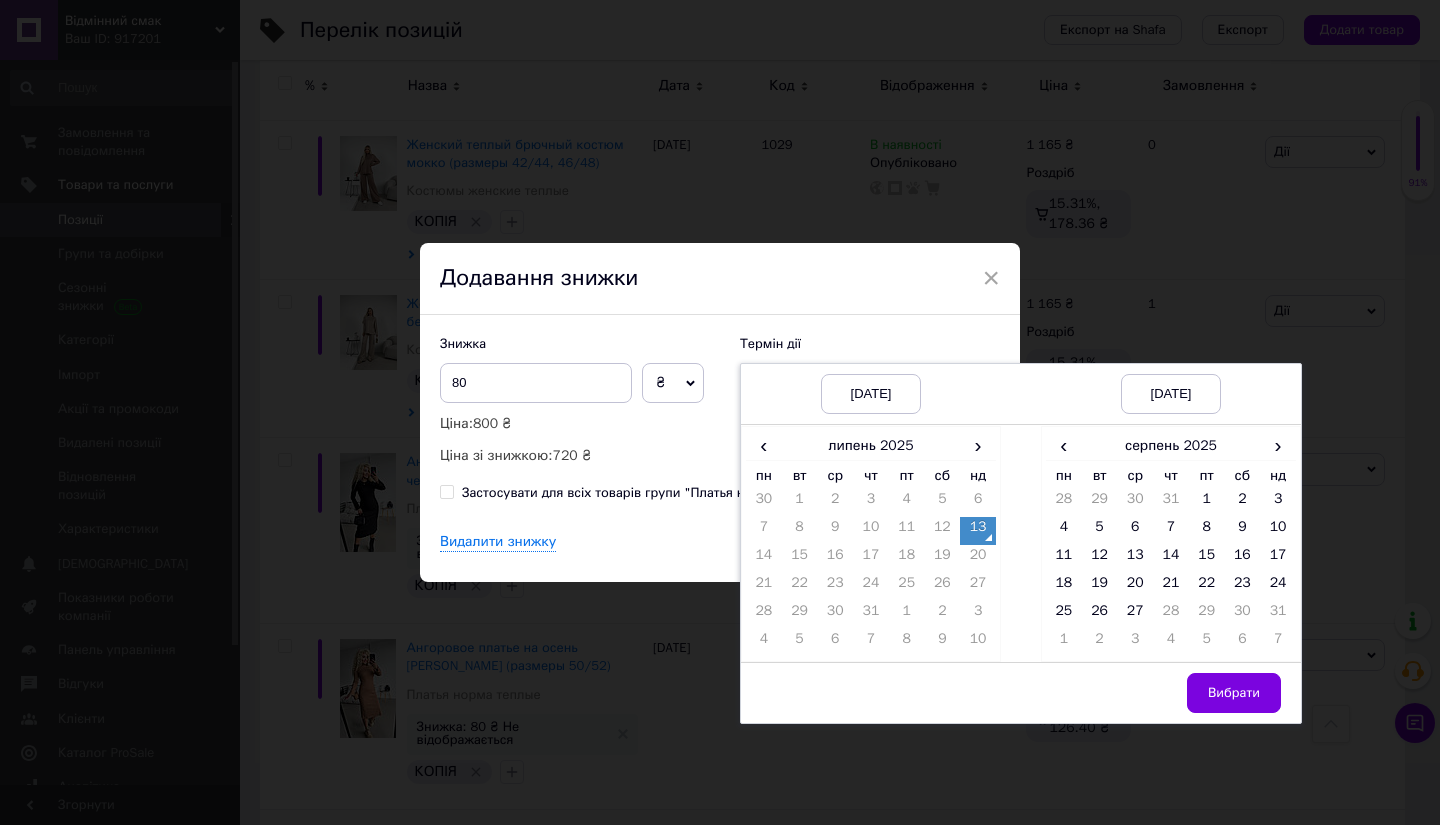 drag, startPoint x: 1132, startPoint y: 608, endPoint x: 1244, endPoint y: 743, distance: 175.41095 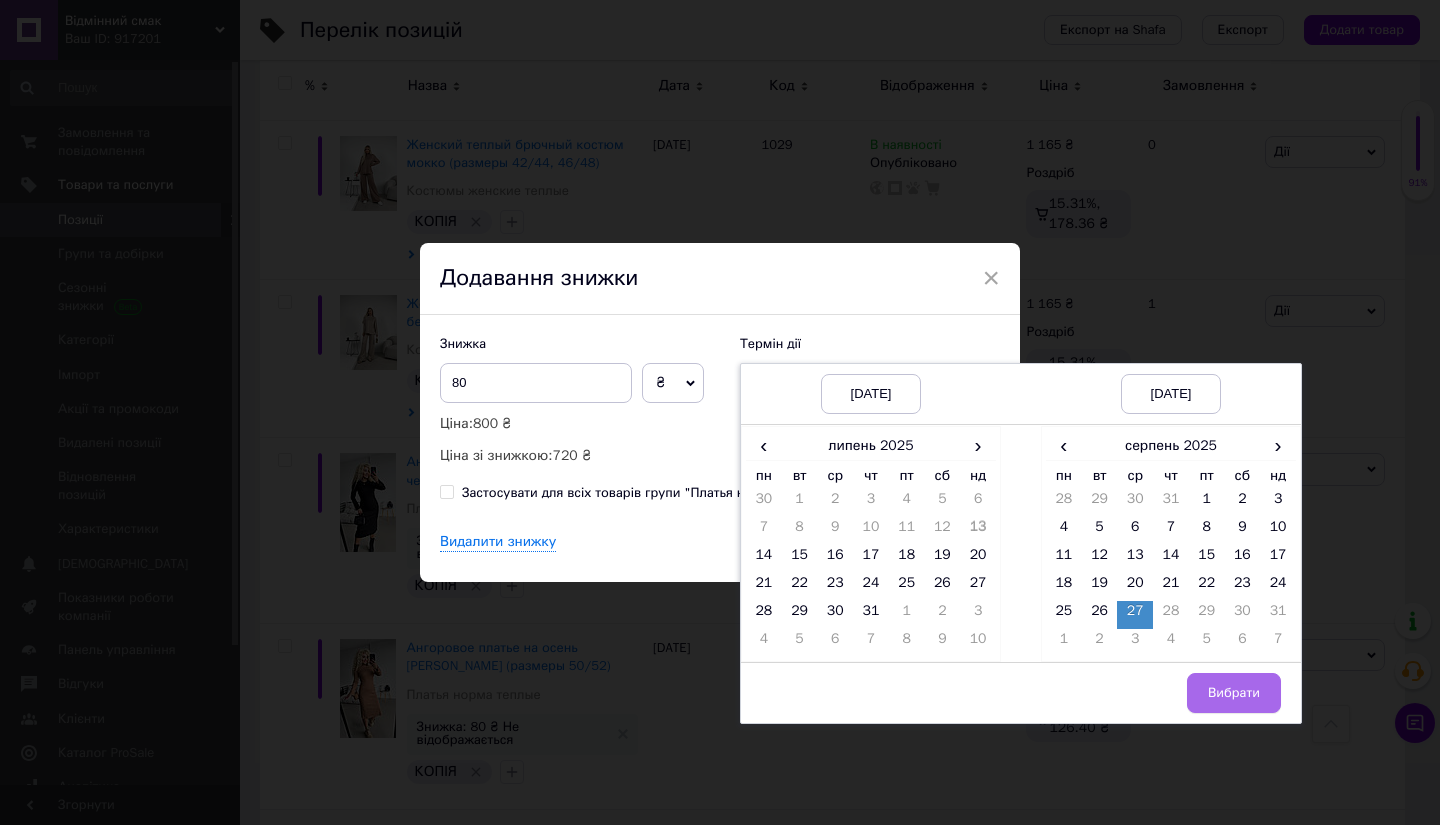 click on "Вибрати" at bounding box center (1234, 693) 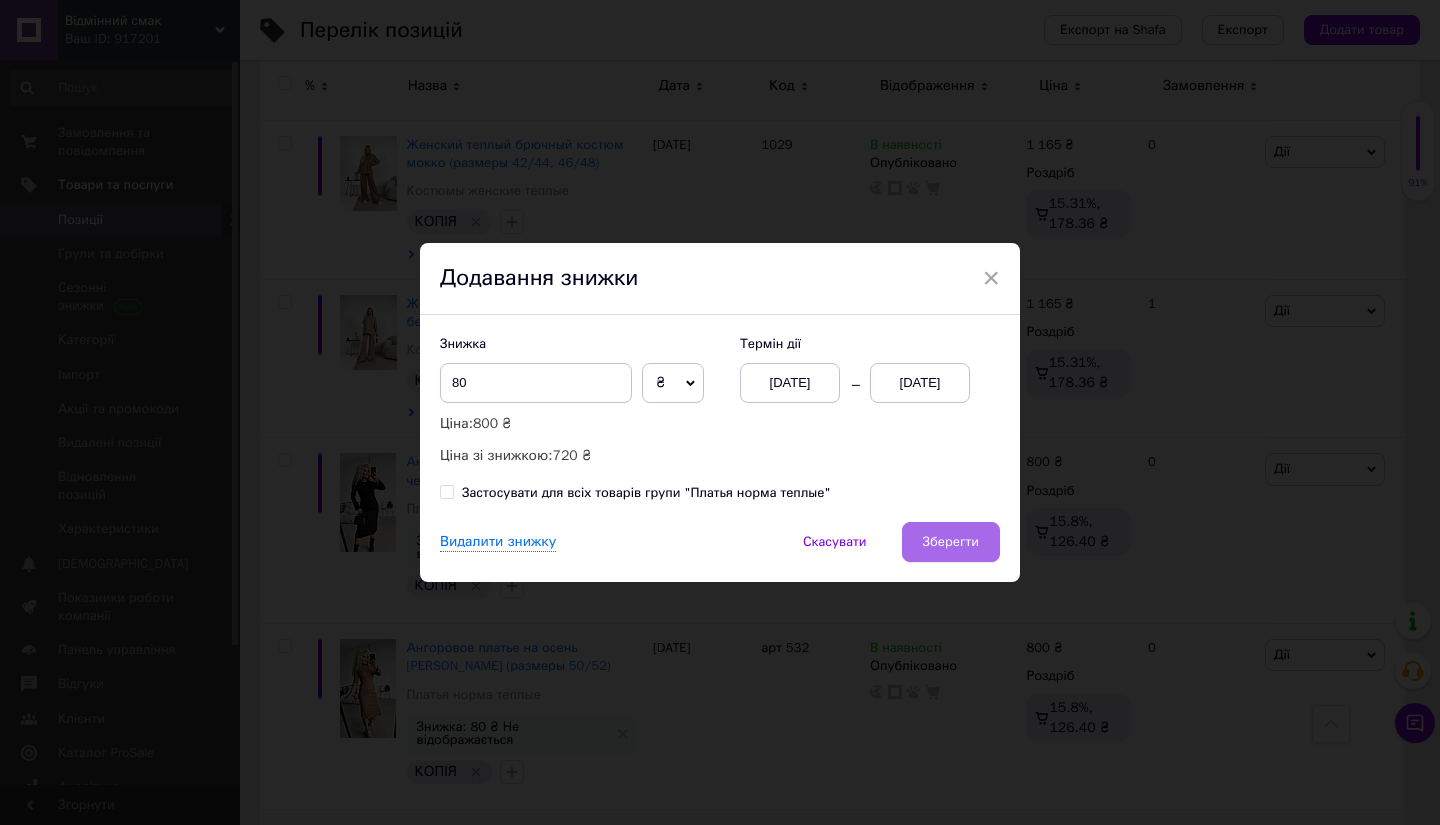 click on "Зберегти" at bounding box center (951, 542) 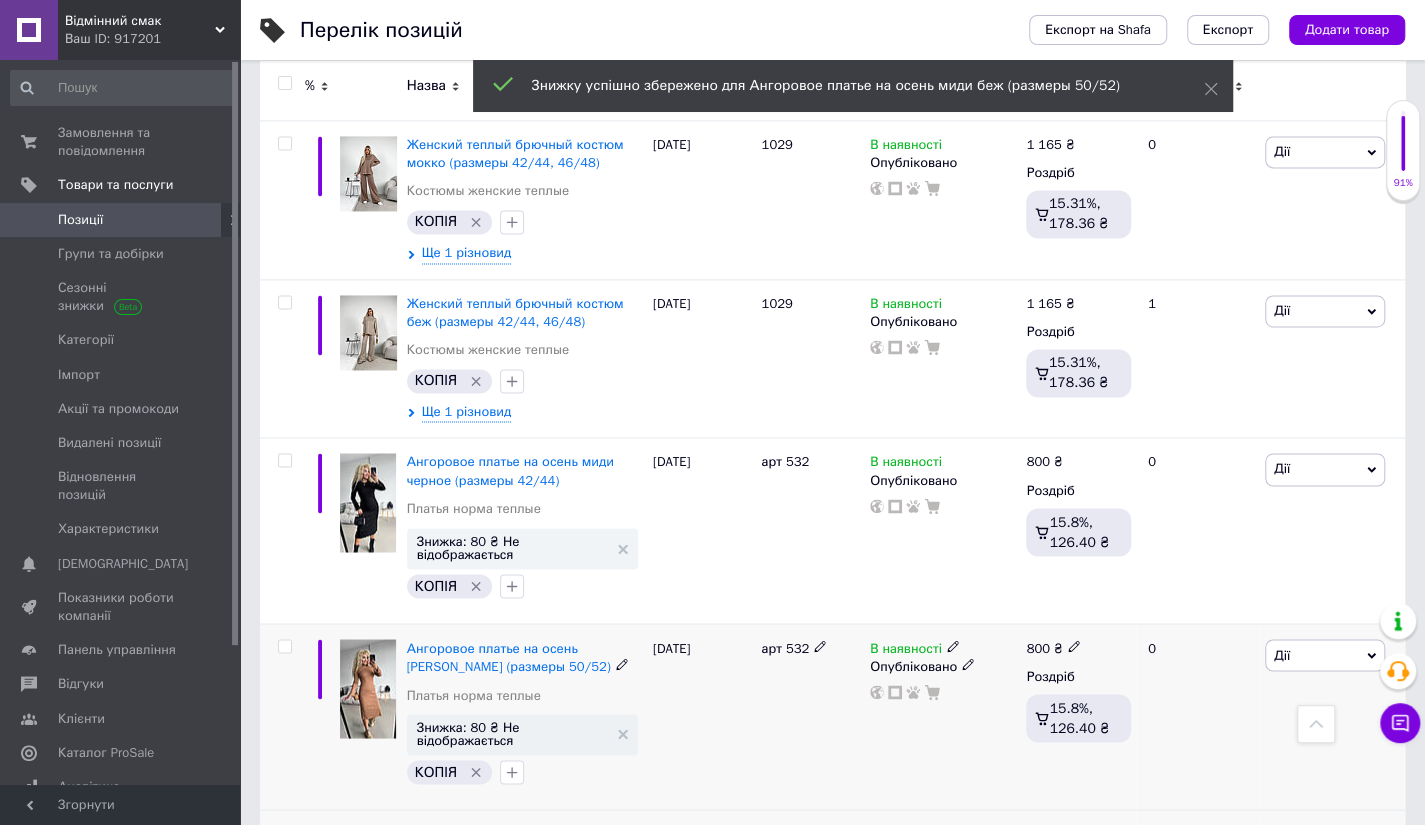 click on "Дії" at bounding box center (1325, 655) 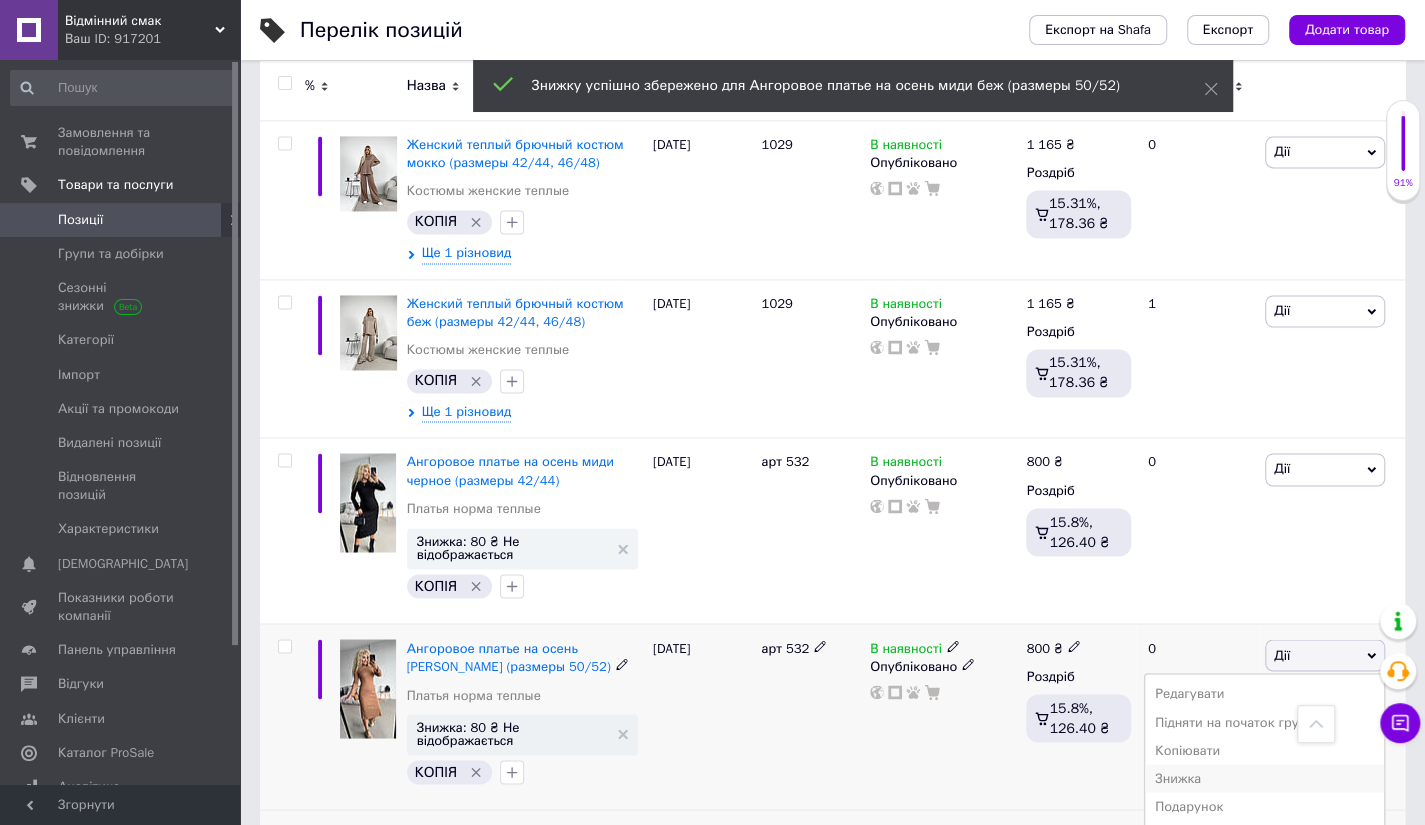 click on "Знижка" at bounding box center [1264, 778] 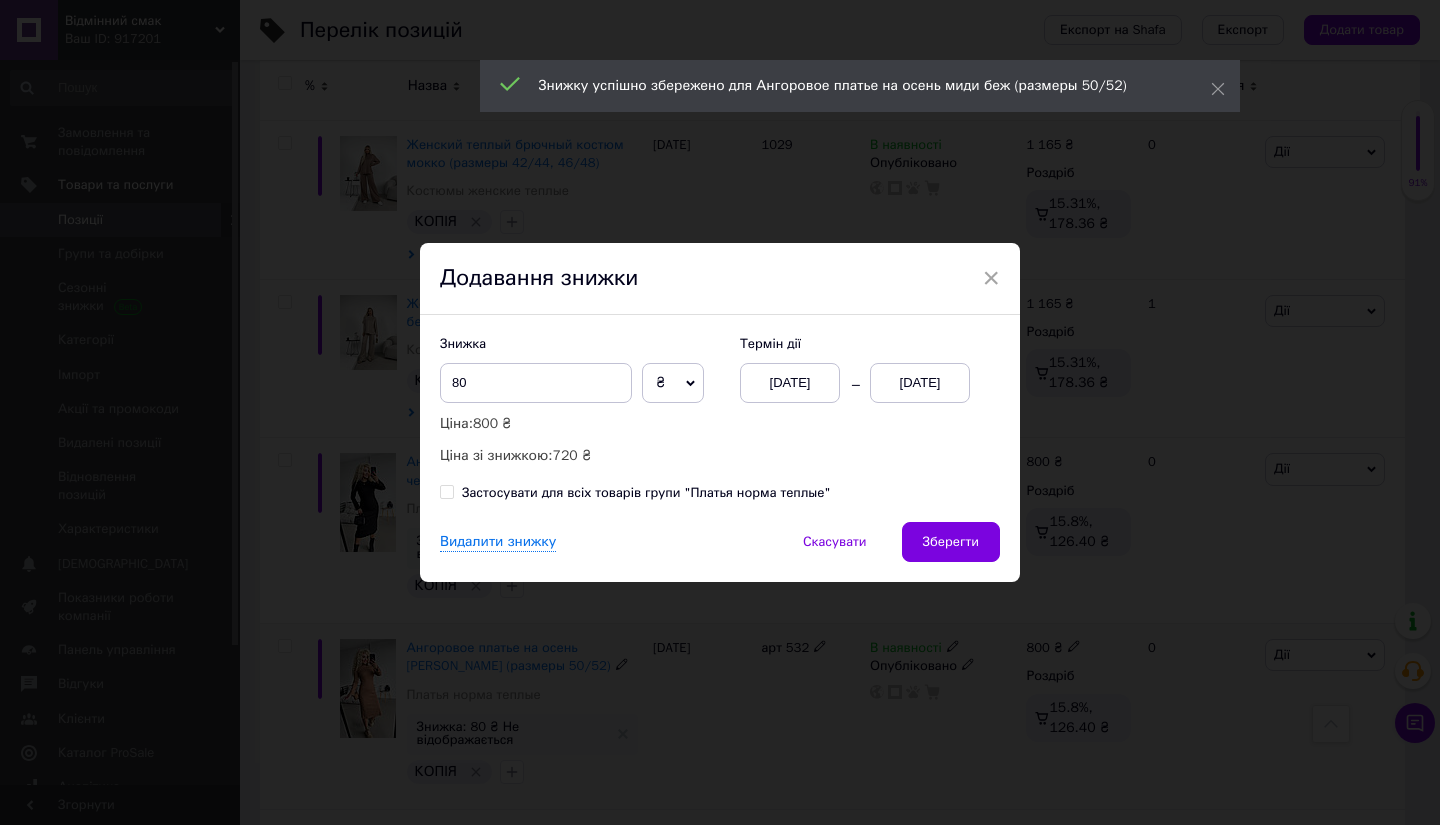 click on "[DATE]" at bounding box center (920, 383) 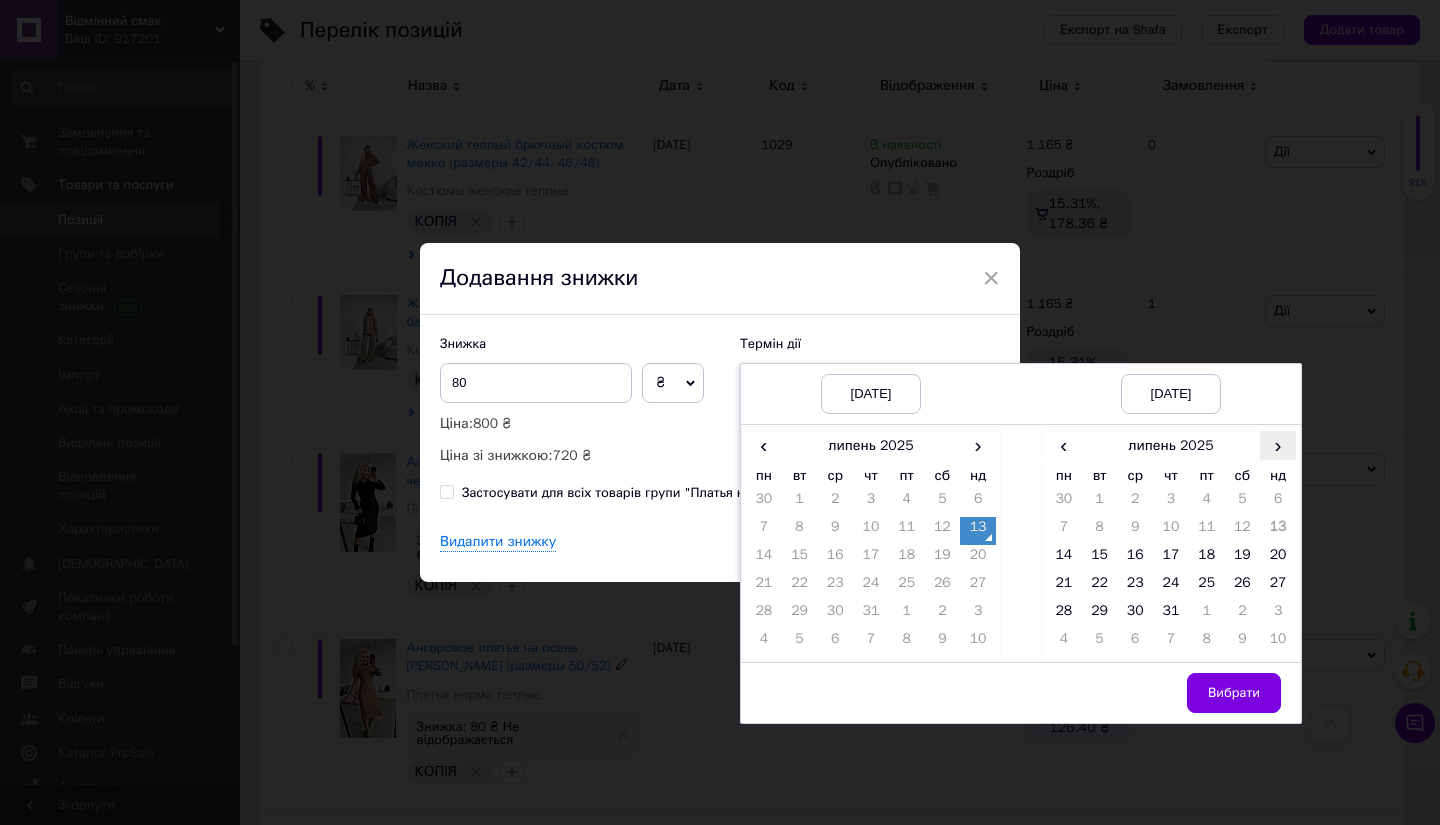 click on "›" at bounding box center [1278, 445] 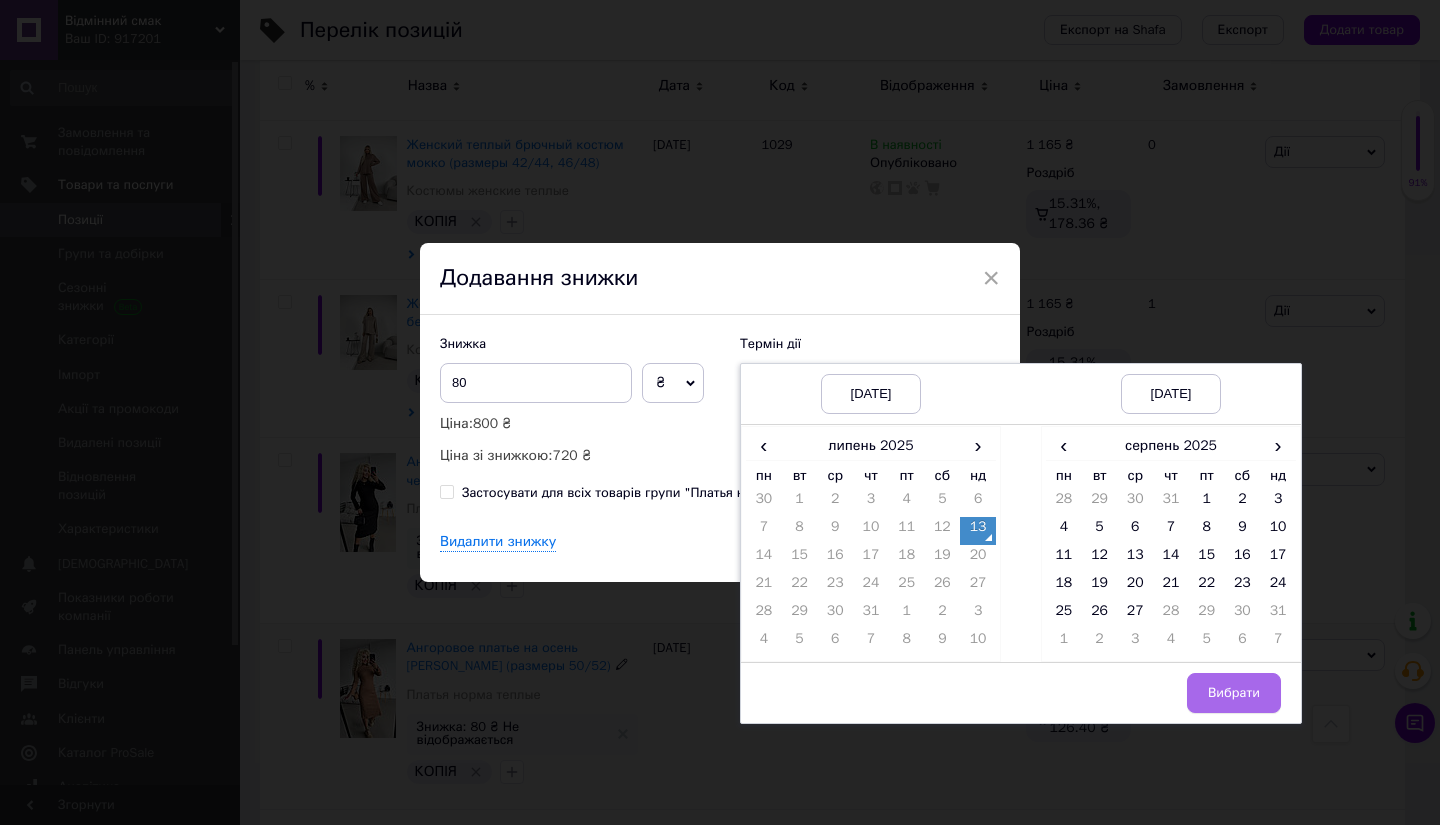 drag, startPoint x: 1129, startPoint y: 615, endPoint x: 1222, endPoint y: 673, distance: 109.60383 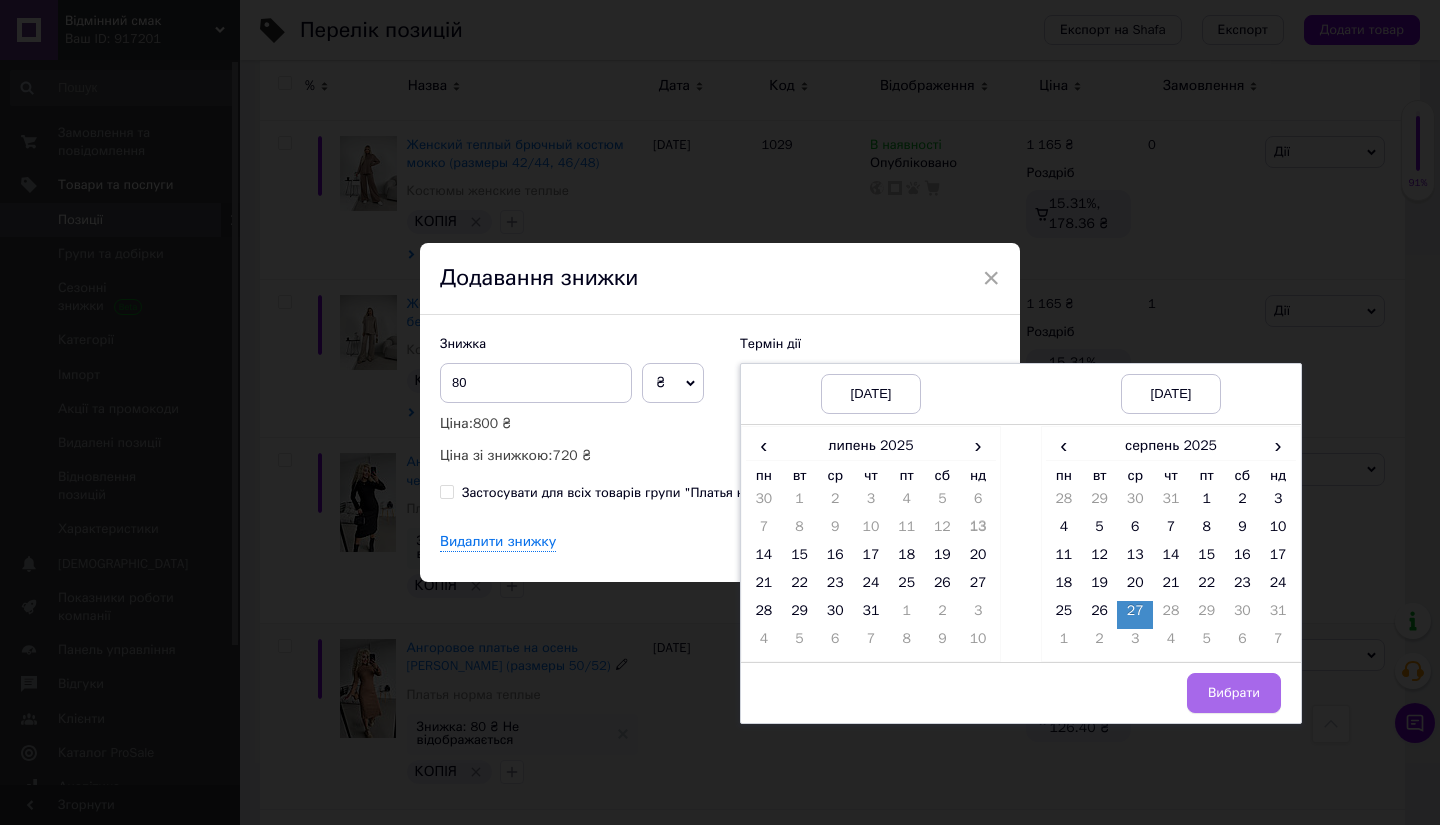 click on "Вибрати" at bounding box center [1234, 693] 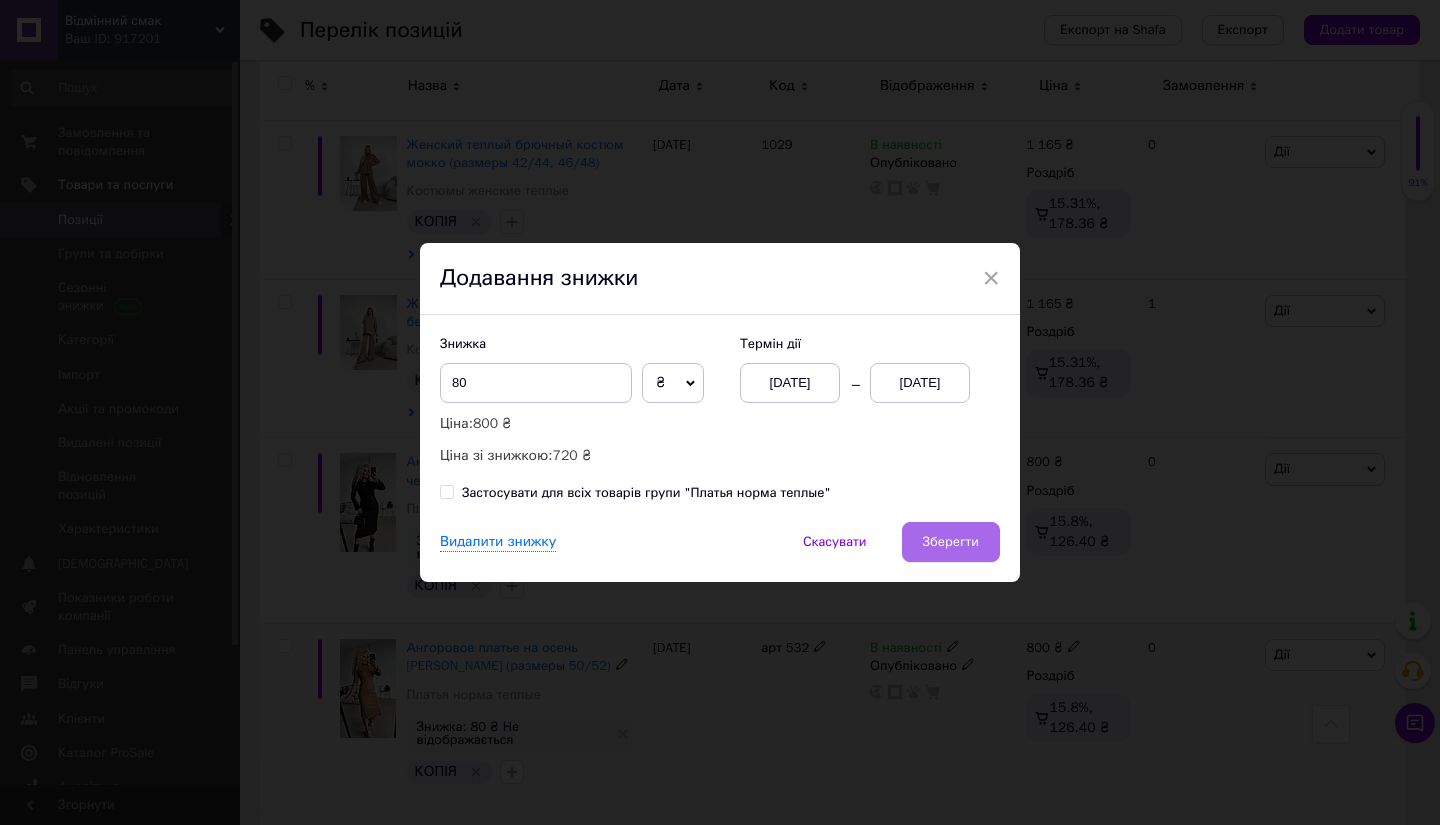 click on "Зберегти" at bounding box center (951, 542) 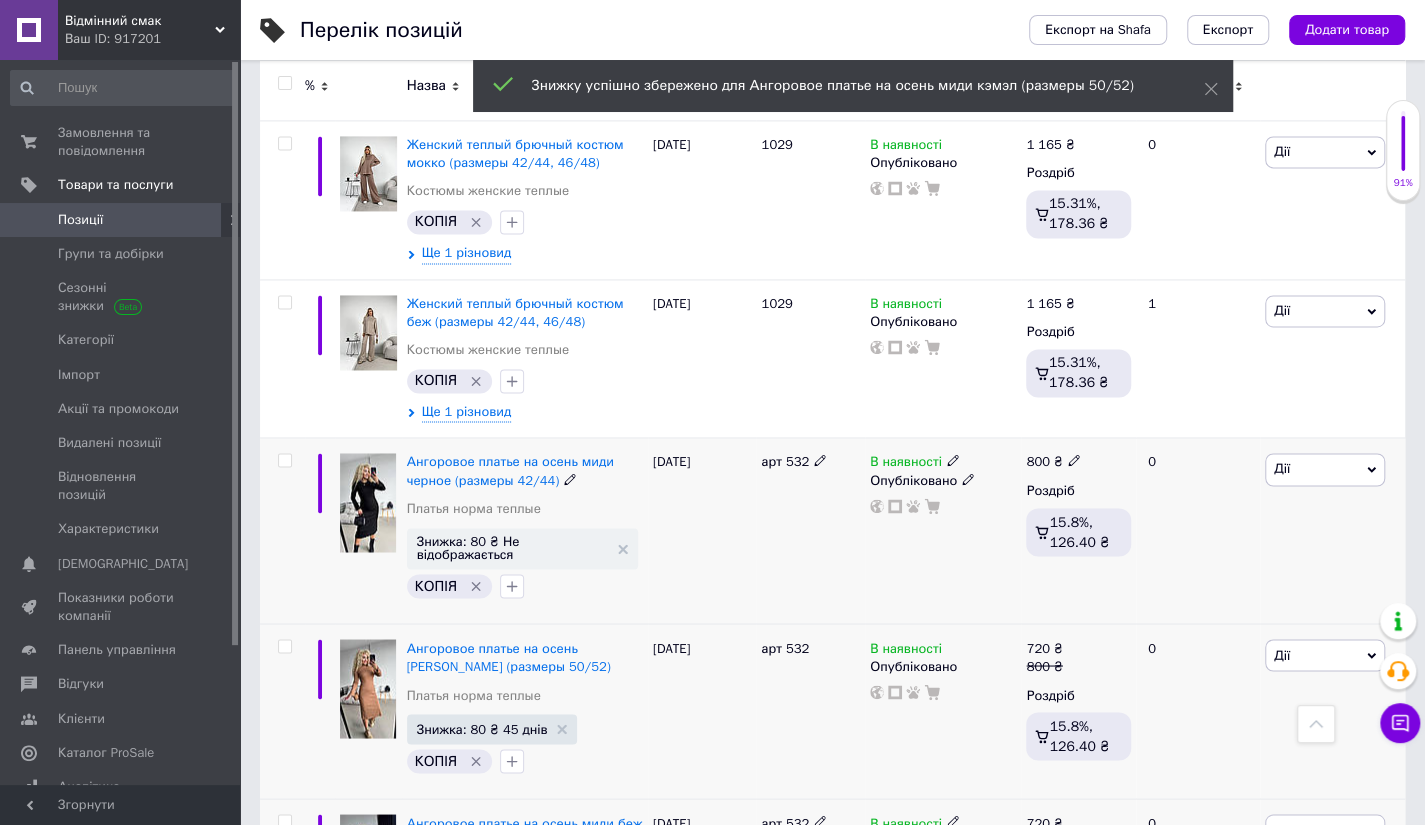 click on "Дії" at bounding box center [1325, 469] 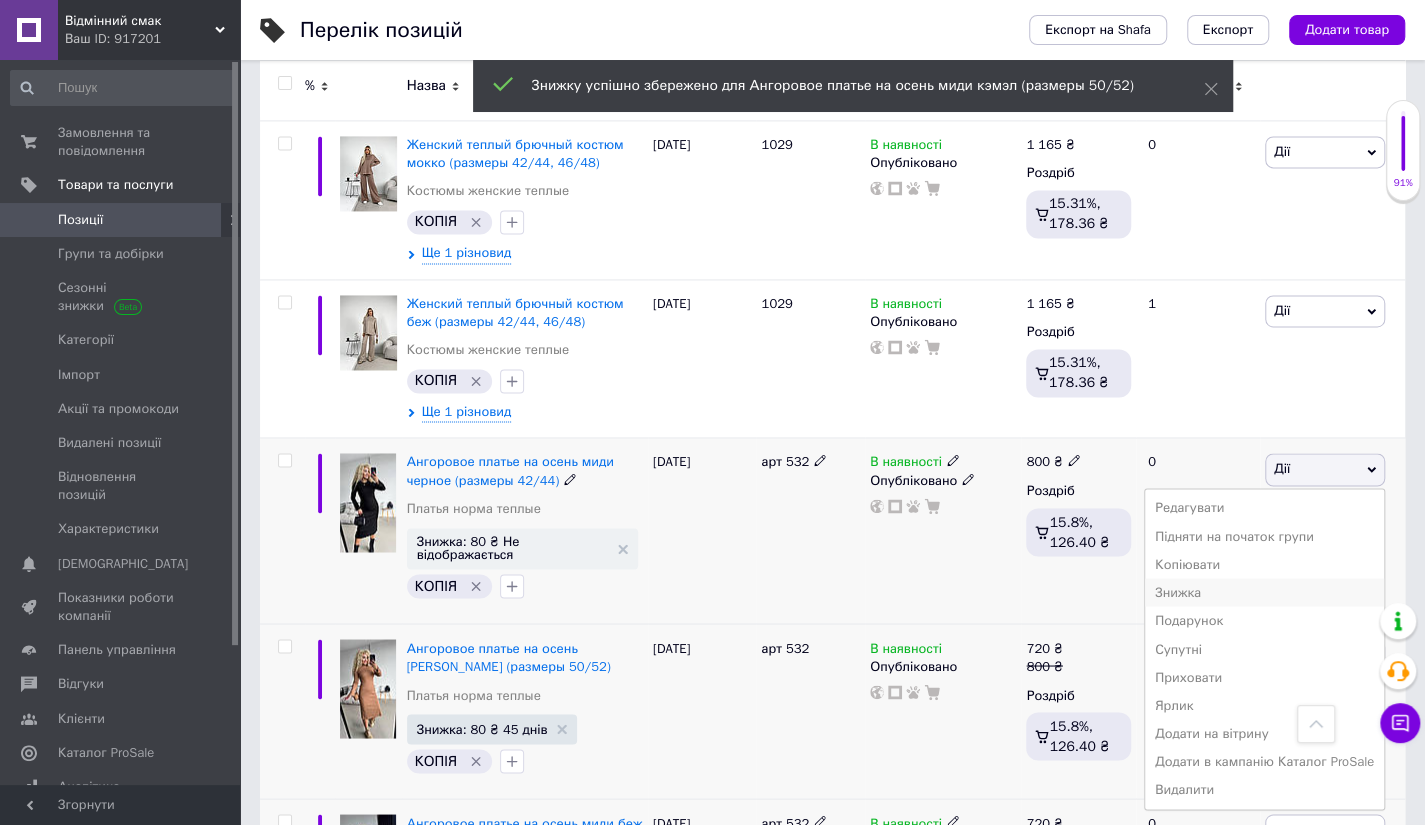 click on "Знижка" at bounding box center [1264, 592] 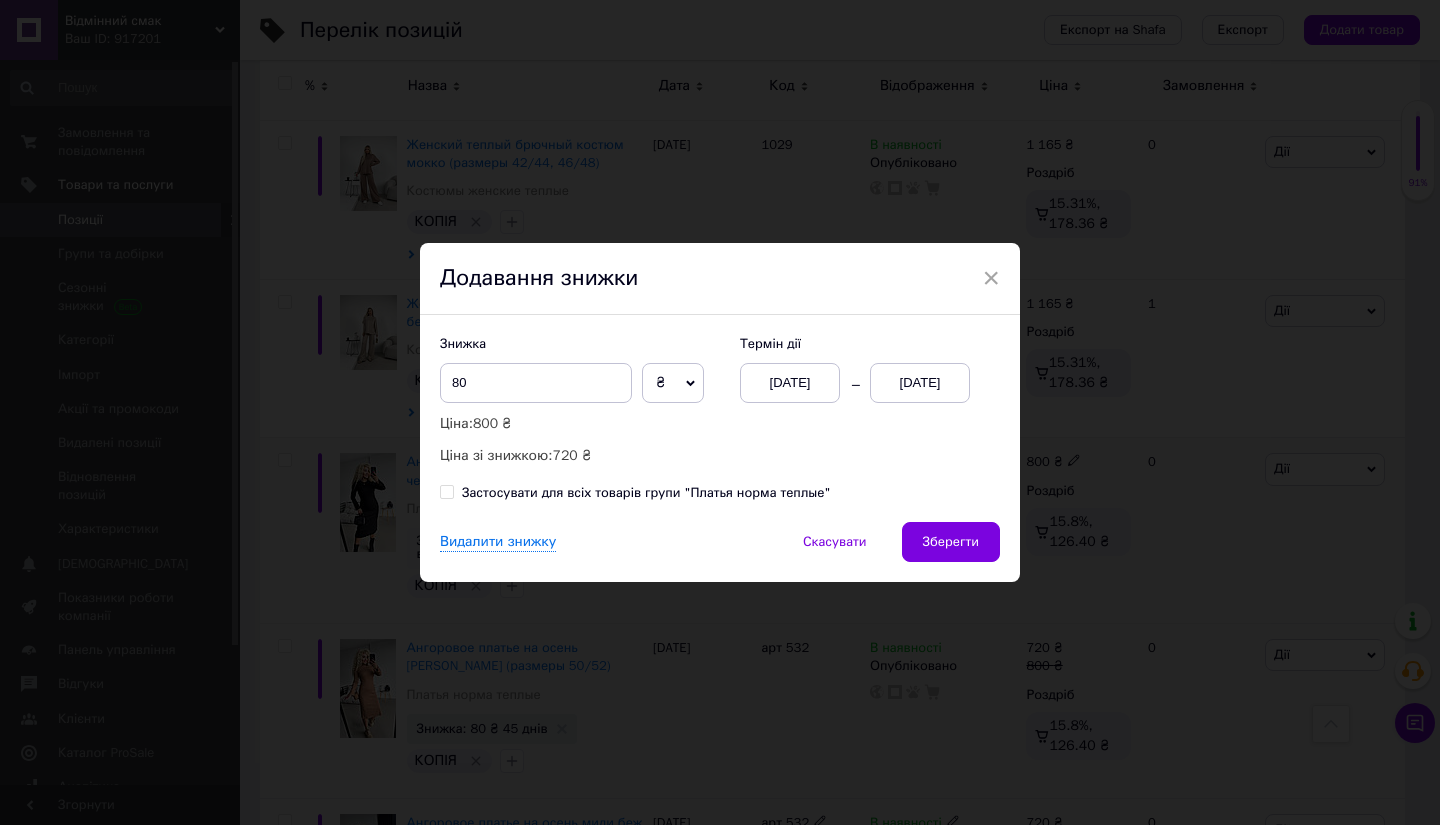 click on "[DATE]" at bounding box center [920, 383] 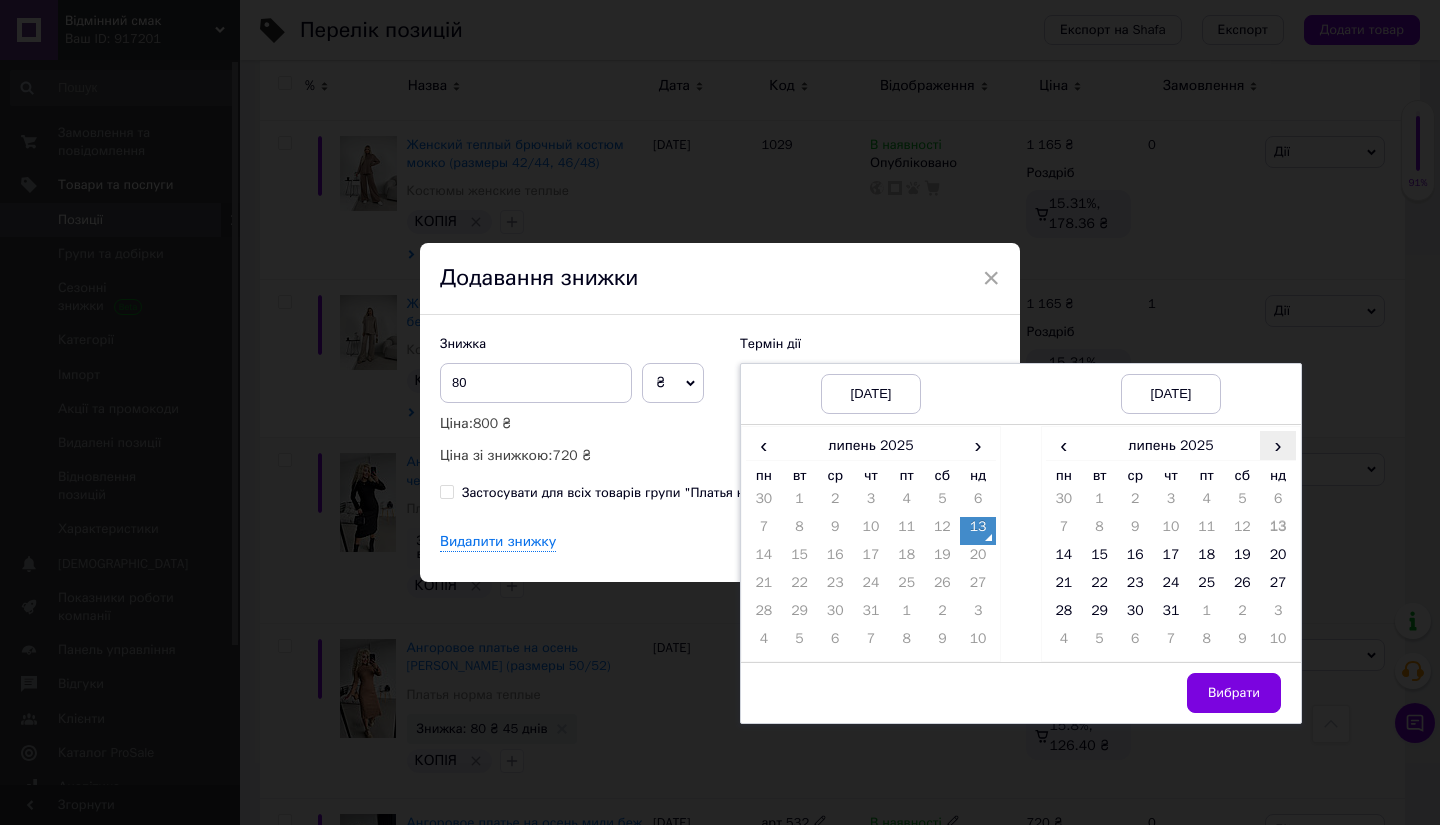 click on "›" at bounding box center [1278, 445] 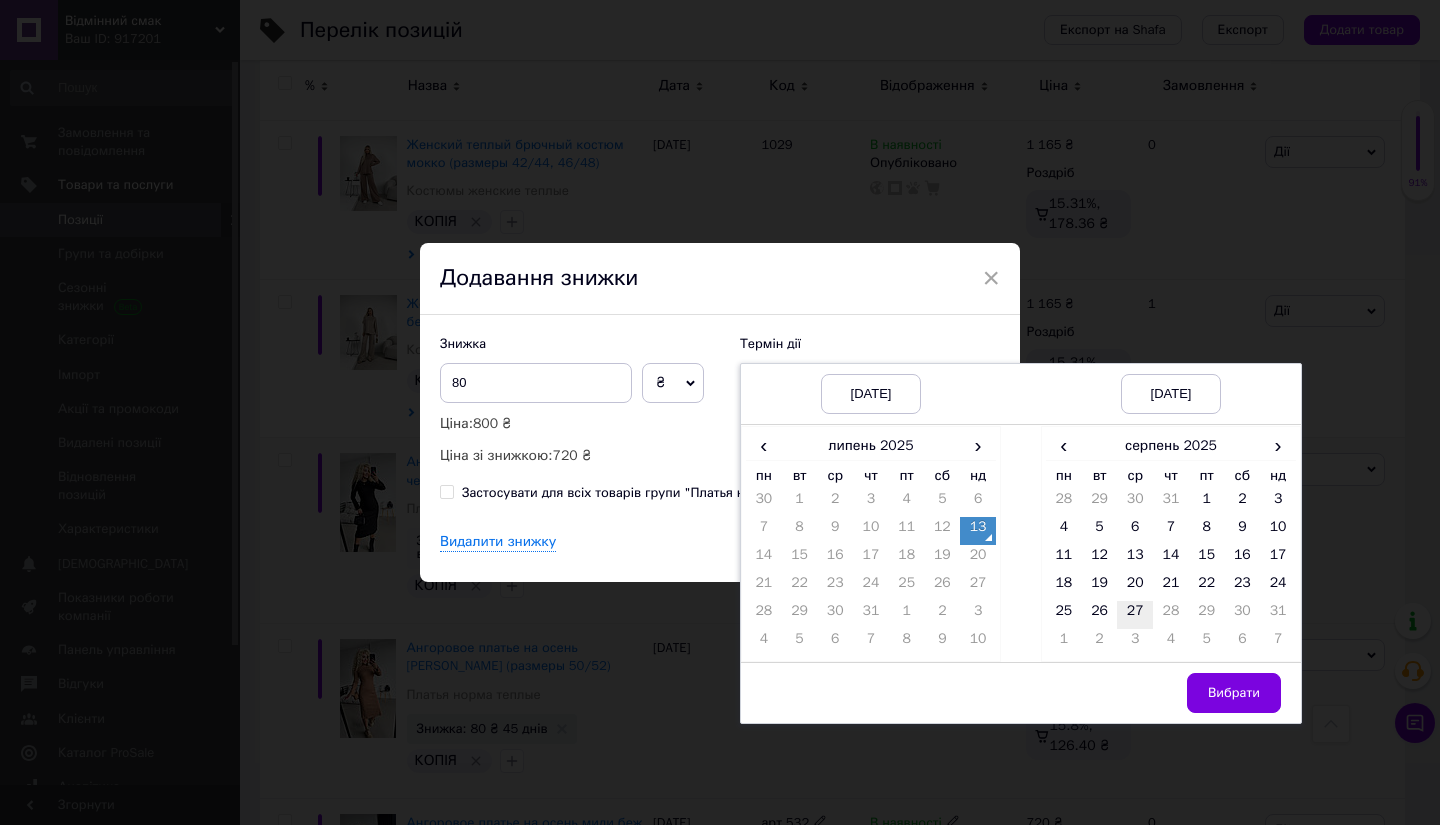 click on "27" at bounding box center [1135, 615] 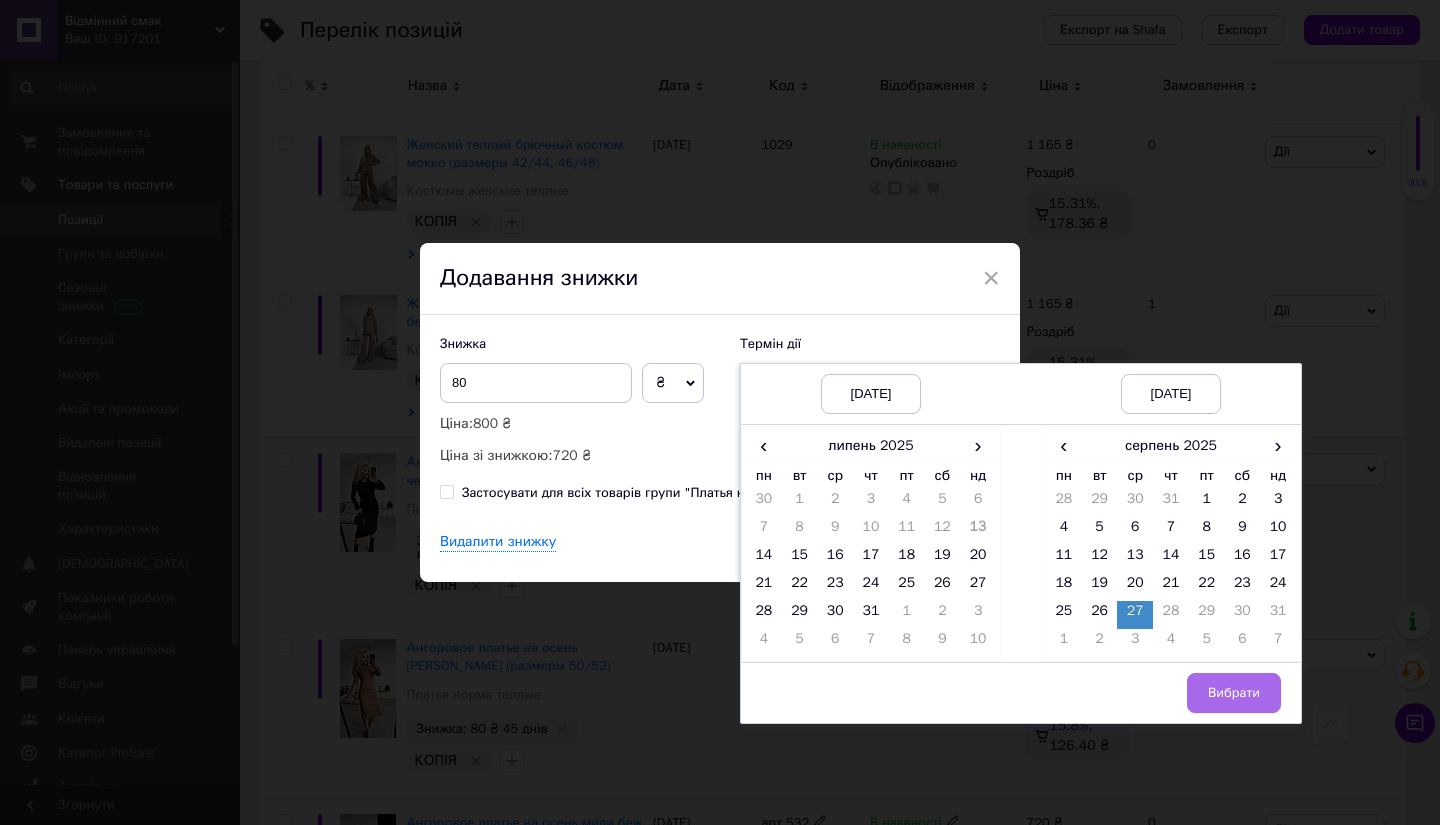 click on "Вибрати" at bounding box center (1234, 693) 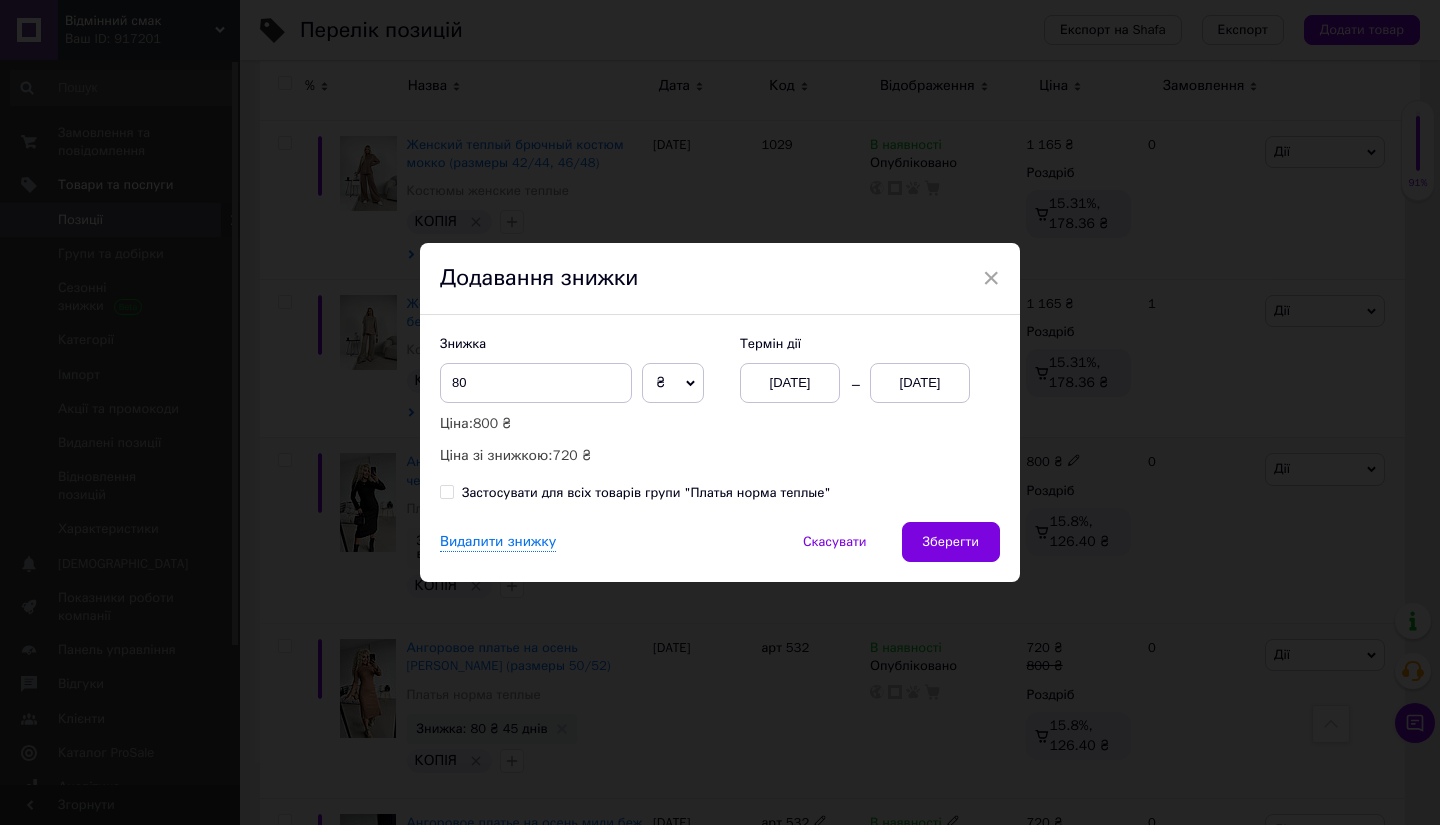 click on "Зберегти" at bounding box center [951, 542] 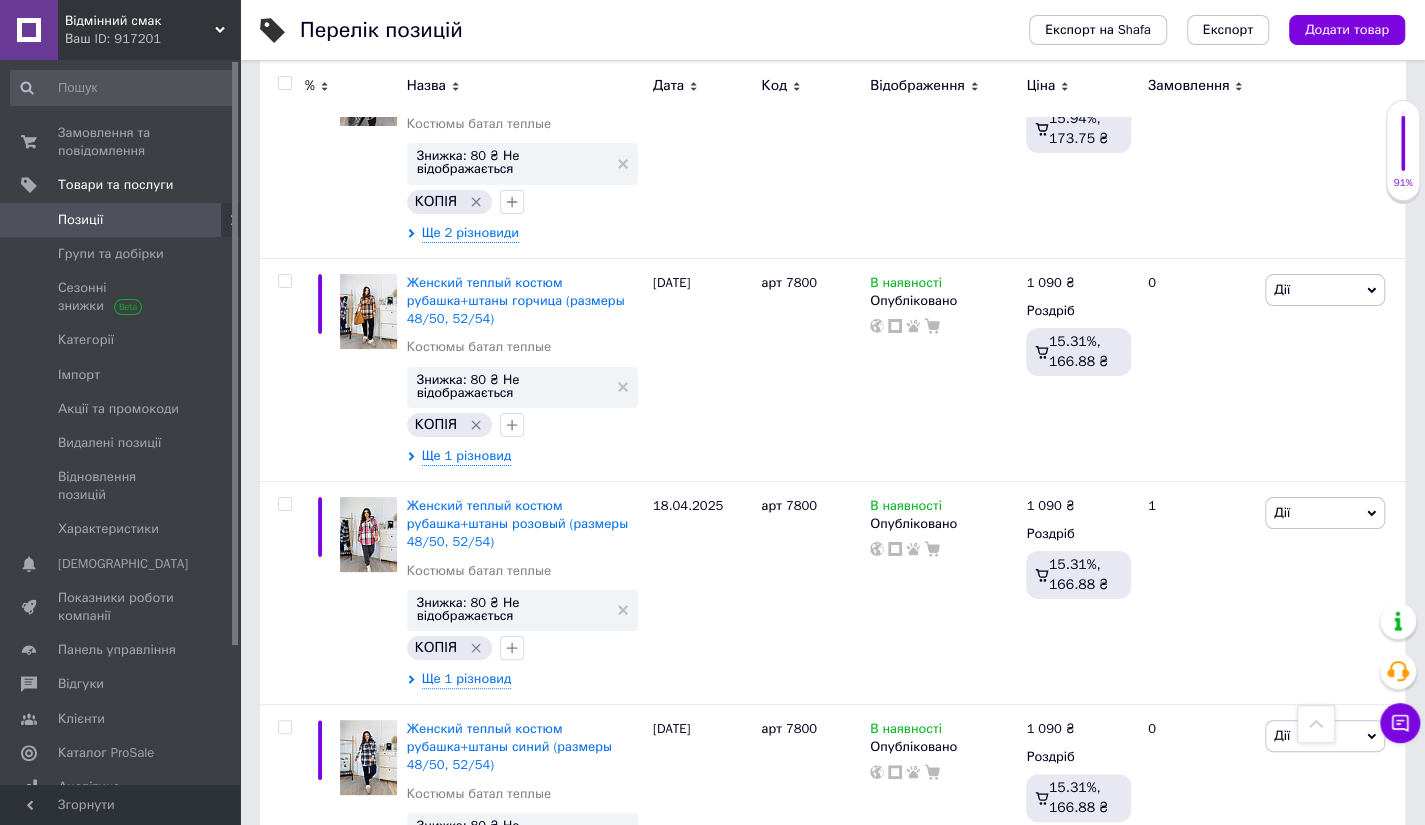 scroll, scrollTop: 8400, scrollLeft: 0, axis: vertical 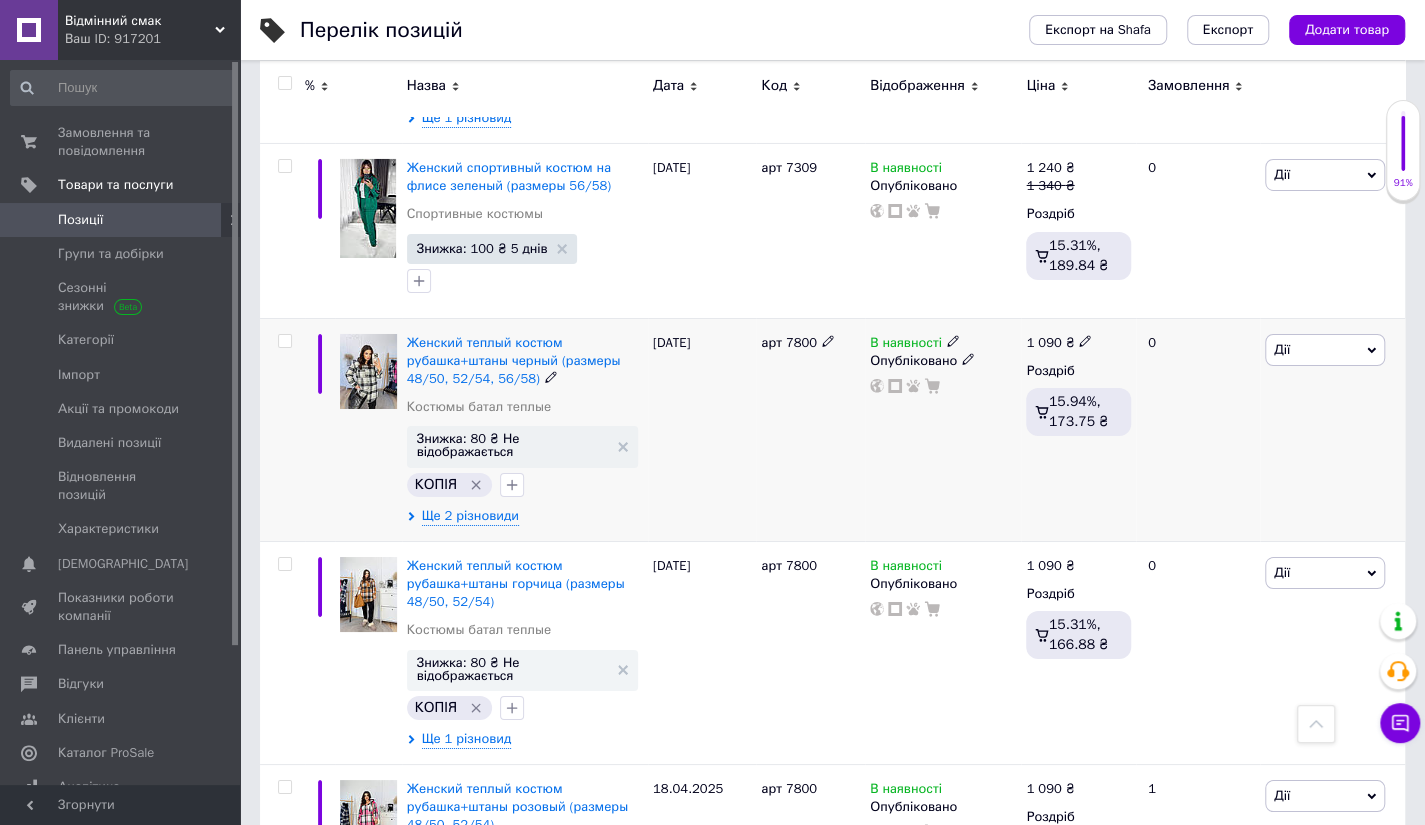 click on "Дії" at bounding box center [1325, 350] 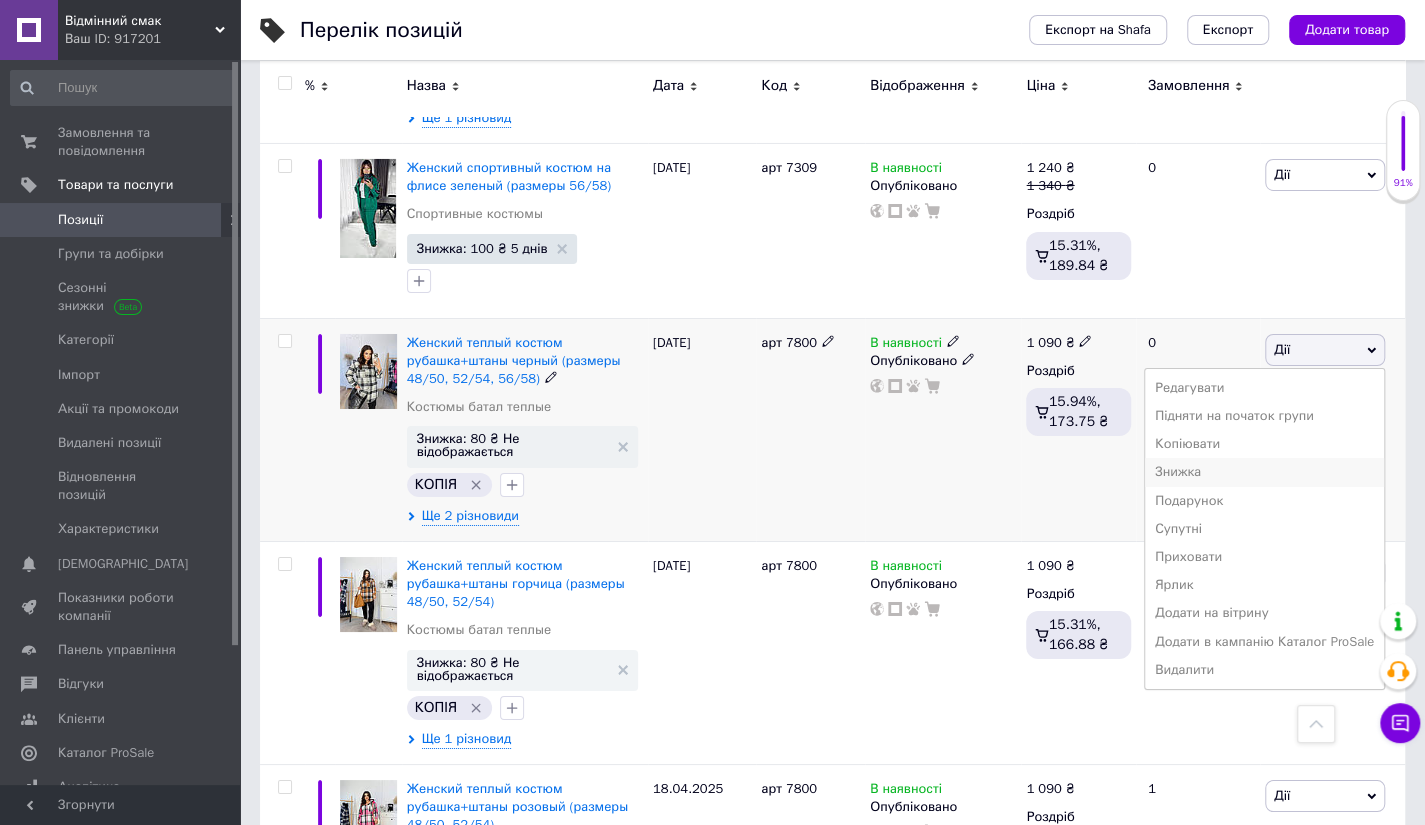 click on "Знижка" at bounding box center (1264, 472) 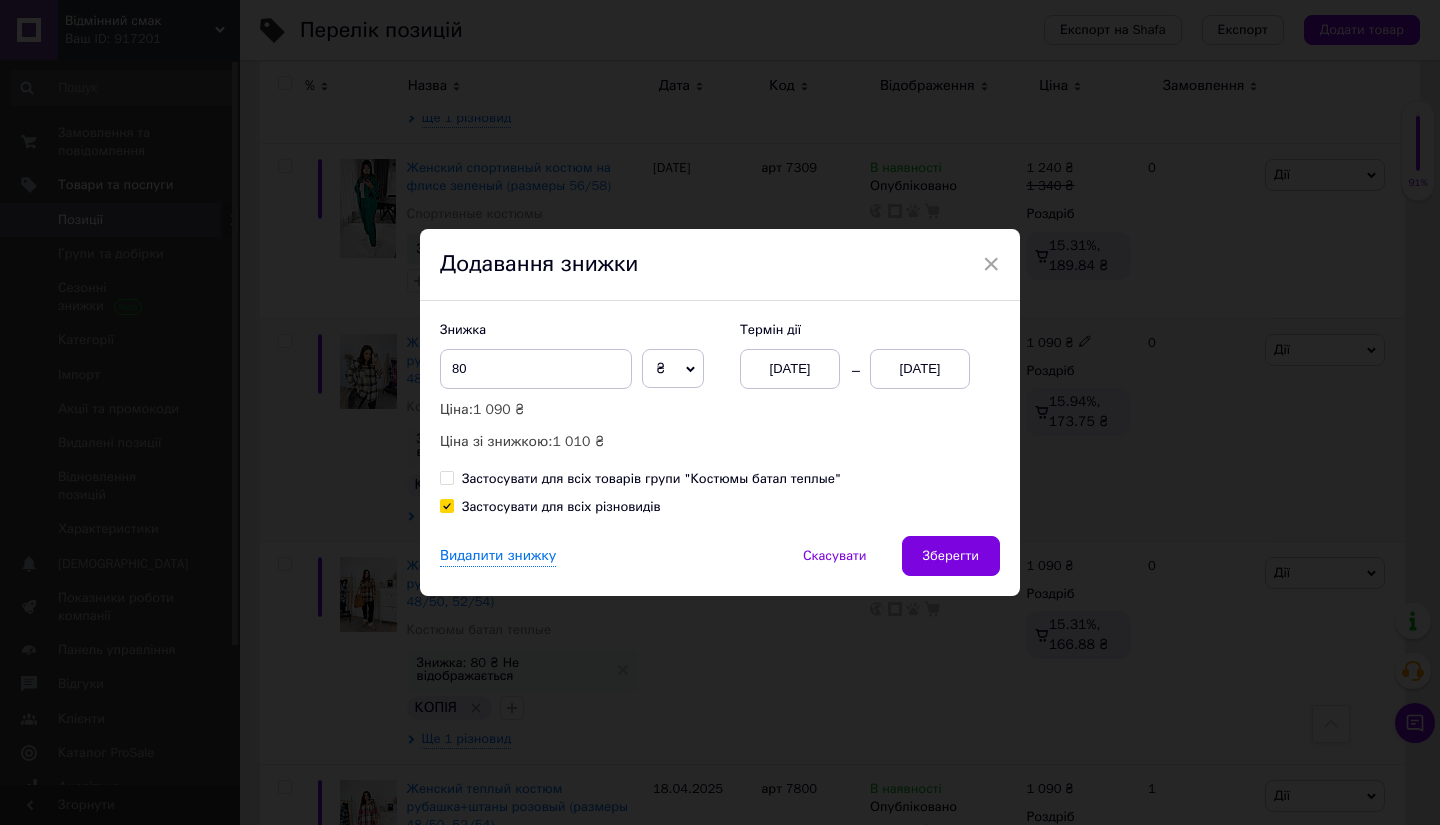 click on "[DATE]" at bounding box center [920, 369] 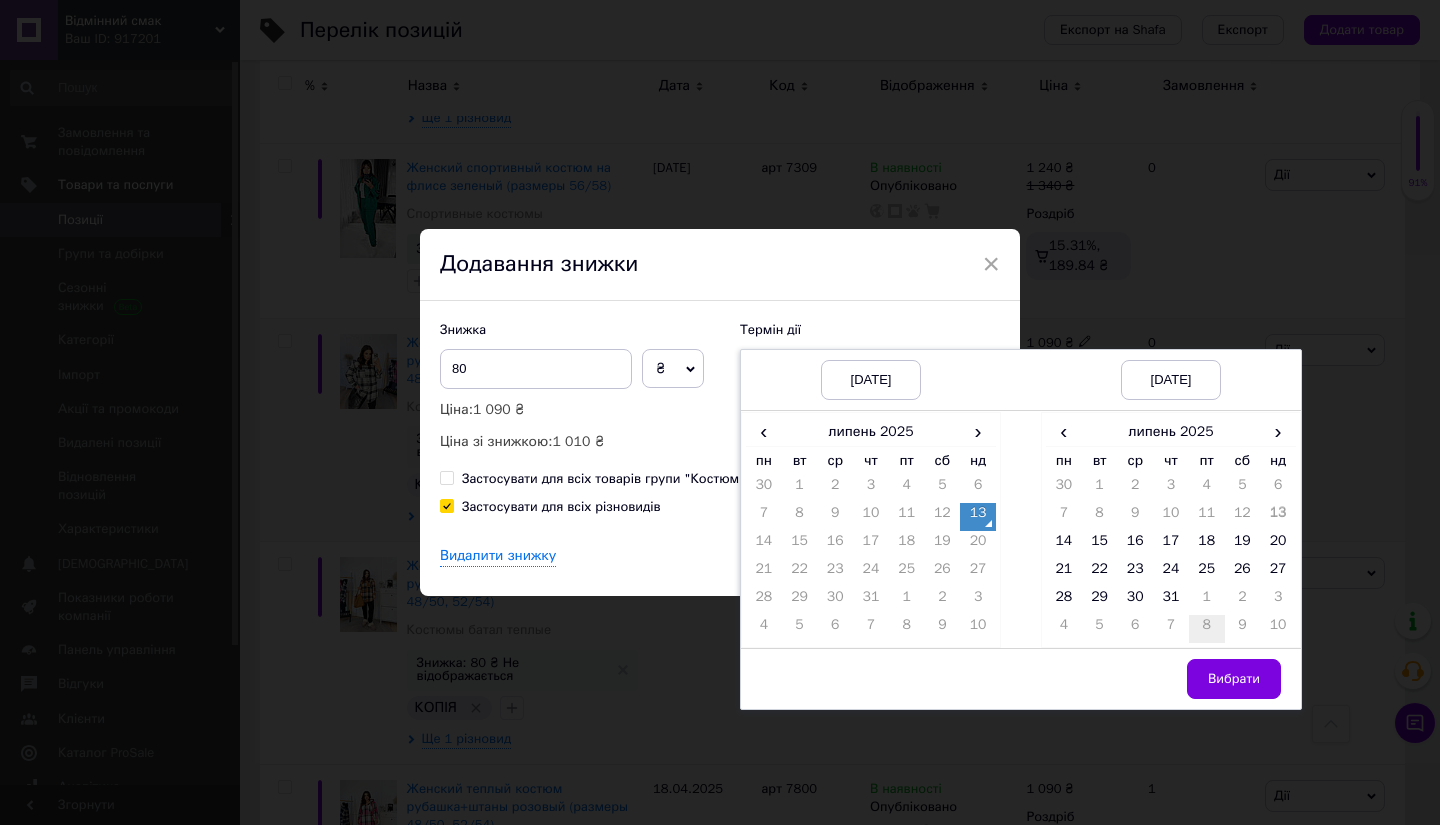 drag, startPoint x: 1268, startPoint y: 424, endPoint x: 1206, endPoint y: 511, distance: 106.83164 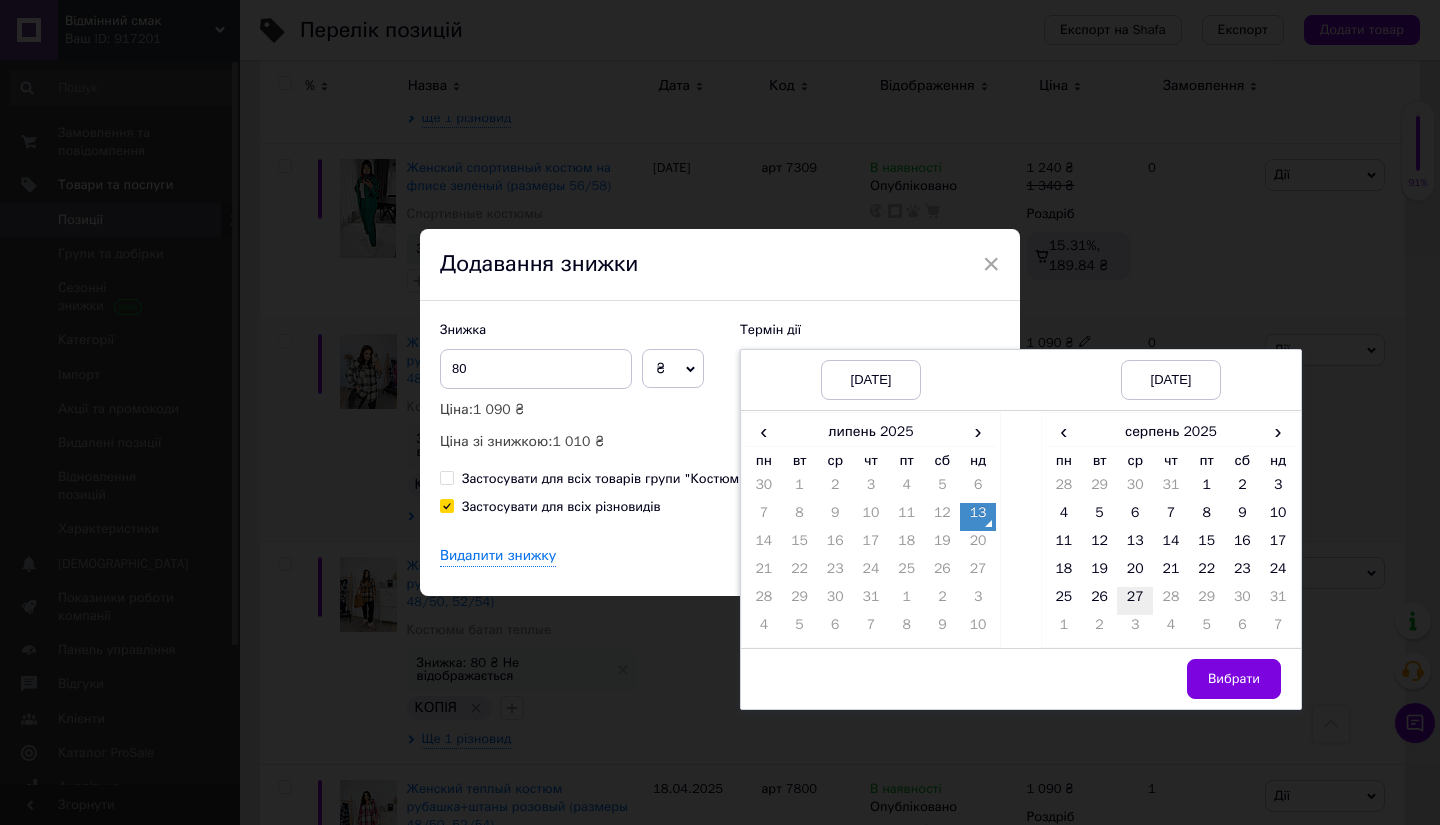click on "27" at bounding box center [1135, 601] 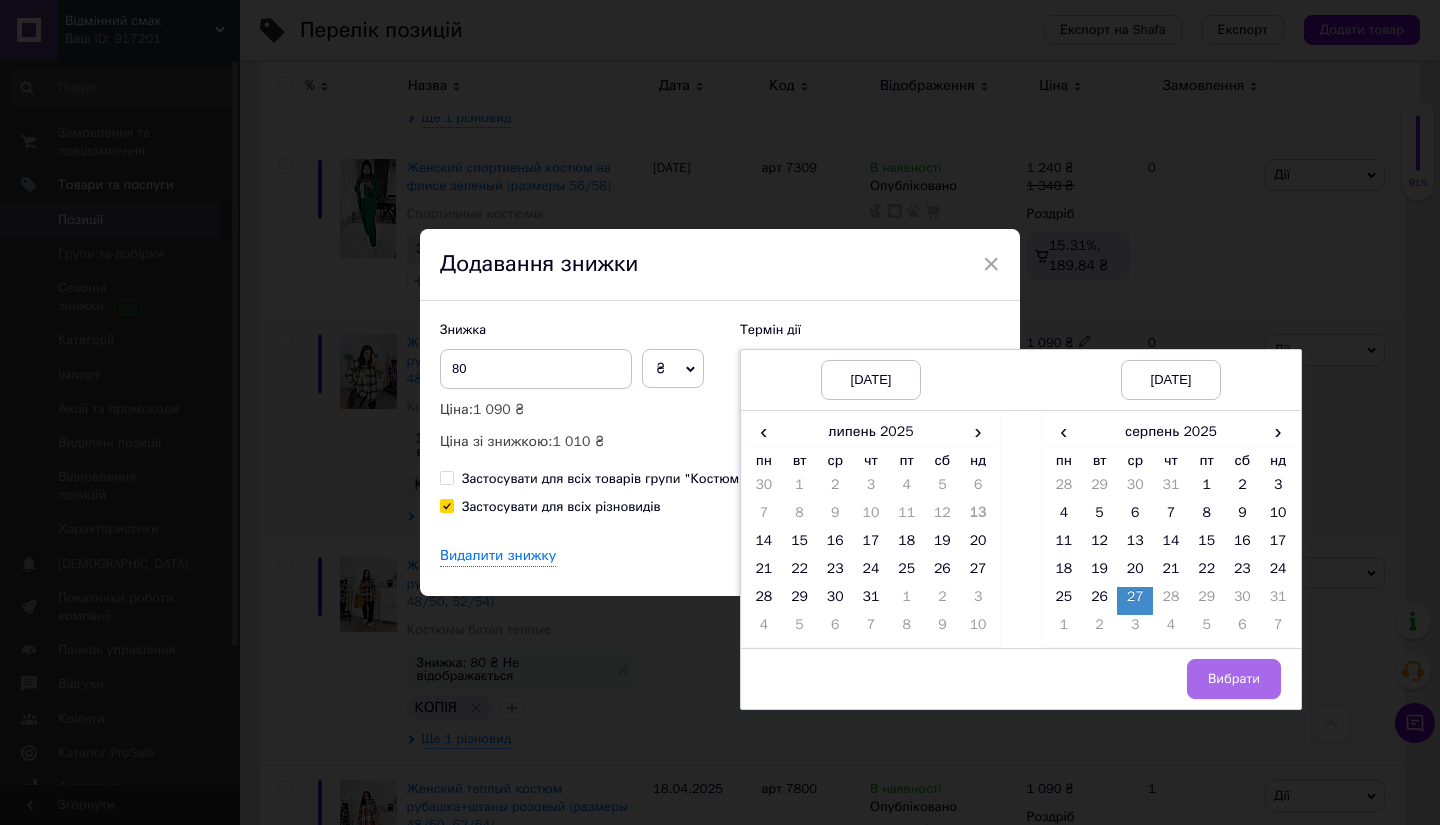 click on "Вибрати" at bounding box center (1234, 679) 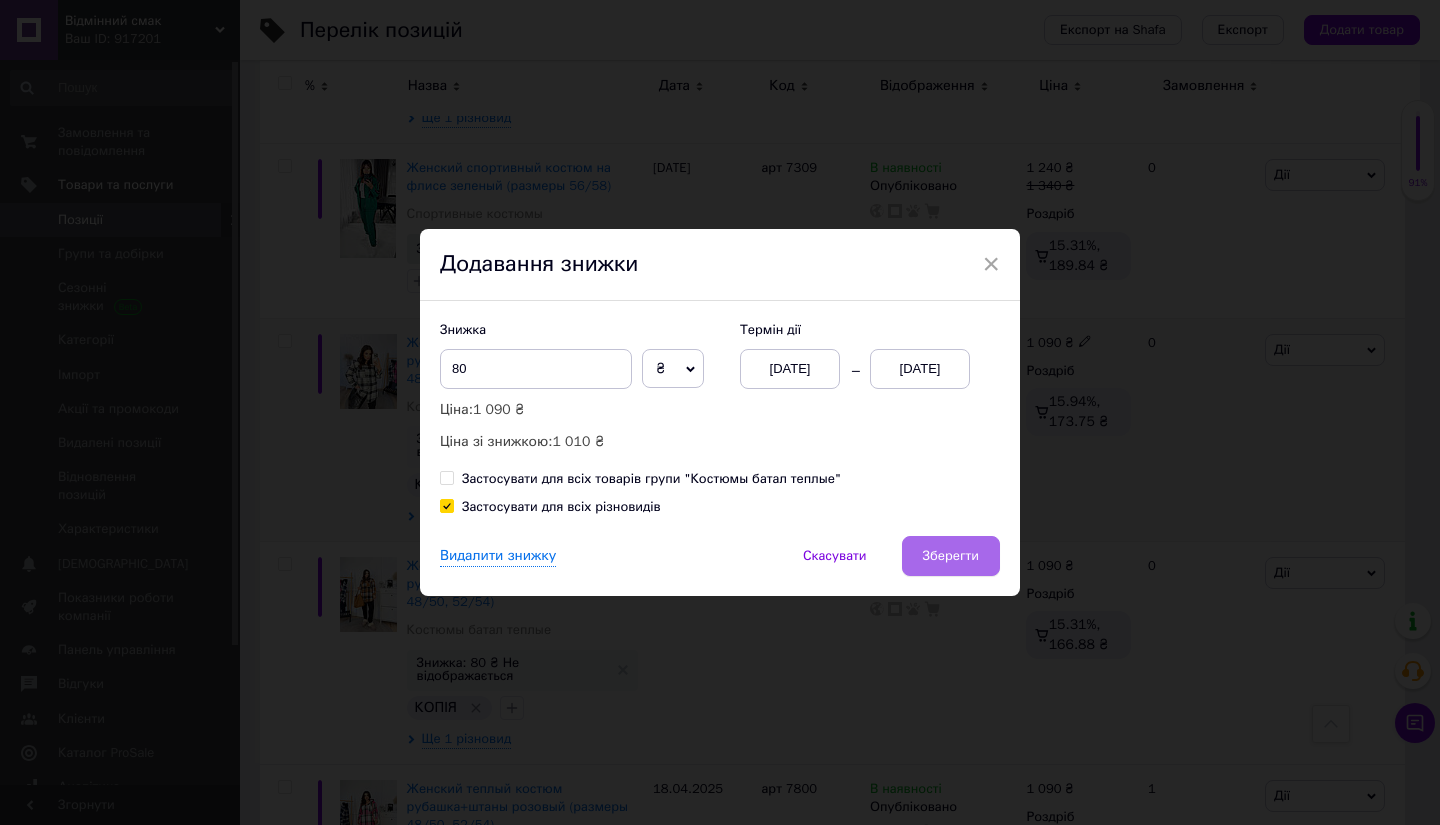 click on "Зберегти" at bounding box center [951, 556] 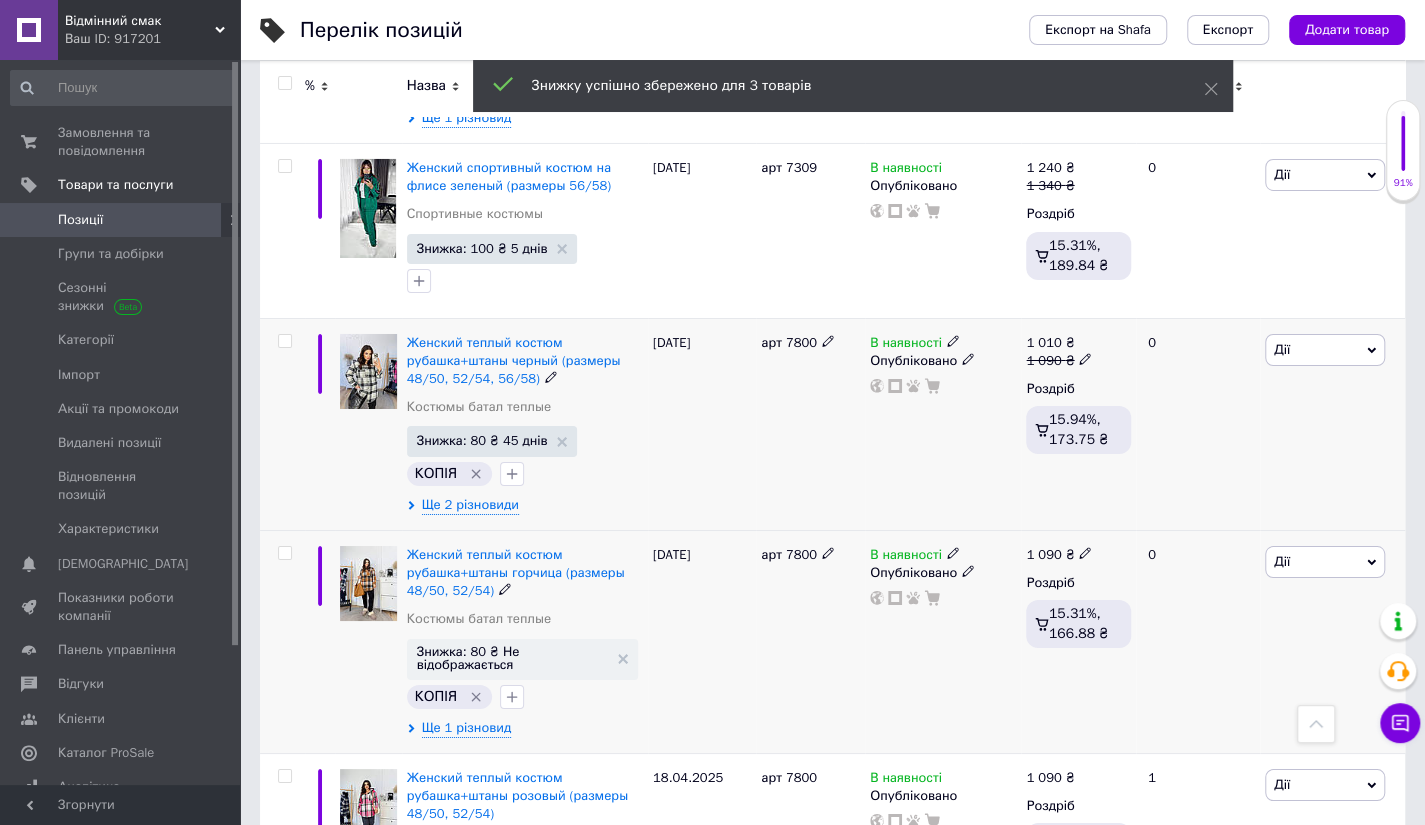 click on "Дії" at bounding box center [1325, 562] 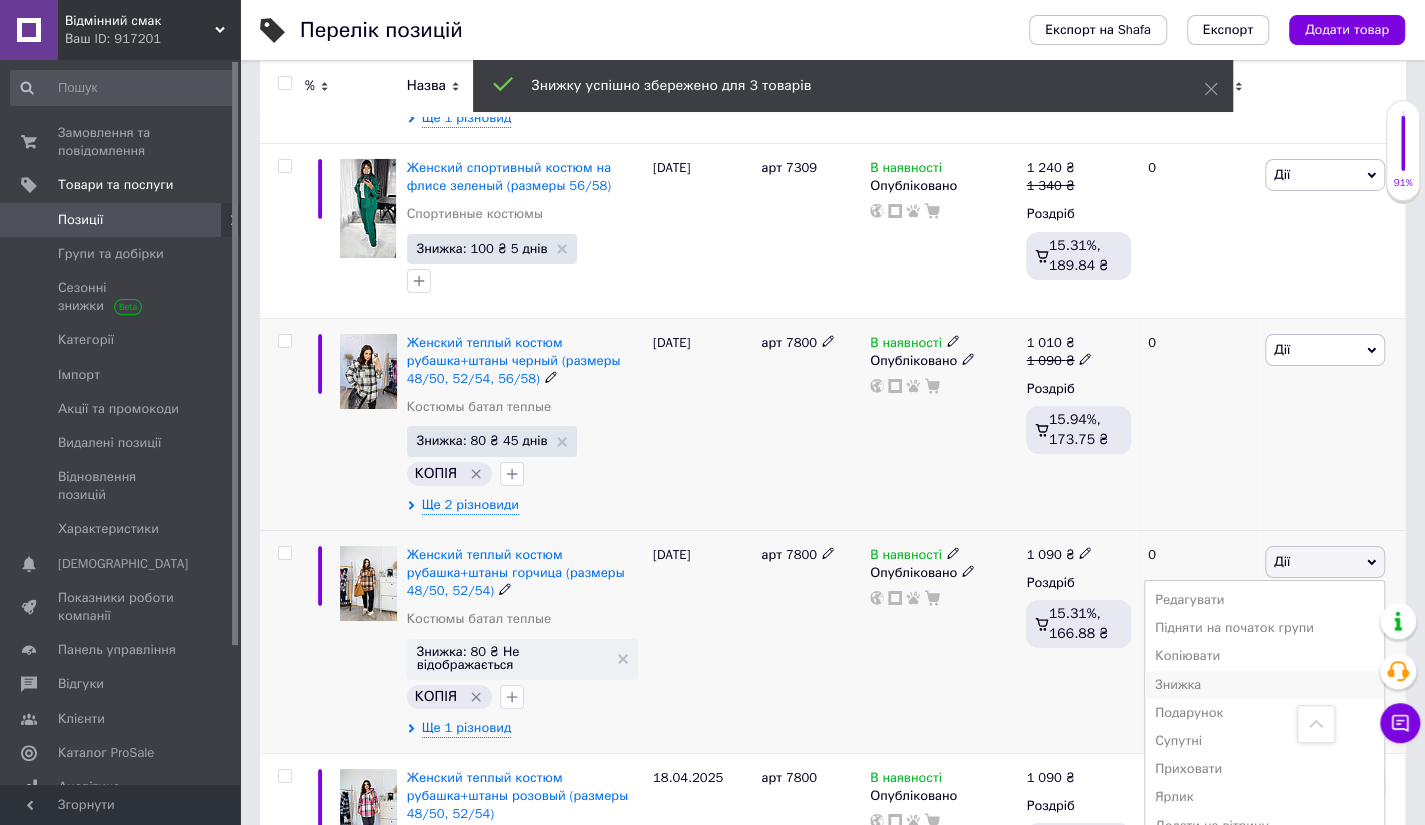 click on "Знижка" at bounding box center (1264, 685) 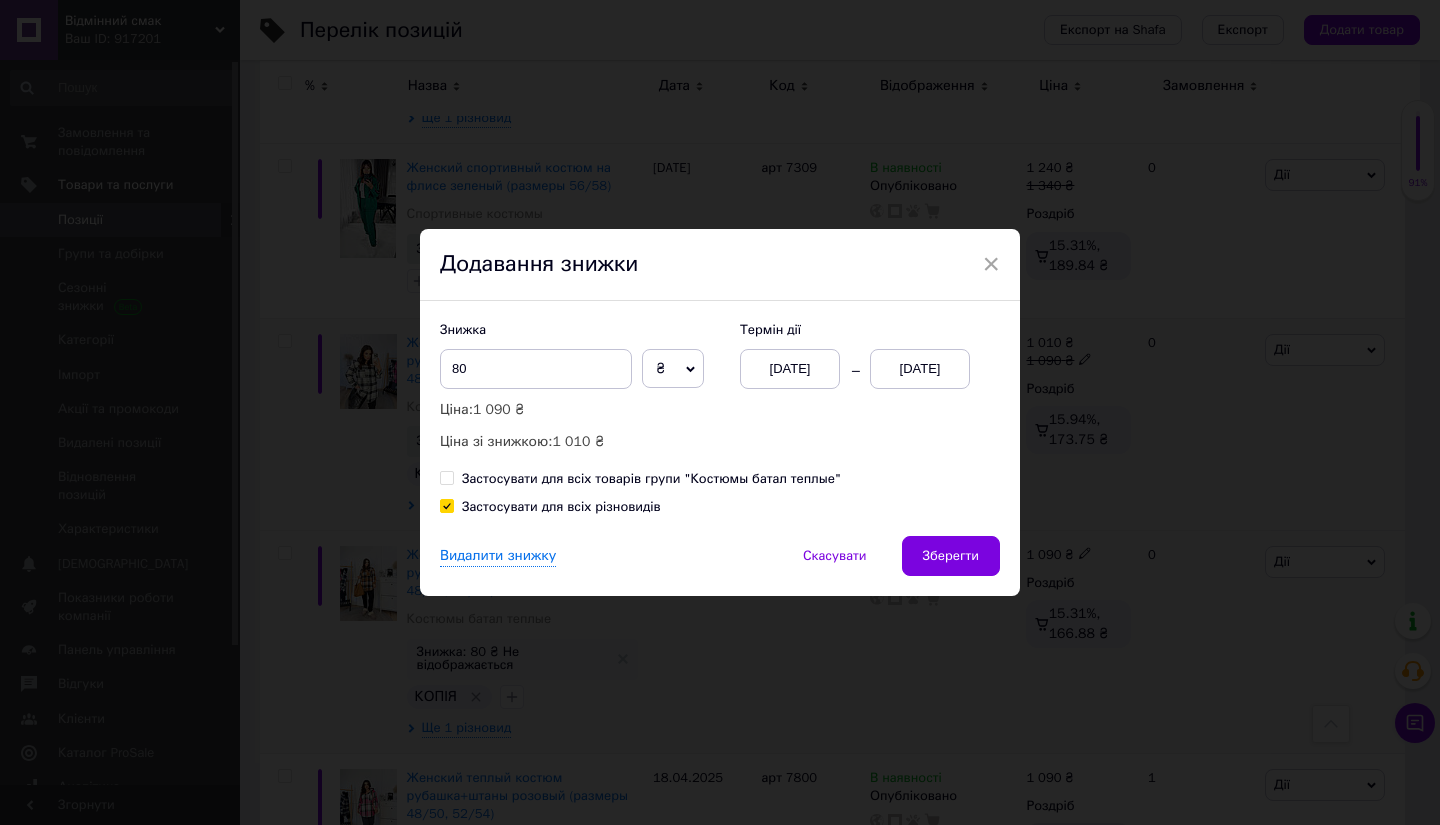 click on "[DATE]" at bounding box center [920, 369] 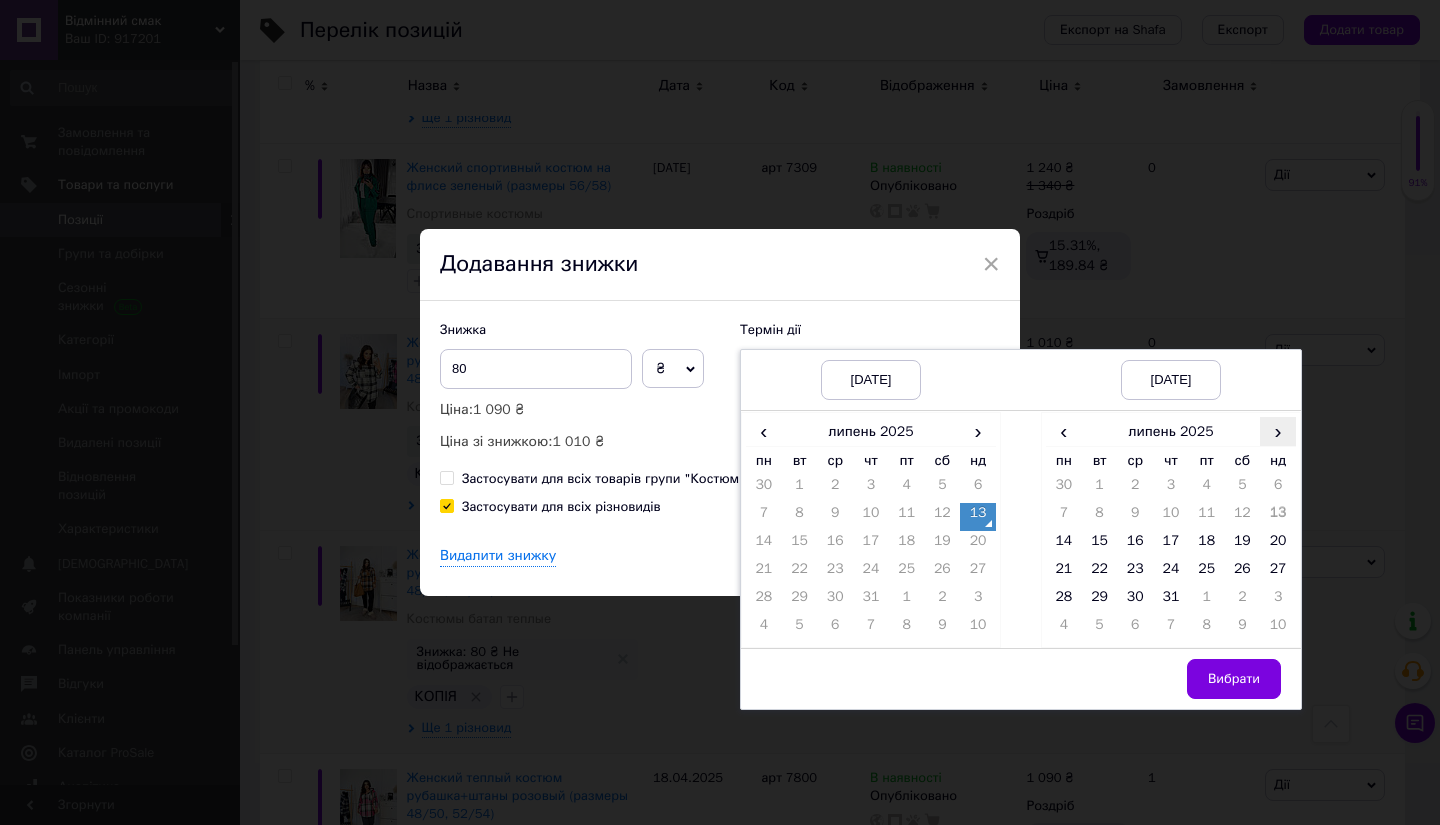 click on "›" at bounding box center [1278, 431] 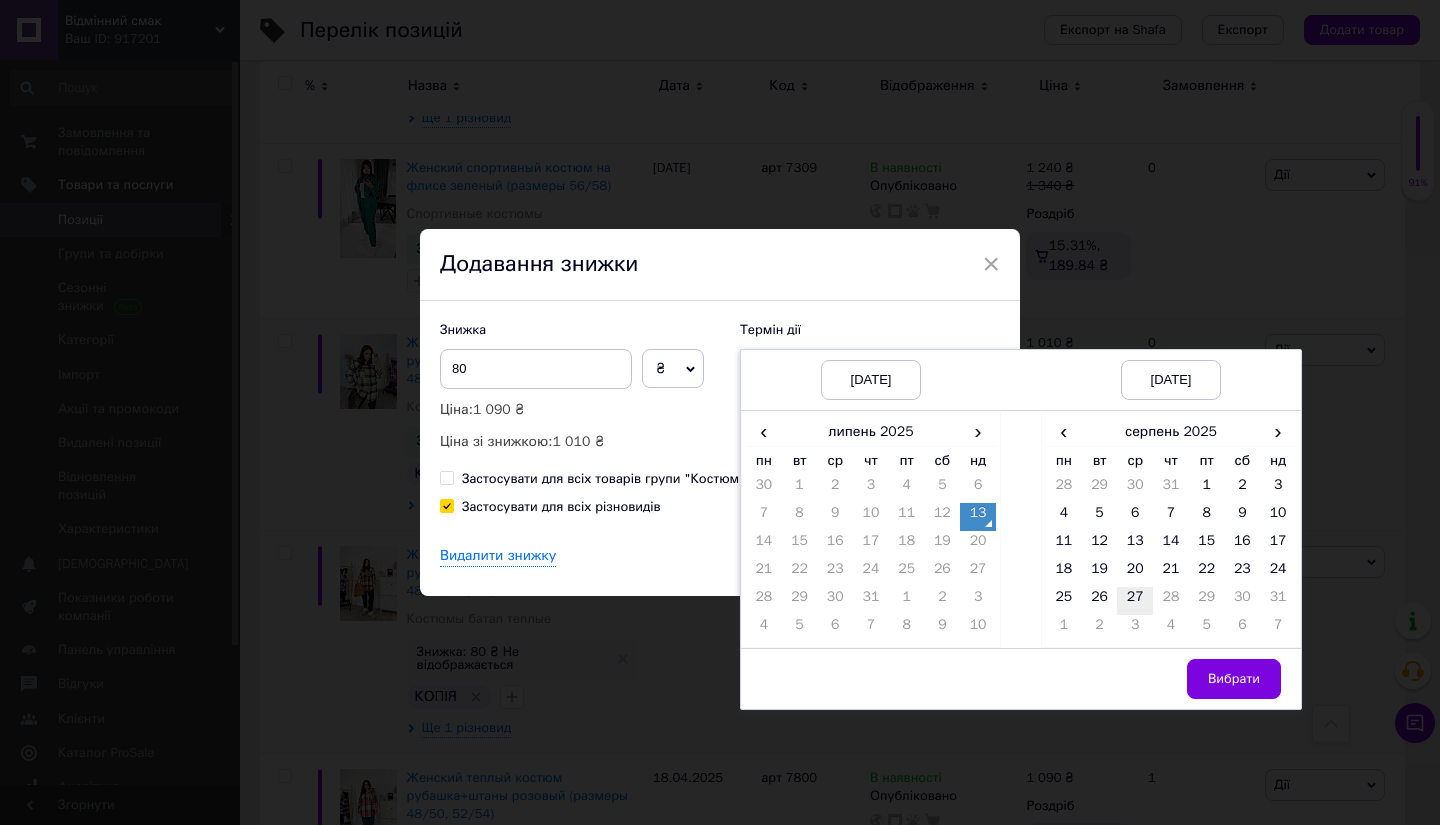 click on "27" at bounding box center [1135, 601] 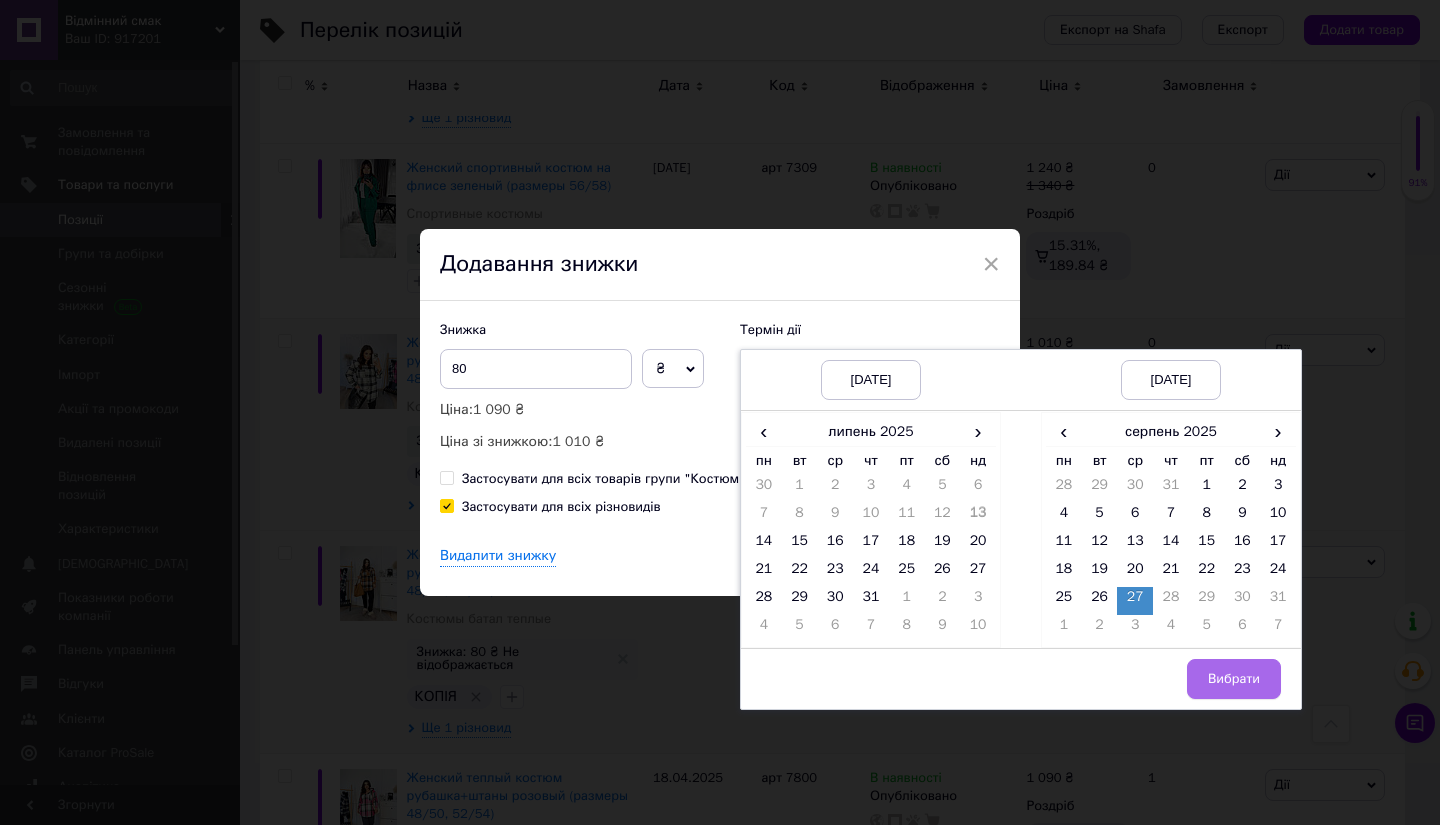 click on "Вибрати" at bounding box center [1234, 679] 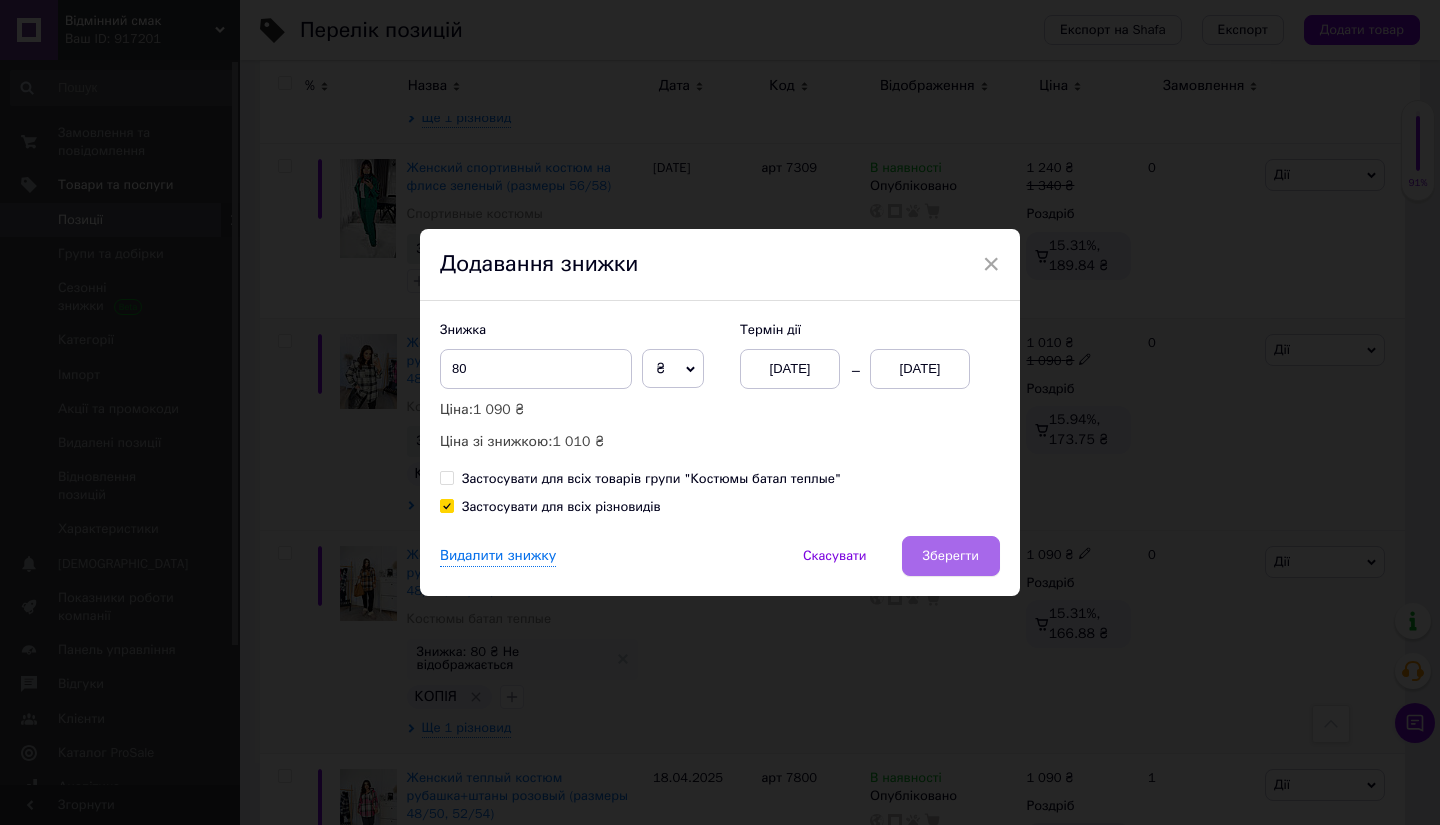 click on "Зберегти" at bounding box center [951, 556] 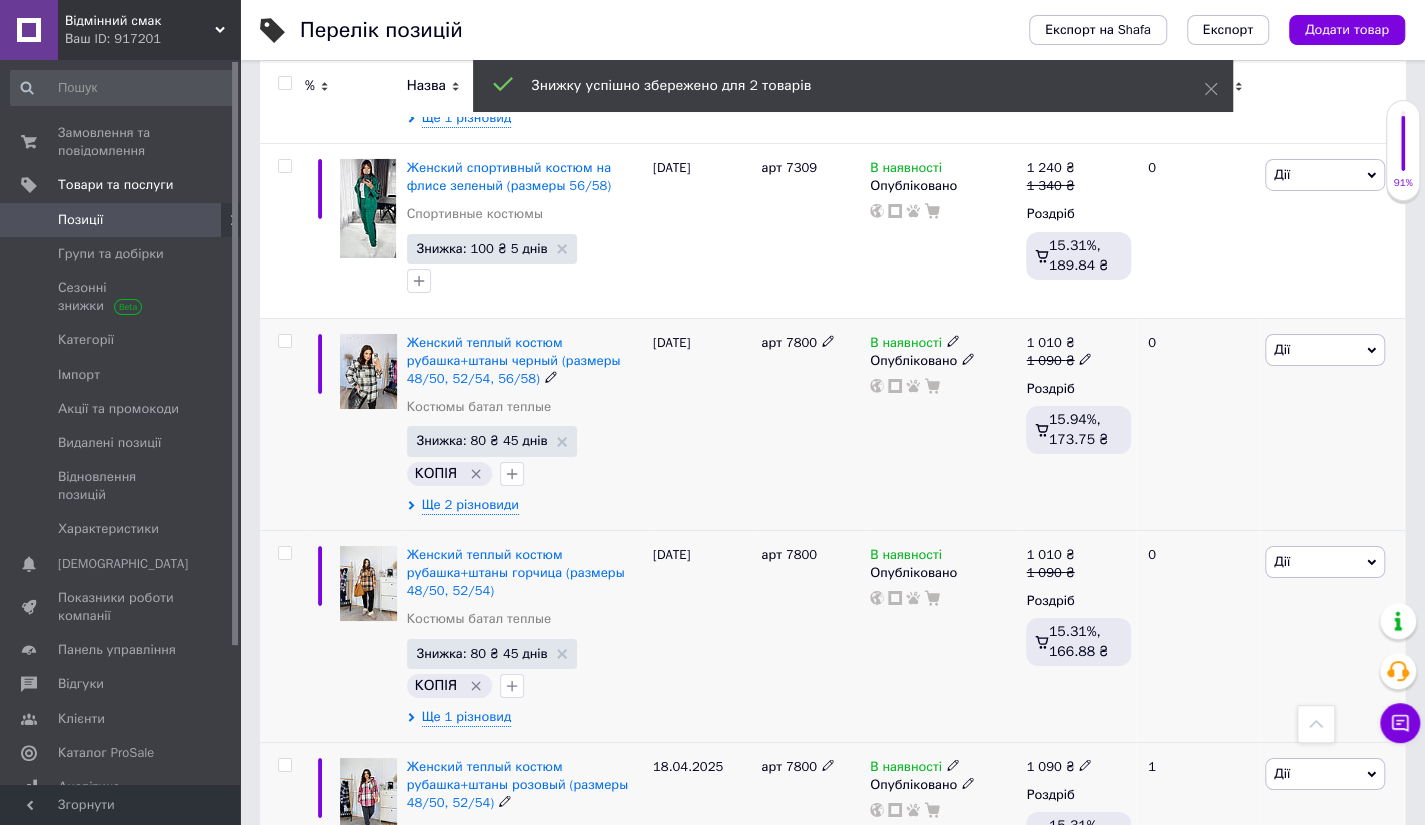 click on "Дії" at bounding box center [1325, 774] 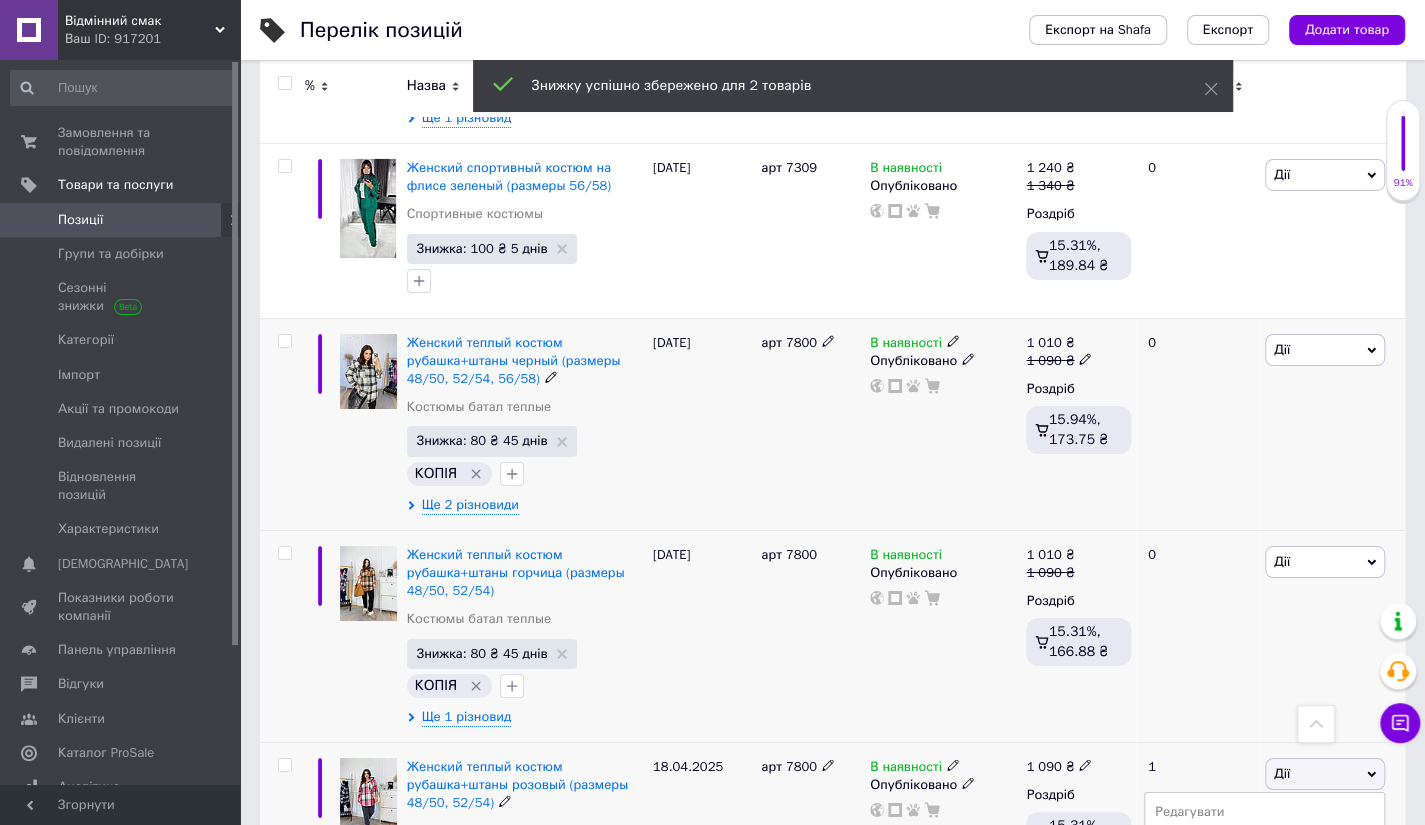 click on "Знижка" at bounding box center (1264, 897) 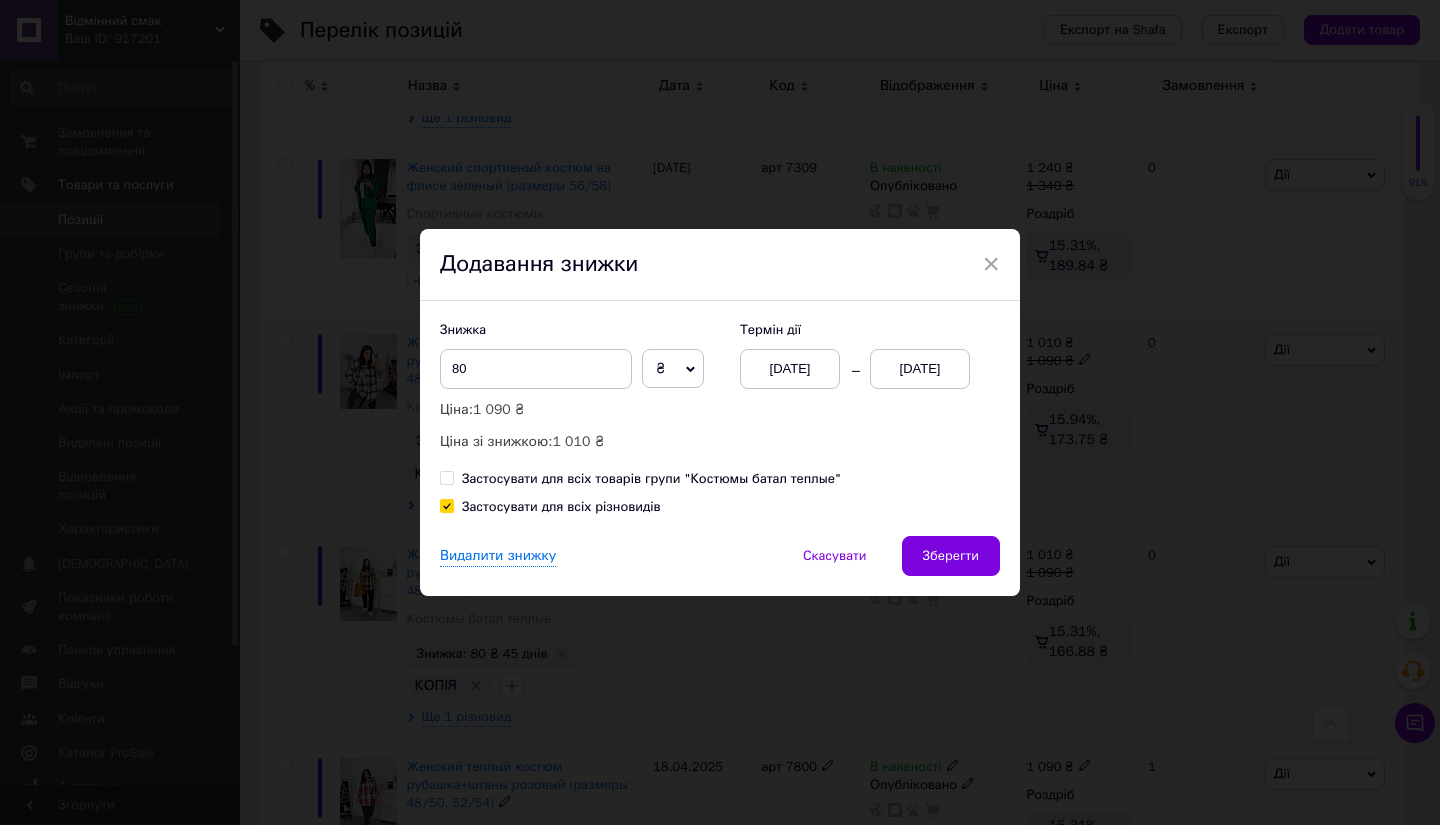 click on "[DATE]" at bounding box center [920, 369] 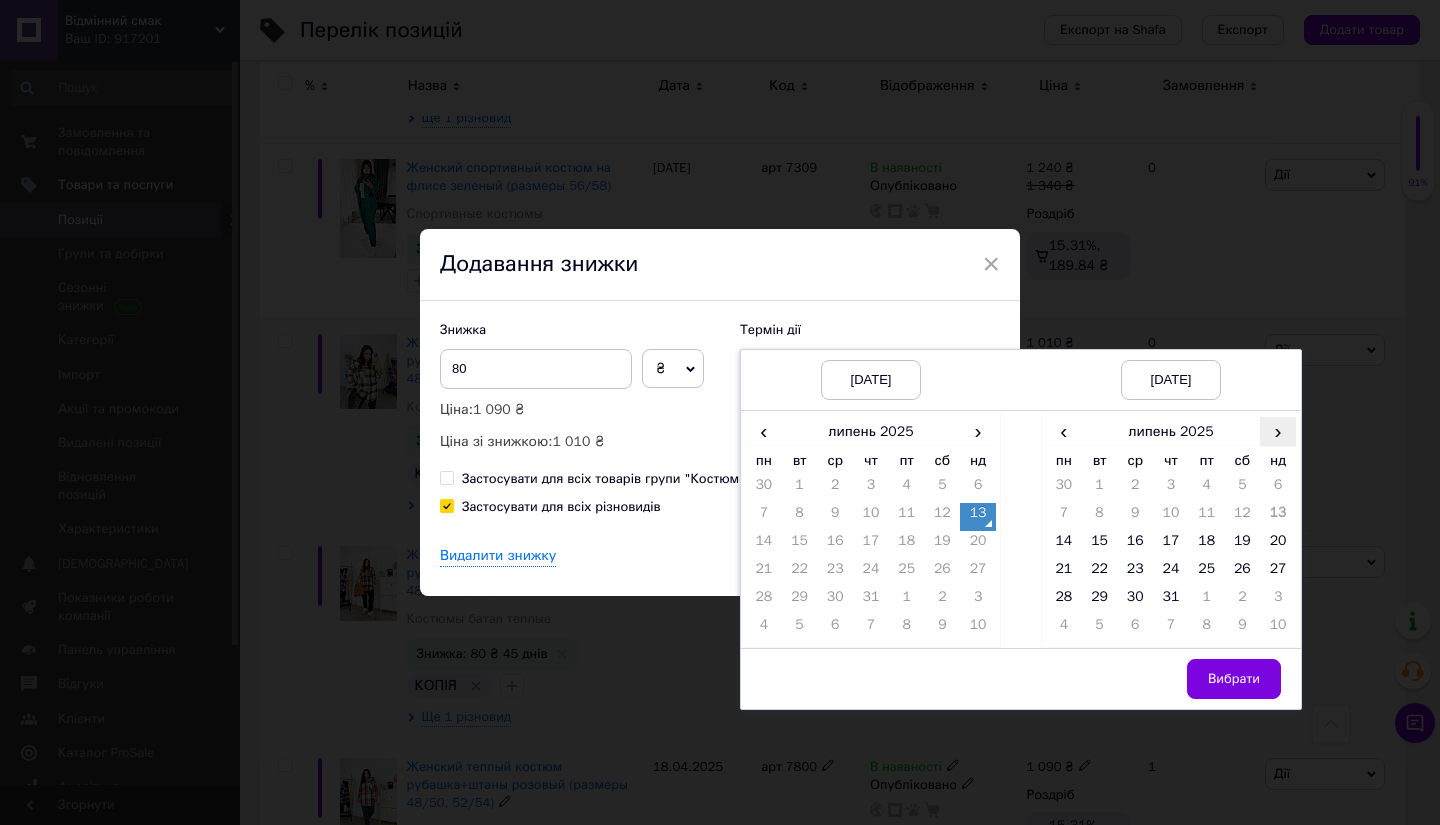 click on "›" at bounding box center [1278, 431] 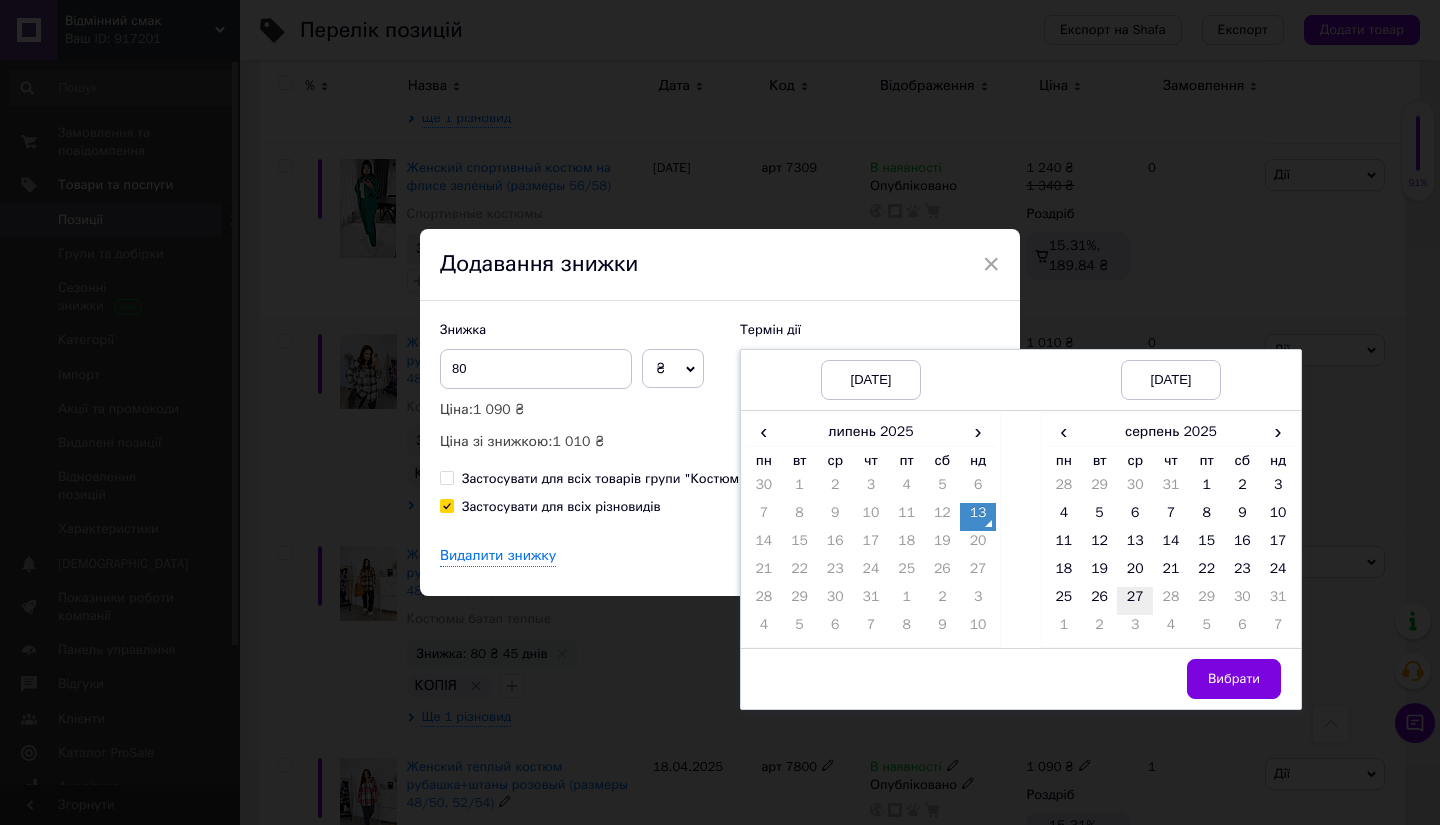 click on "27" at bounding box center (1135, 601) 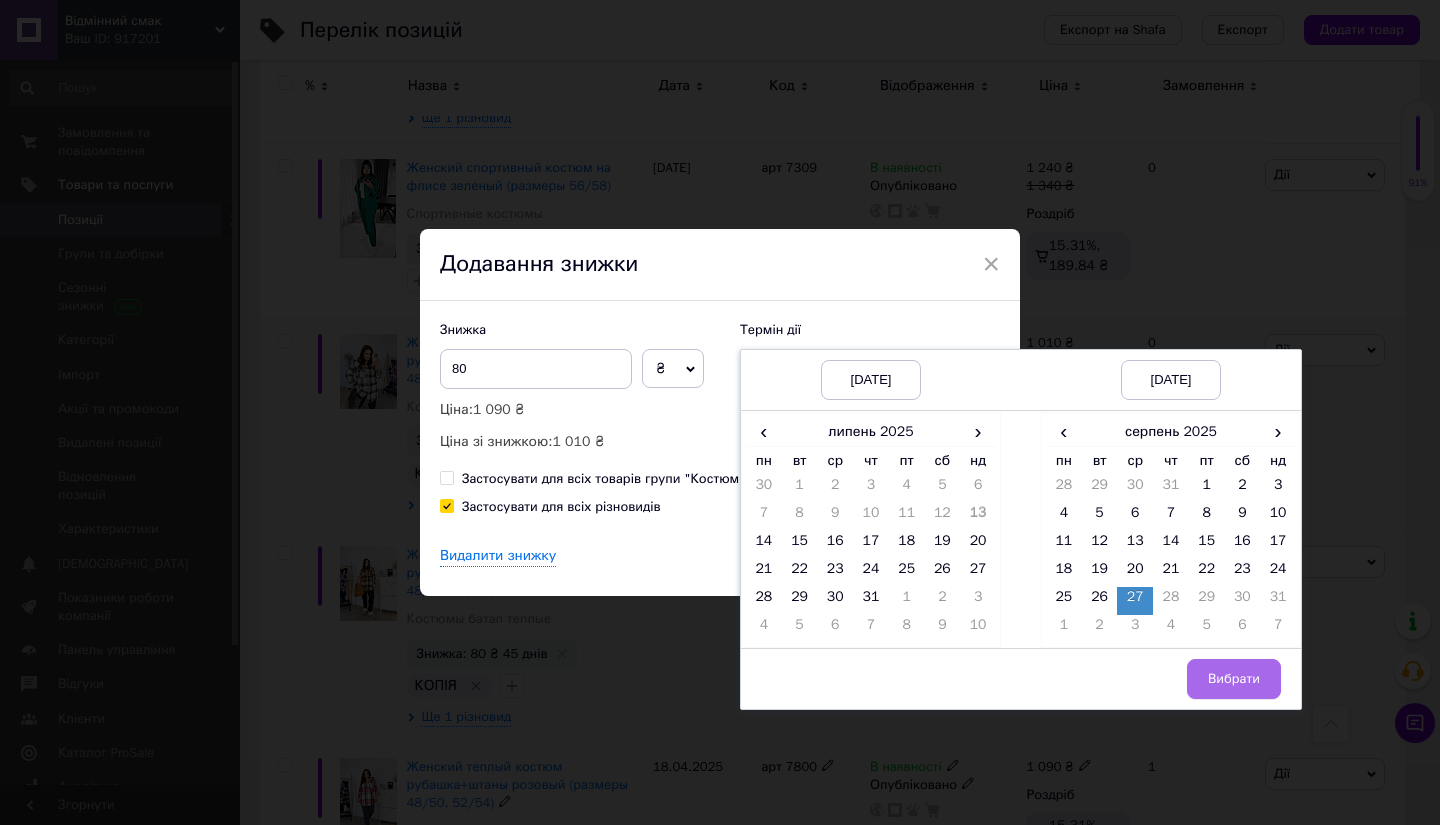 click on "Вибрати" at bounding box center (1234, 679) 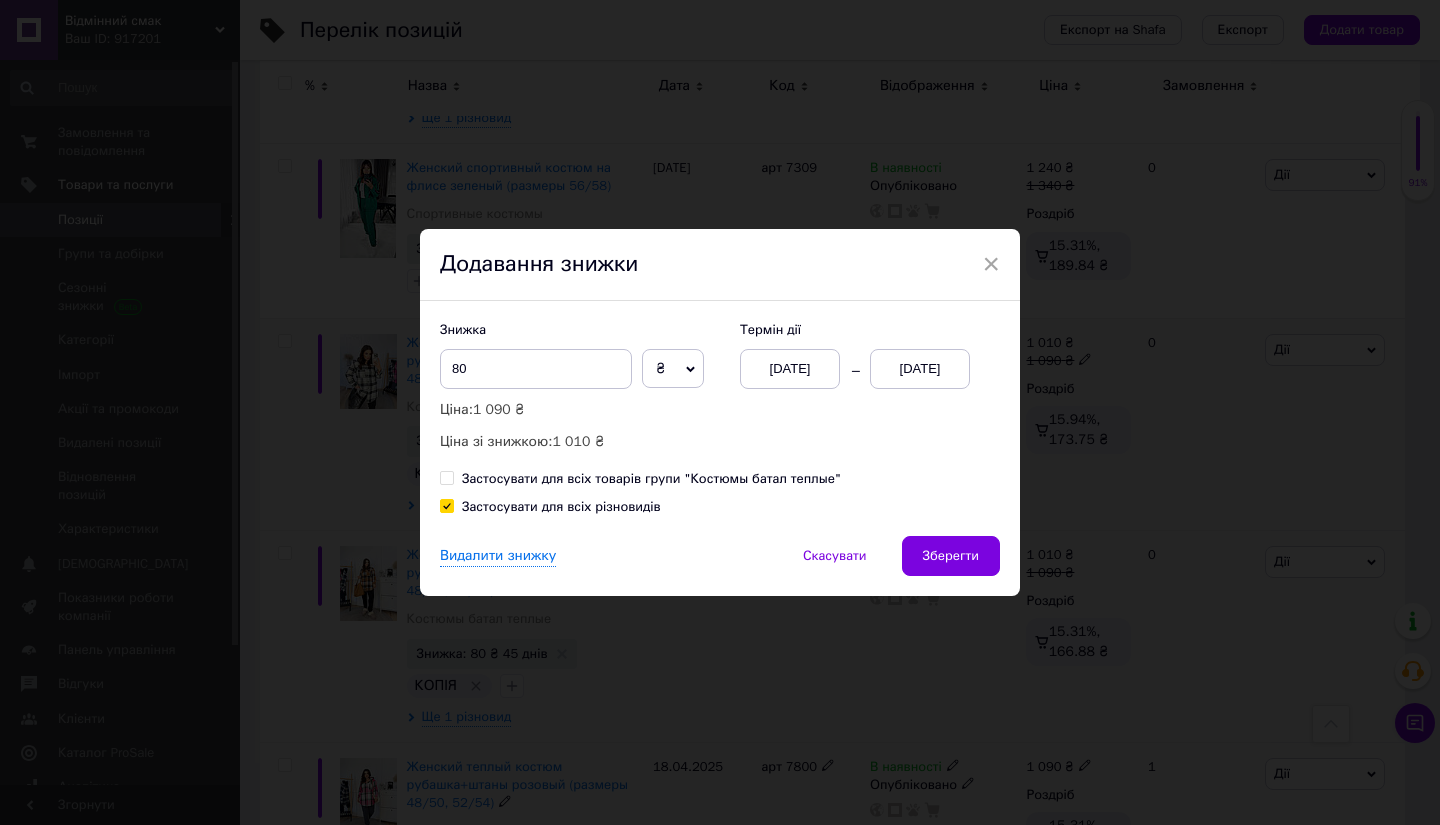 click on "Зберегти" at bounding box center (951, 556) 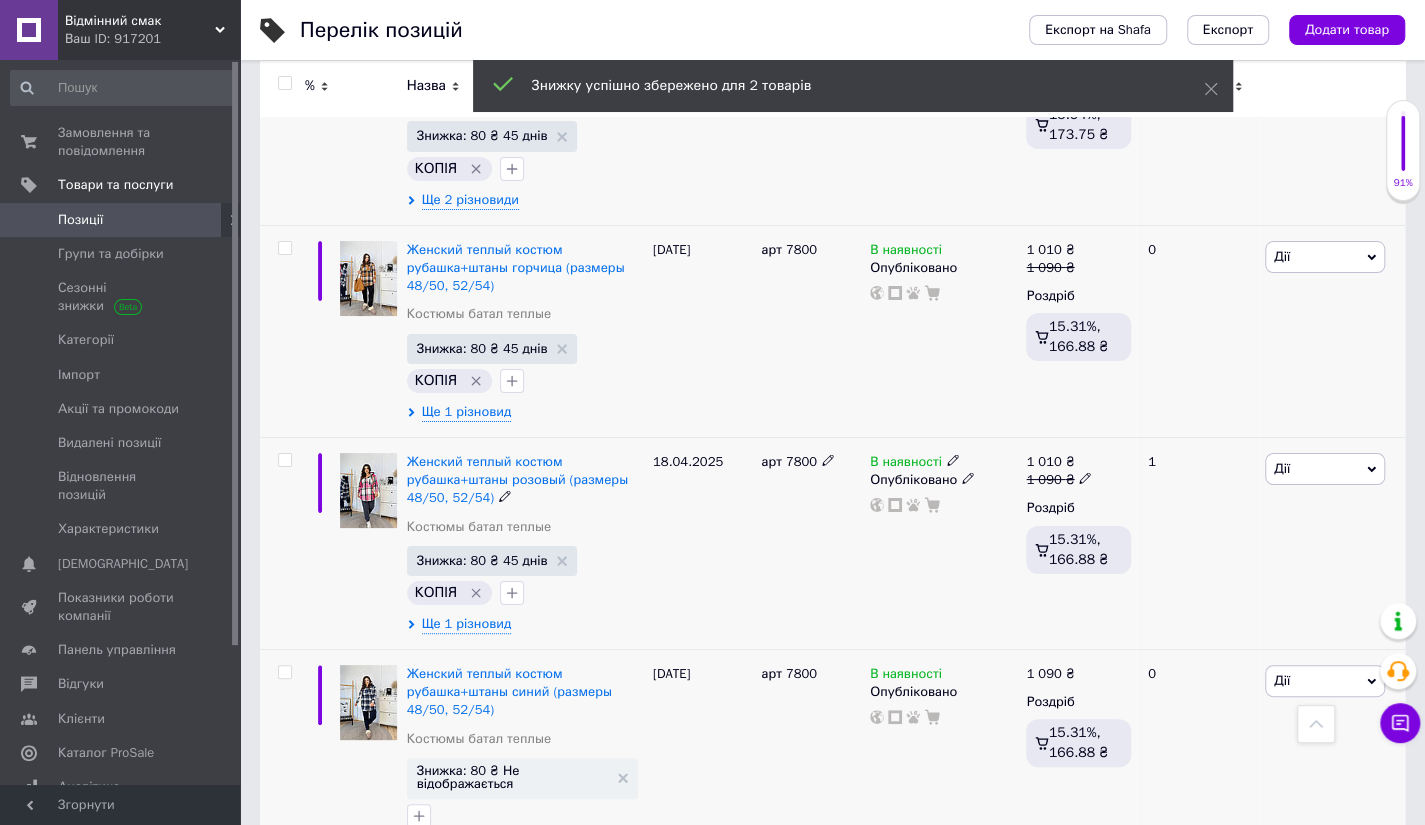 scroll, scrollTop: 8494, scrollLeft: 0, axis: vertical 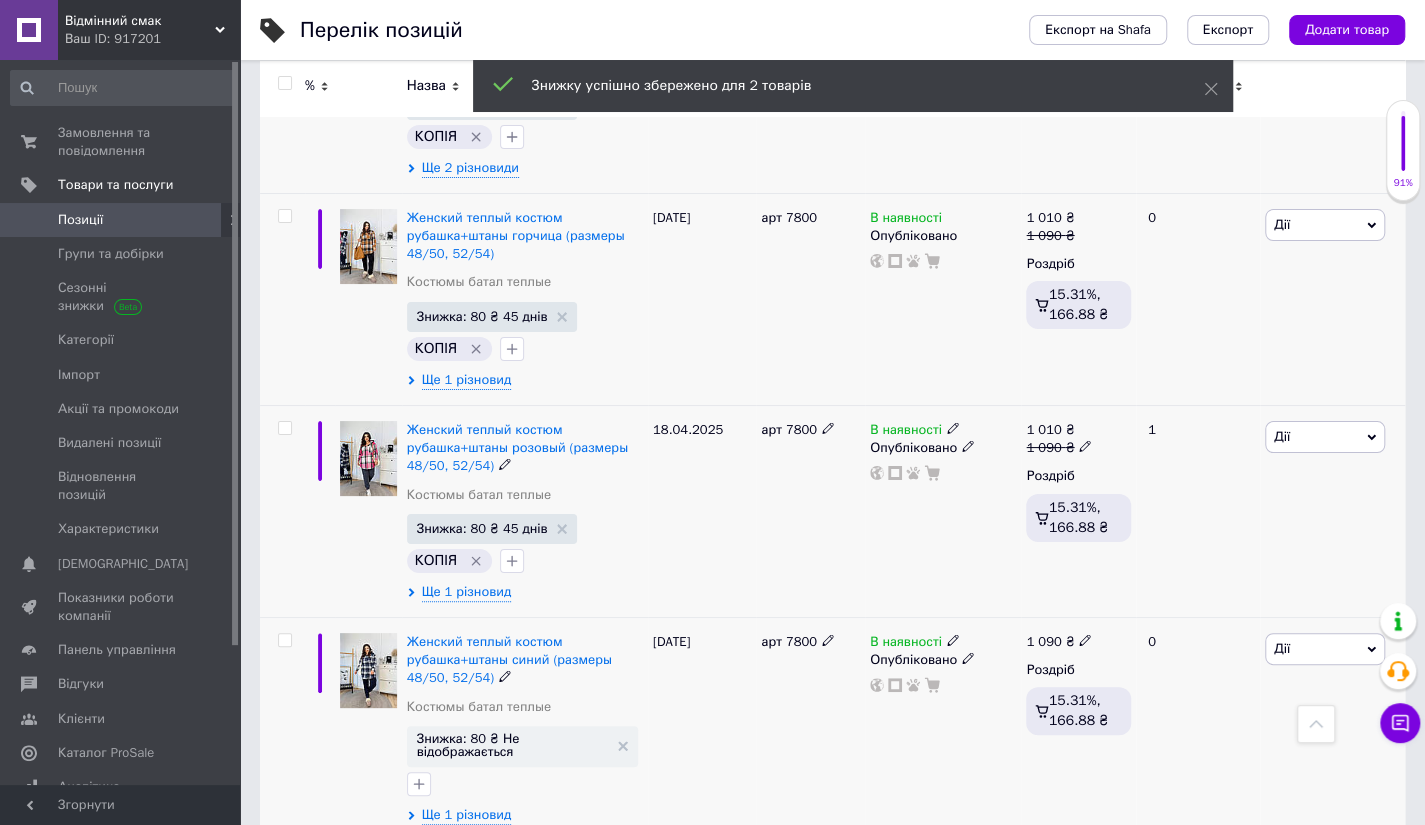 click on "Дії" at bounding box center [1325, 649] 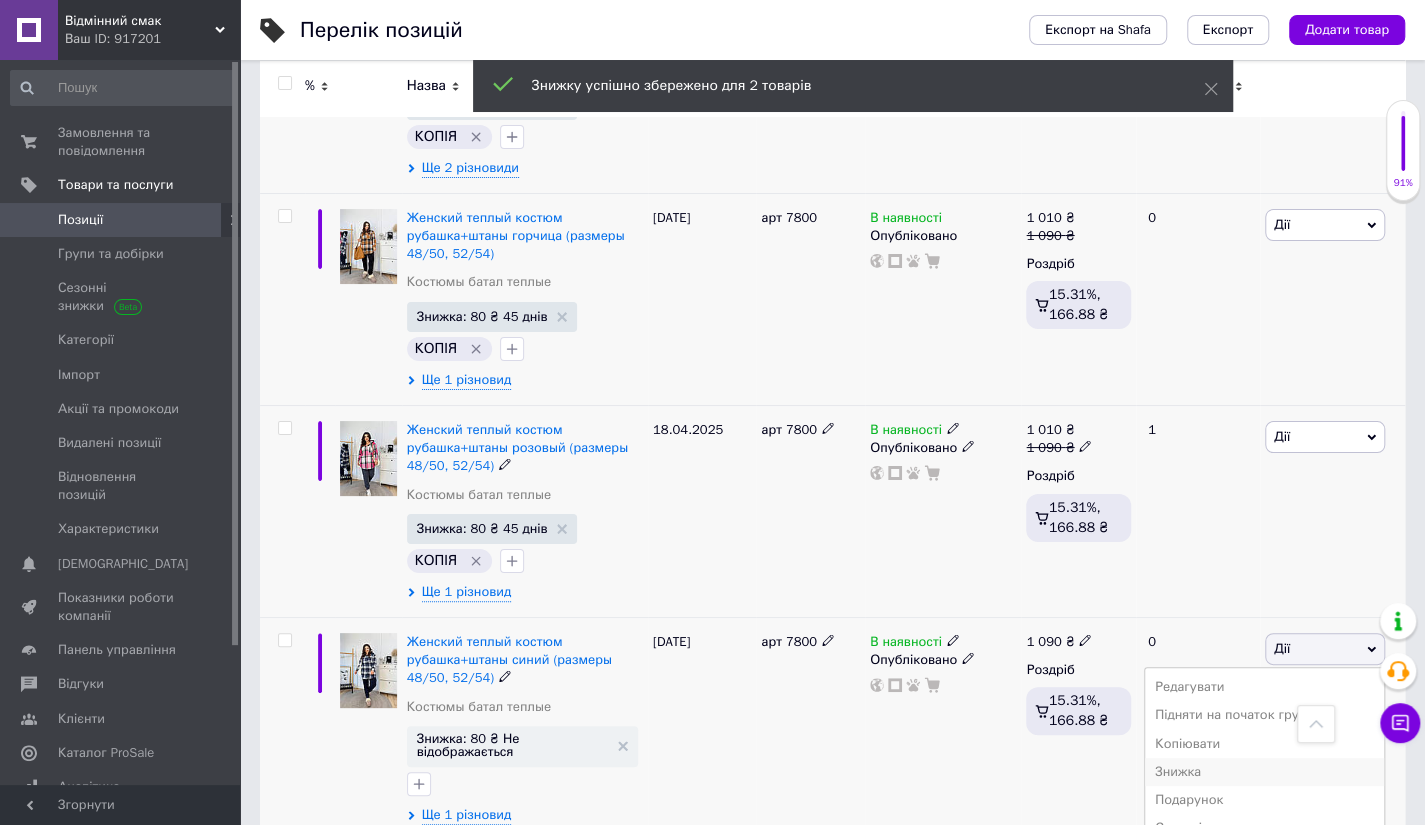 click on "Знижка" at bounding box center [1264, 772] 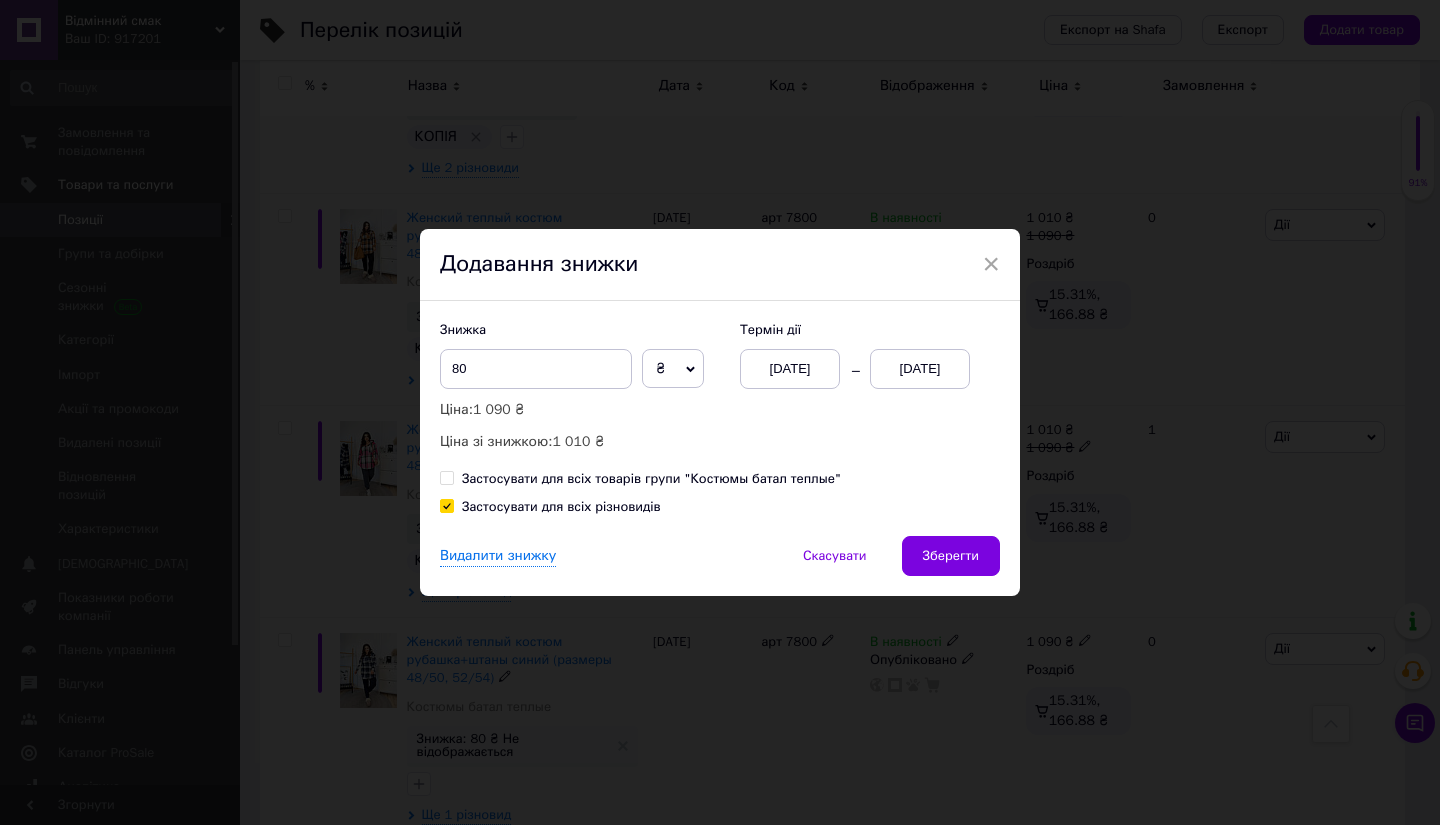 click on "[DATE]" at bounding box center (920, 369) 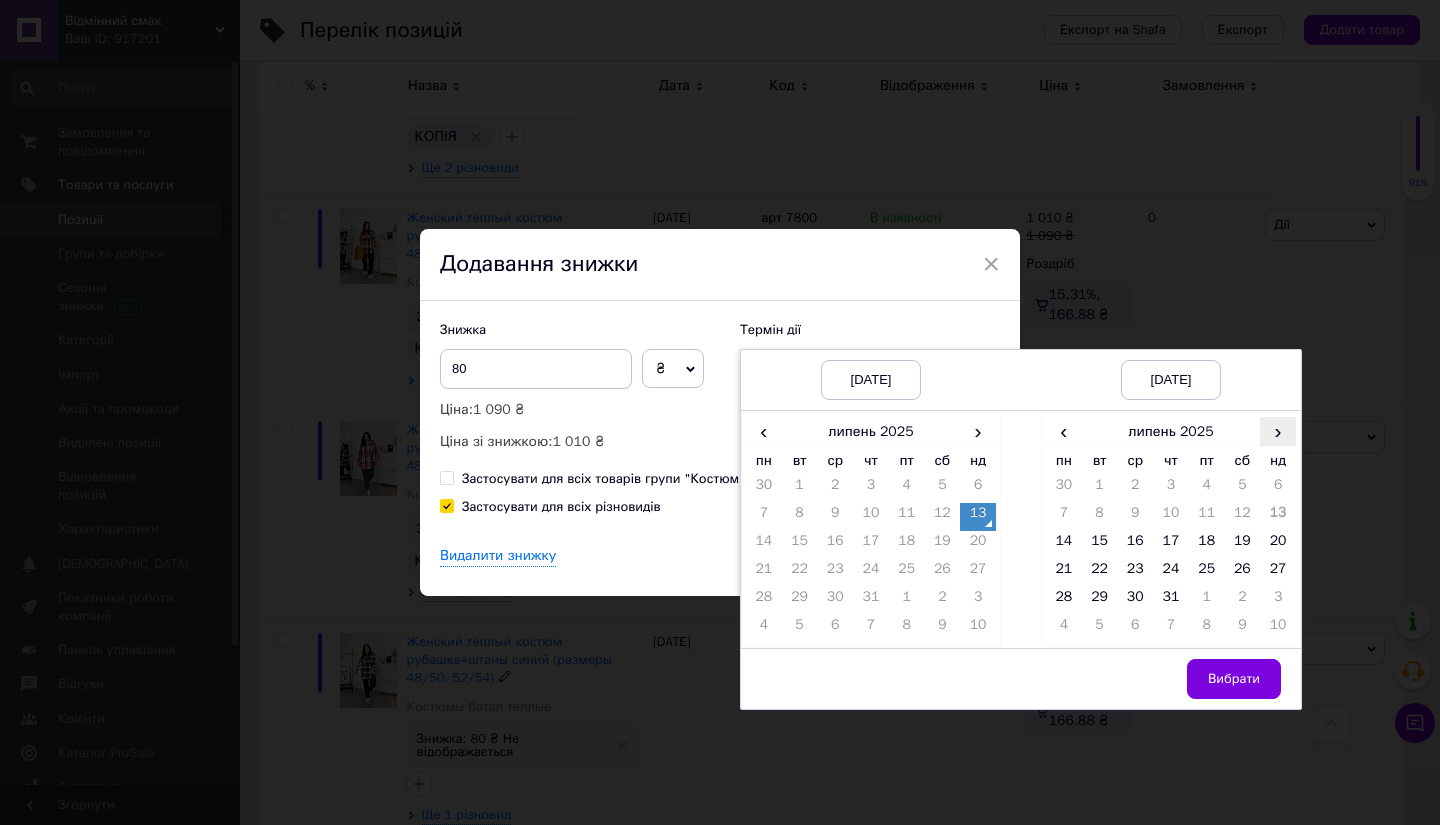 click on "›" at bounding box center (1278, 431) 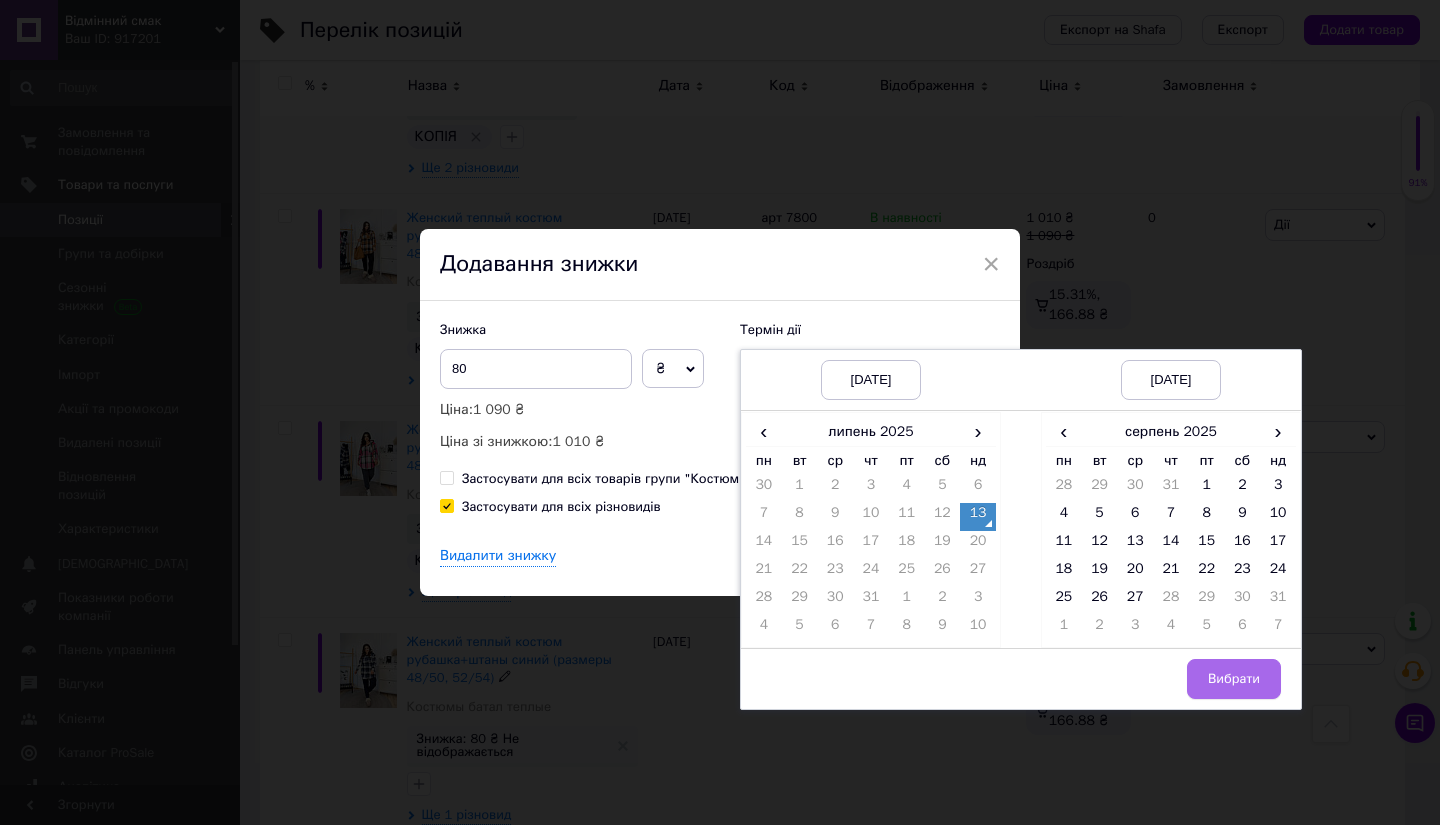 drag, startPoint x: 1128, startPoint y: 599, endPoint x: 1227, endPoint y: 665, distance: 118.98319 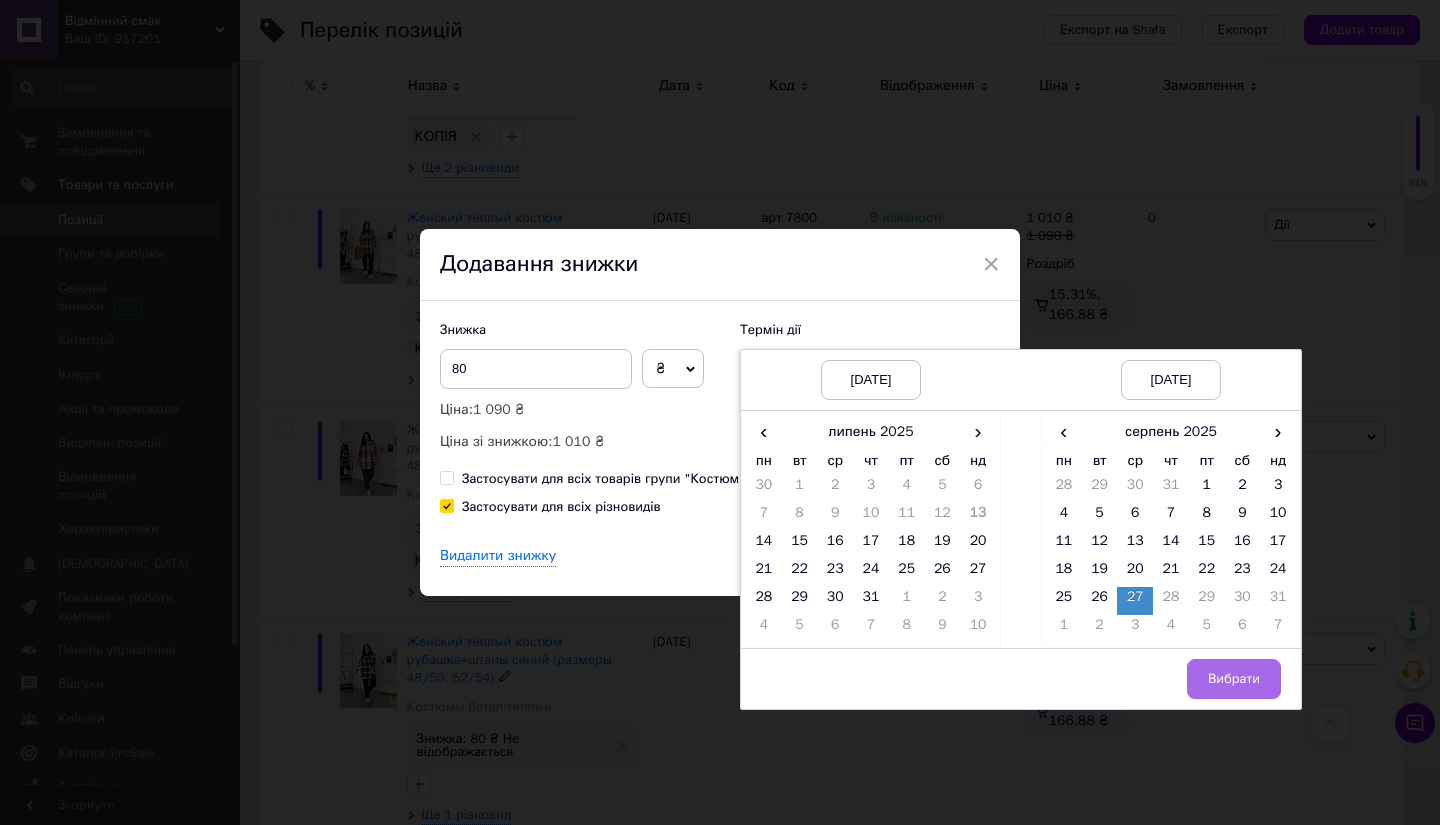 click on "Вибрати" at bounding box center [1234, 679] 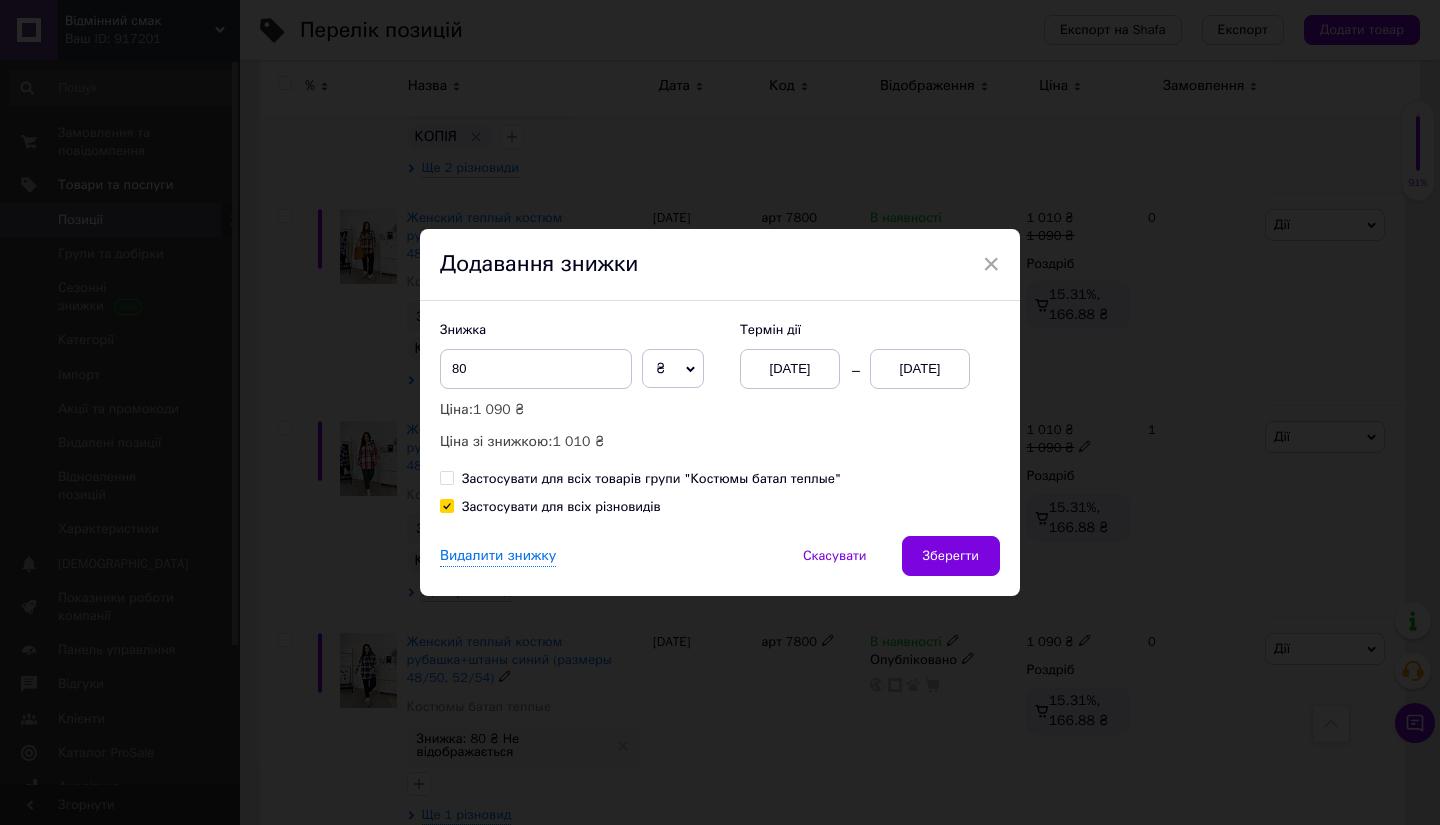 click on "Зберегти" at bounding box center [951, 556] 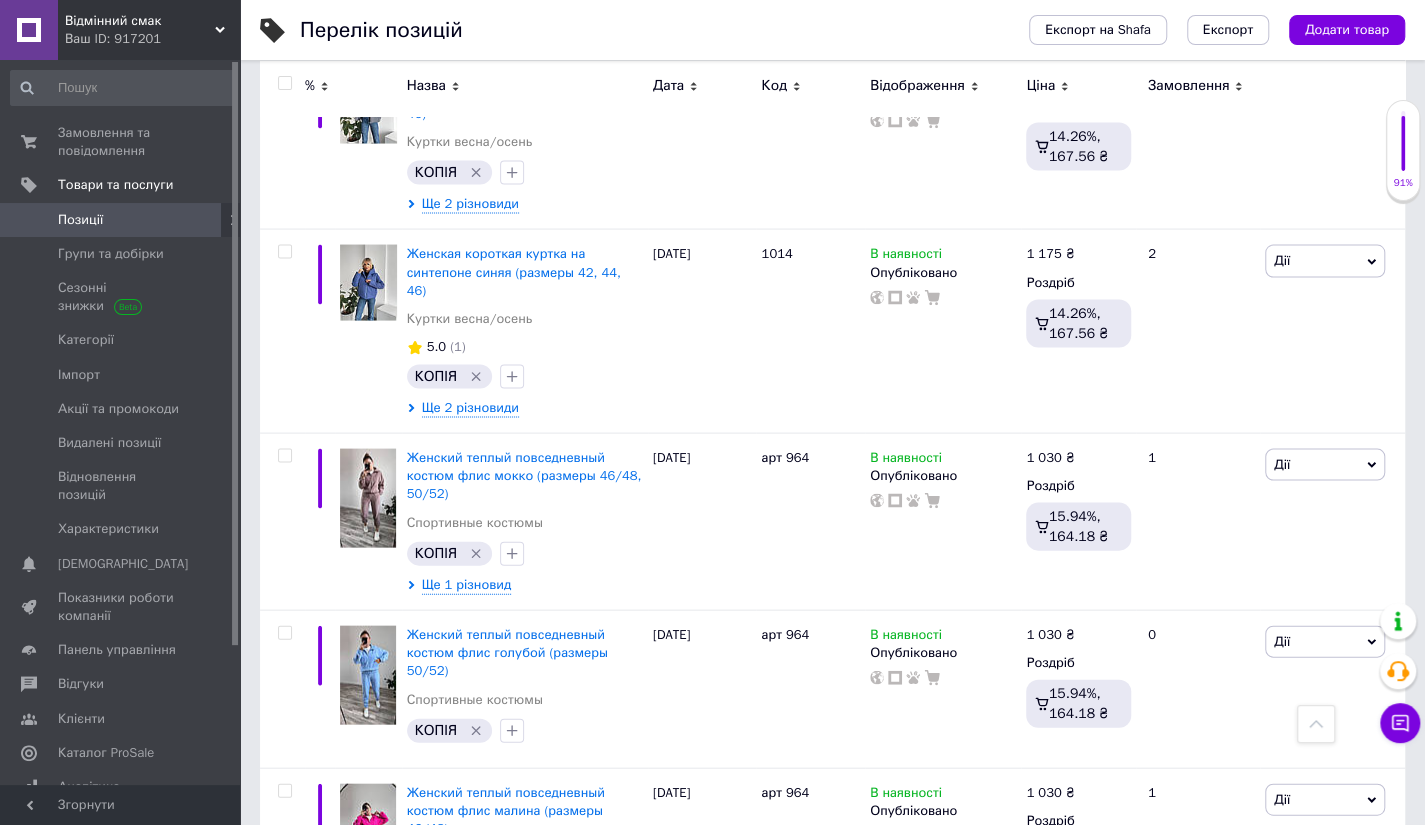 scroll, scrollTop: 6386, scrollLeft: 0, axis: vertical 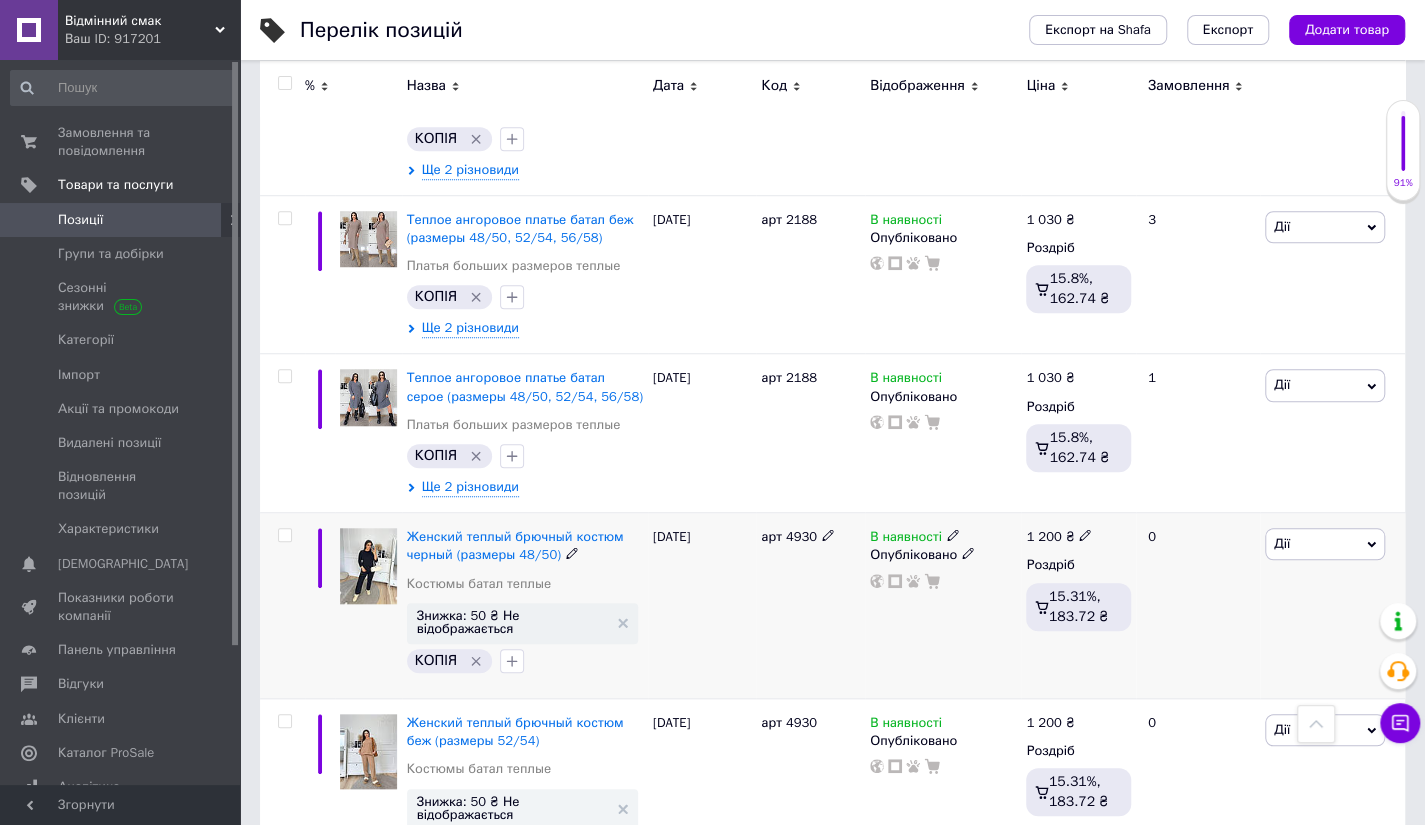 click on "Дії" at bounding box center [1325, 544] 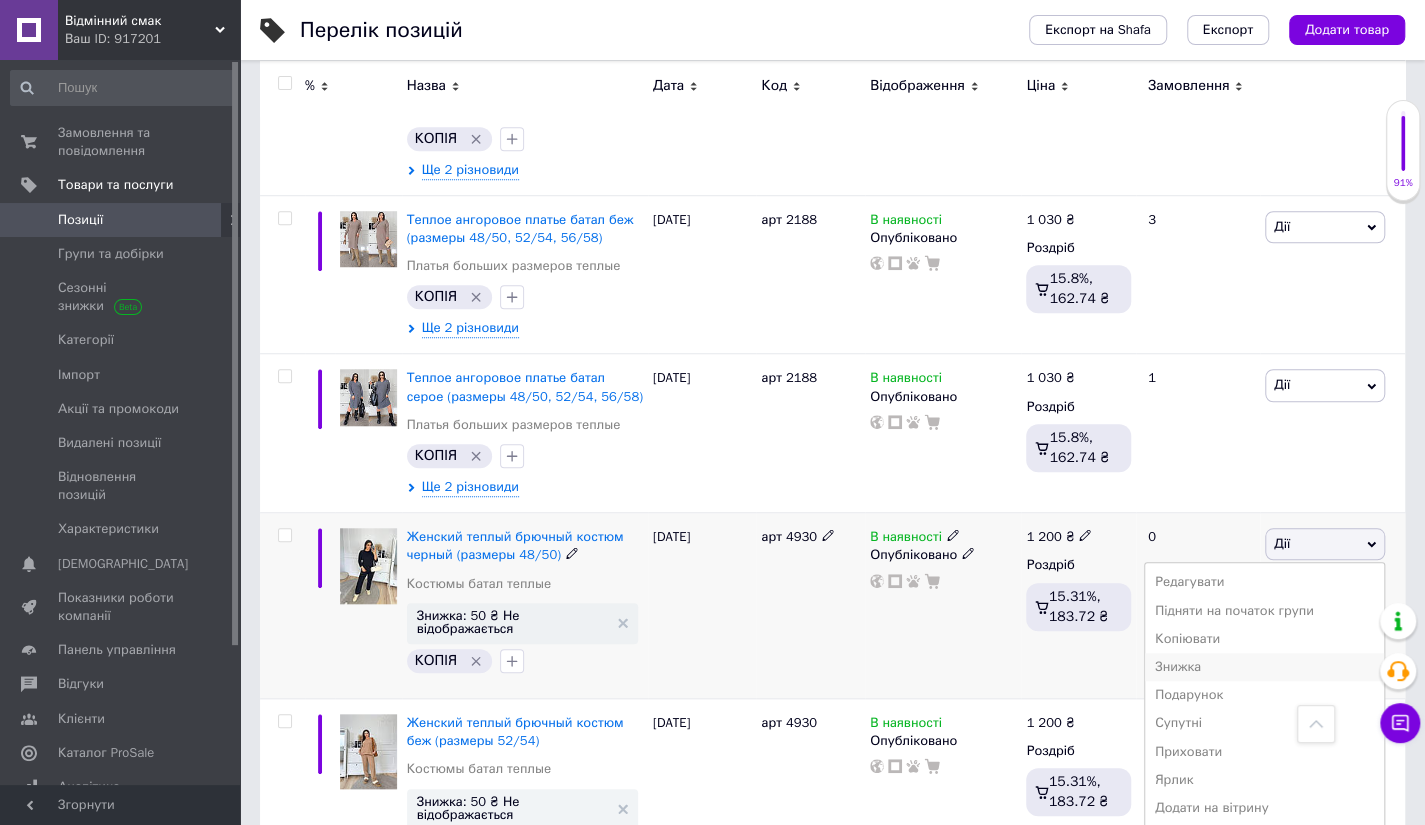 click on "Знижка" at bounding box center (1264, 667) 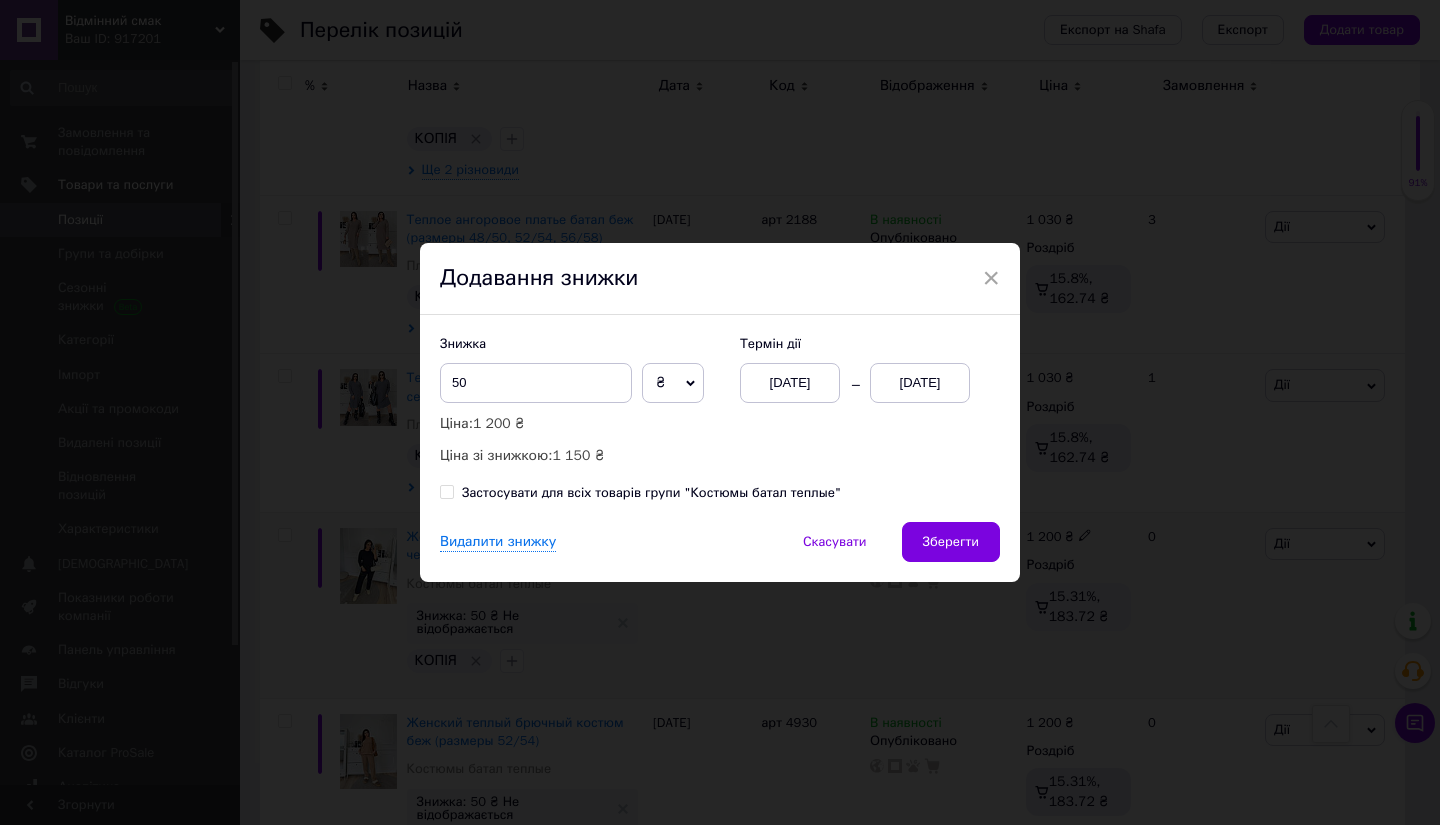 click on "[DATE]" at bounding box center [920, 383] 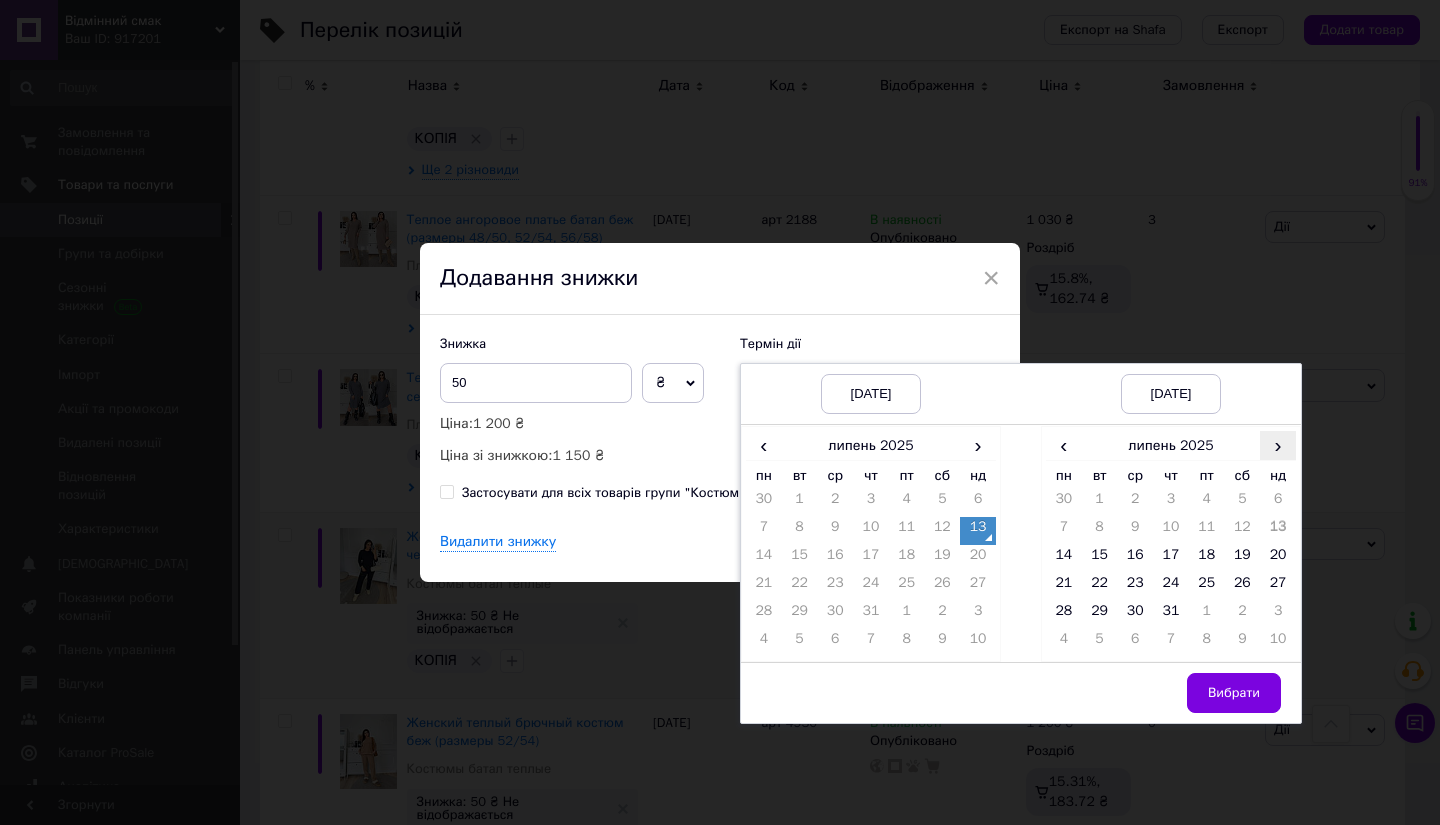 click on "›" at bounding box center [1278, 445] 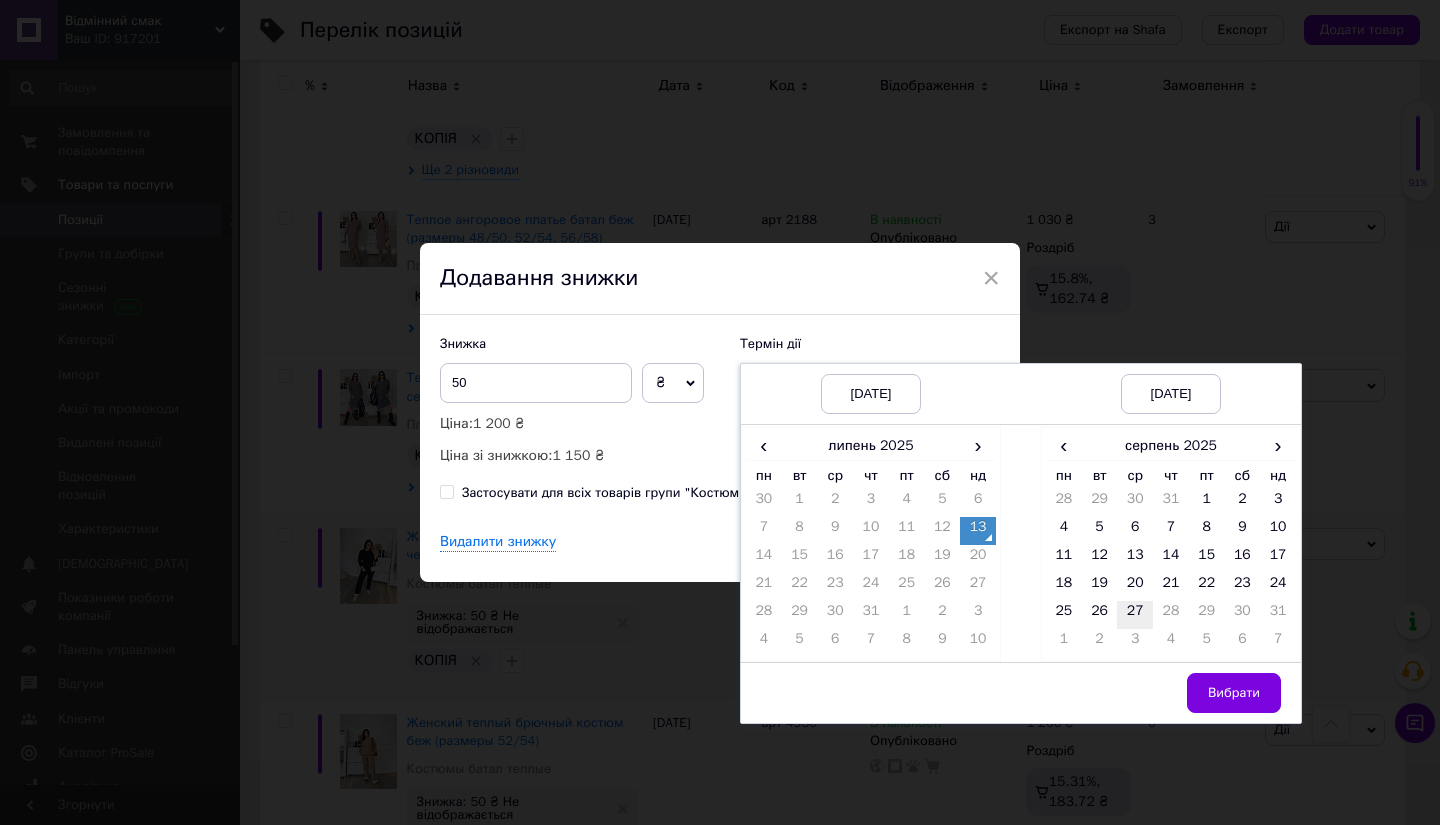 click on "27" at bounding box center (1135, 615) 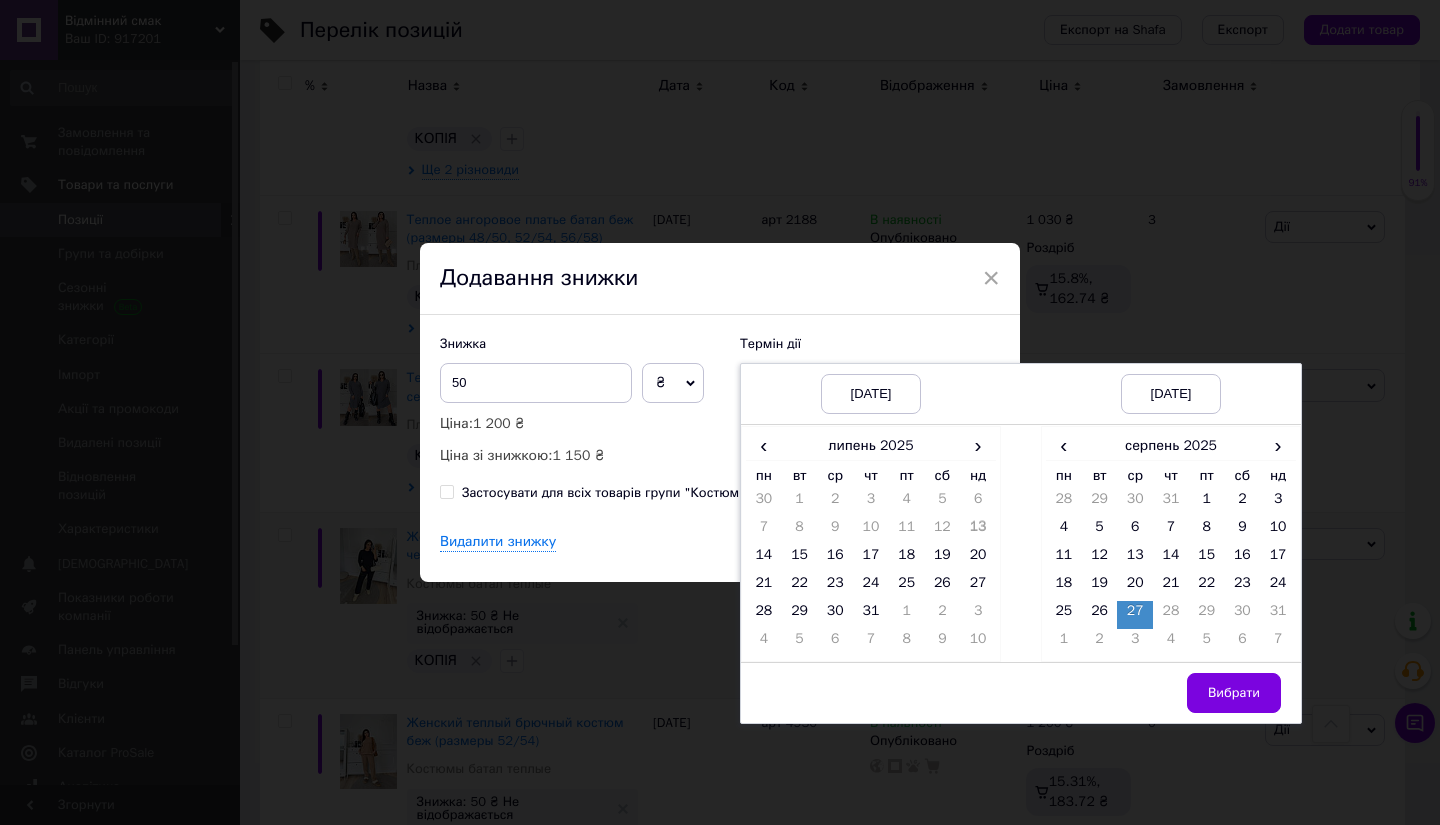 click on "Вибрати" at bounding box center (1234, 693) 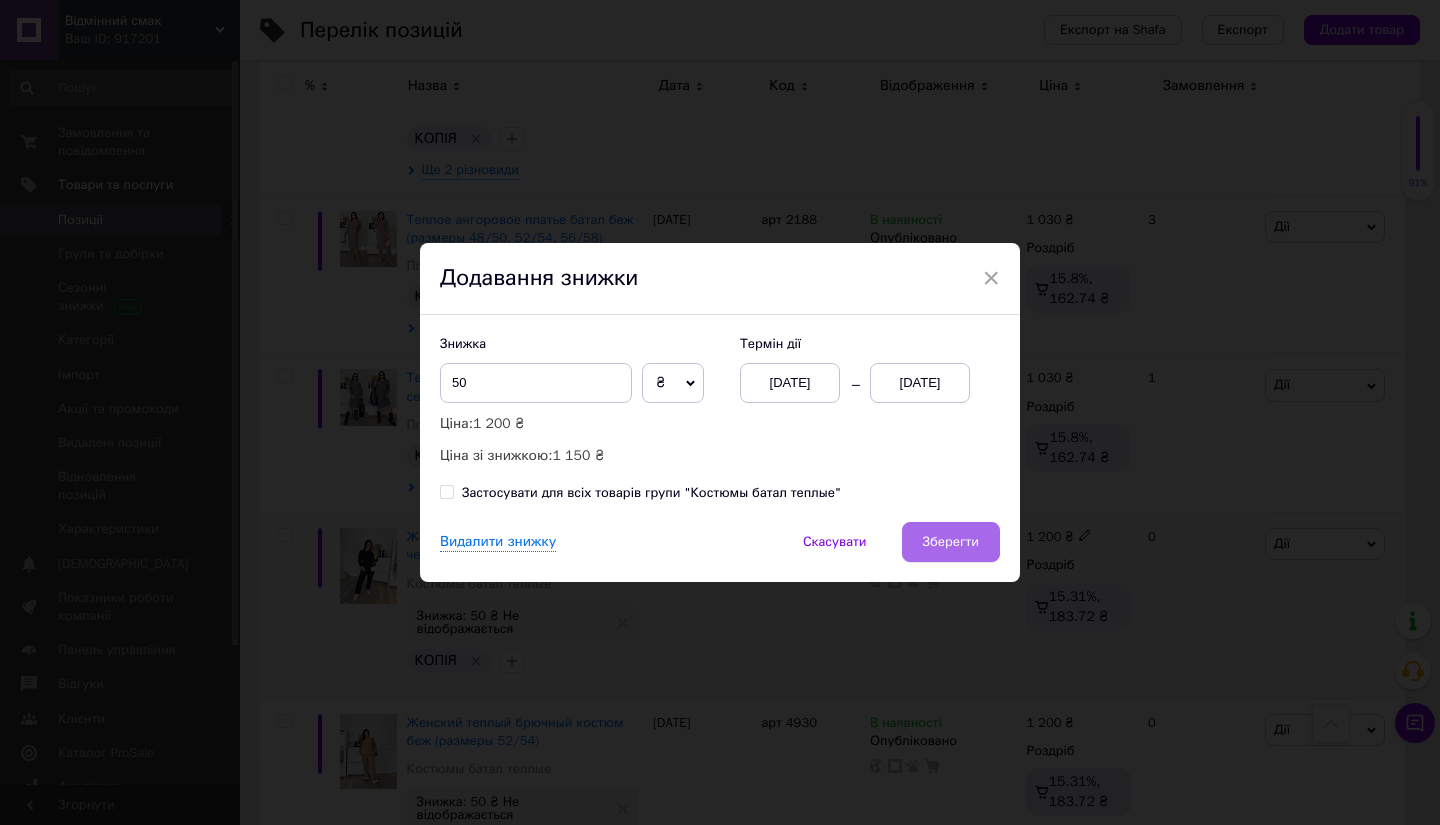 click on "Зберегти" at bounding box center [951, 542] 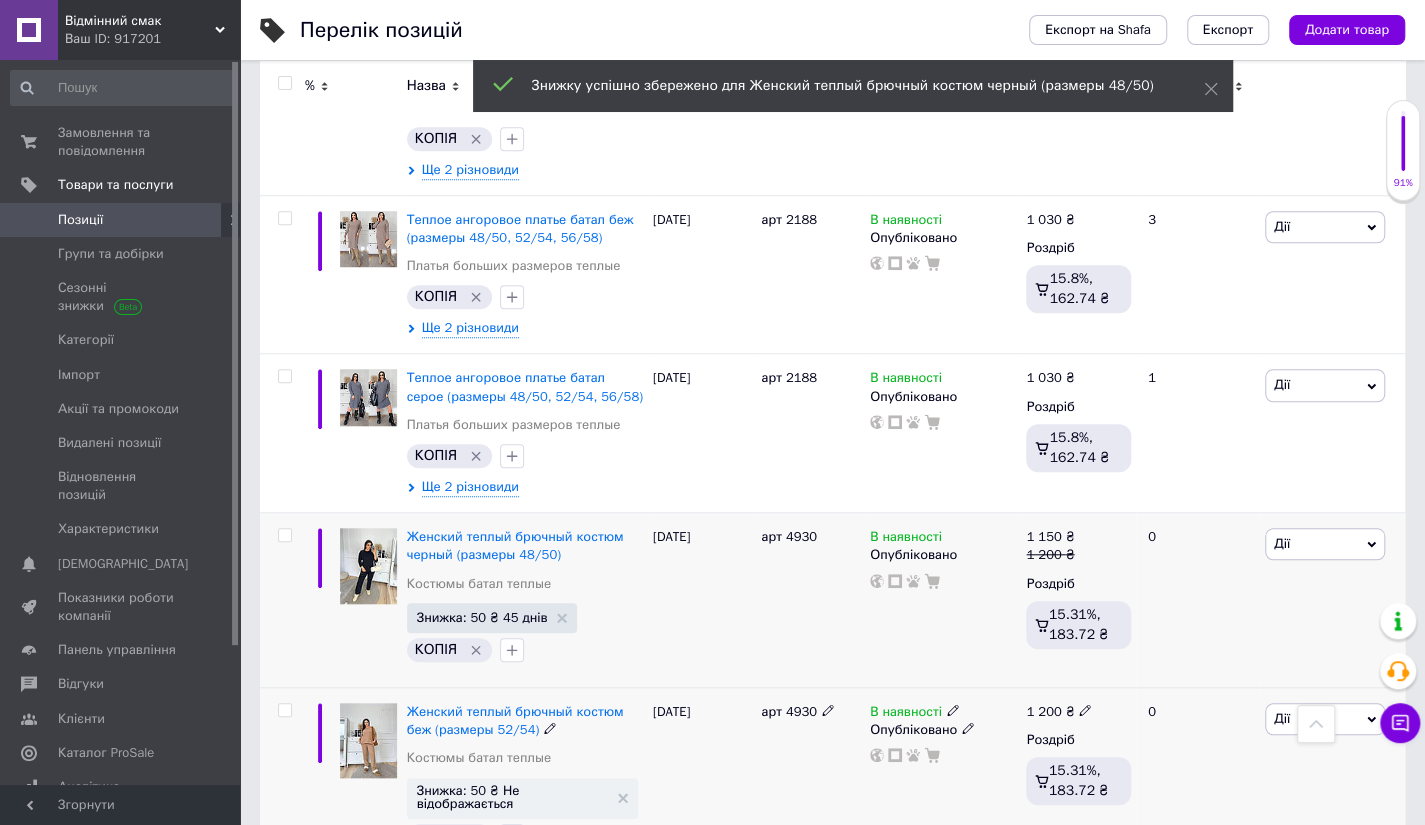 click on "Дії" at bounding box center [1325, 719] 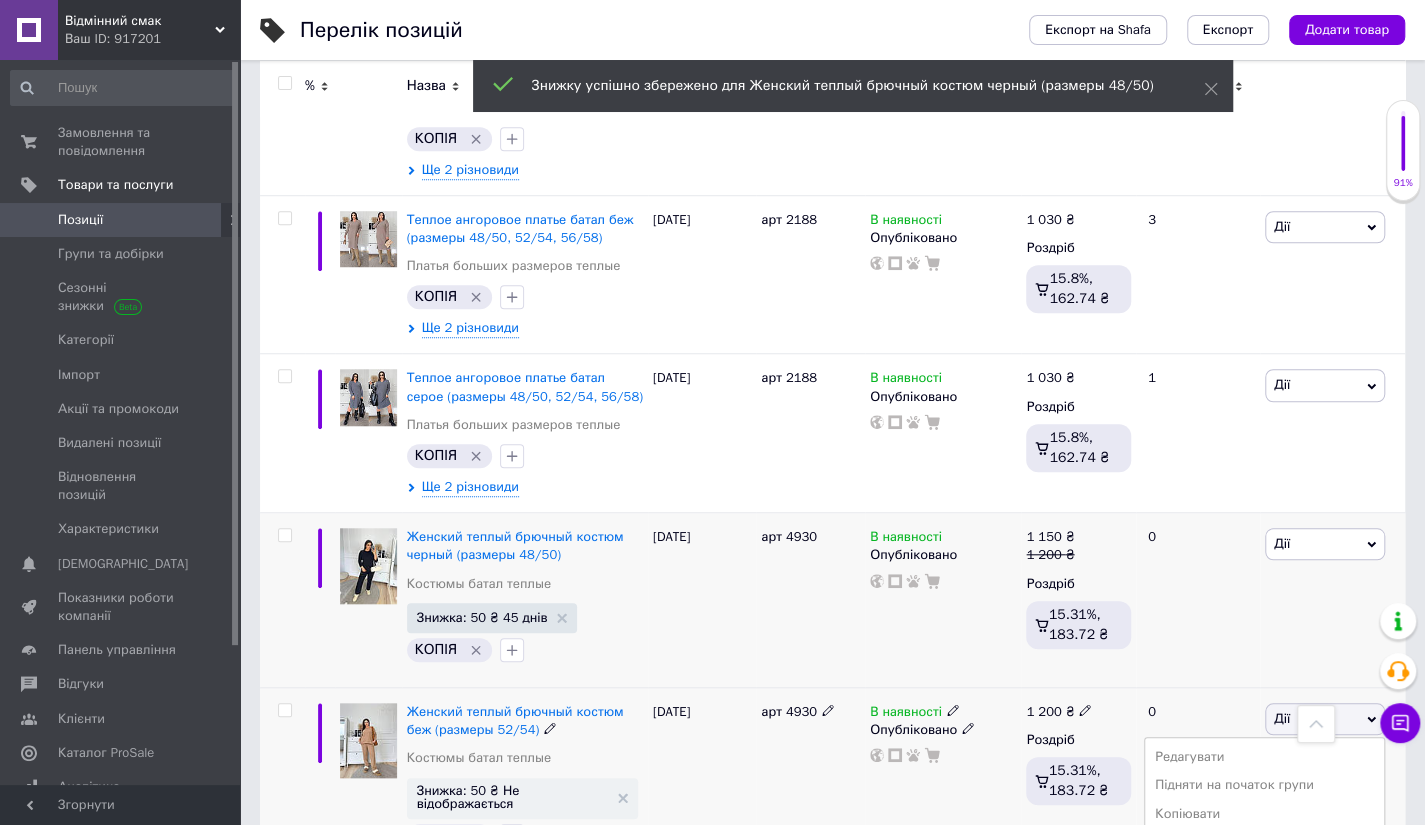 click on "Знижка" at bounding box center [1264, 842] 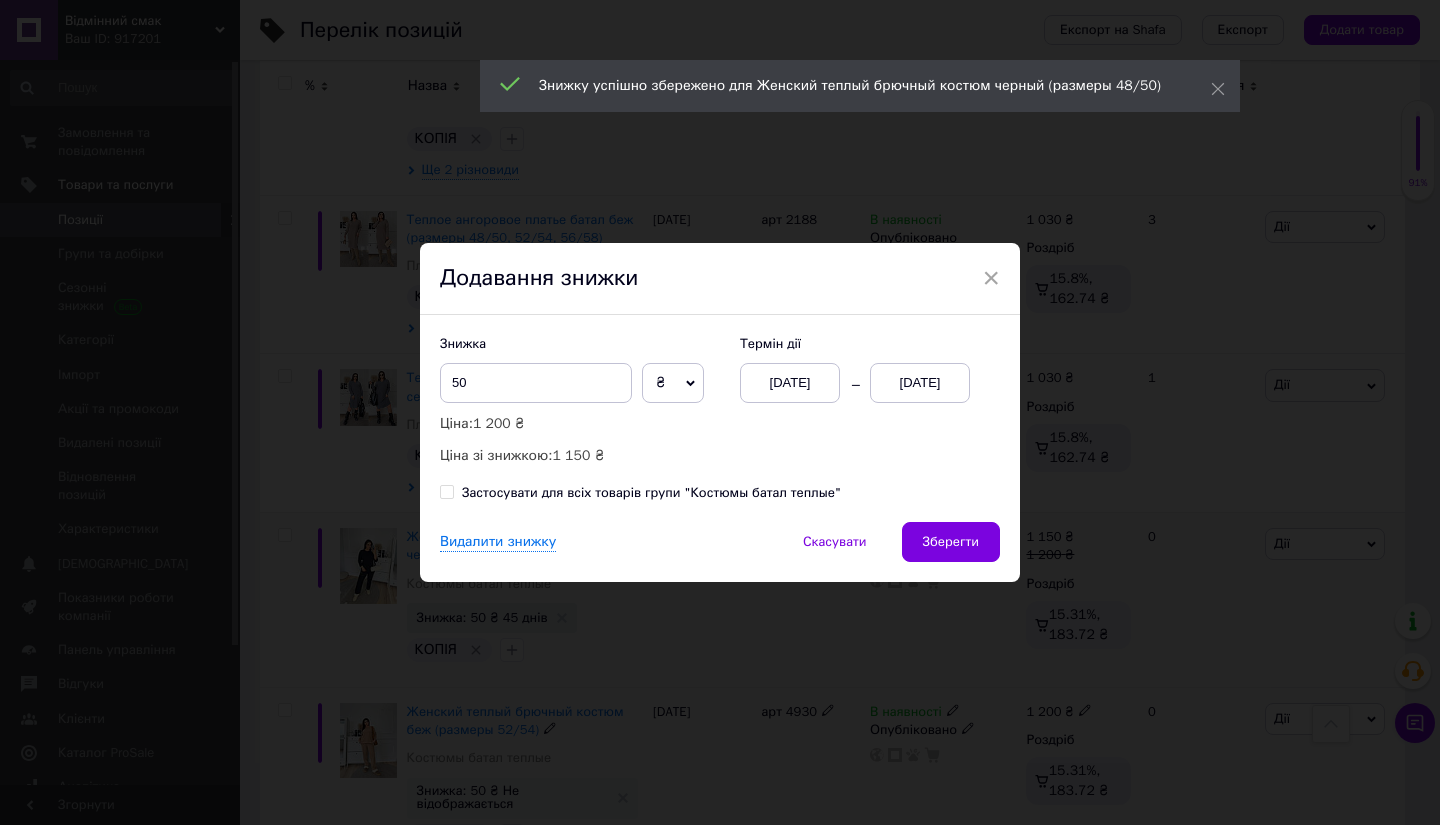 click on "[DATE]" at bounding box center [920, 383] 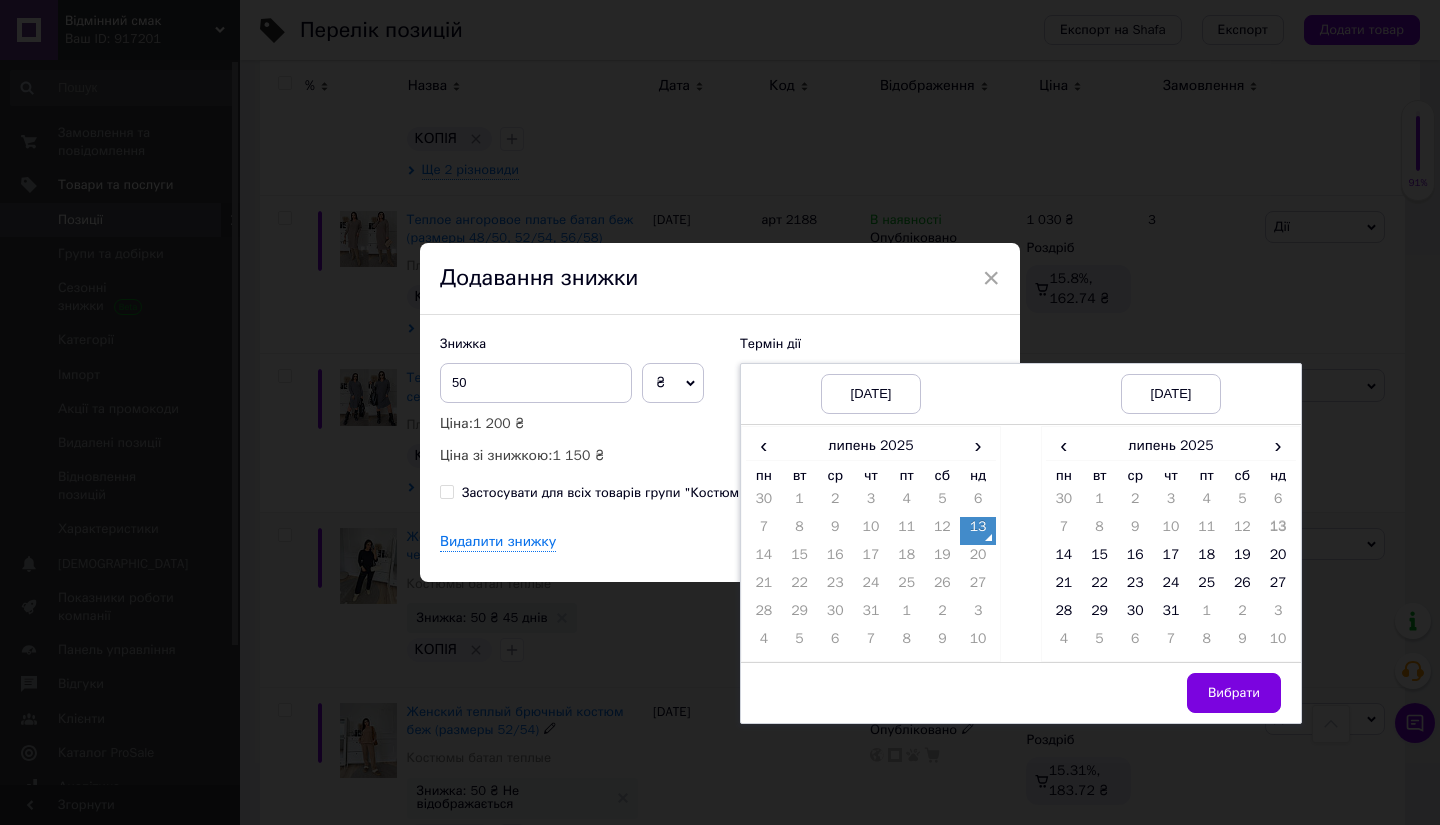 click on "[DATE]" at bounding box center (871, 394) 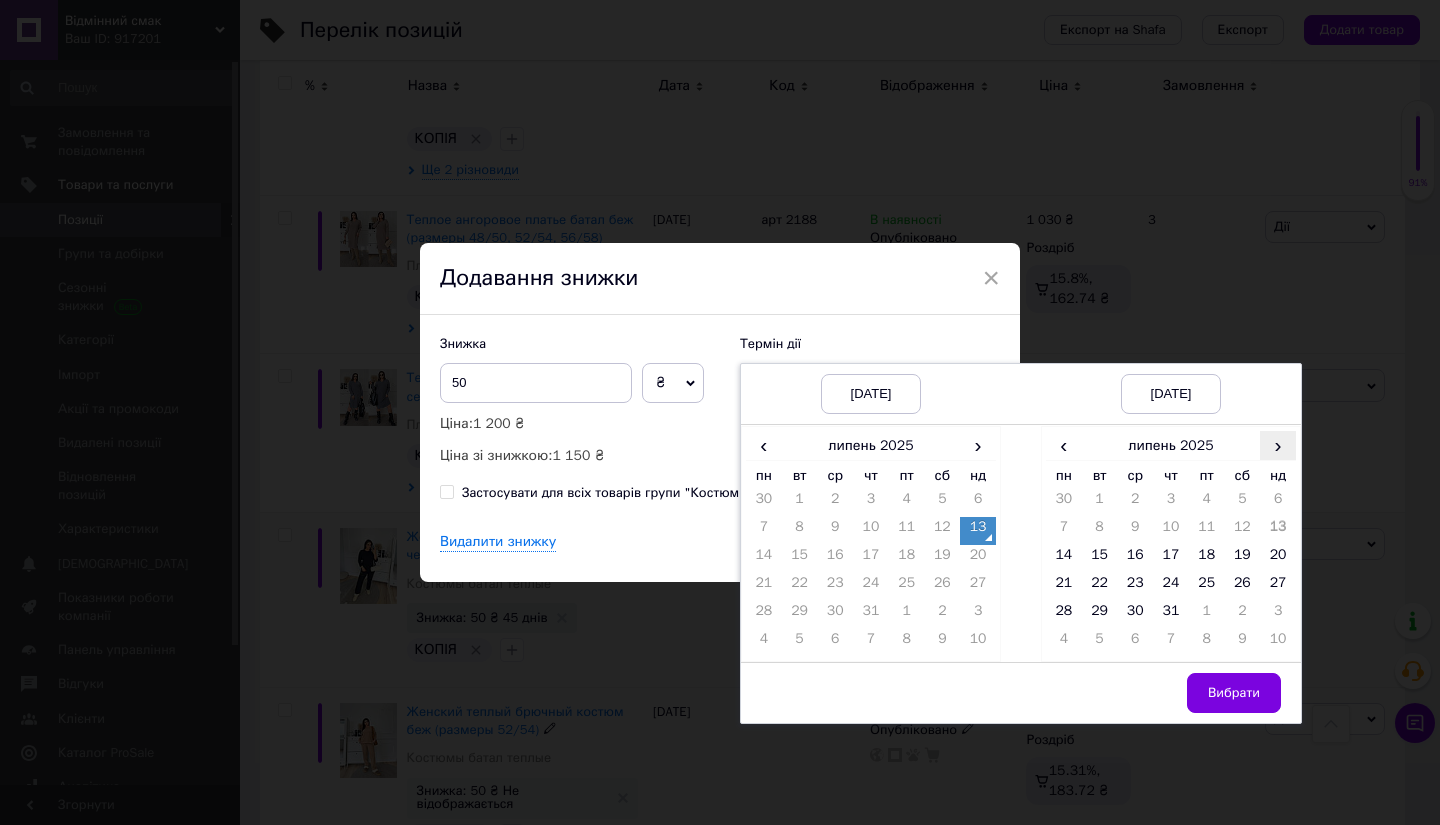 click on "›" at bounding box center [1278, 445] 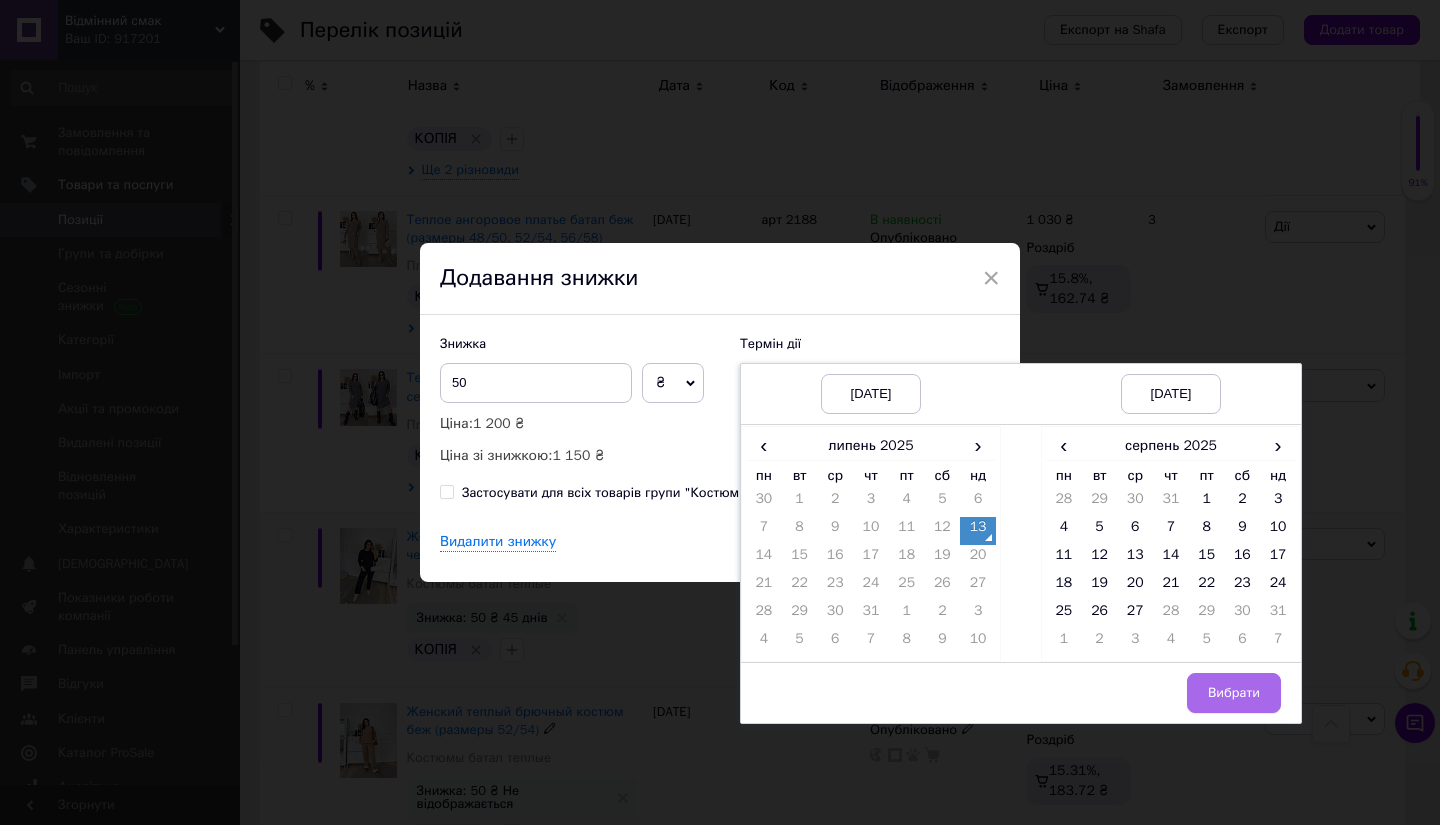 drag, startPoint x: 1122, startPoint y: 613, endPoint x: 1228, endPoint y: 686, distance: 128.7051 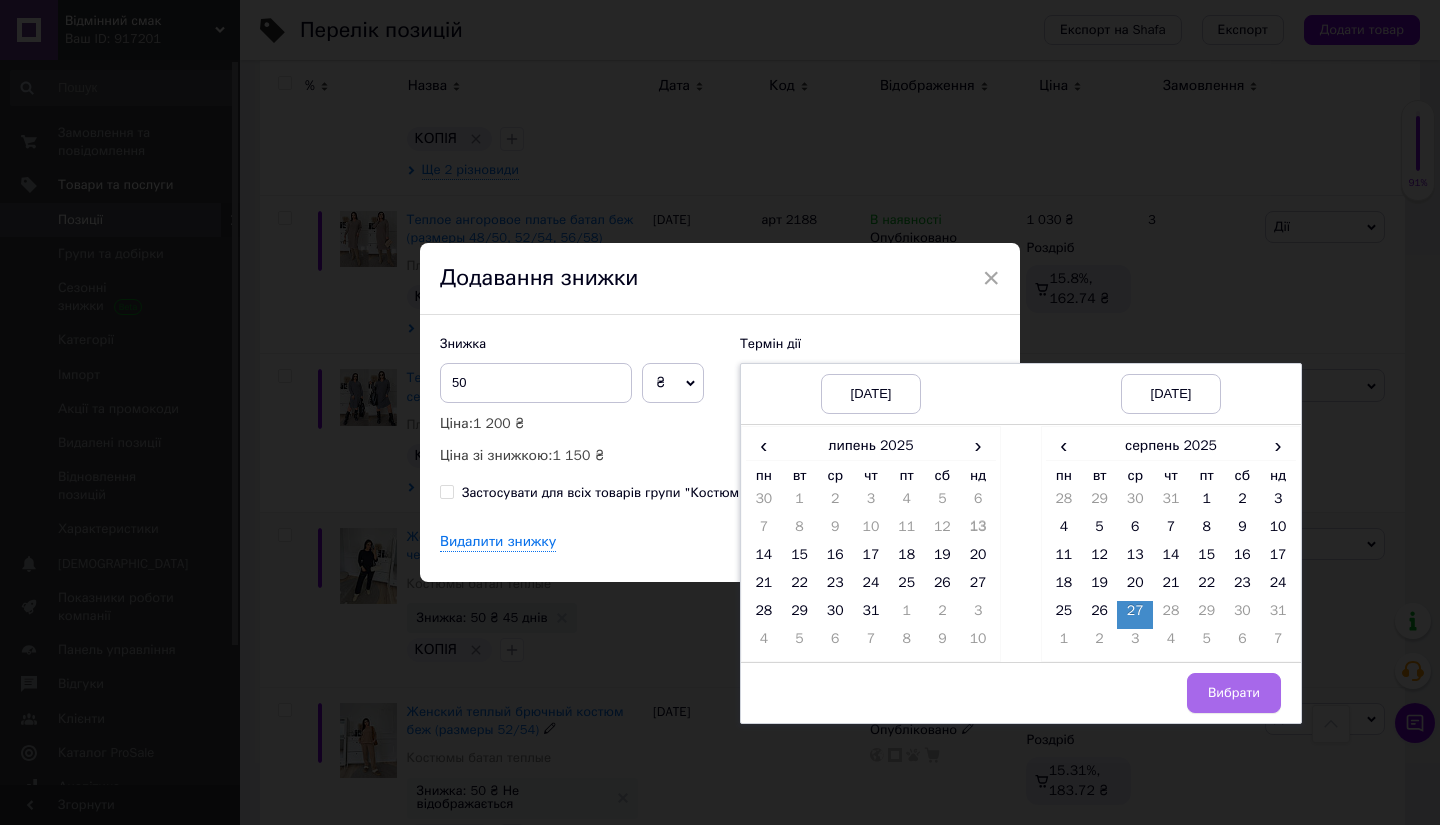 click on "Вибрати" at bounding box center (1234, 693) 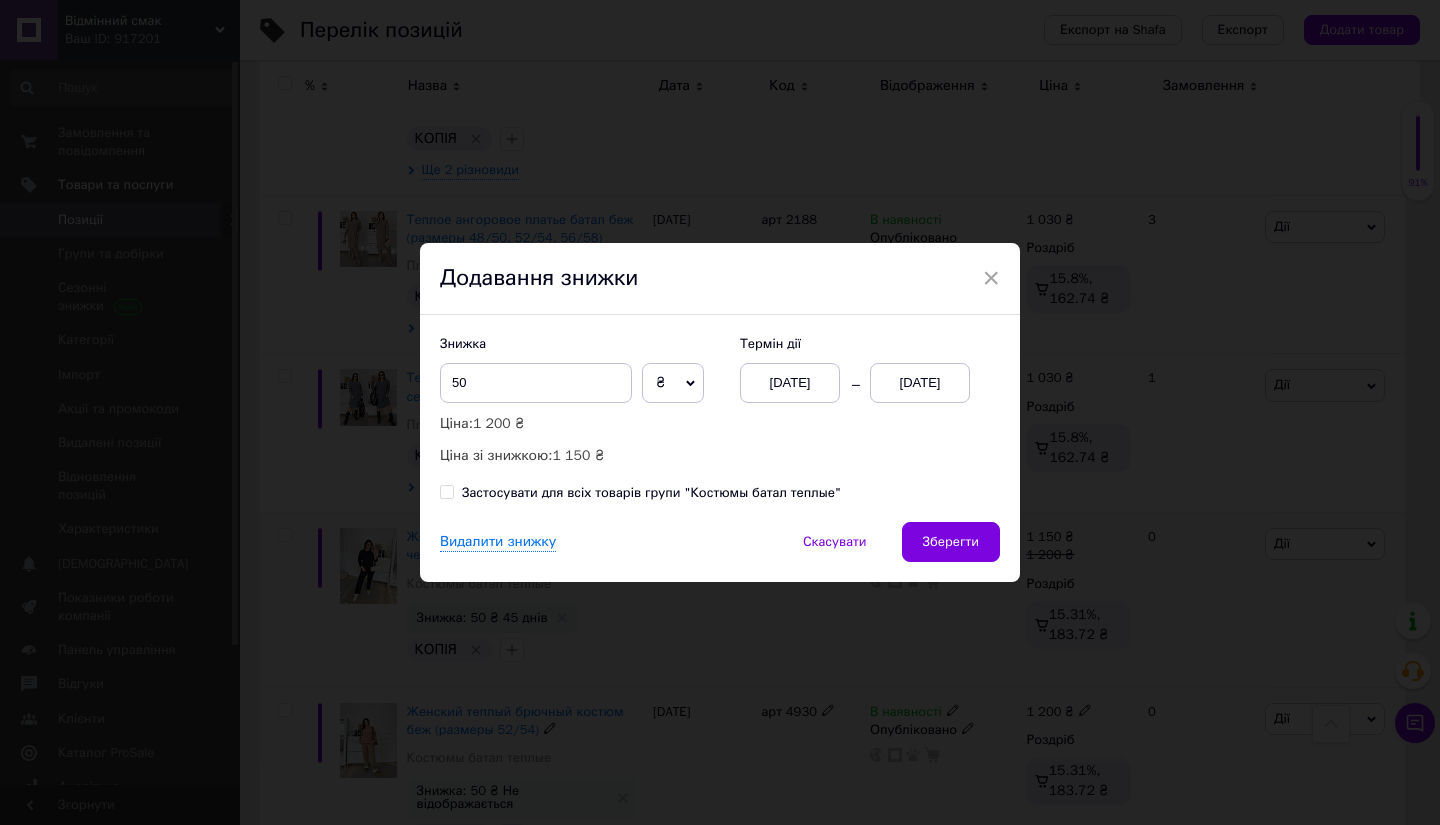 click on "Зберегти" at bounding box center [951, 542] 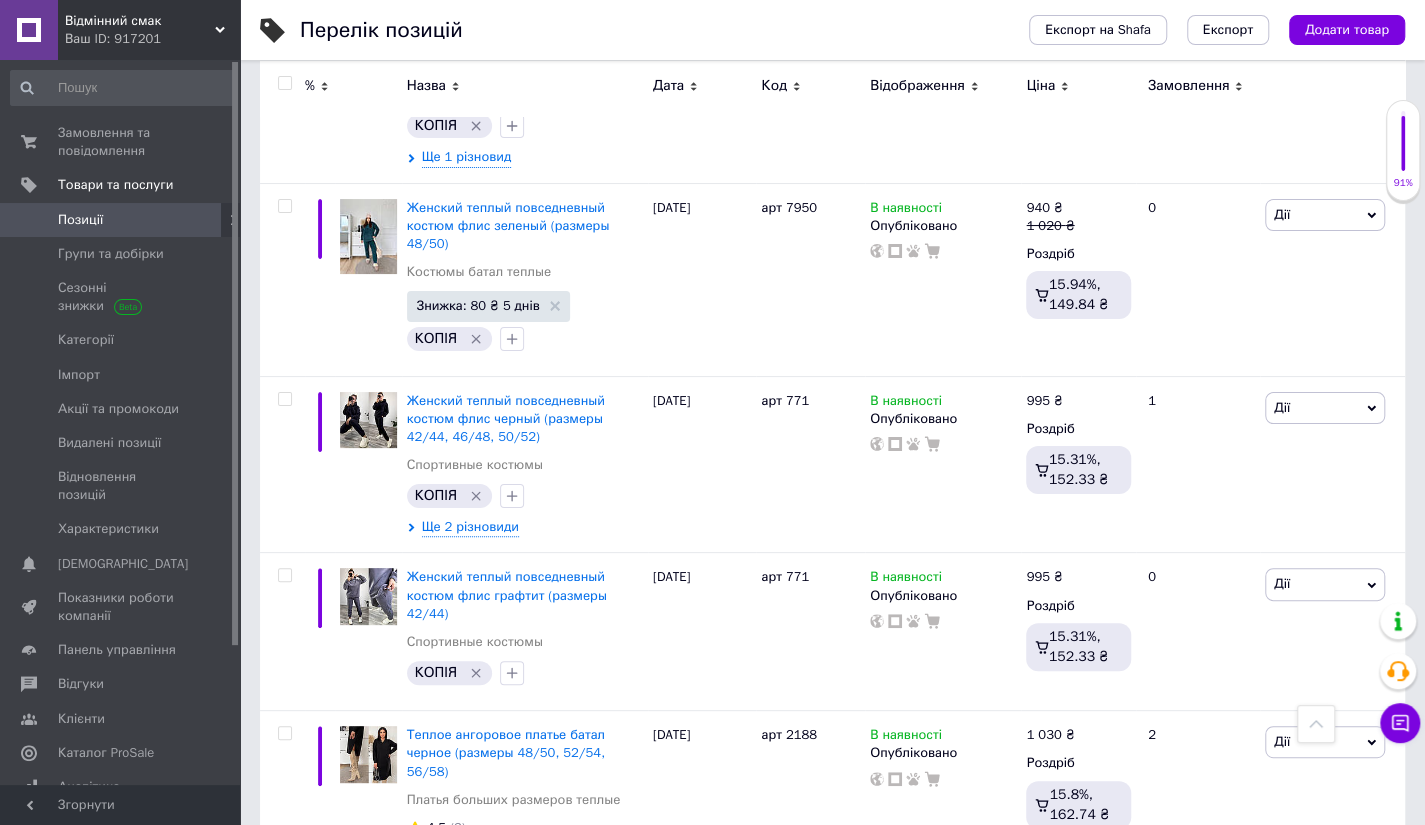 scroll, scrollTop: 4253, scrollLeft: 0, axis: vertical 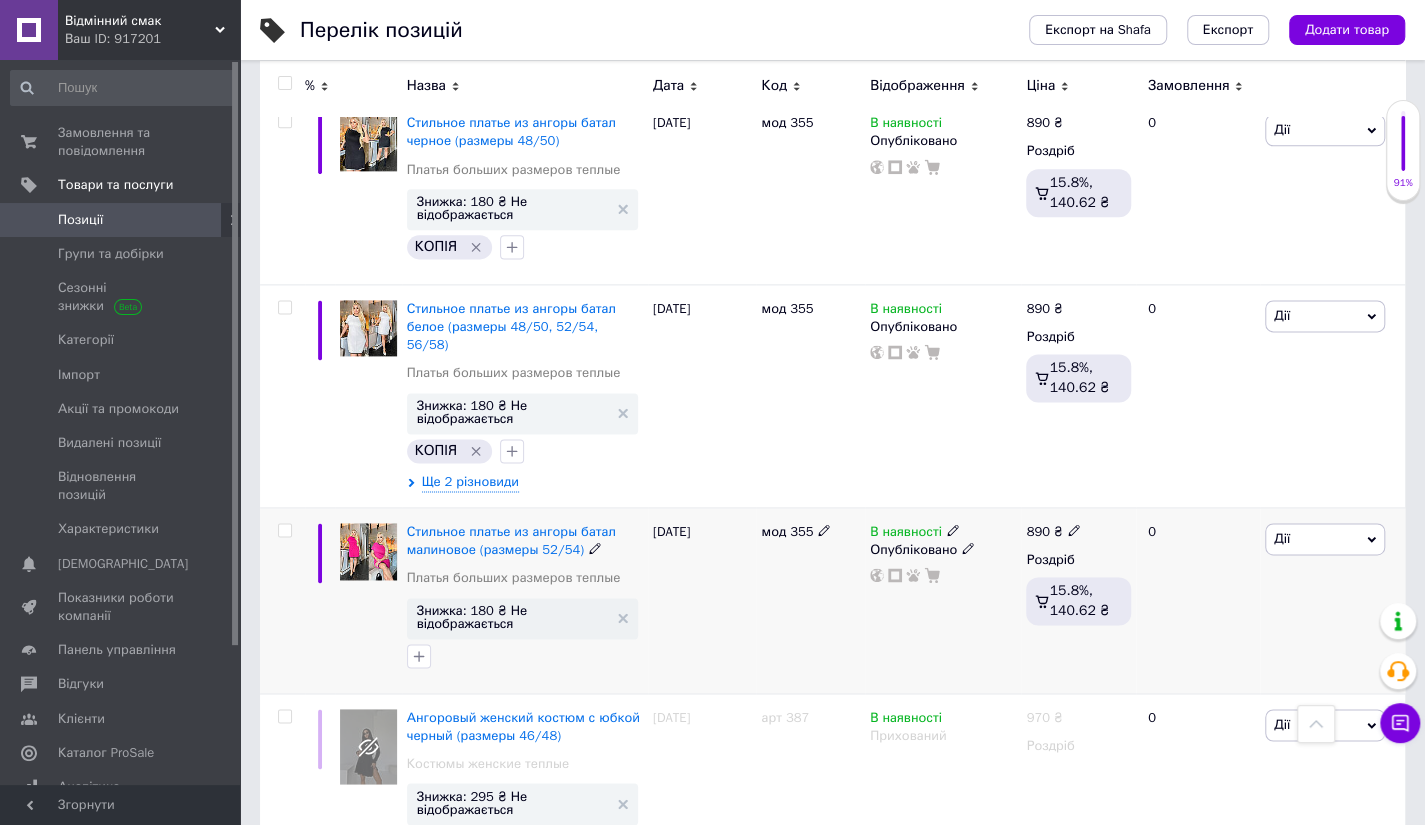 click on "Дії" at bounding box center (1282, 538) 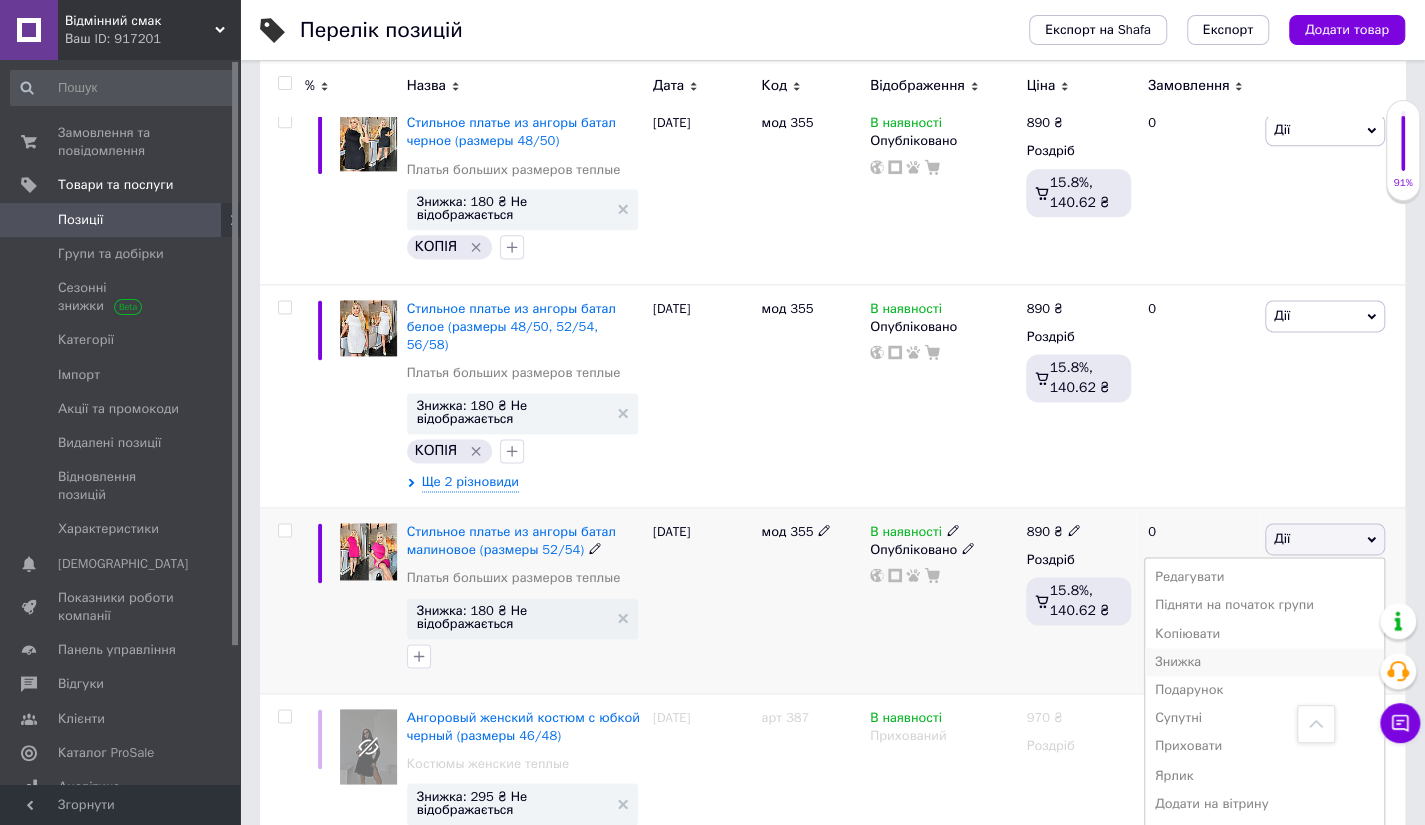 click on "Знижка" at bounding box center [1264, 662] 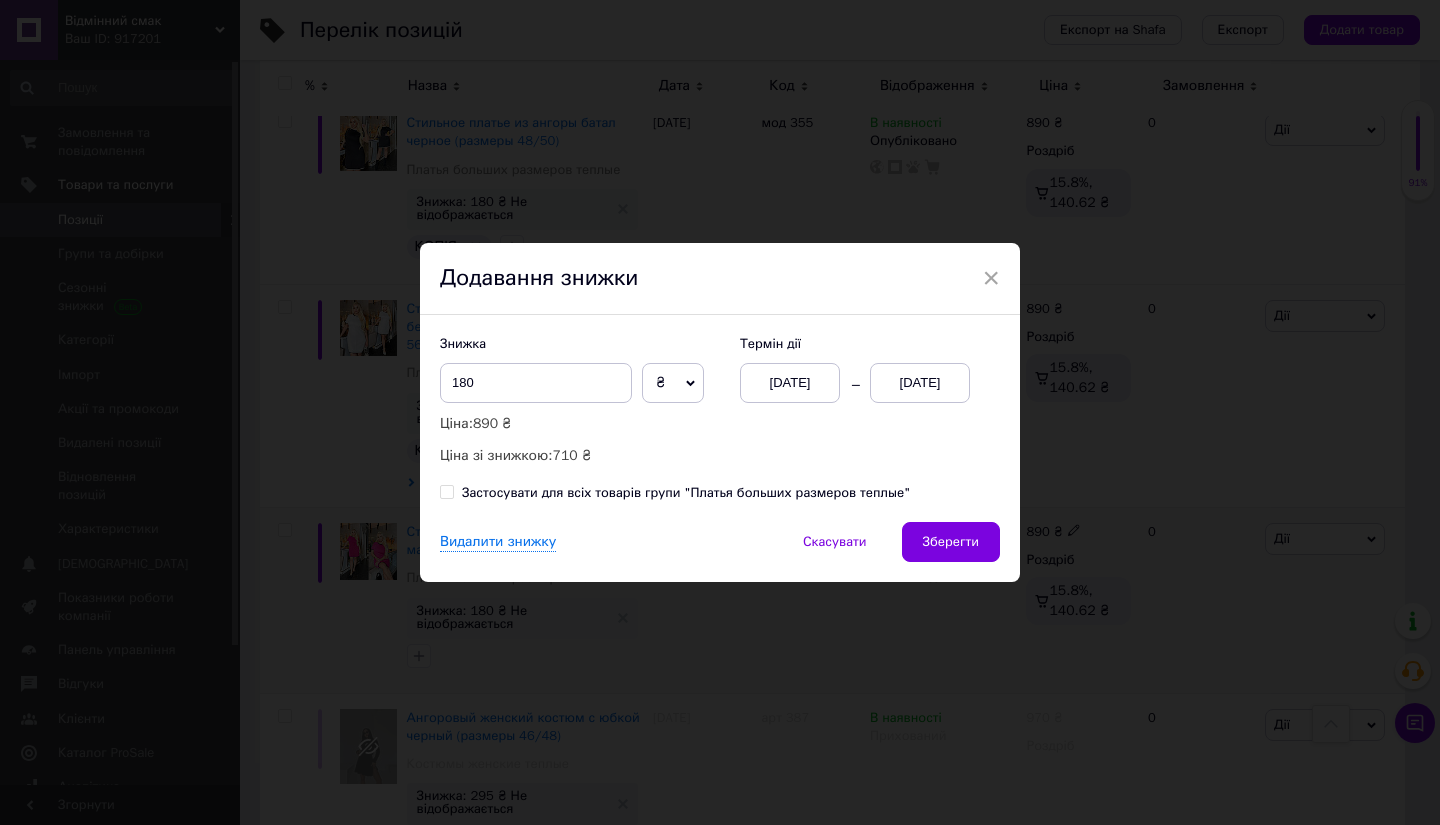 click on "Знижка 180 ₴ % Ціна:  890   ₴ Ціна зі знижкою:  710   ₴ Термін дії [DATE] [DATE]" at bounding box center [720, 401] 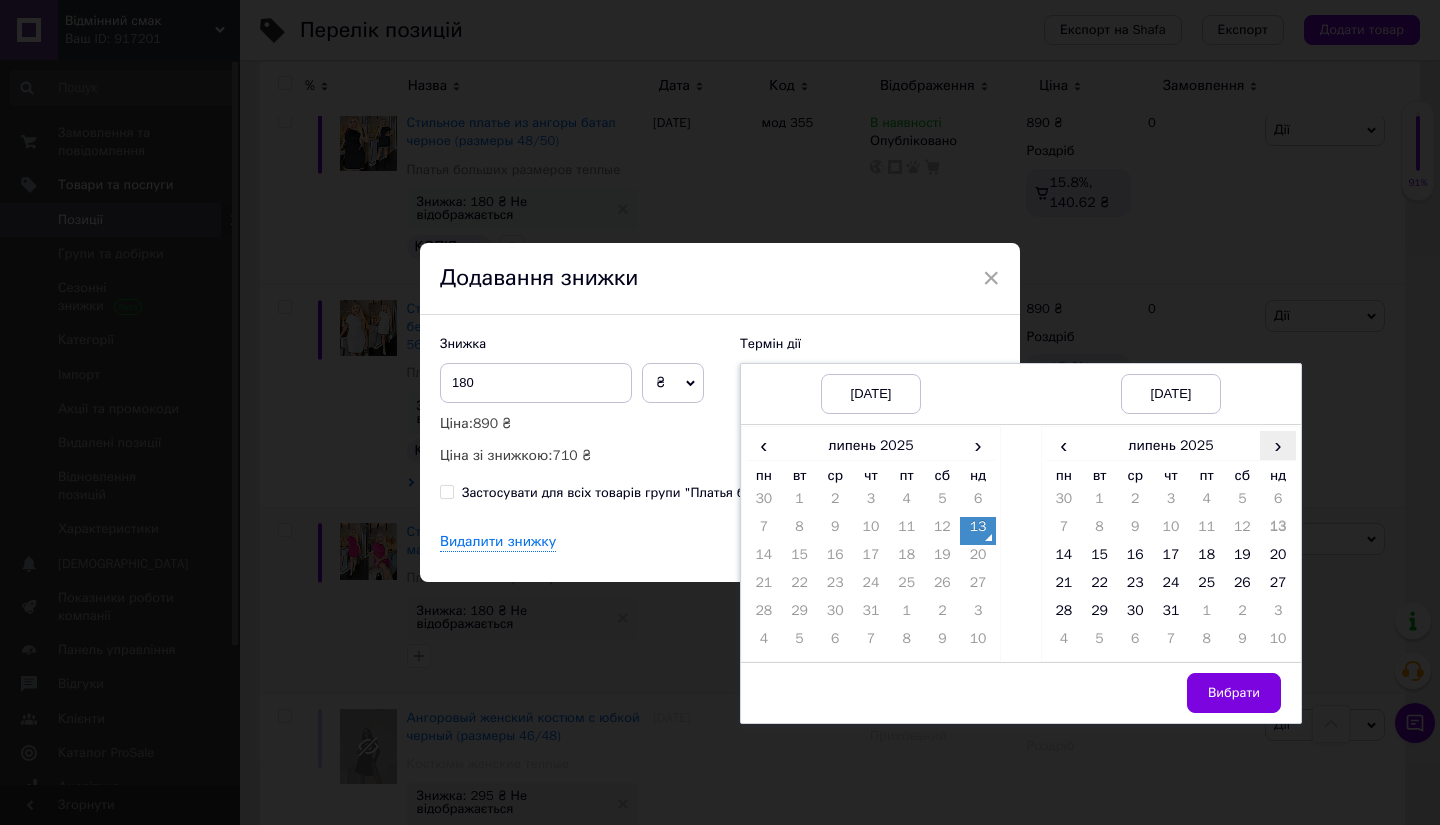 click on "›" at bounding box center (1278, 445) 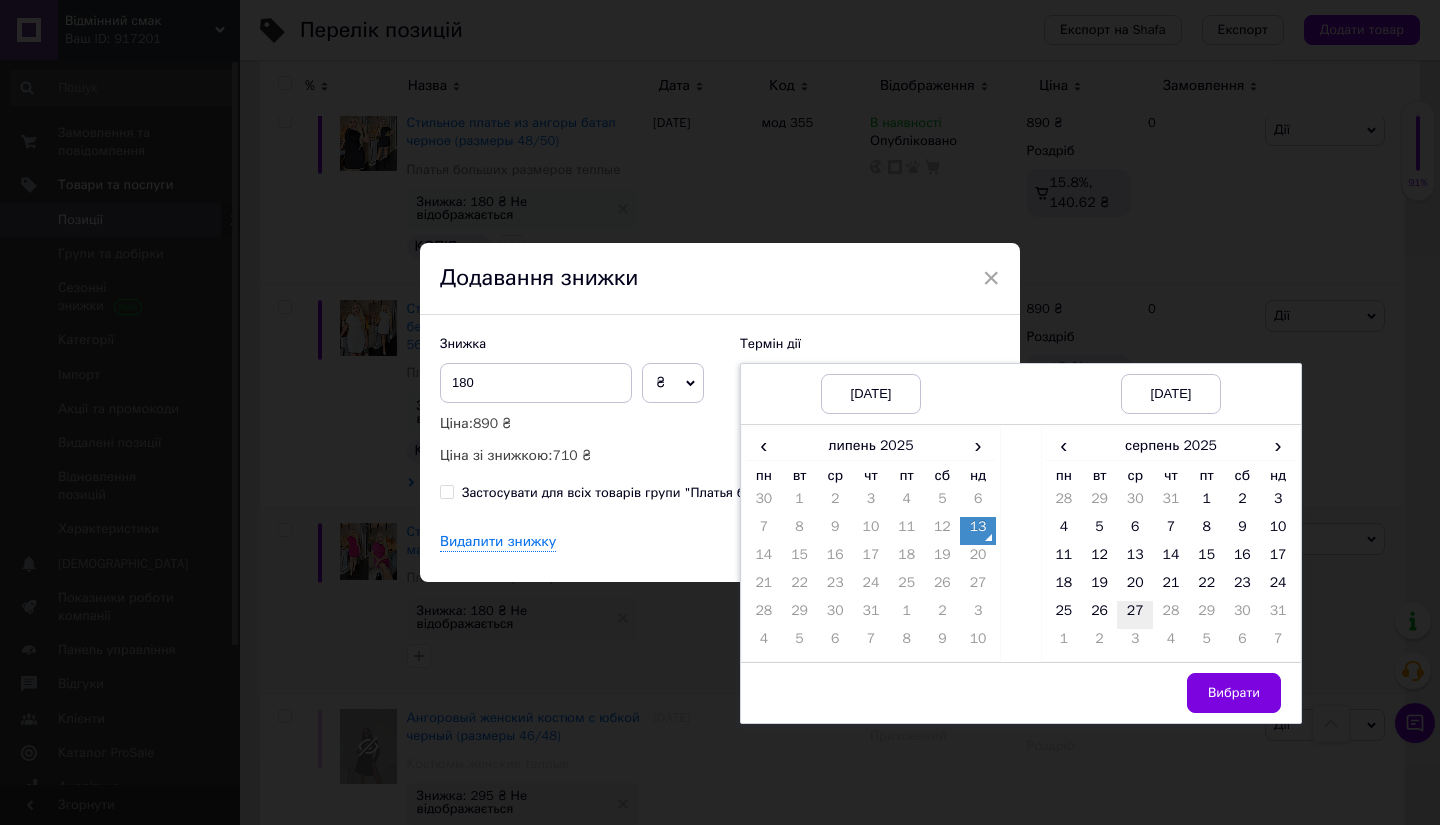 click on "27" at bounding box center (1135, 615) 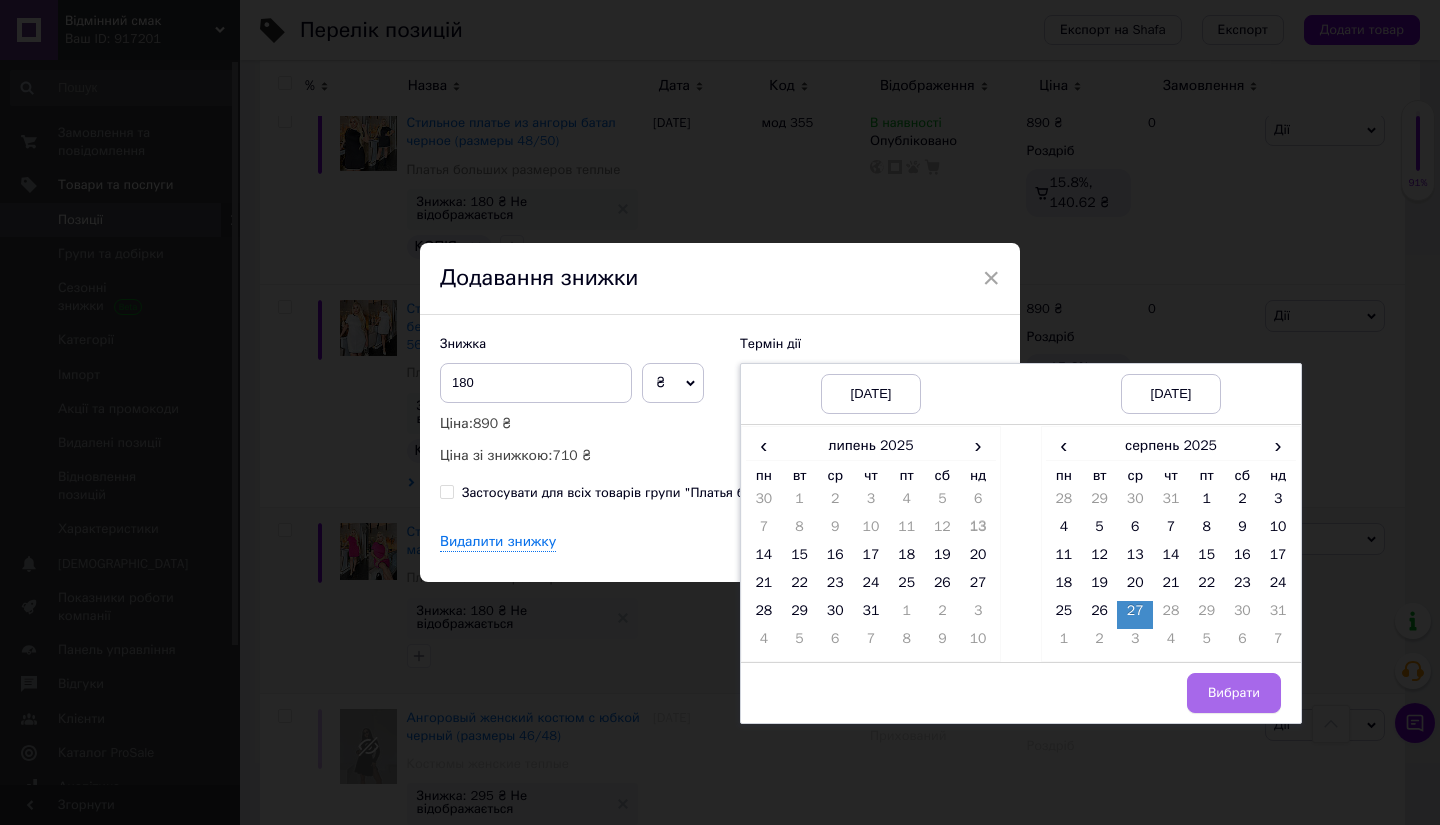 click on "Вибрати" at bounding box center [1234, 693] 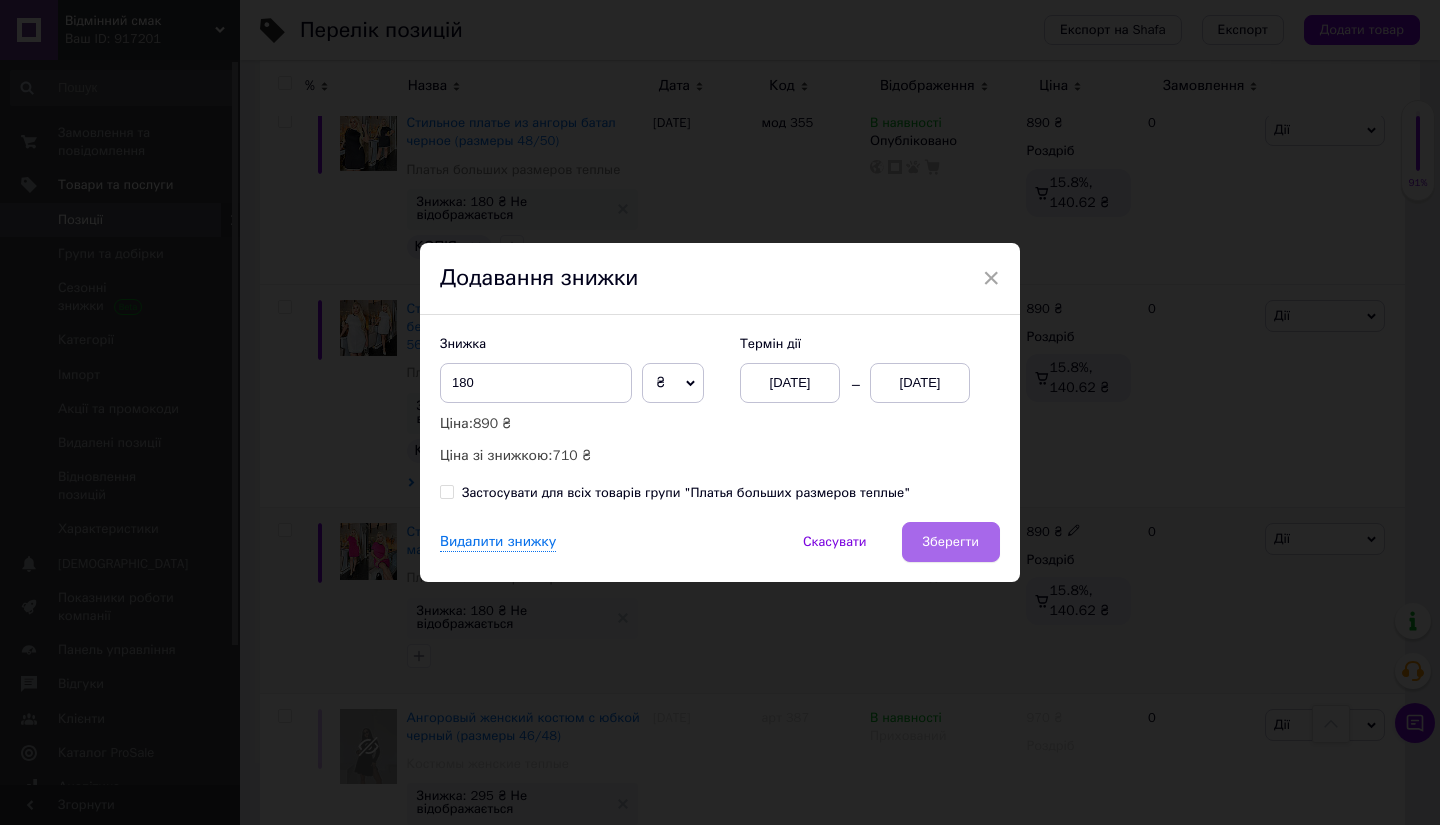 click on "Зберегти" at bounding box center [951, 542] 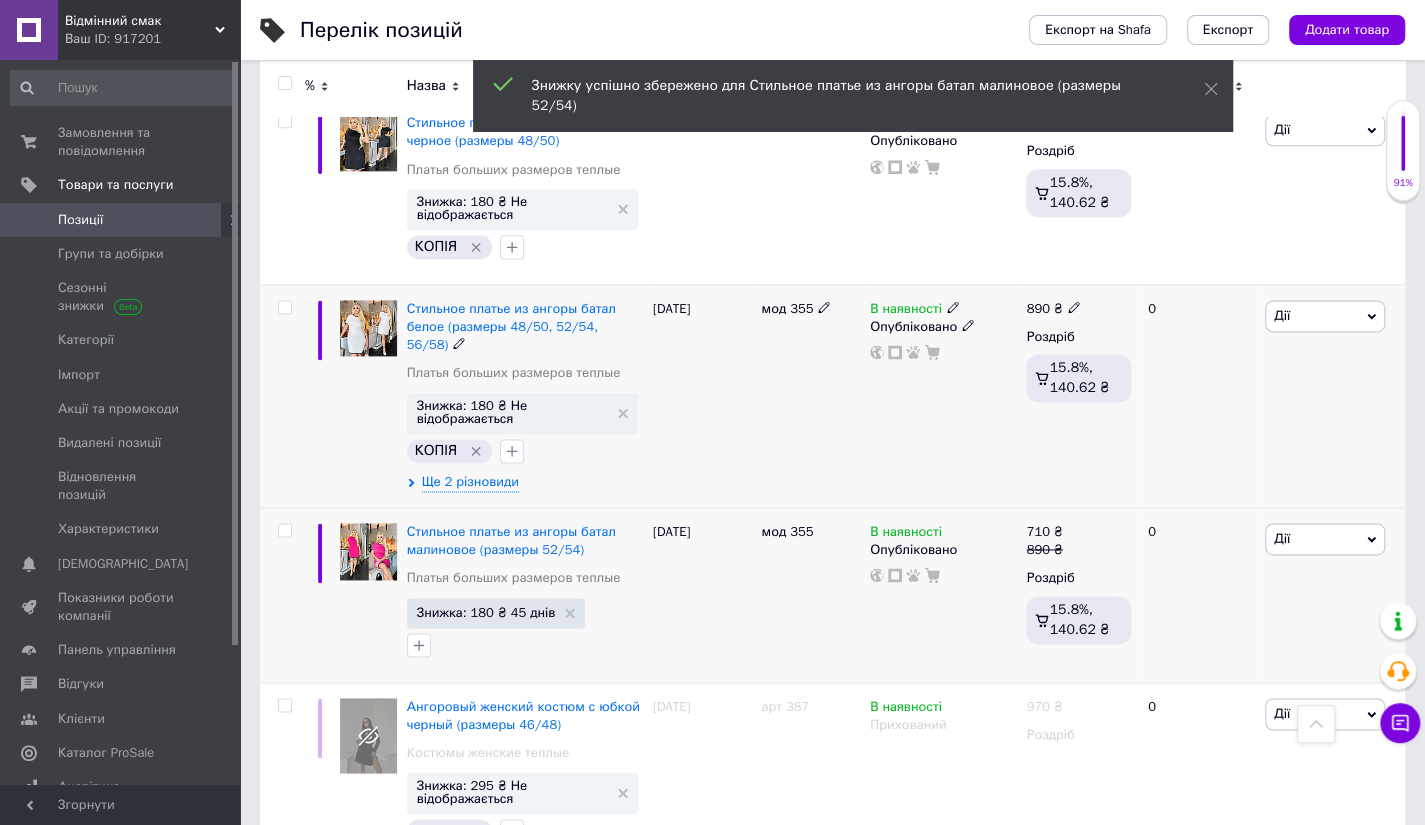click on "Дії" at bounding box center (1325, 316) 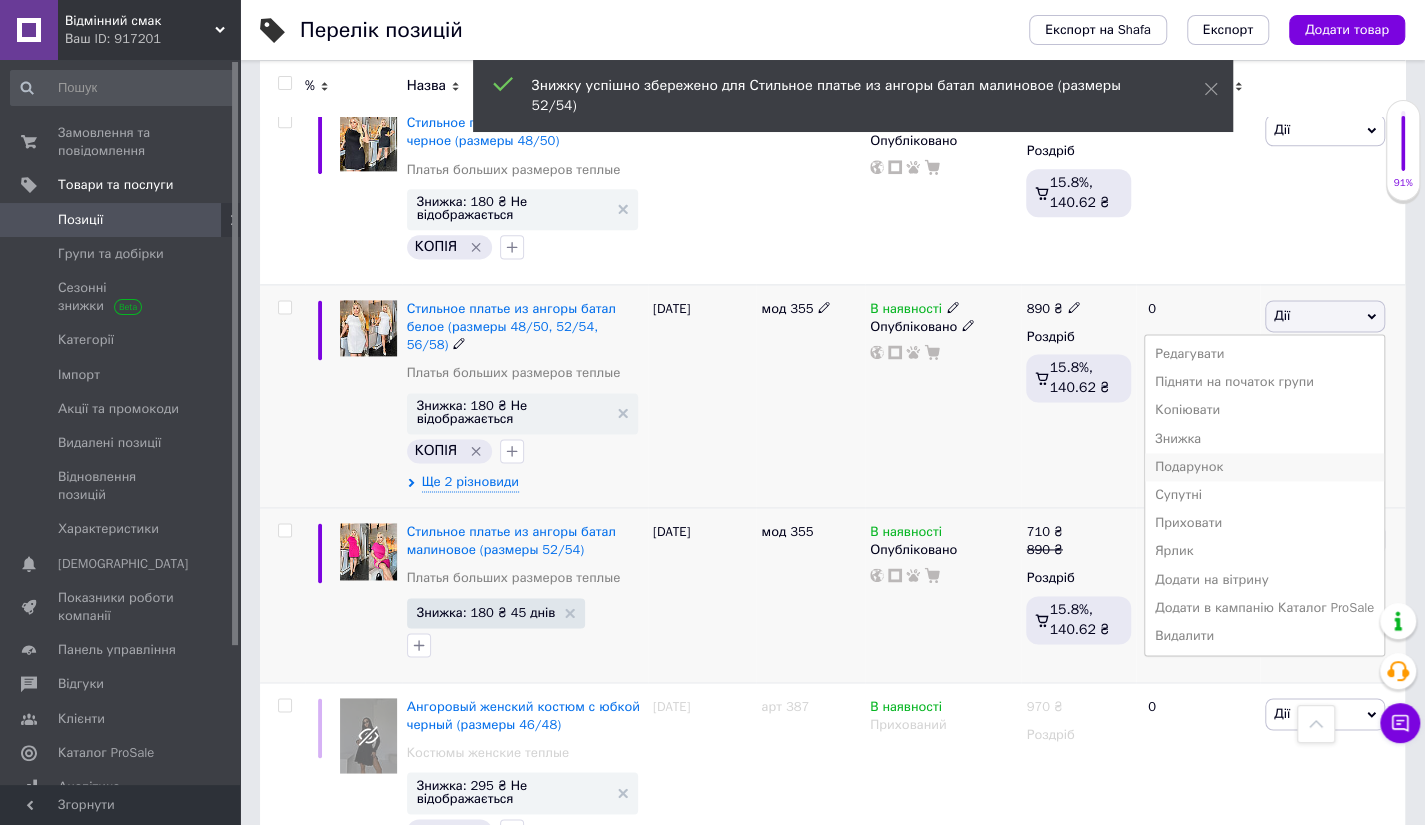 click on "Подарунок" at bounding box center (1264, 467) 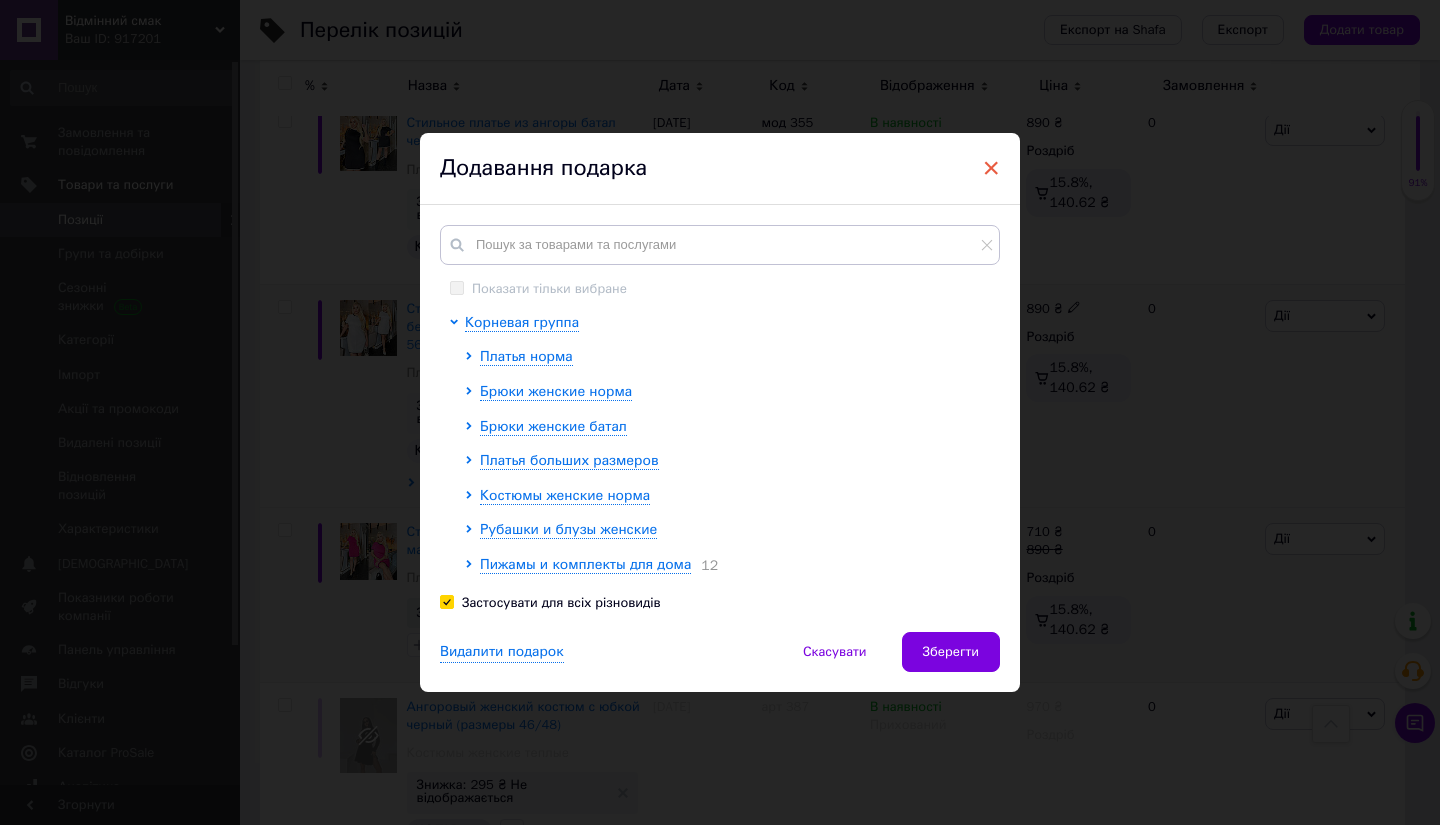 click on "×" at bounding box center (991, 168) 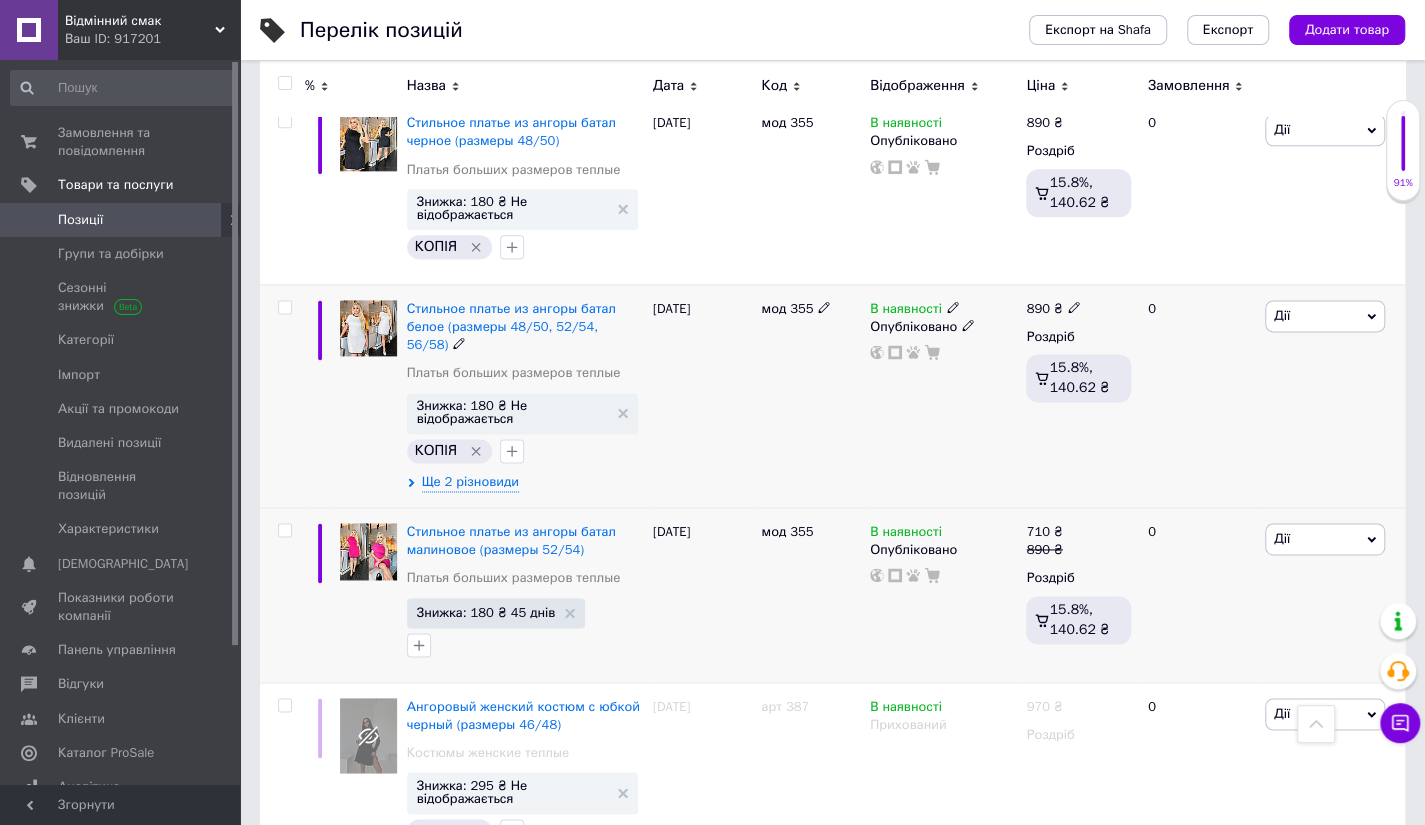 click on "Дії" at bounding box center [1325, 316] 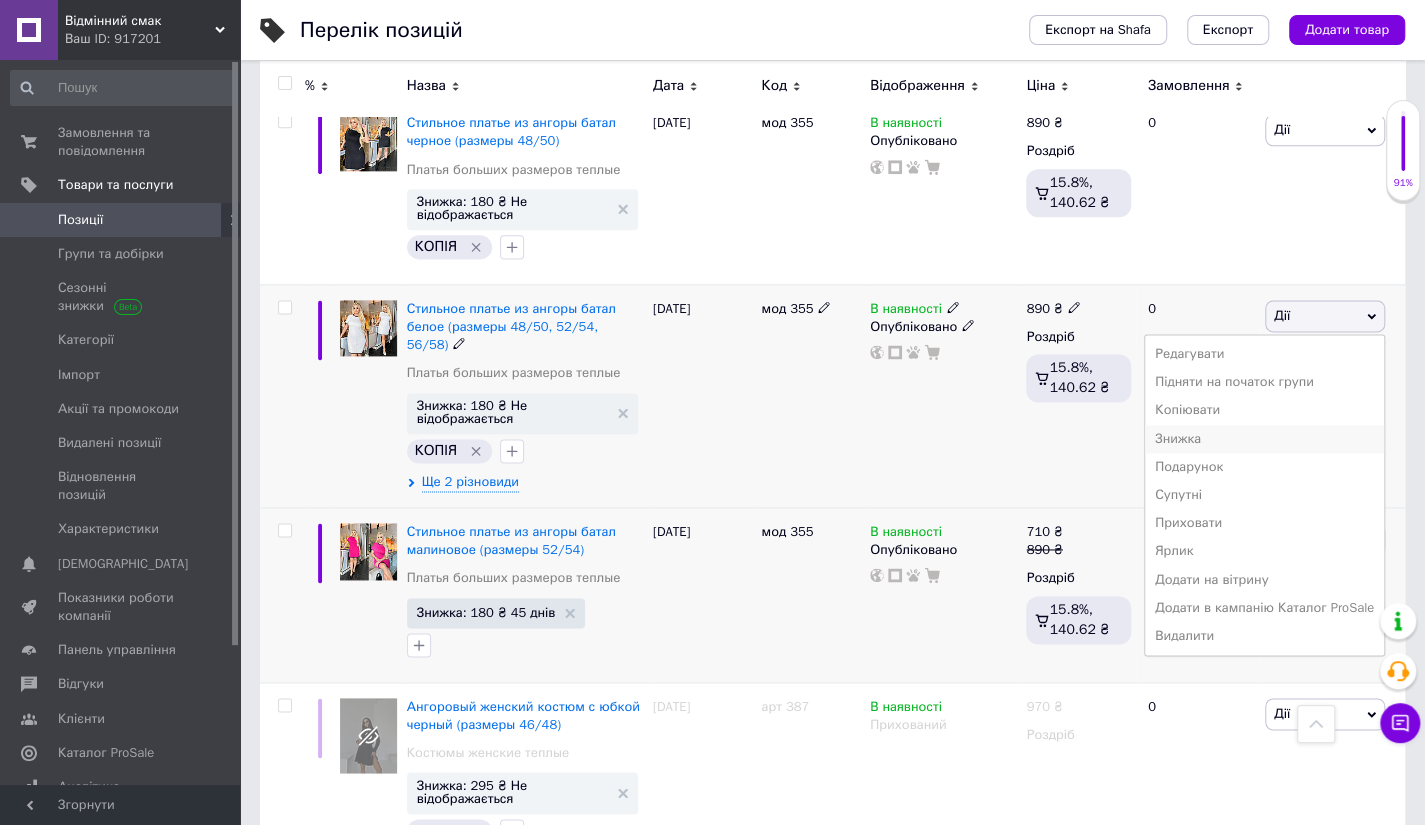 click on "Знижка" at bounding box center [1264, 439] 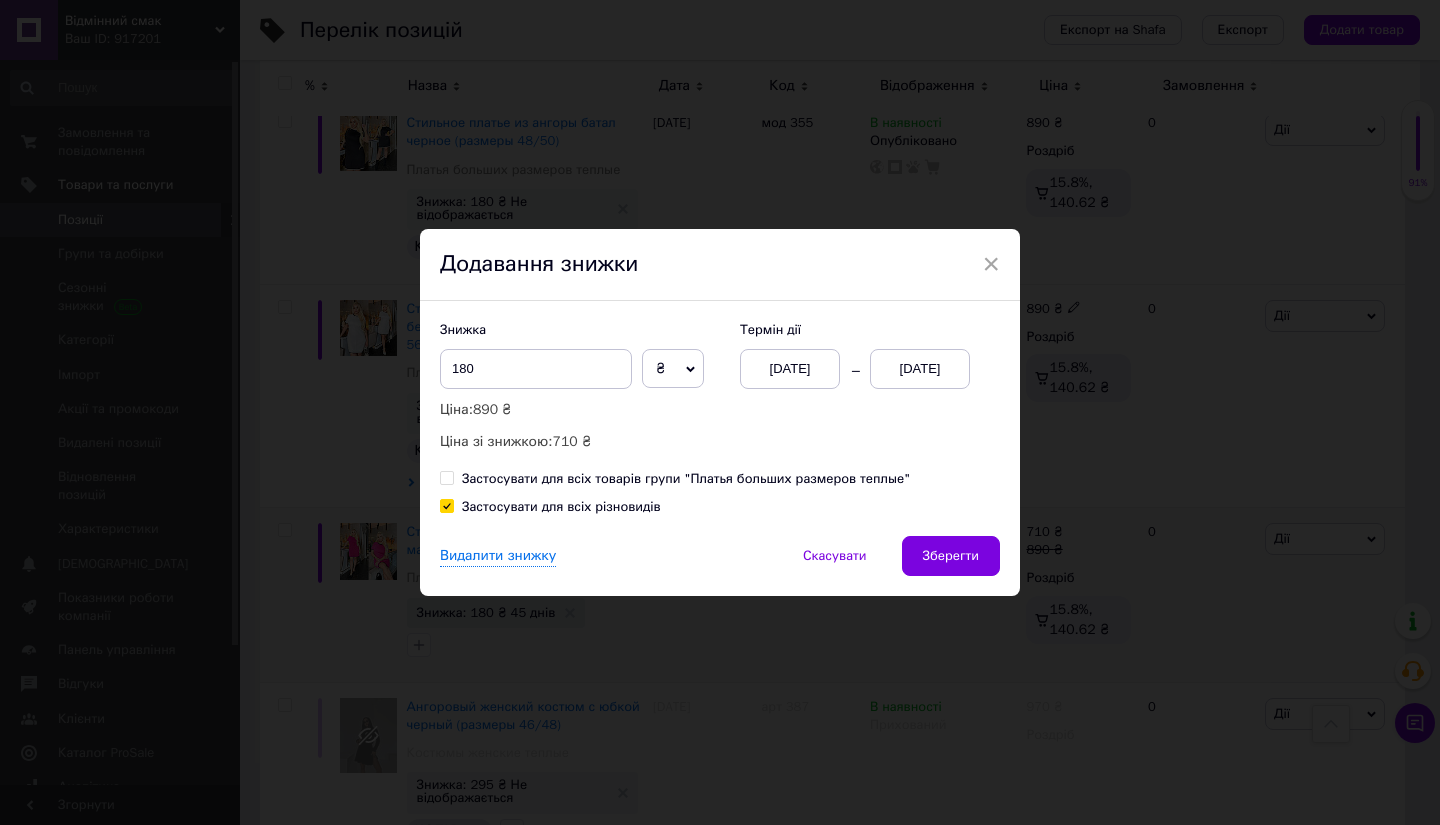 click on "[DATE]" at bounding box center [920, 369] 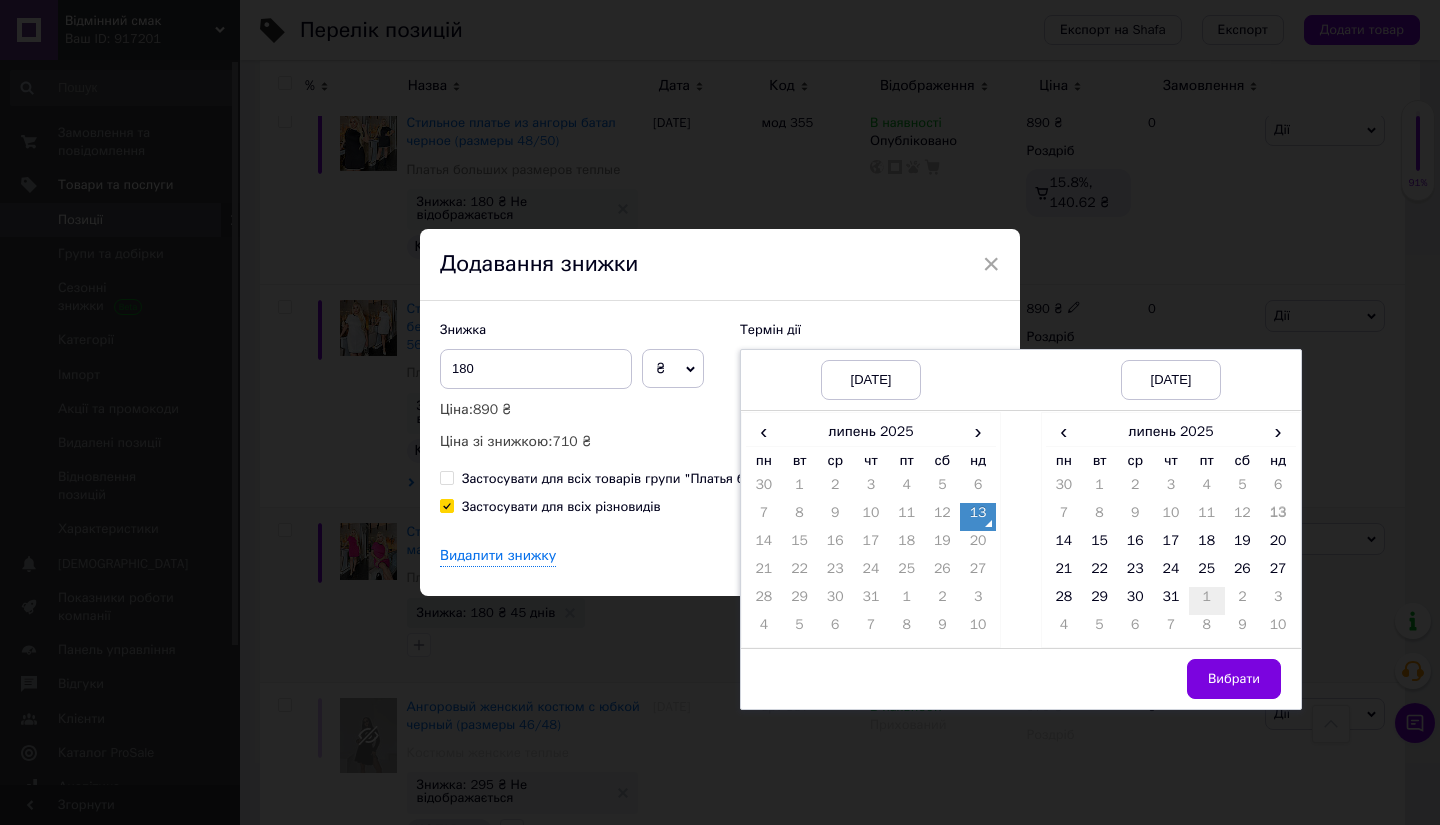 drag, startPoint x: 1268, startPoint y: 431, endPoint x: 1210, endPoint y: 500, distance: 90.13878 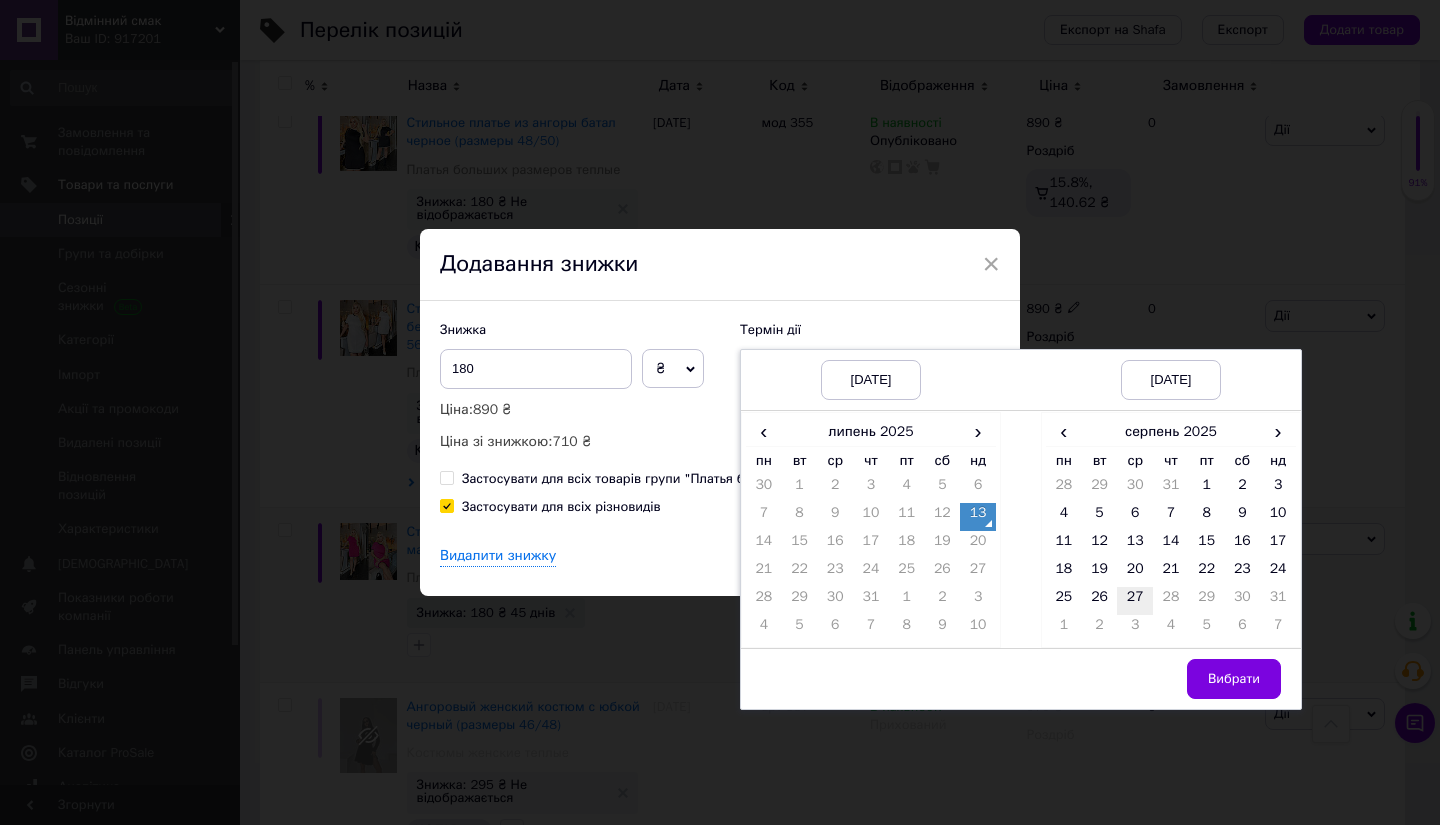 click on "27" at bounding box center (1135, 601) 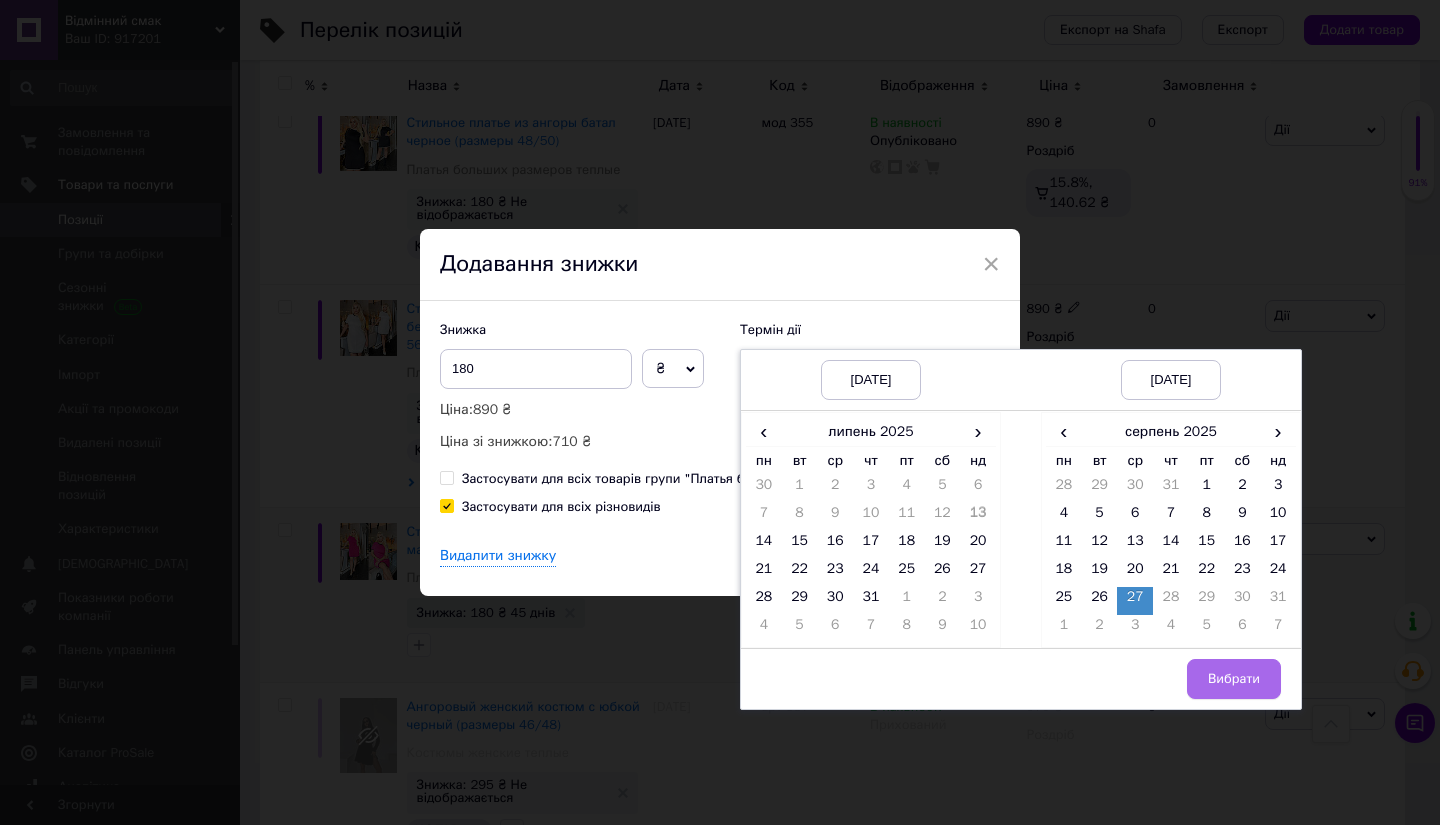 click on "Вибрати" at bounding box center (1234, 679) 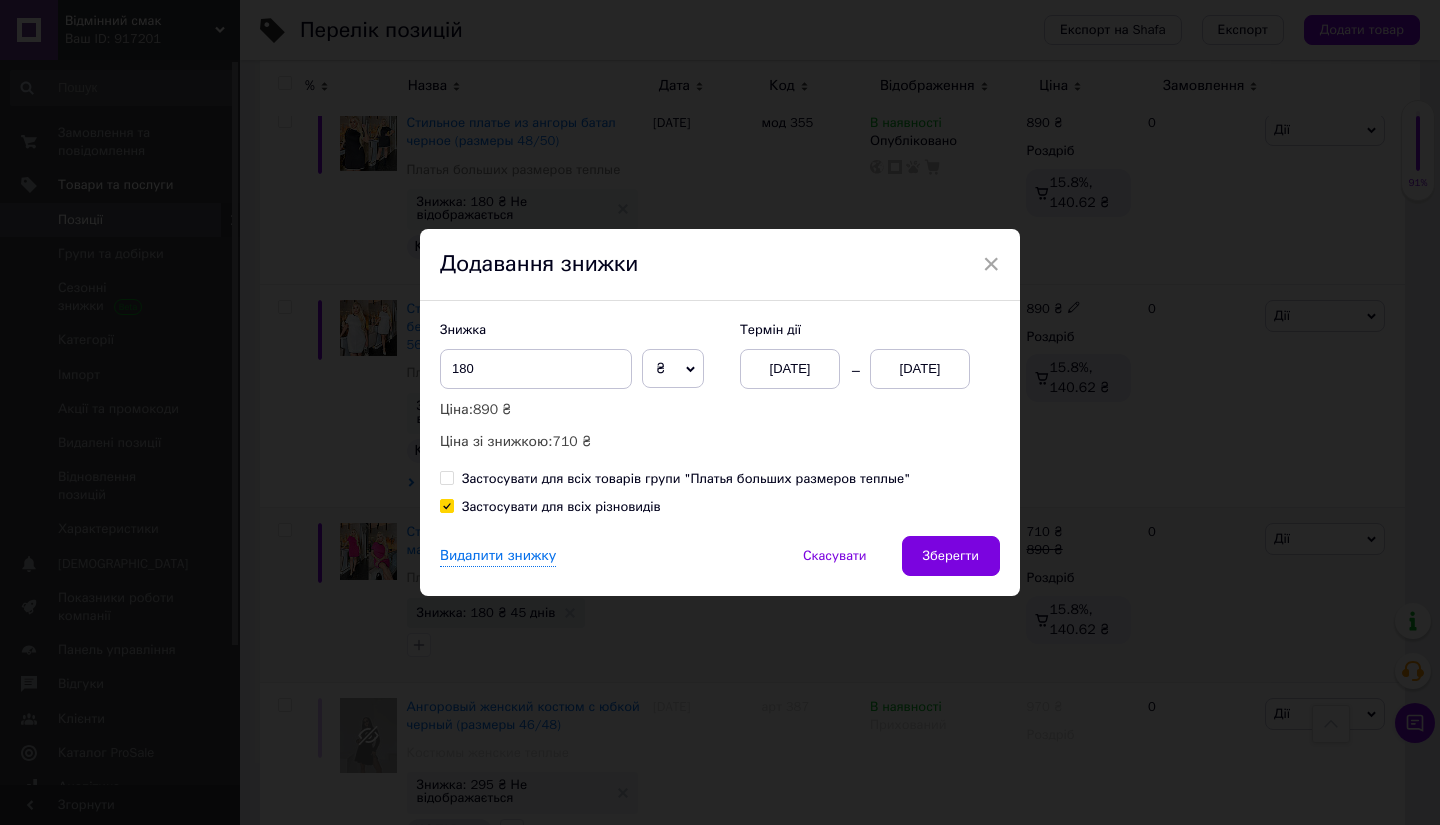 click on "Знижка 180 ₴ % Ціна:  890   ₴ Ціна зі знижкою:  710   ₴ Термін дії [DATE] [DATE] Застосувати для всіх товарів групи "Платья больших размеров теплые" Застосувати для всіх різновидів" at bounding box center (720, 418) 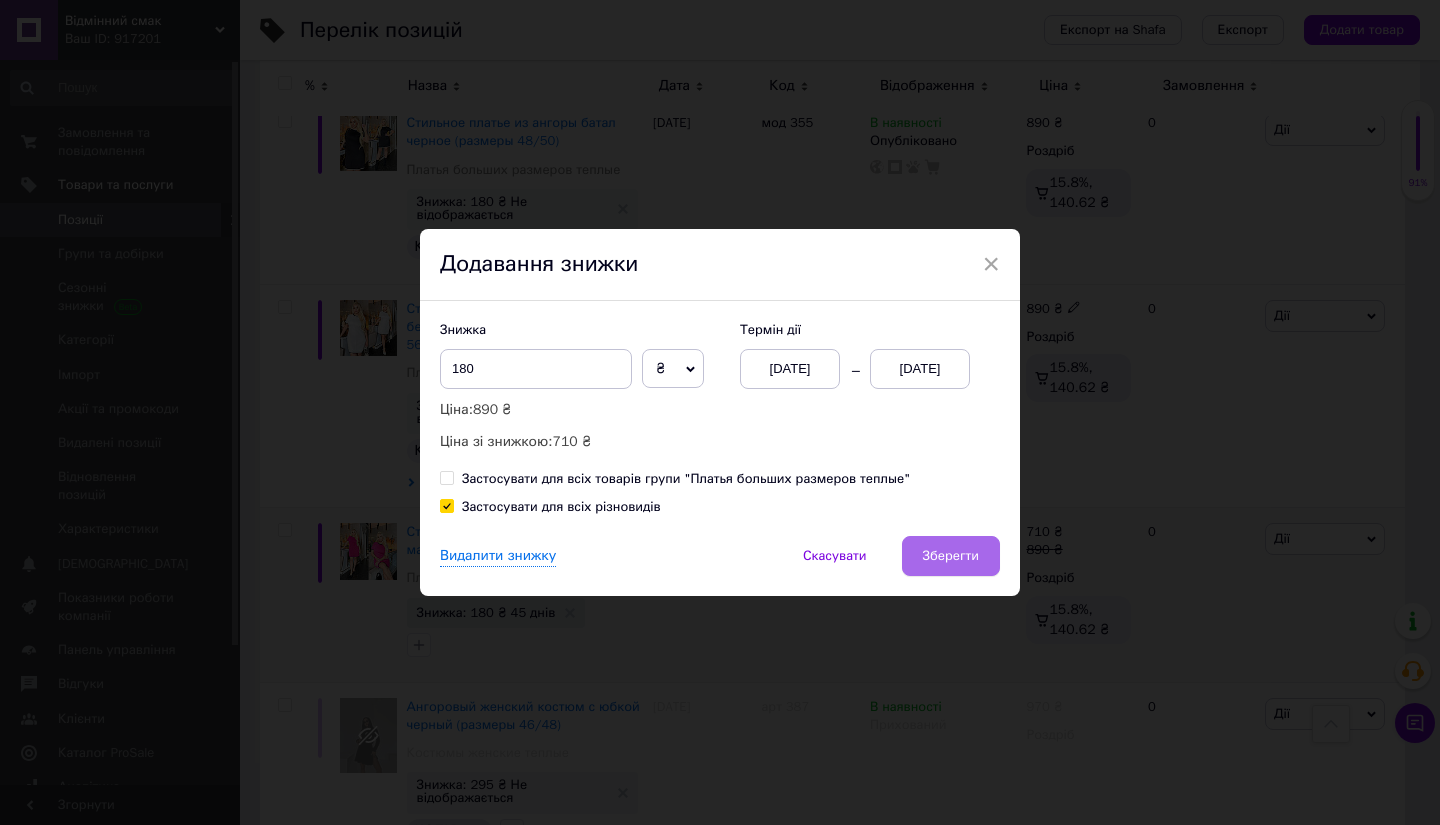 click on "Зберегти" at bounding box center (951, 556) 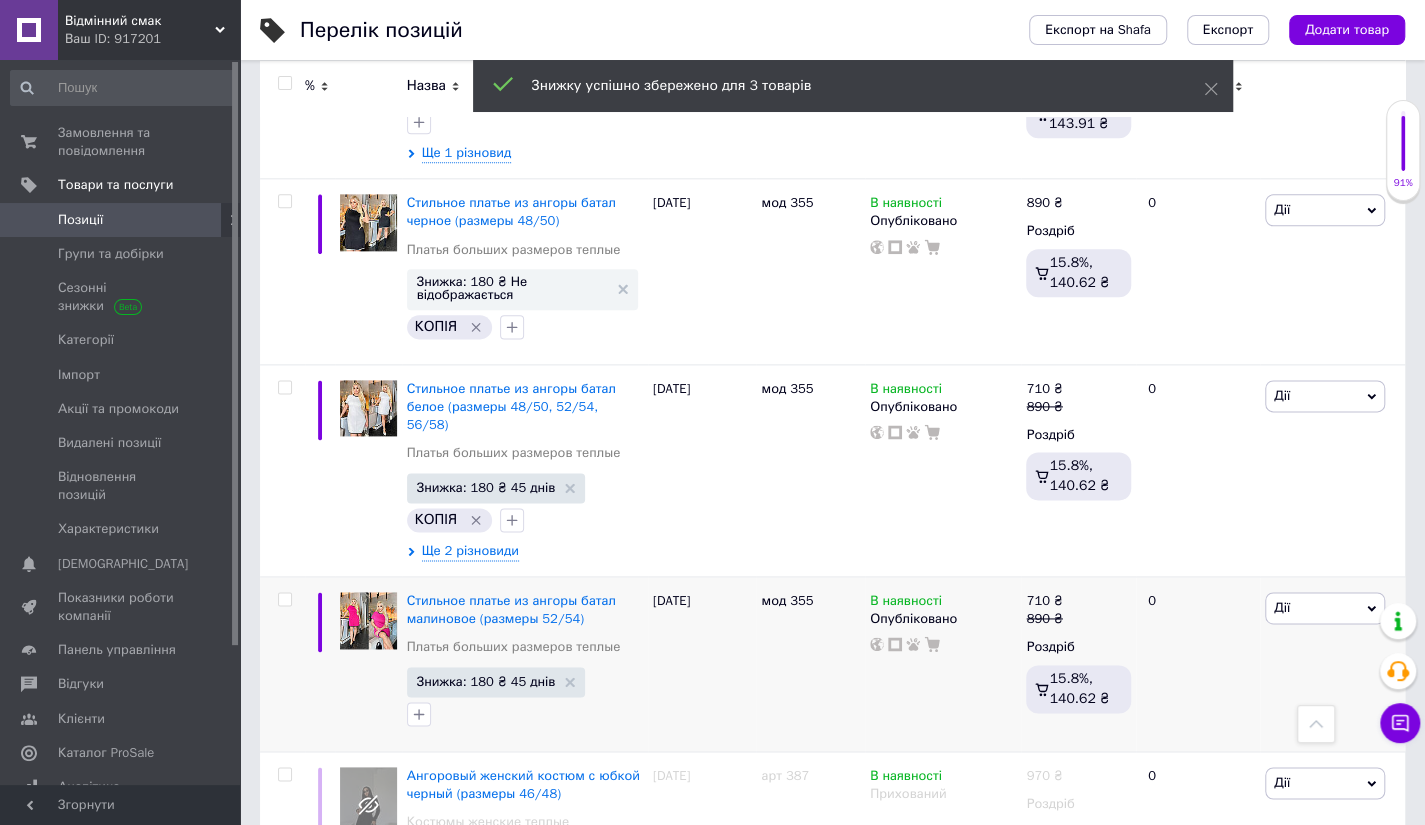 scroll, scrollTop: 1240, scrollLeft: 0, axis: vertical 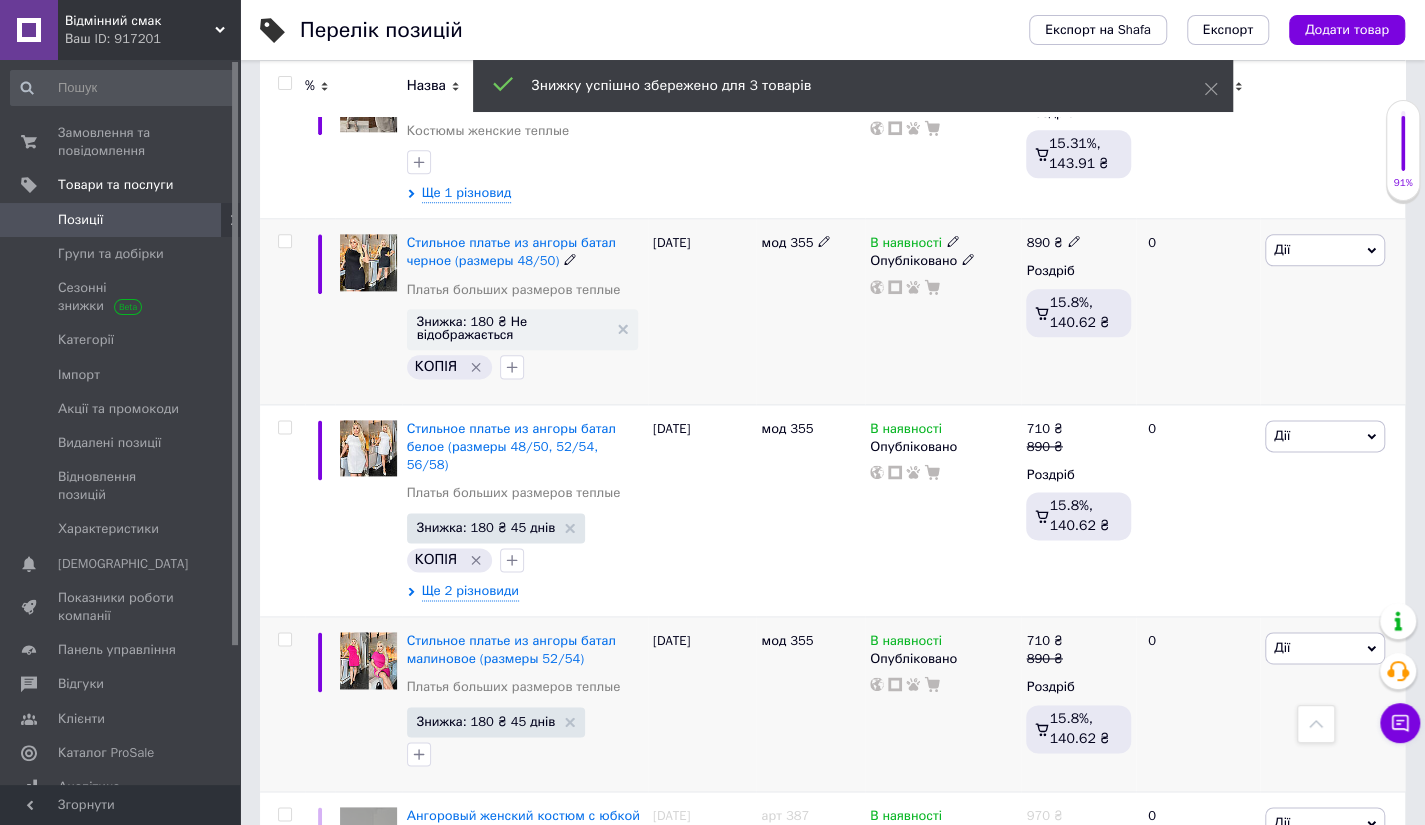 click on "Дії" at bounding box center [1325, 250] 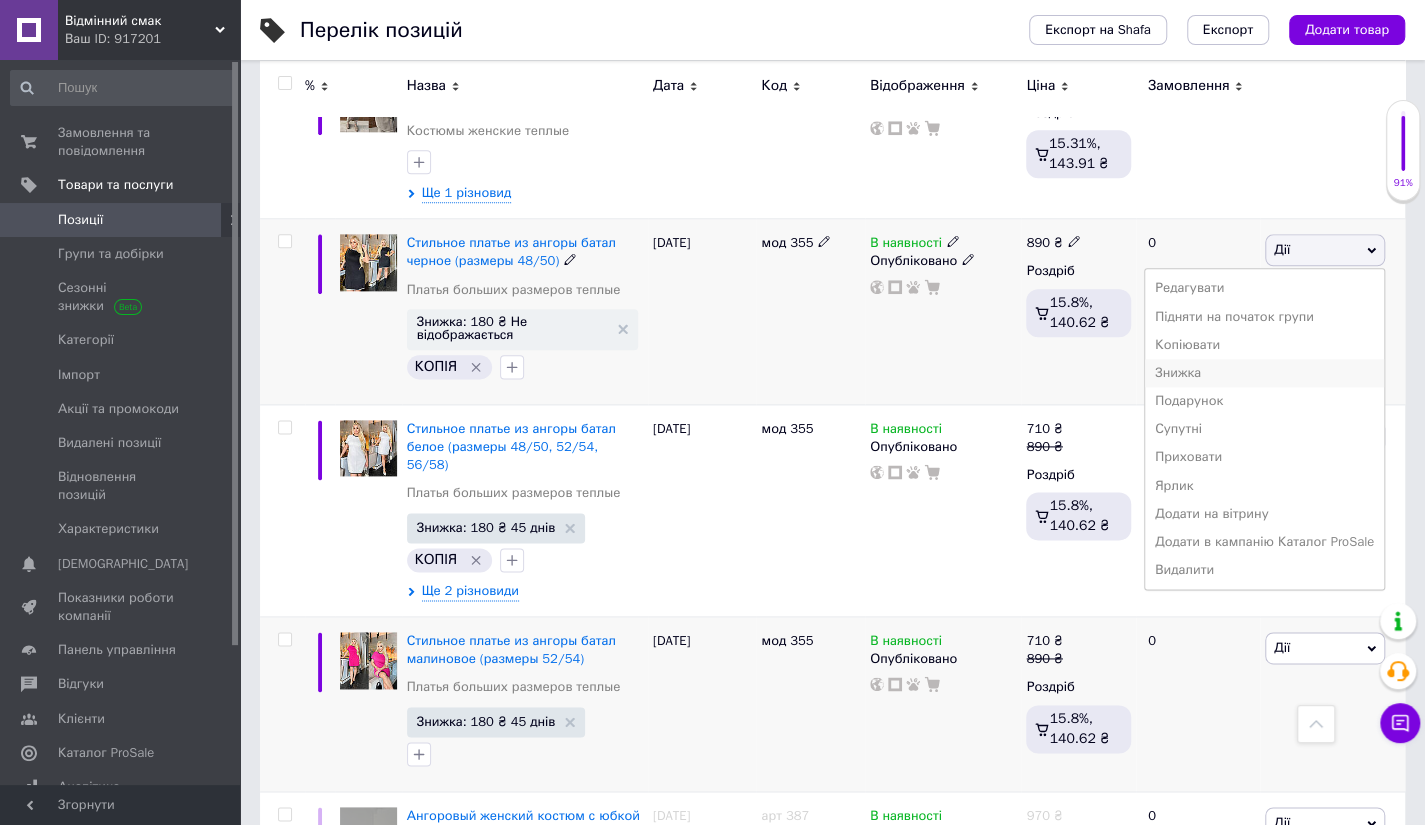 click on "Знижка" at bounding box center [1264, 373] 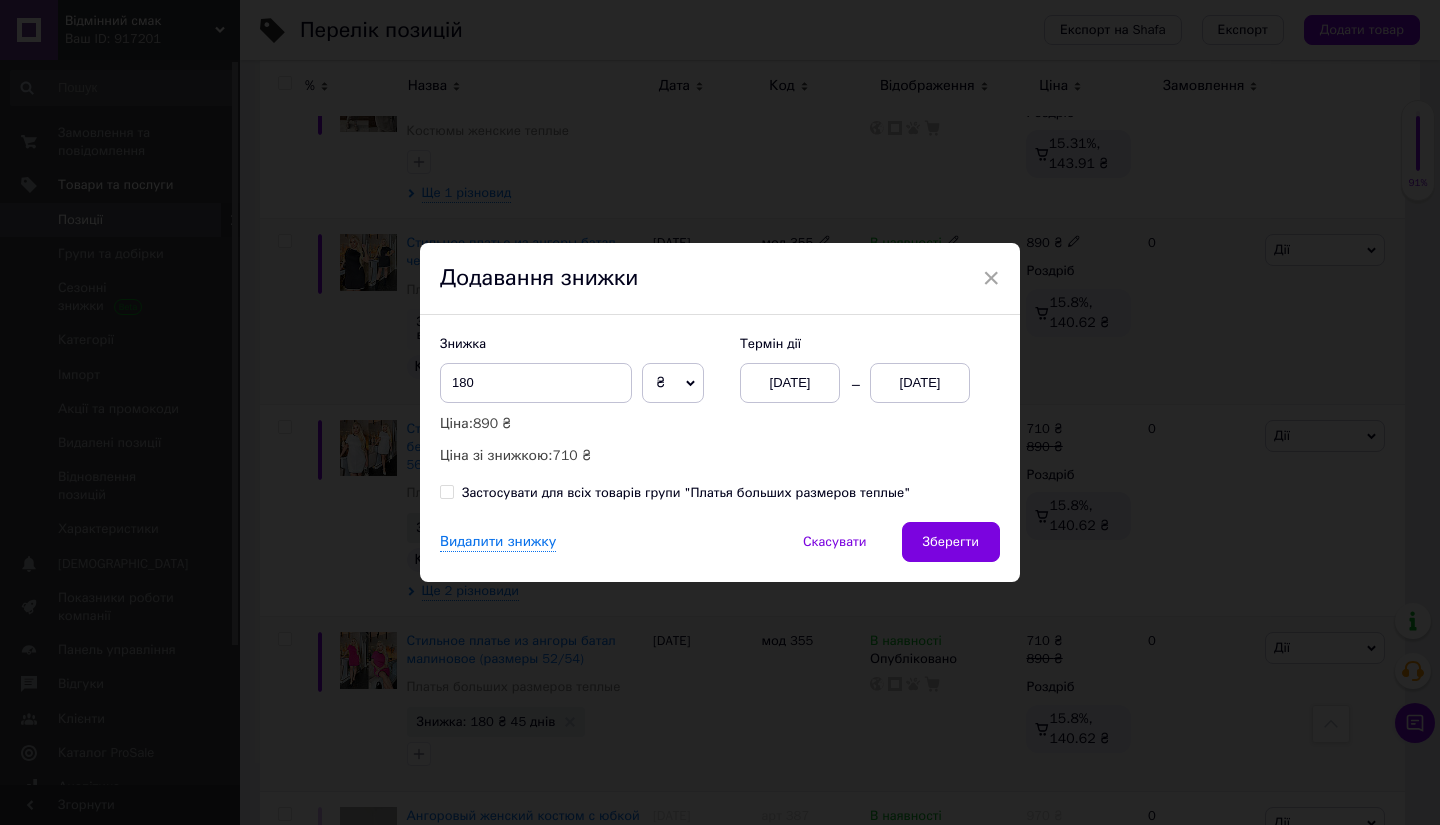 click on "[DATE]" at bounding box center [920, 383] 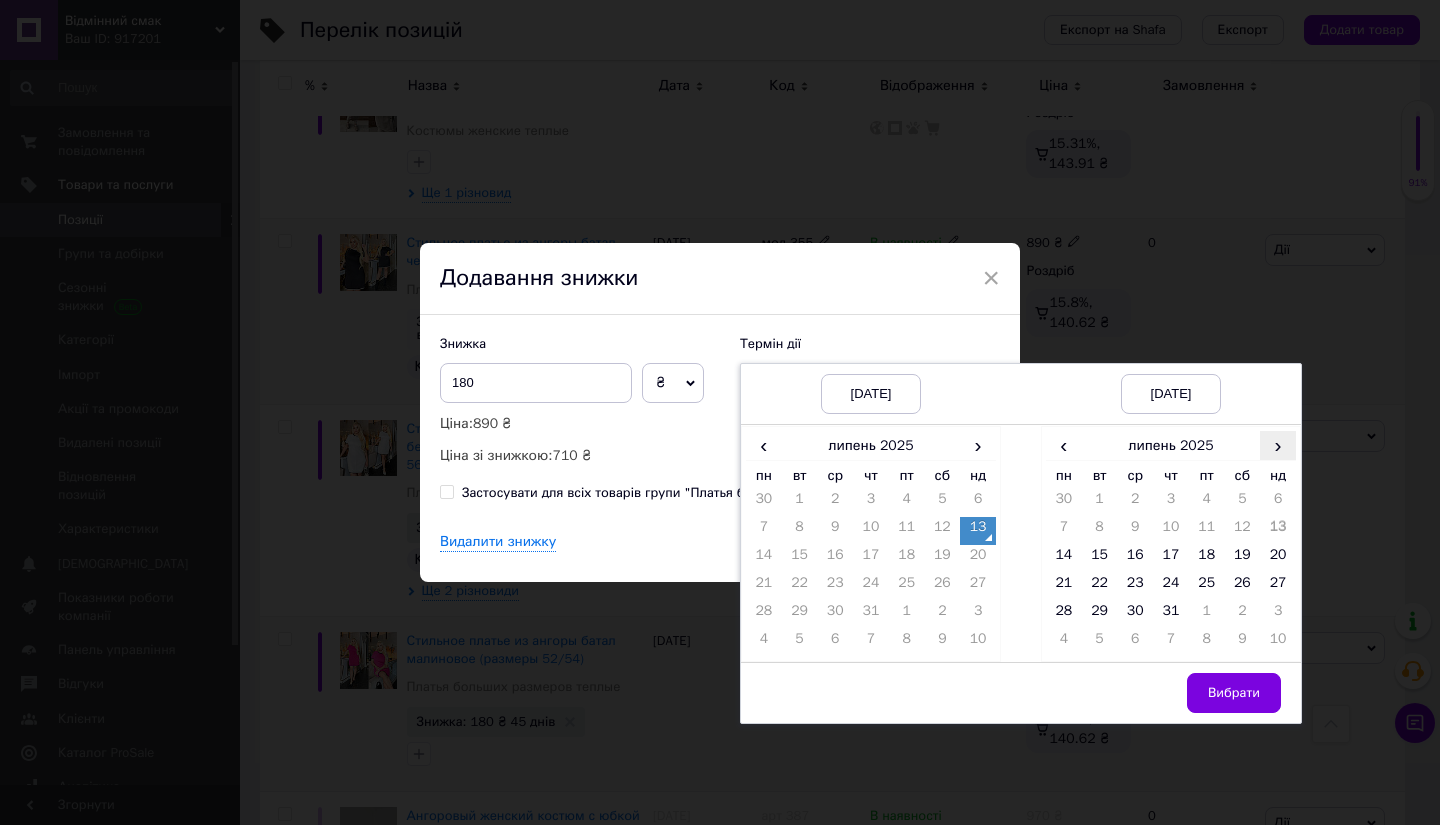 click on "›" at bounding box center [1278, 445] 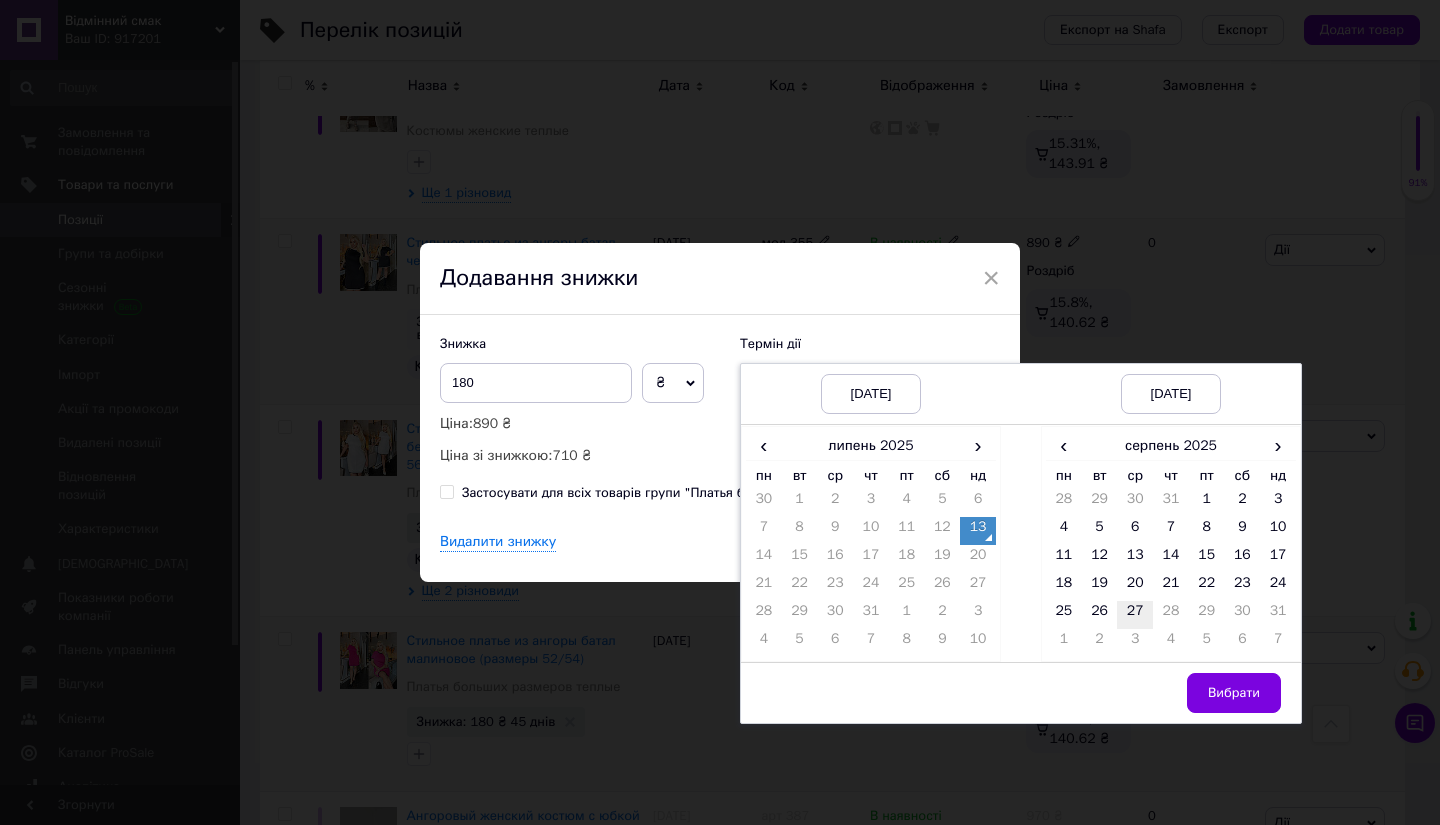 click on "27" at bounding box center (1135, 615) 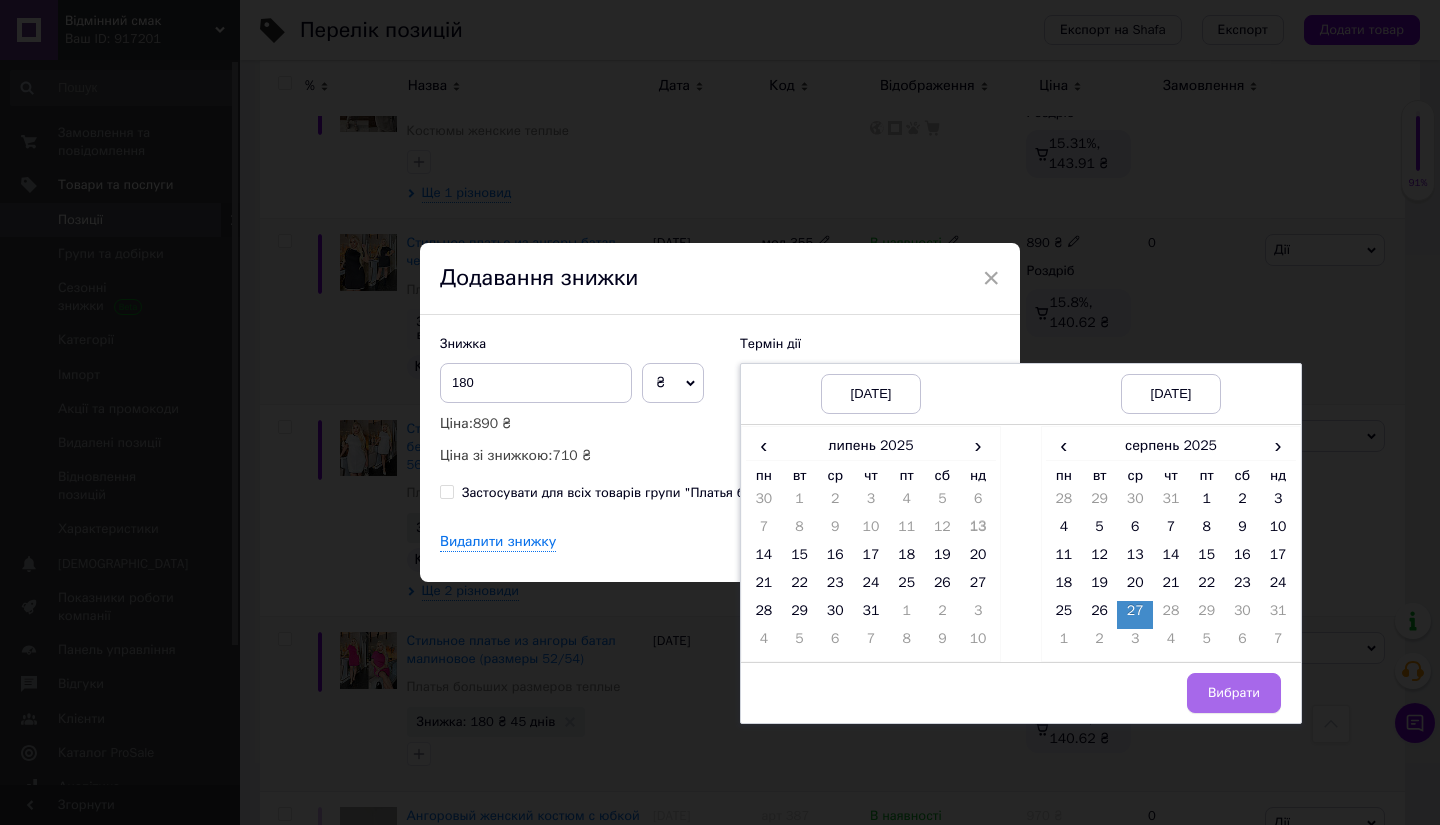 click on "Вибрати" at bounding box center (1234, 693) 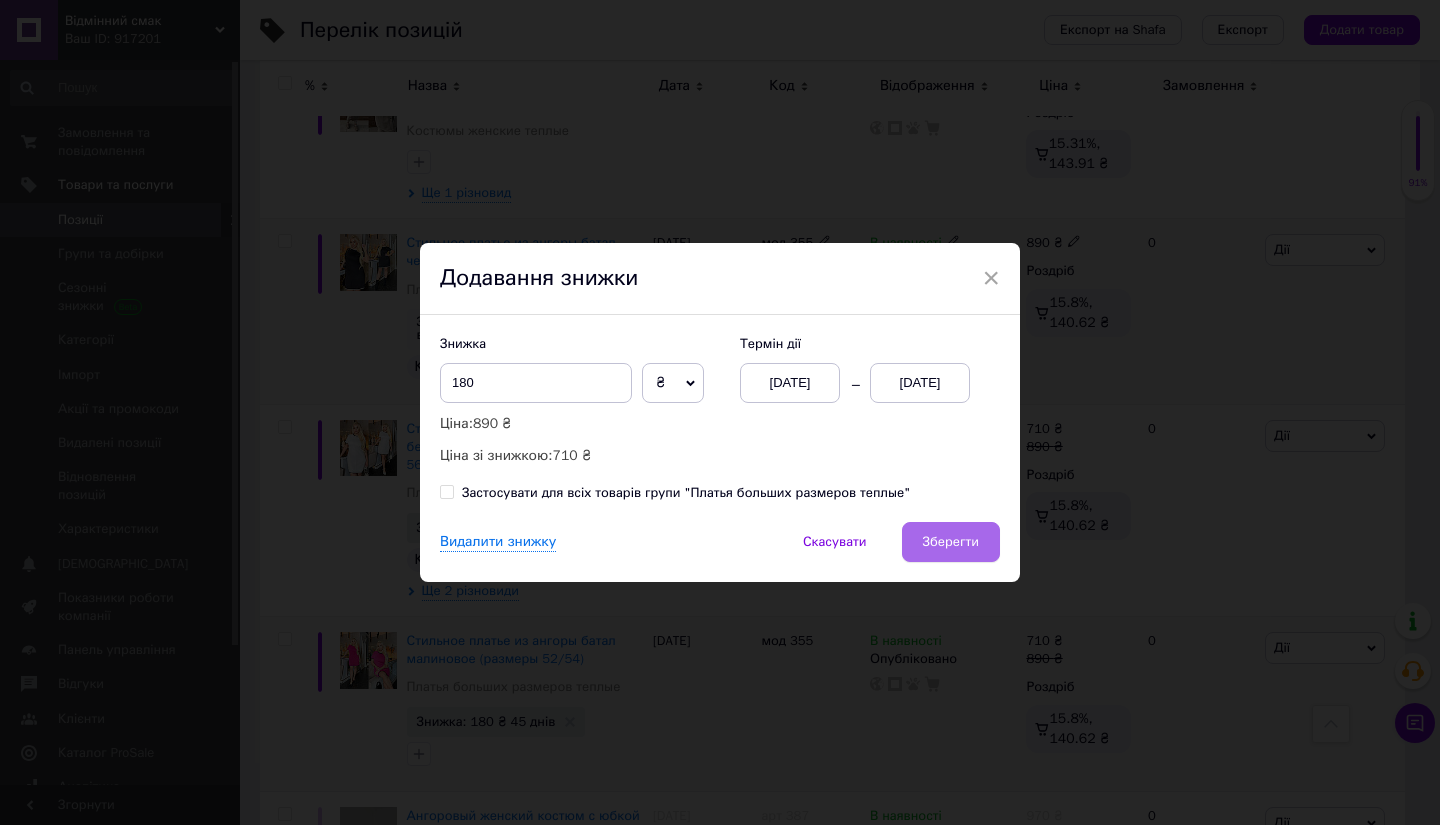 click on "Зберегти" at bounding box center [951, 542] 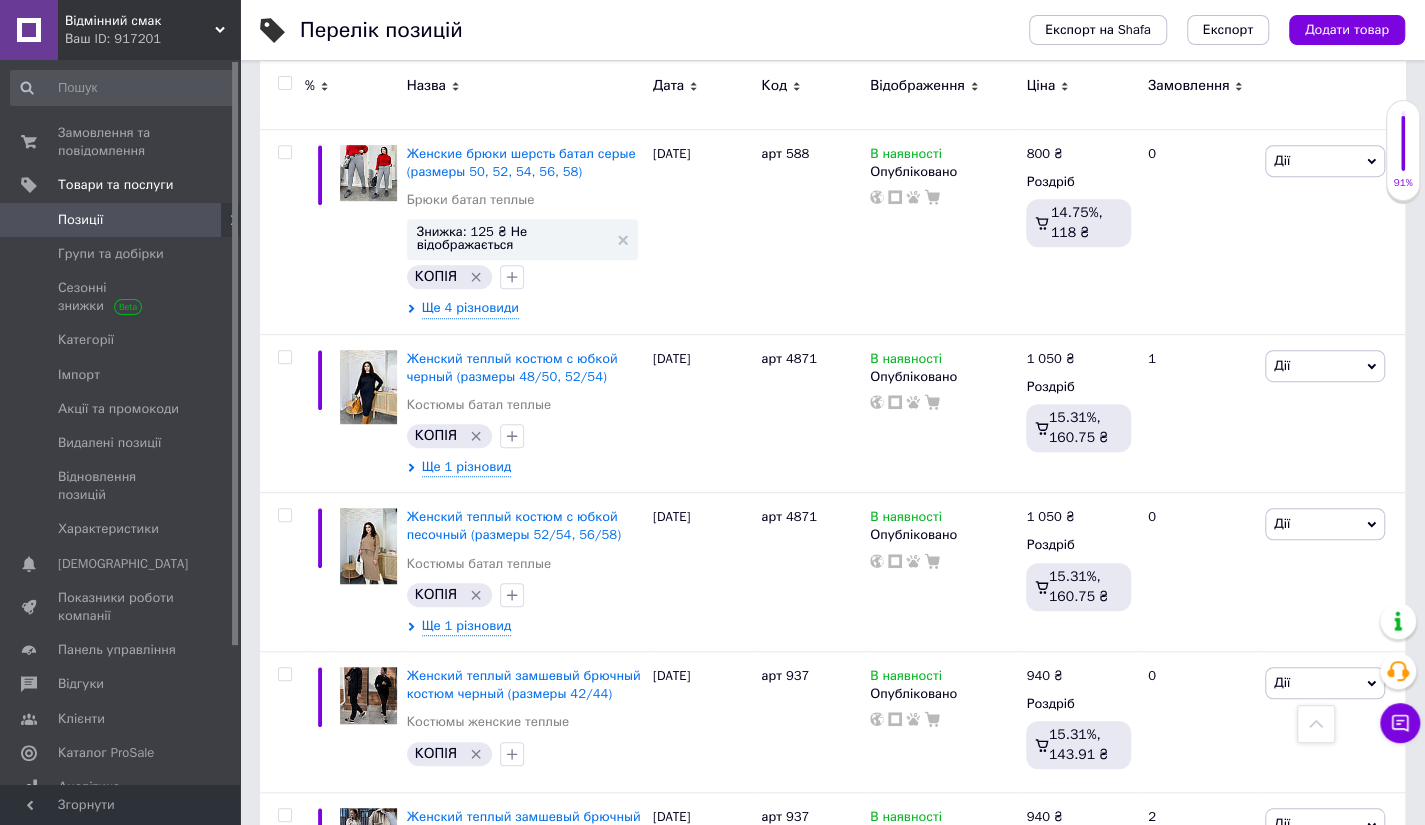 scroll, scrollTop: 480, scrollLeft: 0, axis: vertical 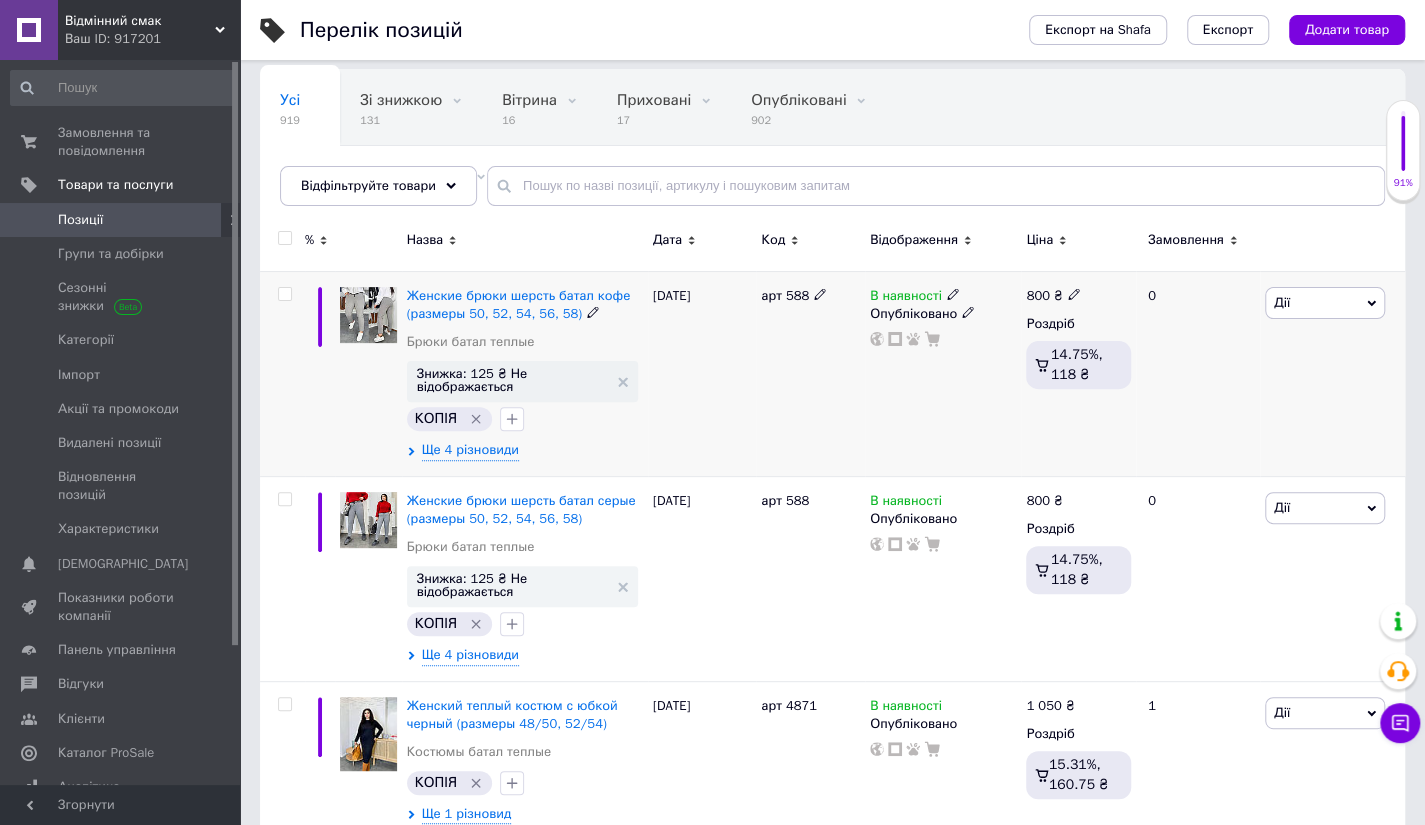 click on "Дії" at bounding box center [1282, 302] 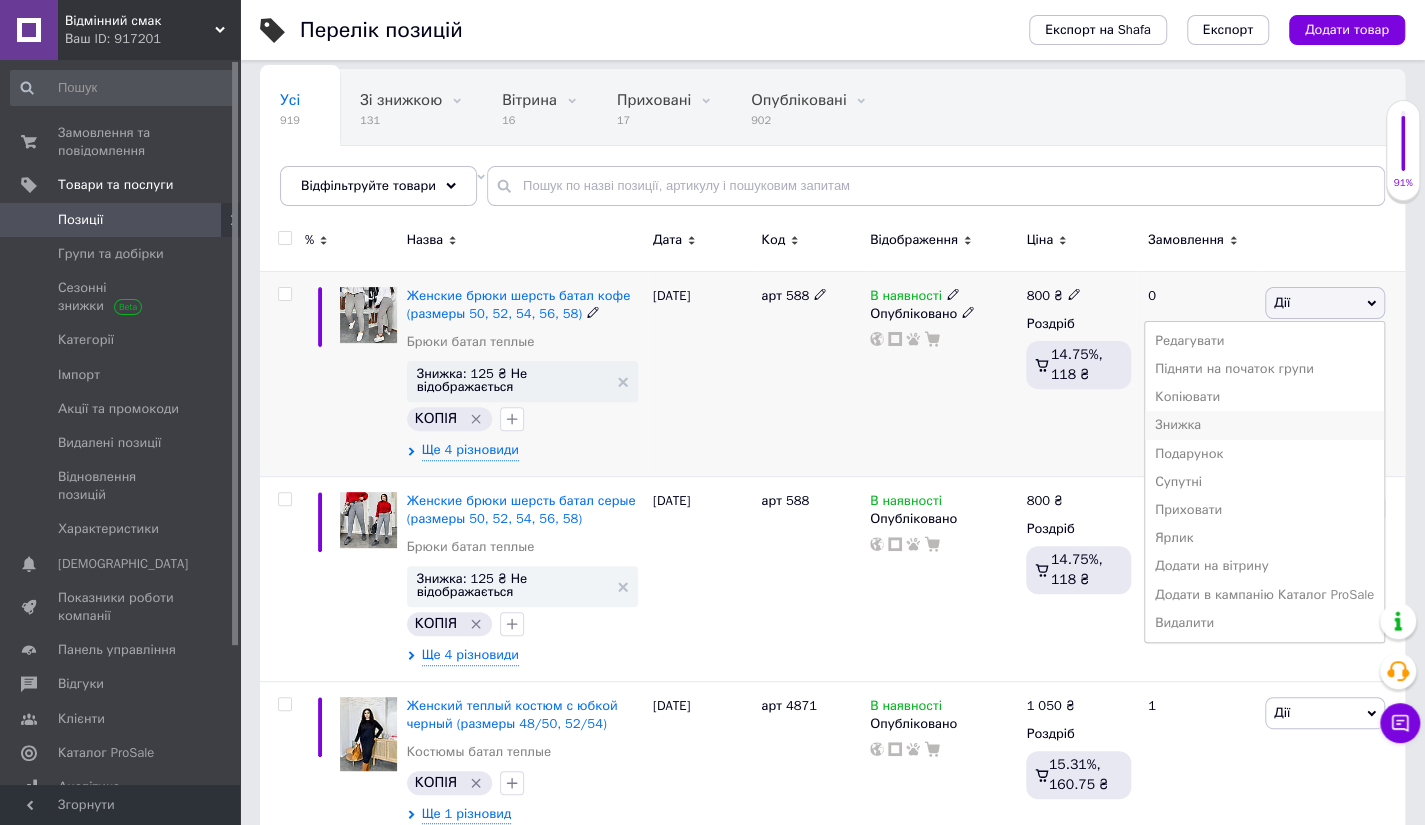 click on "Знижка" at bounding box center (1264, 425) 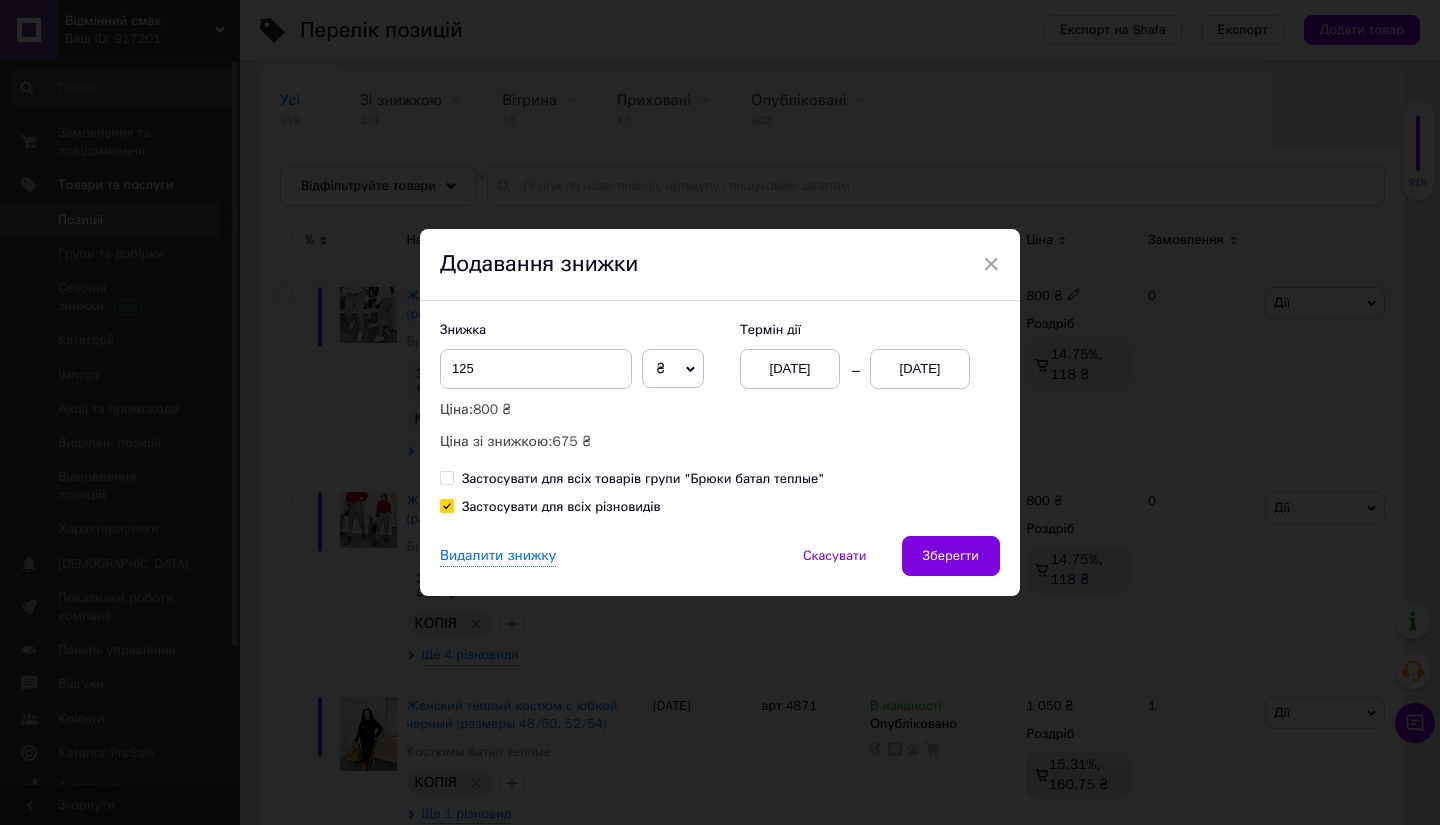 click on "[DATE]" at bounding box center (920, 369) 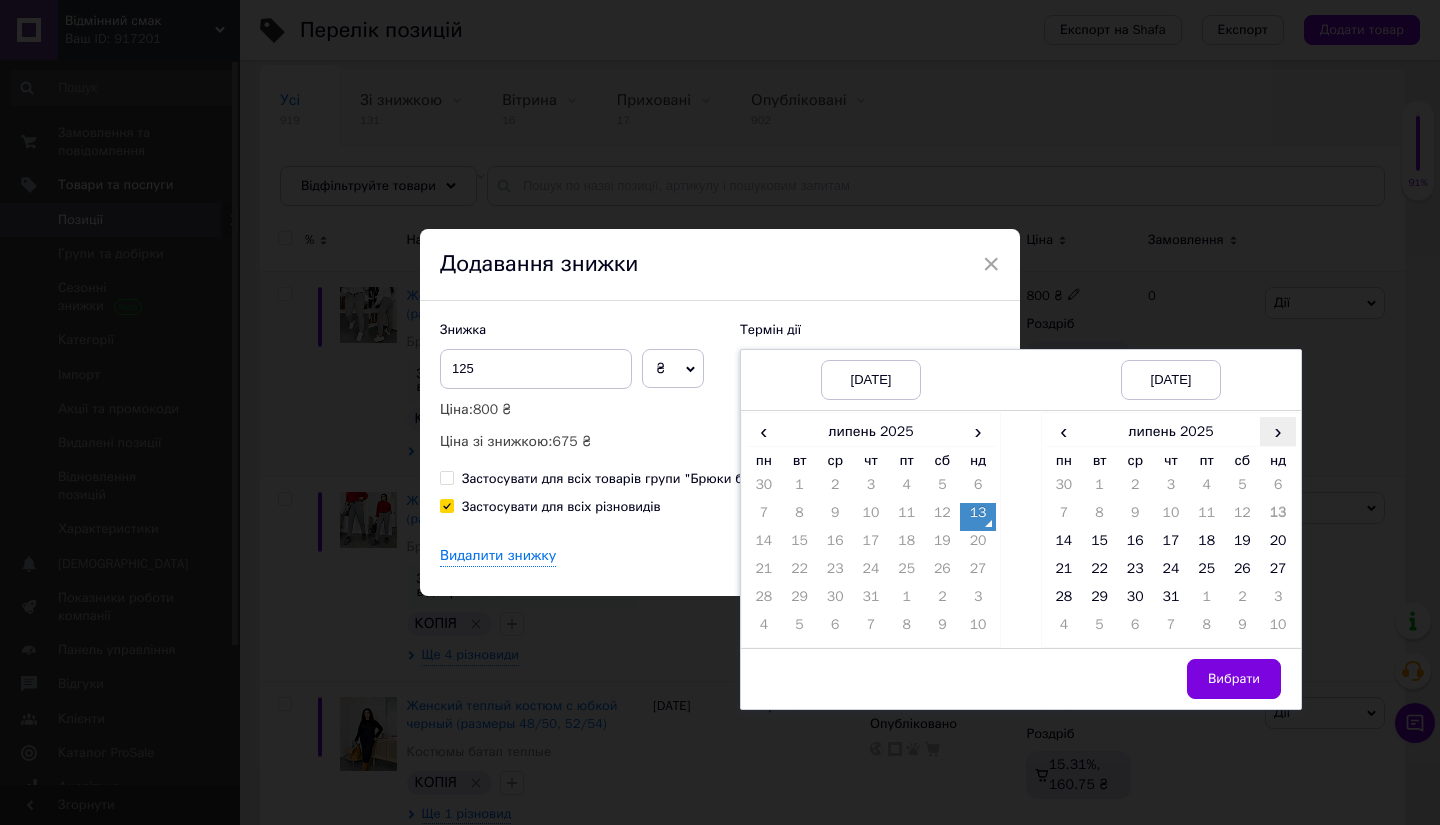 click on "›" at bounding box center [1278, 431] 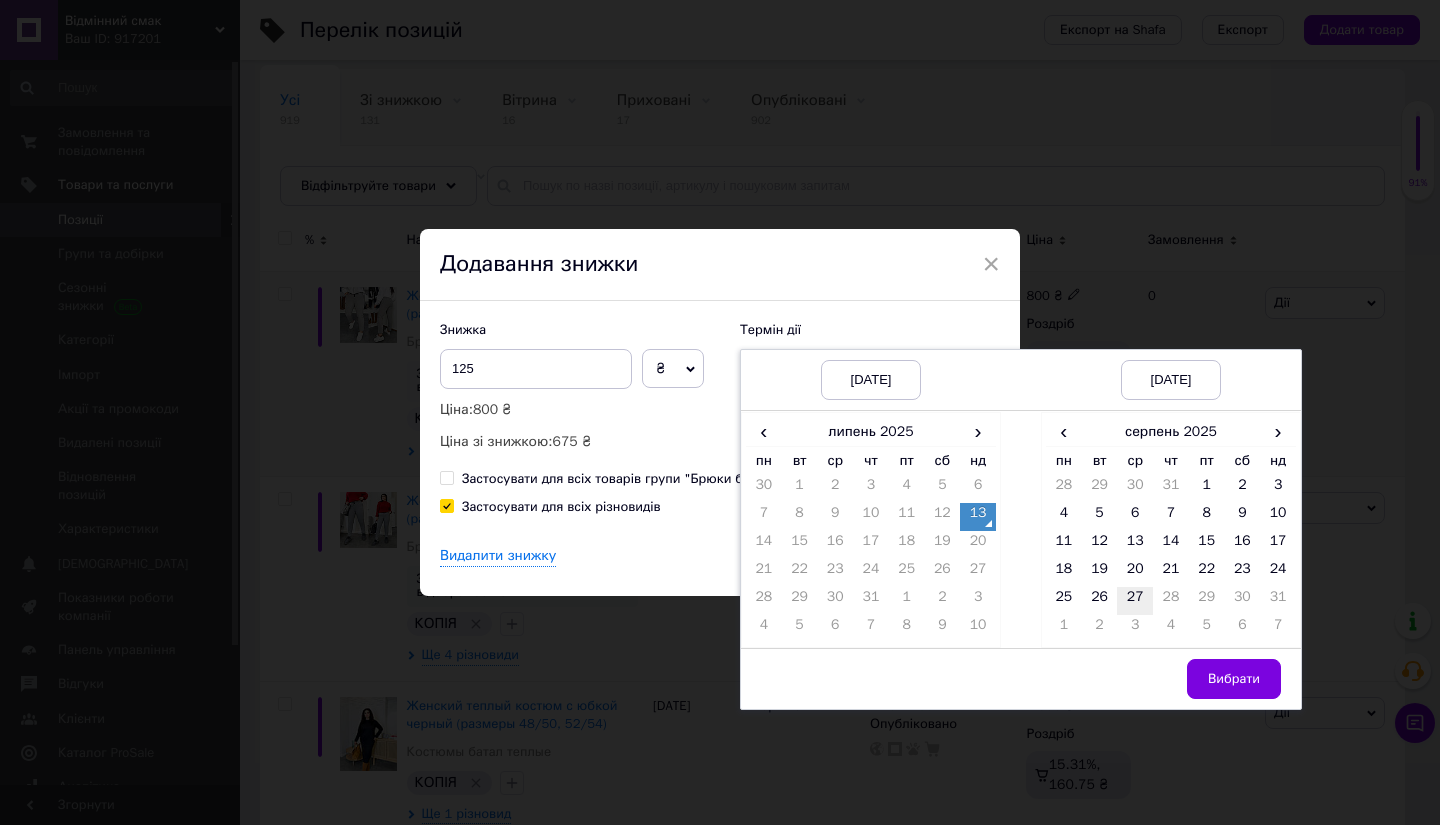 click on "27" at bounding box center (1135, 601) 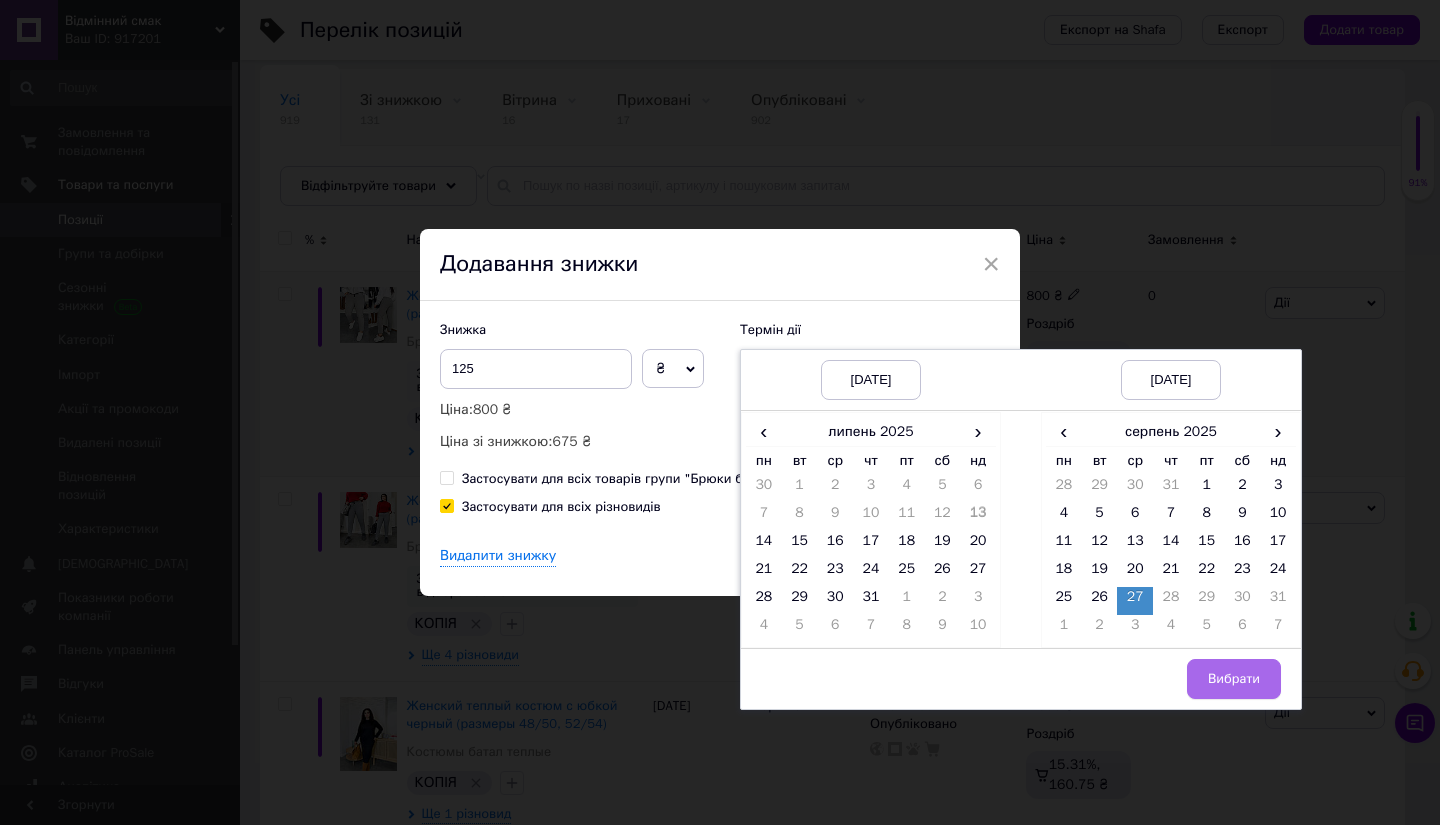 click on "Вибрати" at bounding box center [1234, 679] 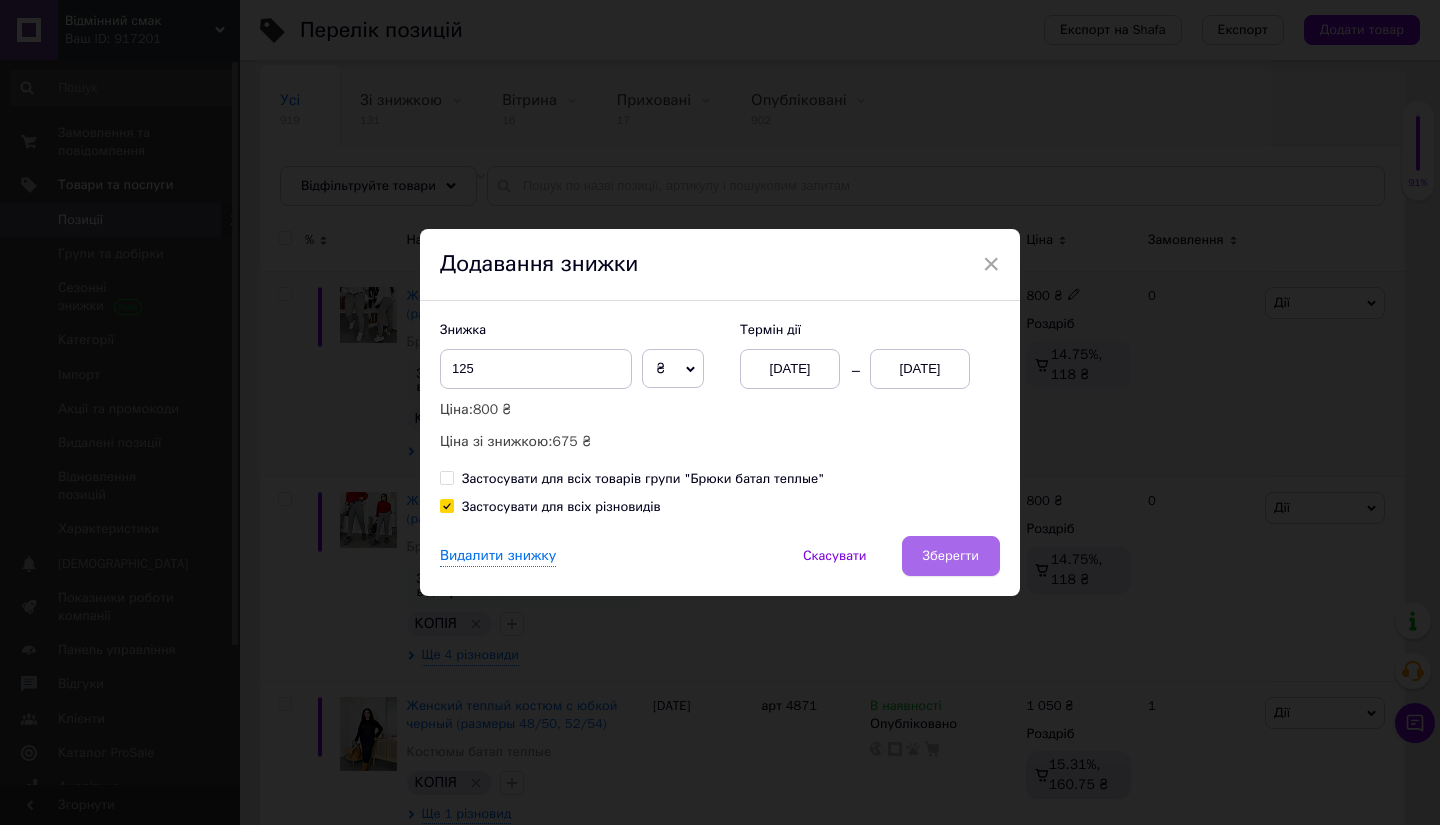 click on "Зберегти" at bounding box center [951, 556] 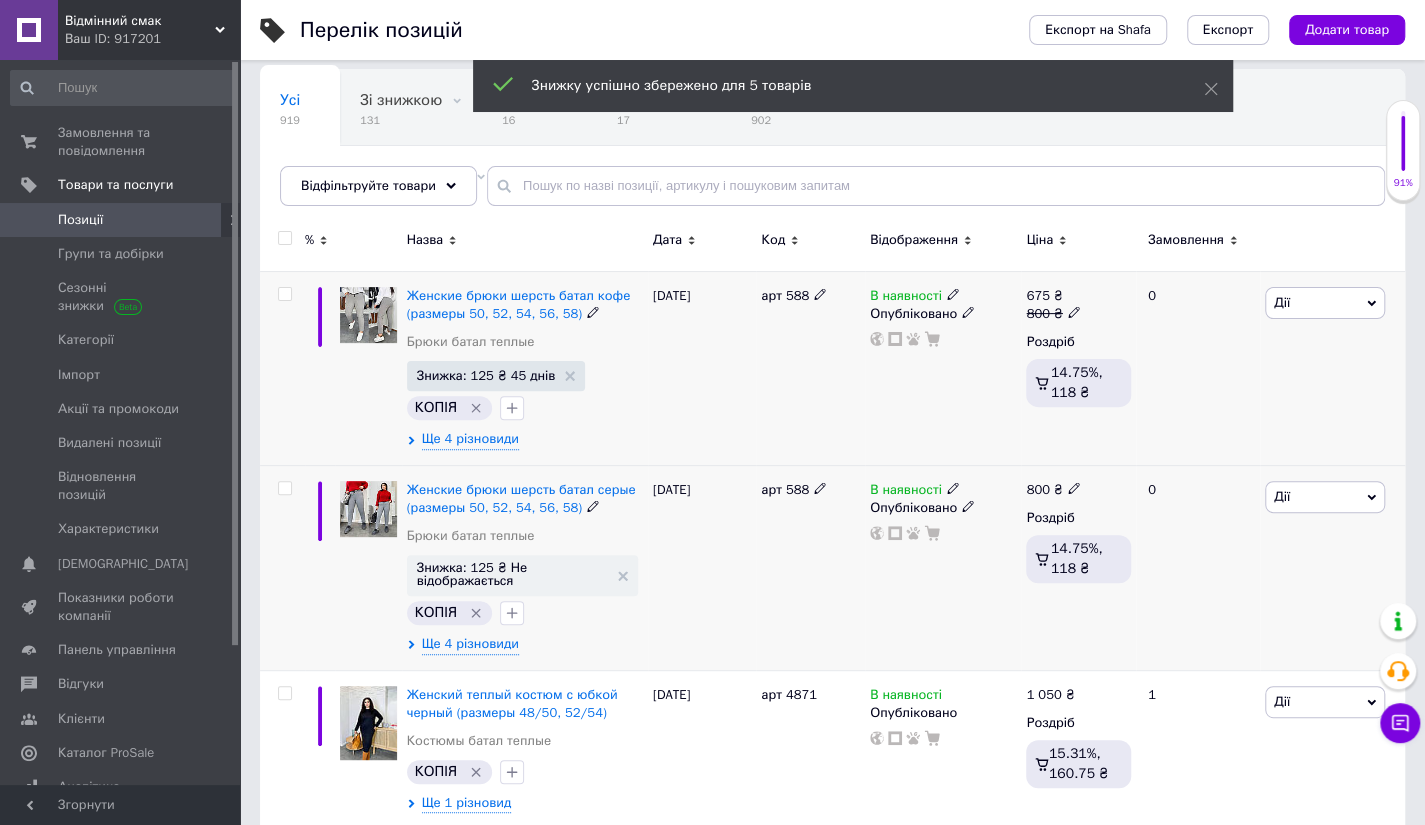 click on "Дії" at bounding box center (1325, 497) 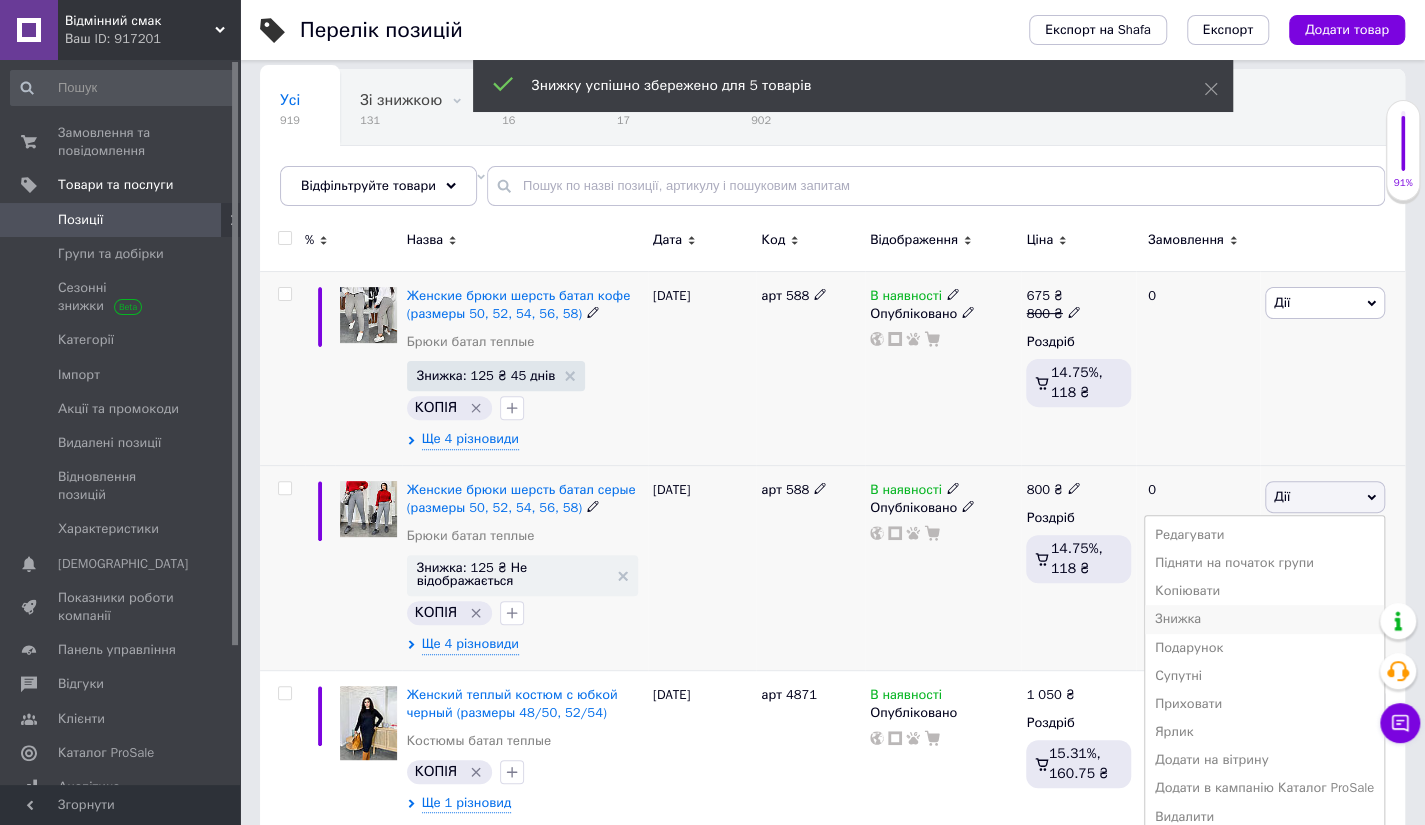 click on "Знижка" at bounding box center [1264, 619] 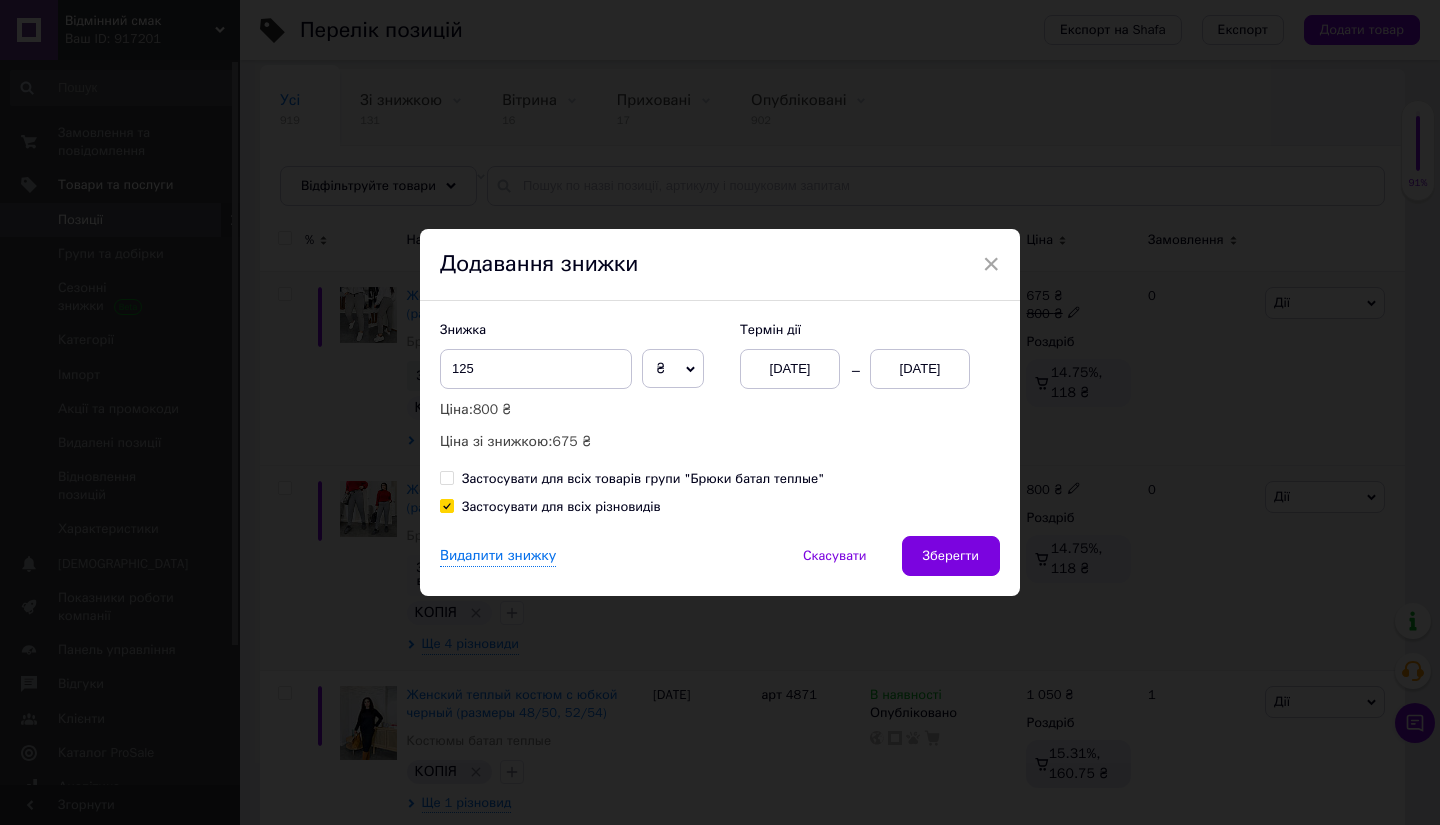 click on "[DATE]" at bounding box center [920, 369] 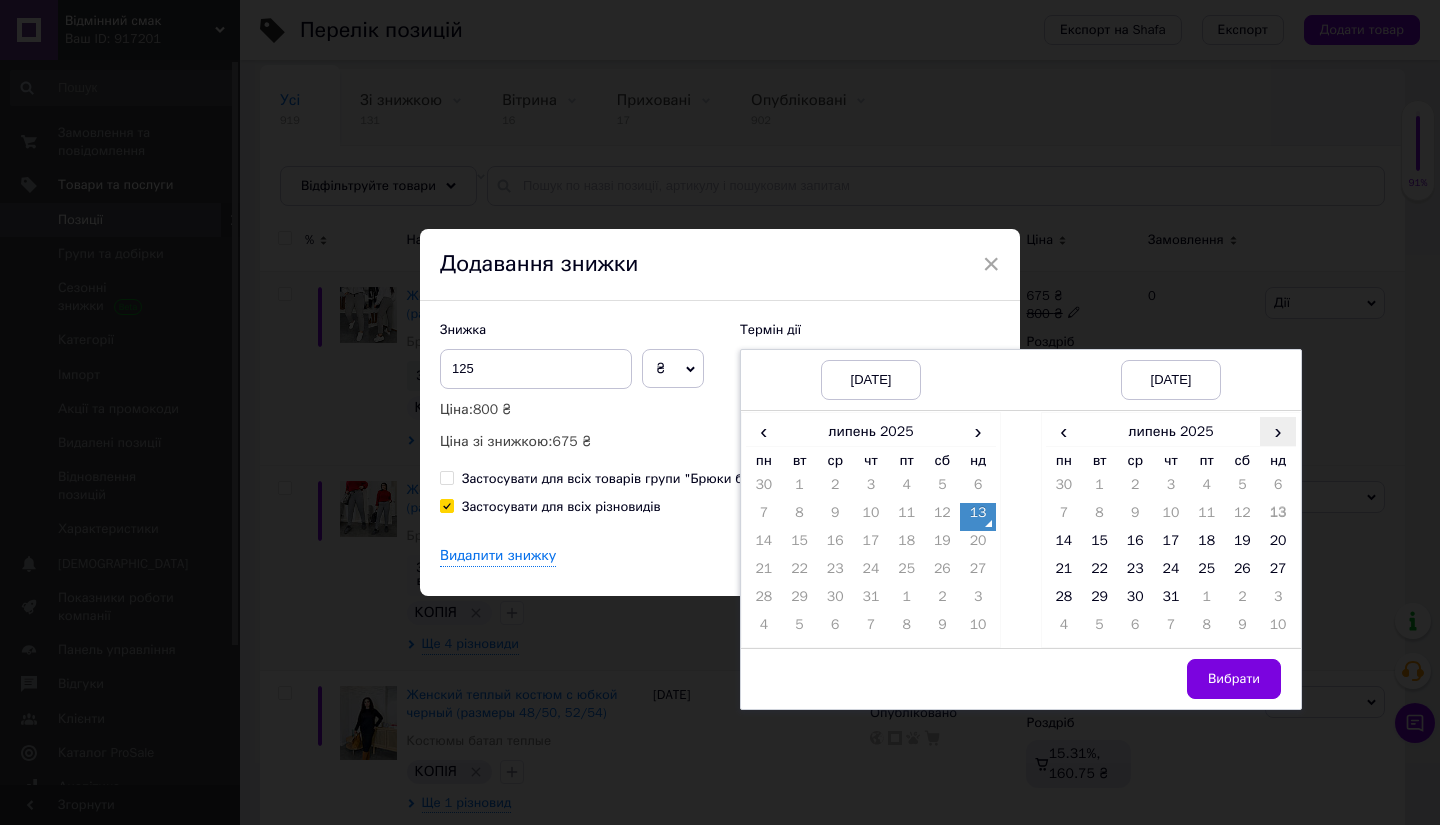 click on "›" at bounding box center [1278, 431] 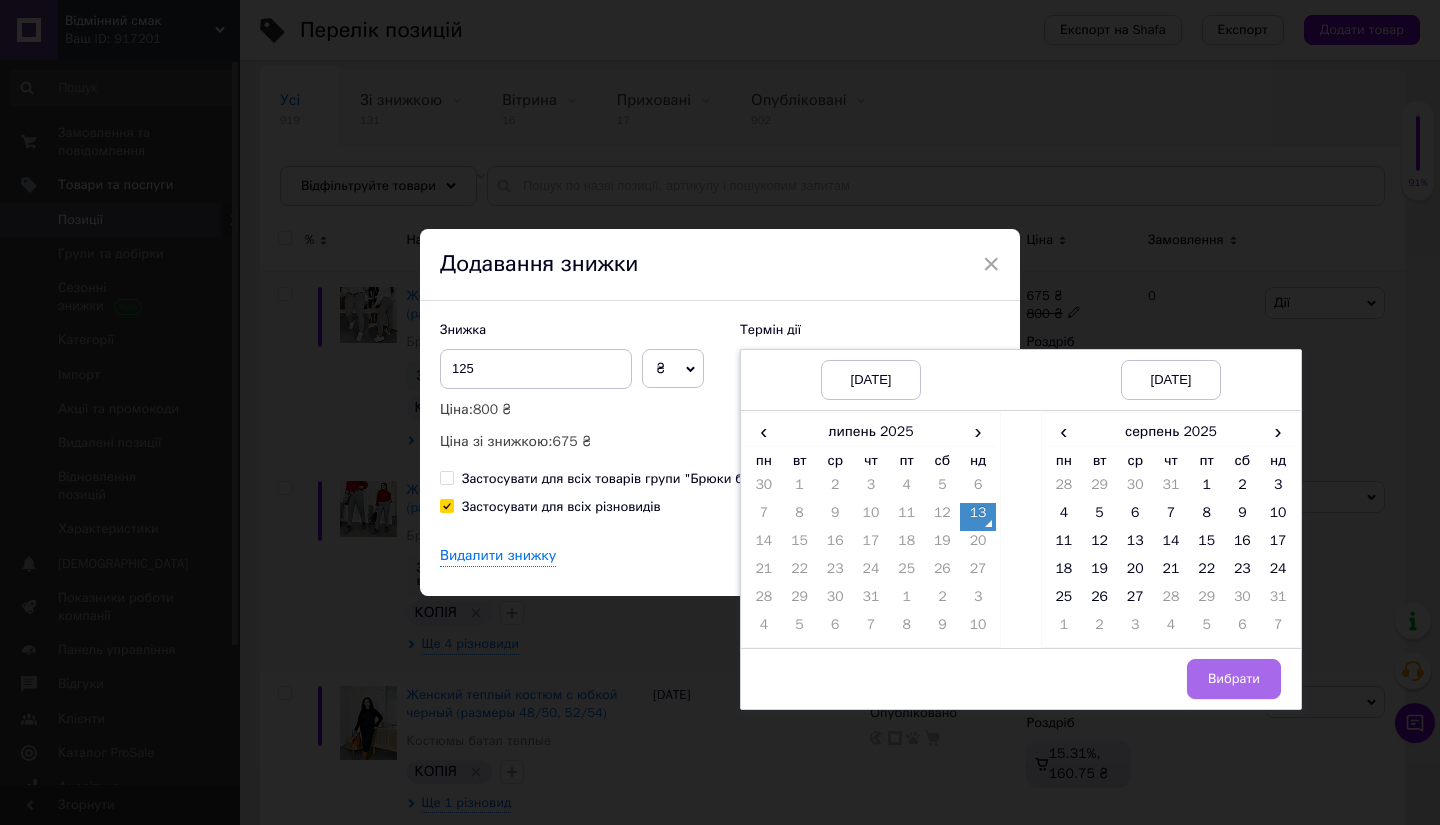 drag, startPoint x: 1128, startPoint y: 592, endPoint x: 1249, endPoint y: 694, distance: 158.25612 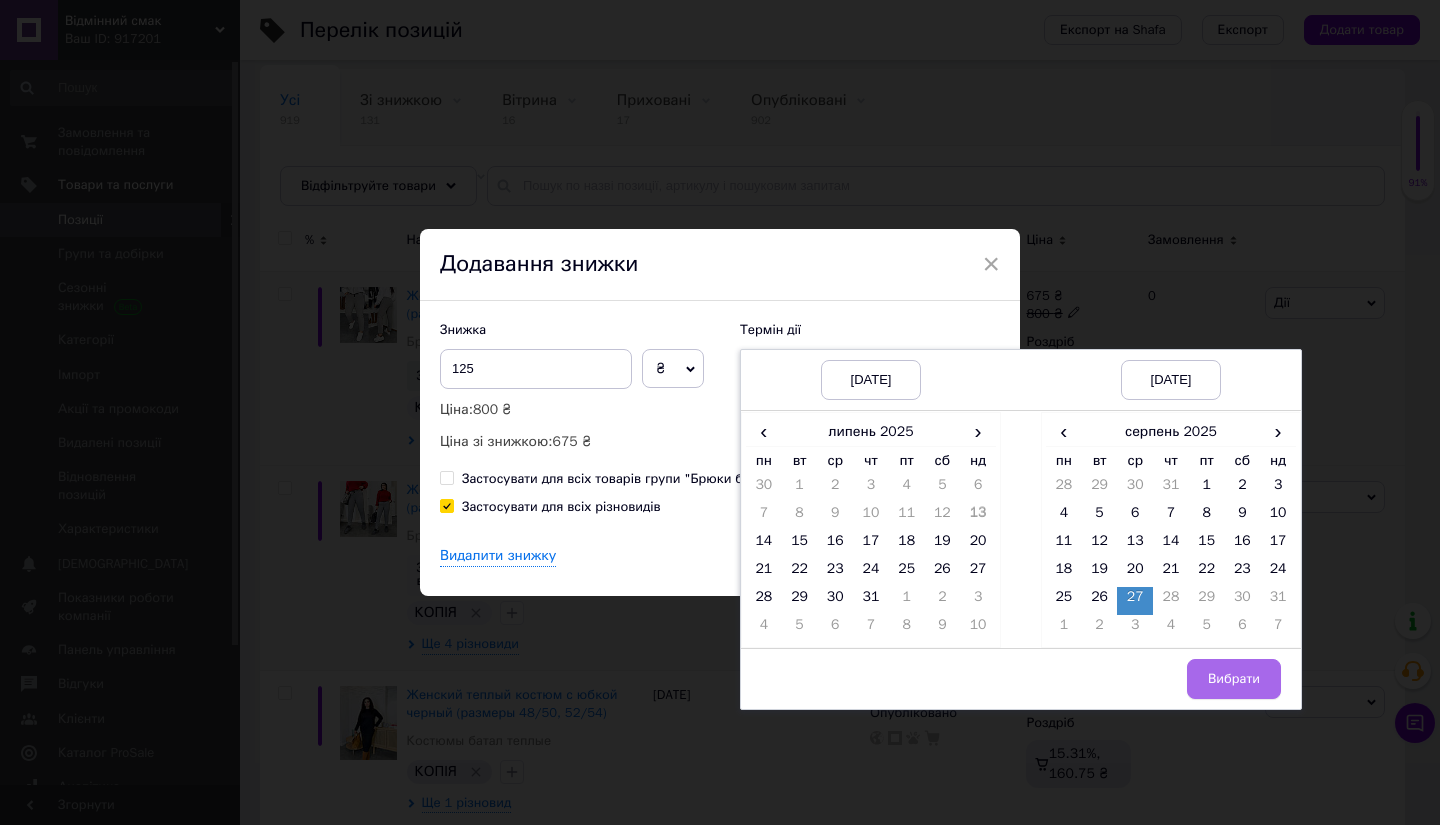 click on "Вибрати" at bounding box center (1234, 679) 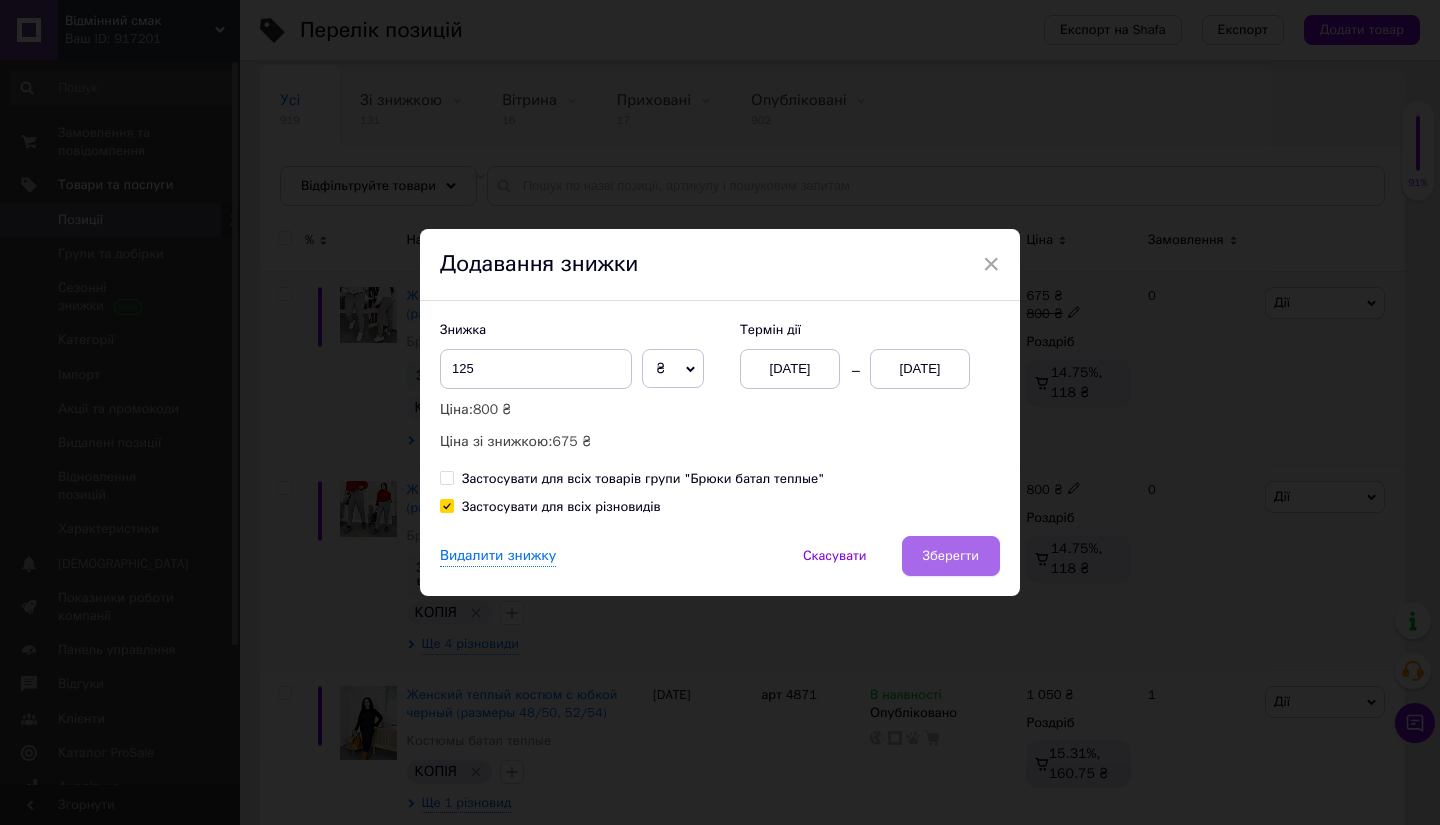 click on "Зберегти" at bounding box center [951, 556] 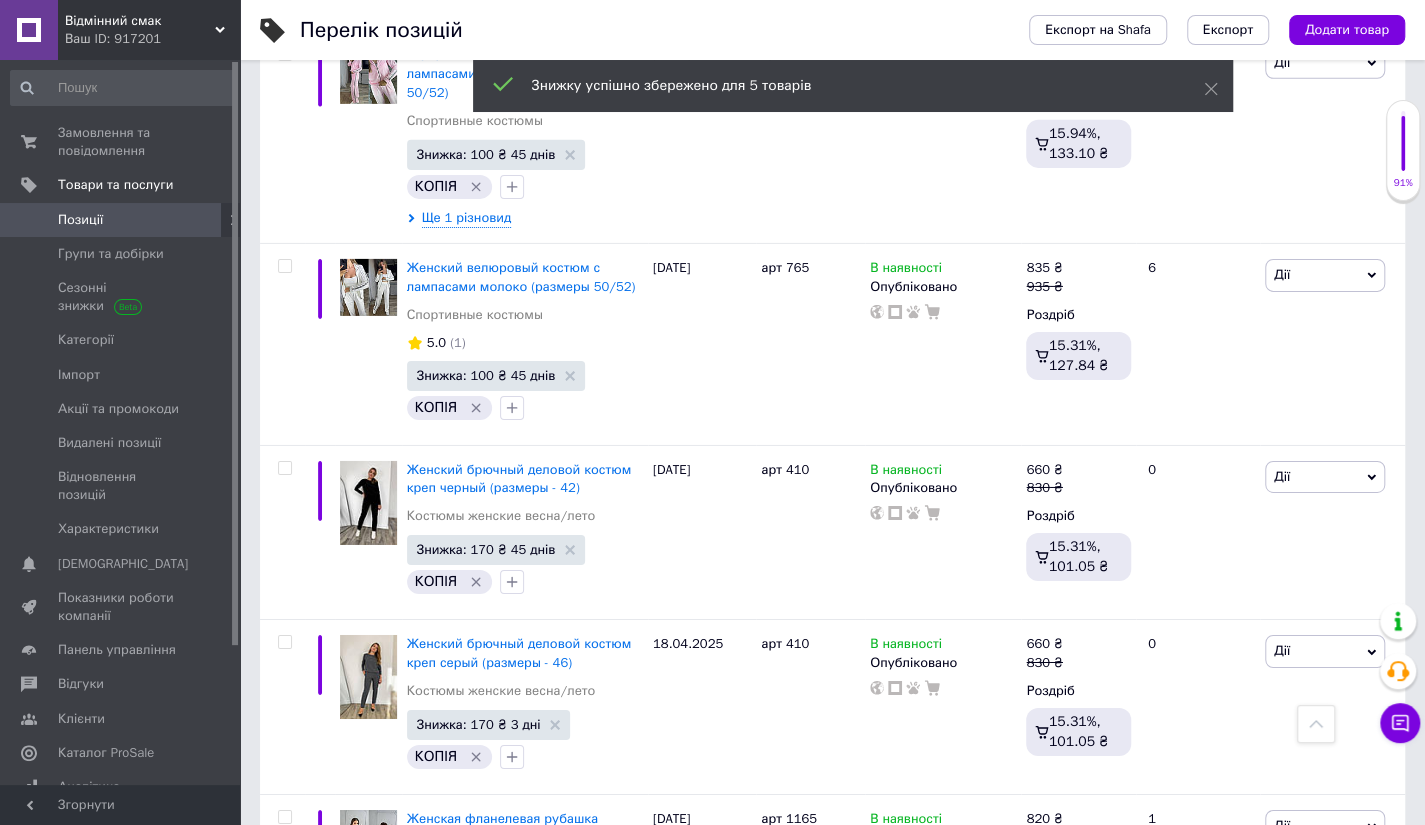 scroll, scrollTop: 17615, scrollLeft: 0, axis: vertical 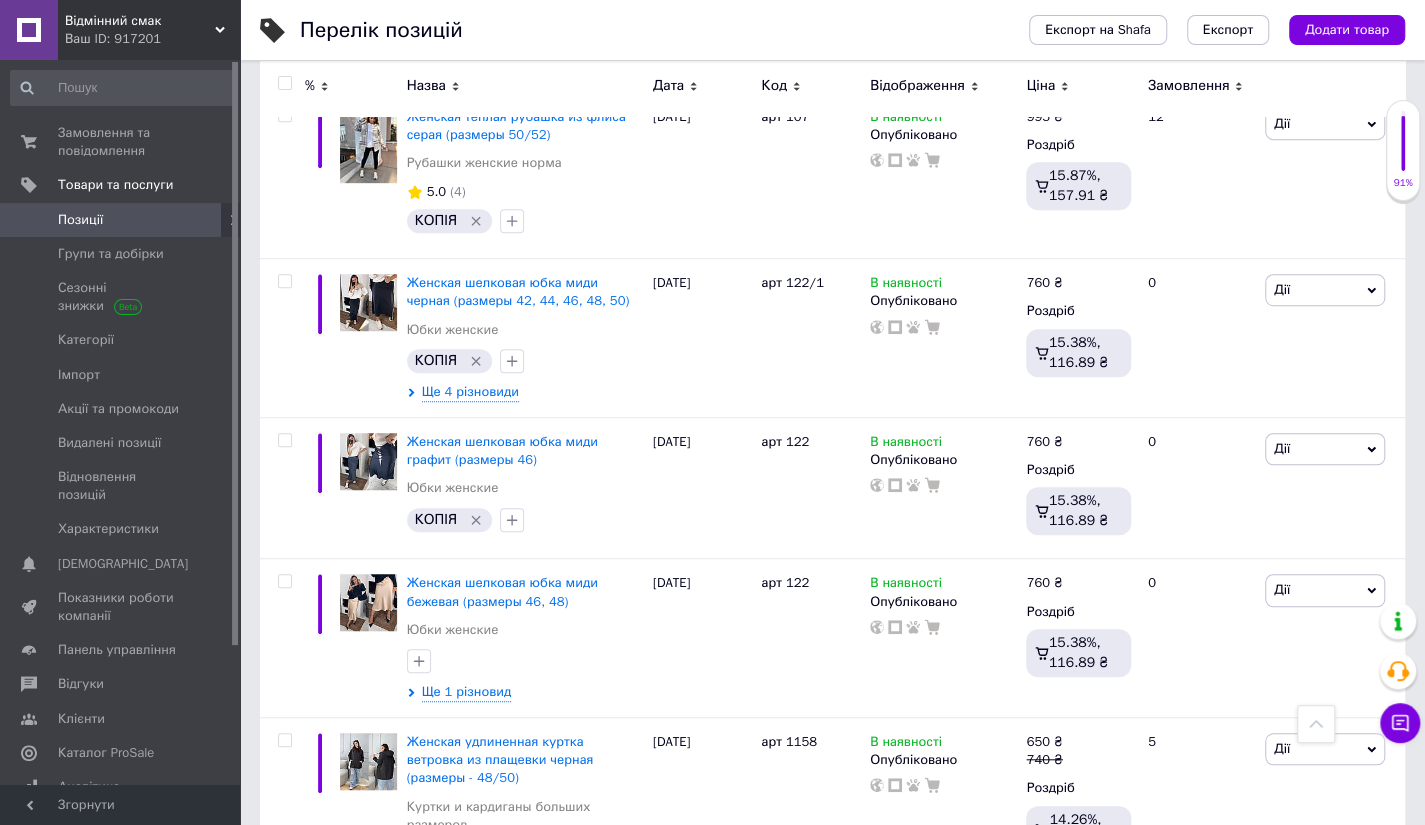 click on "5" at bounding box center (539, 1180) 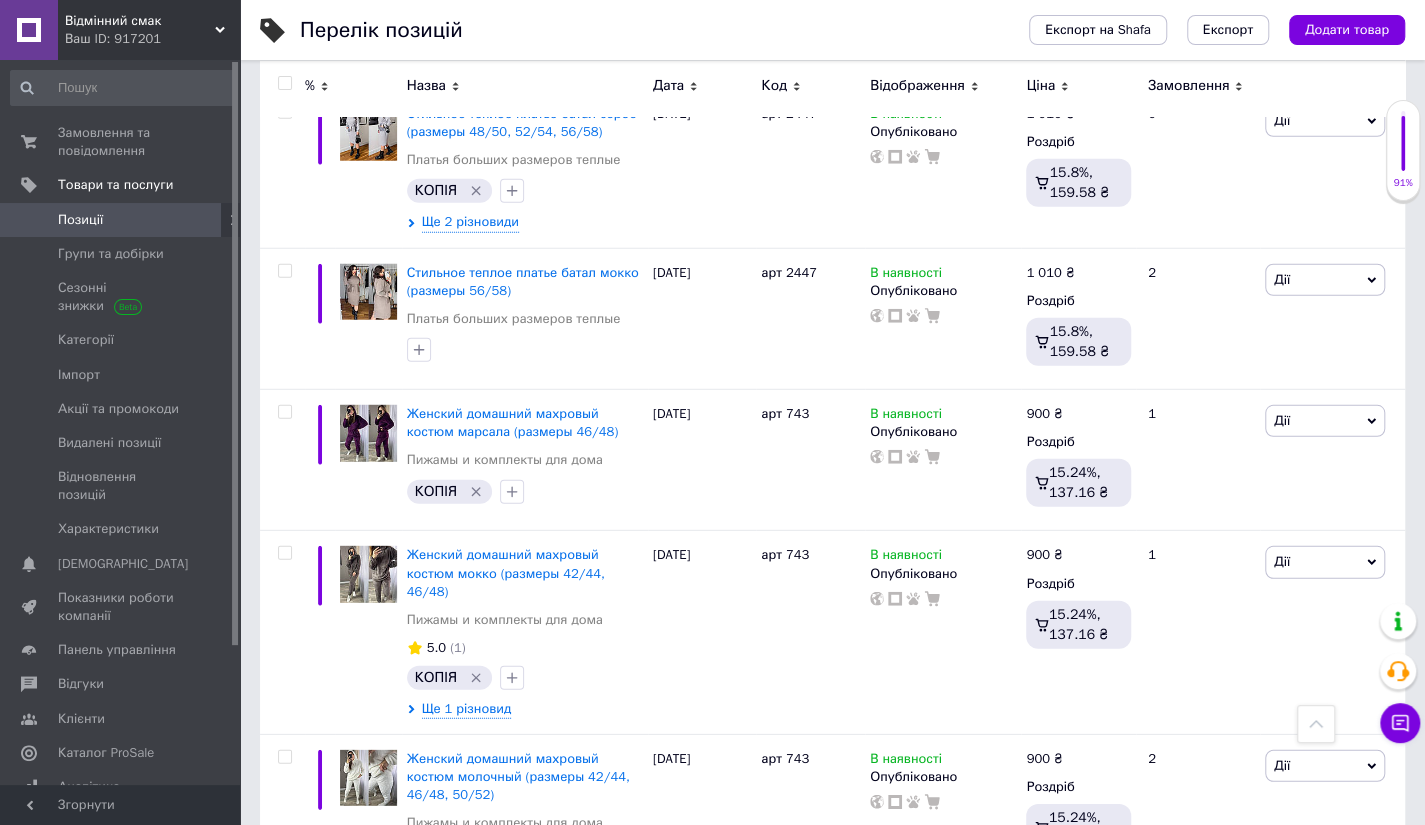 scroll, scrollTop: 15752, scrollLeft: 0, axis: vertical 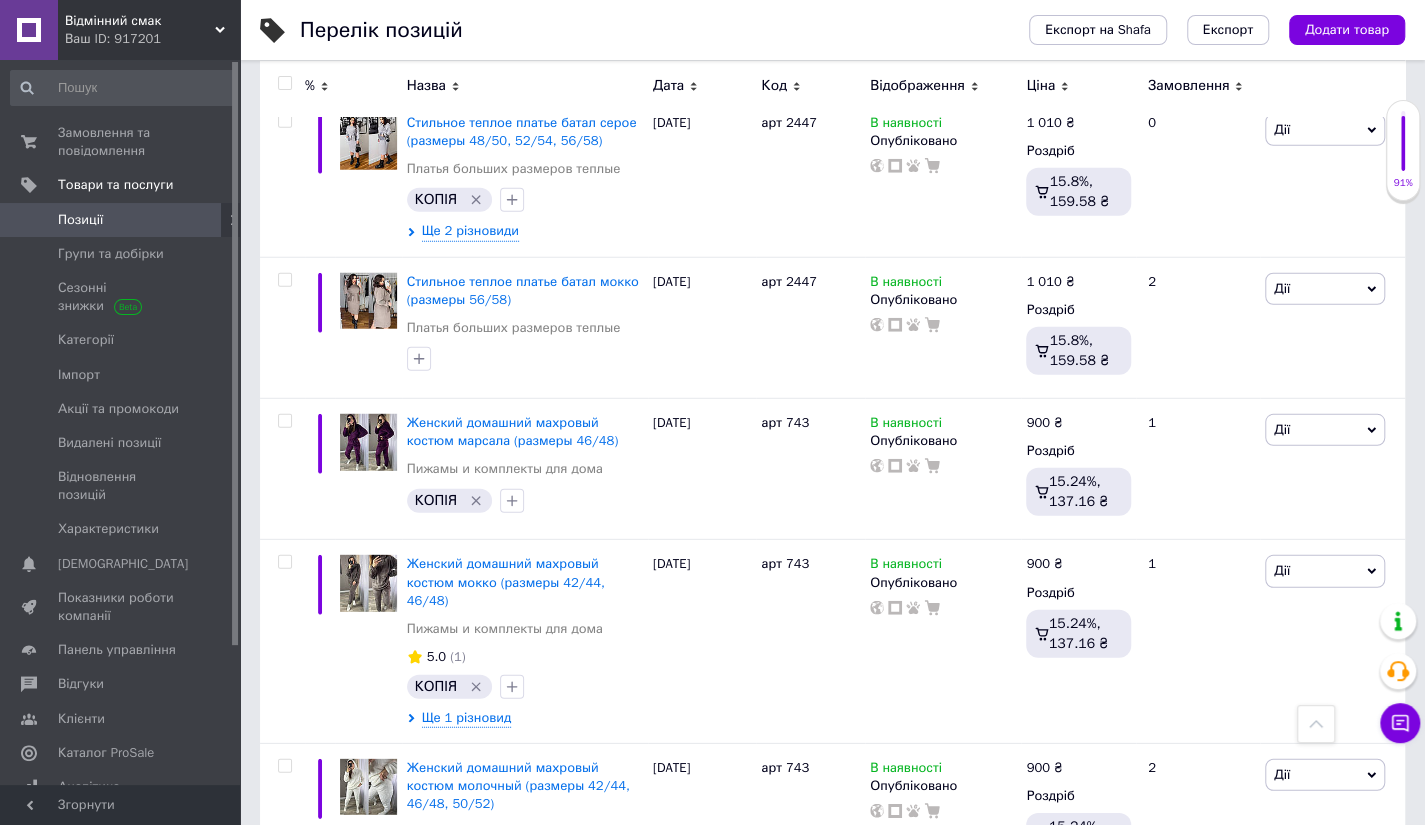click at bounding box center (368, 1316) 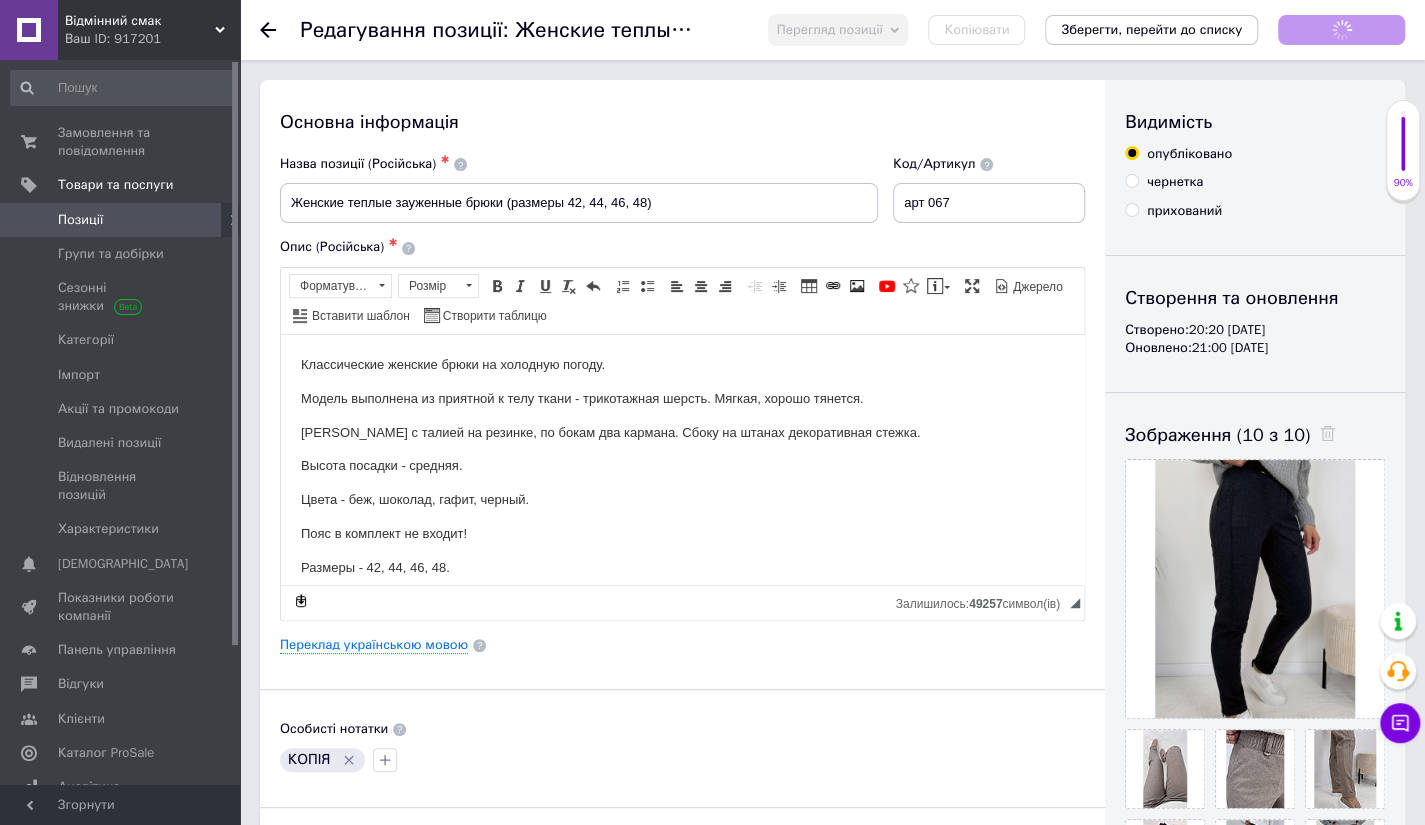 scroll, scrollTop: 0, scrollLeft: 0, axis: both 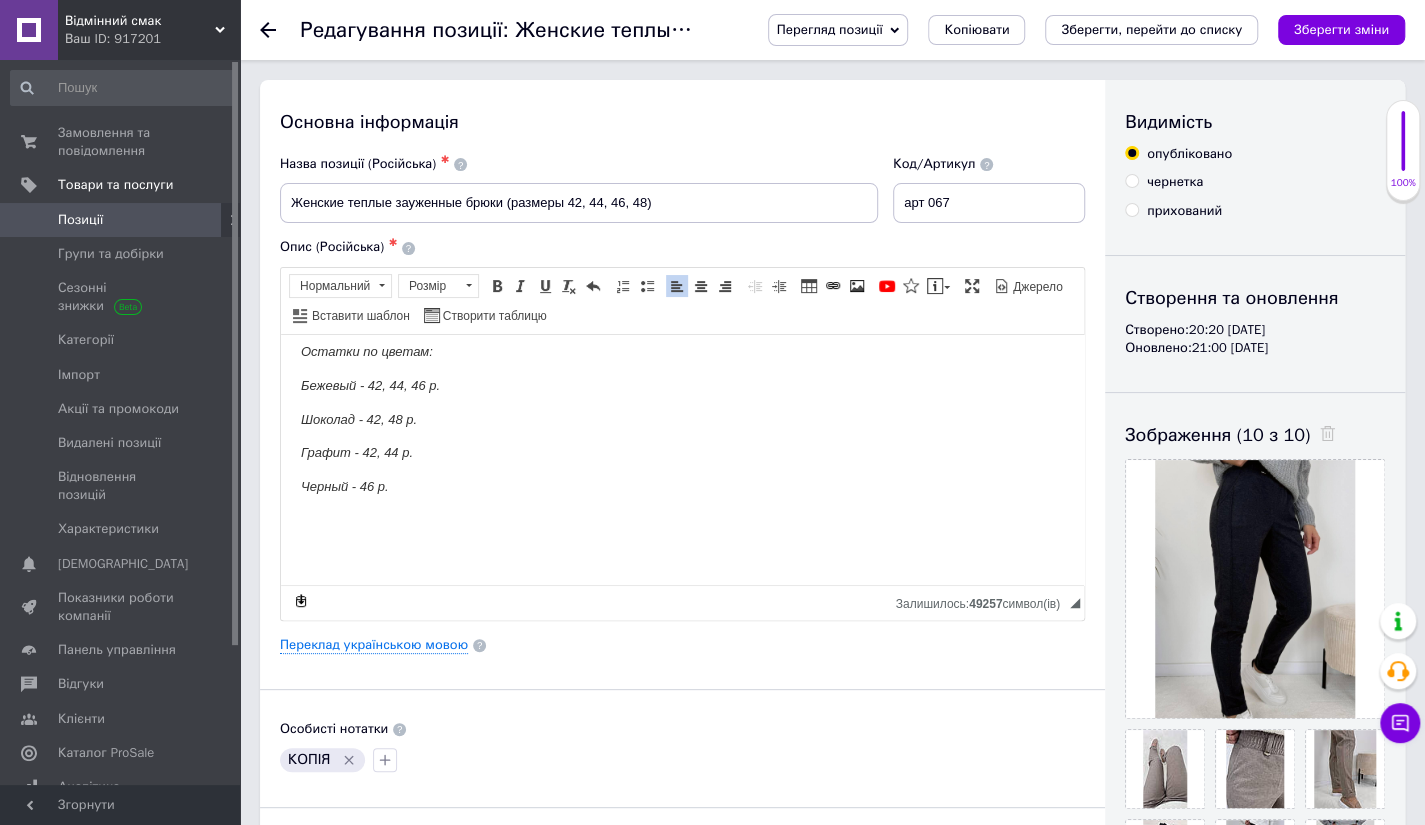 click 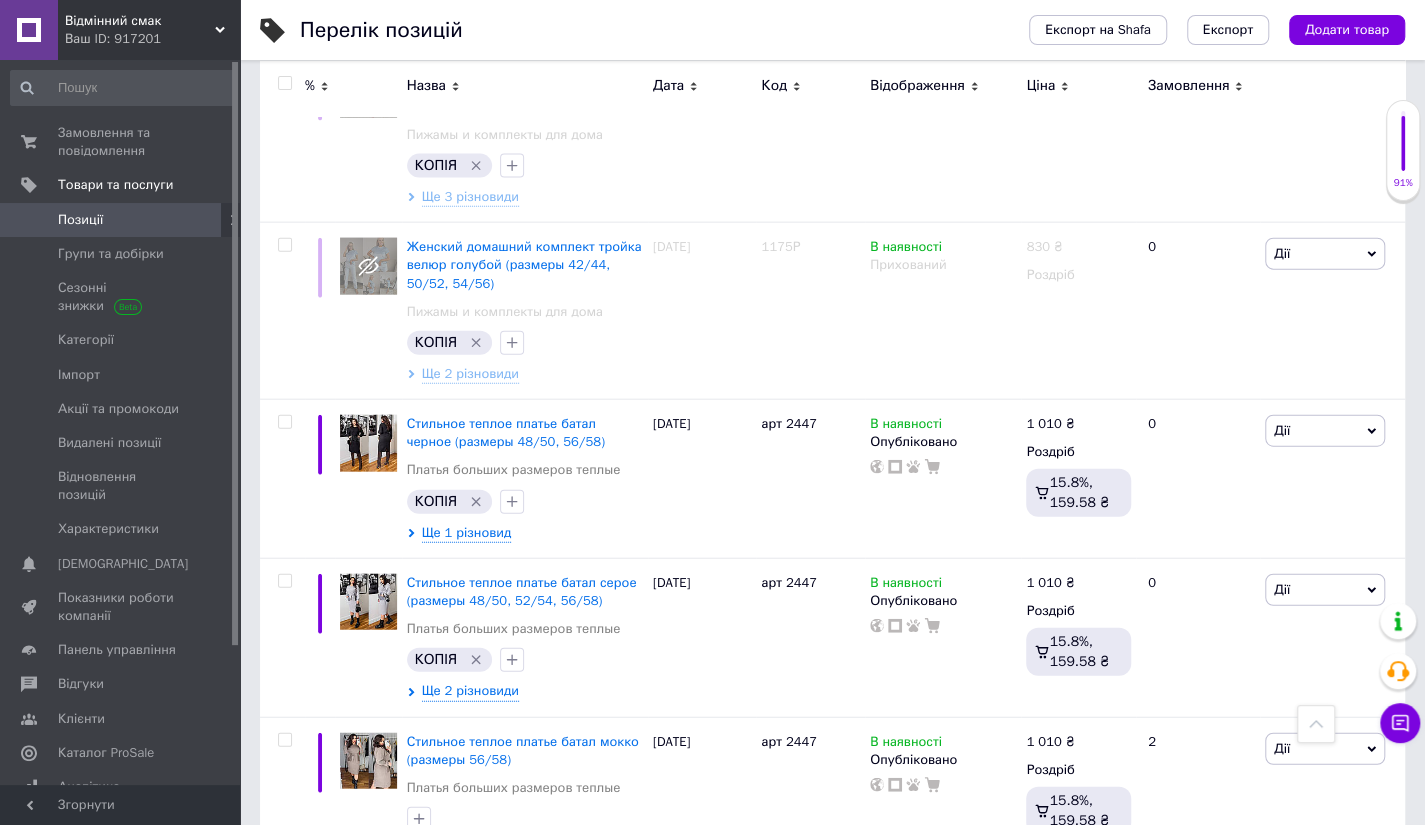 scroll, scrollTop: 15248, scrollLeft: 0, axis: vertical 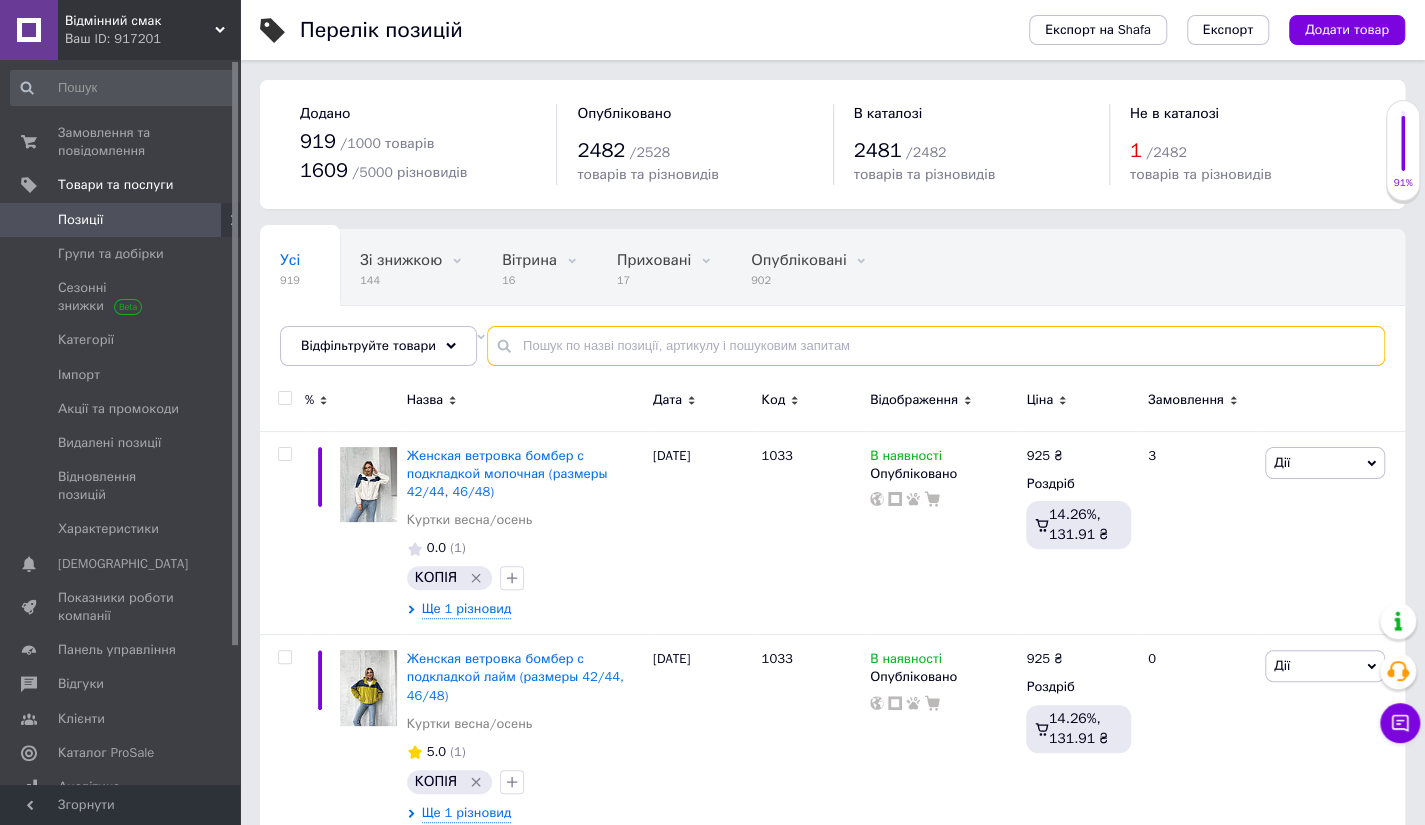 click at bounding box center [936, 346] 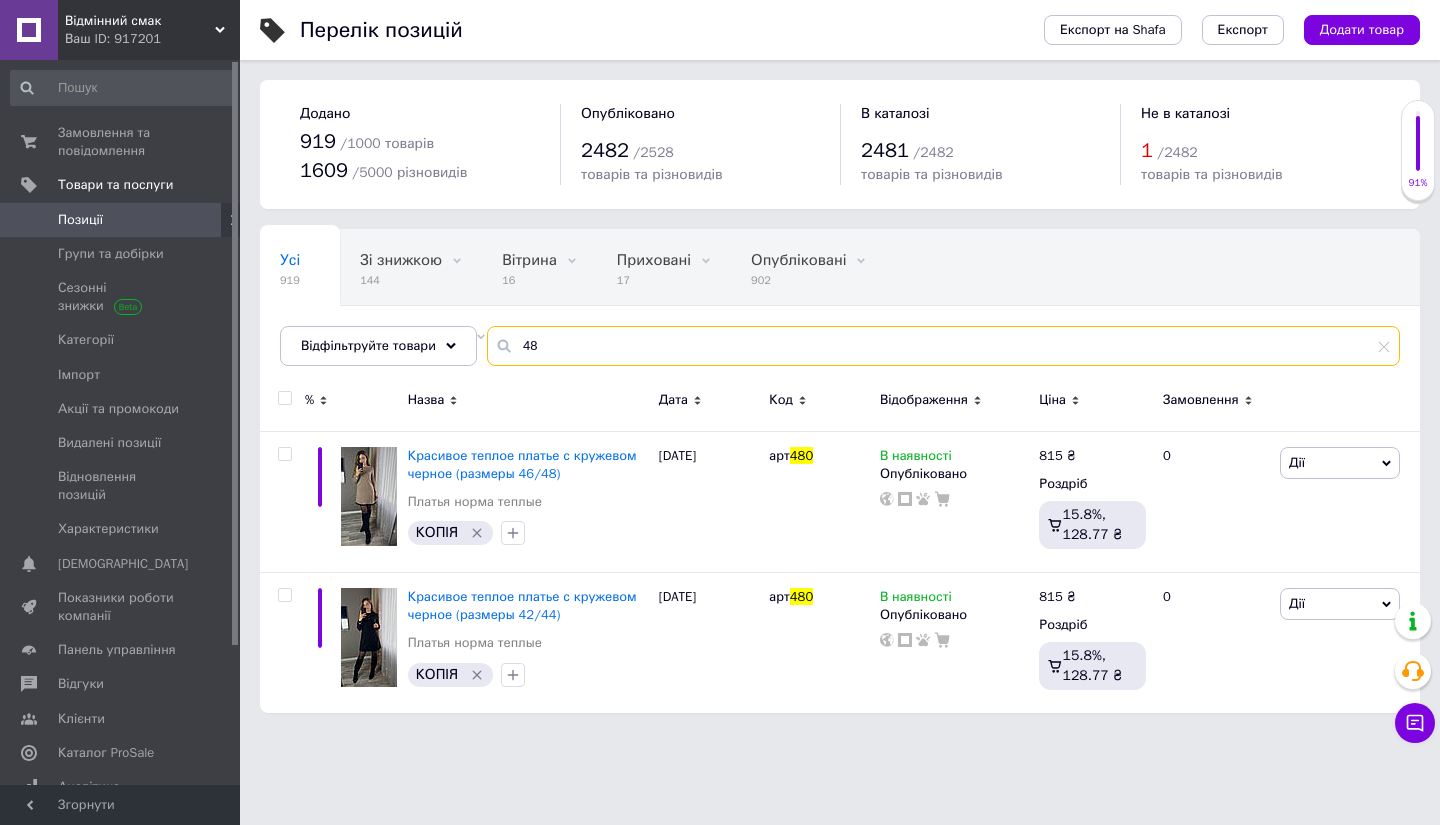 type on "4" 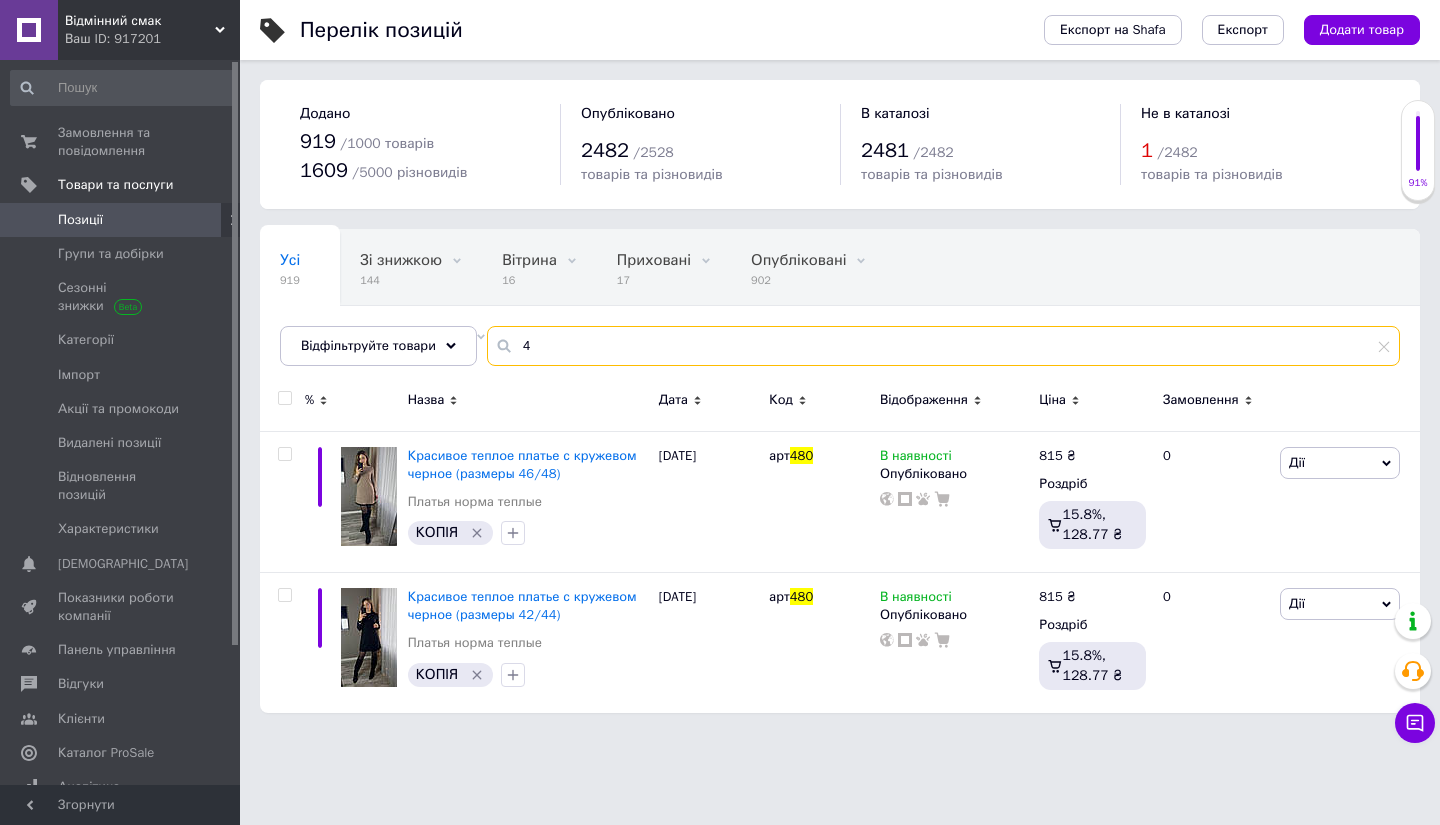 type 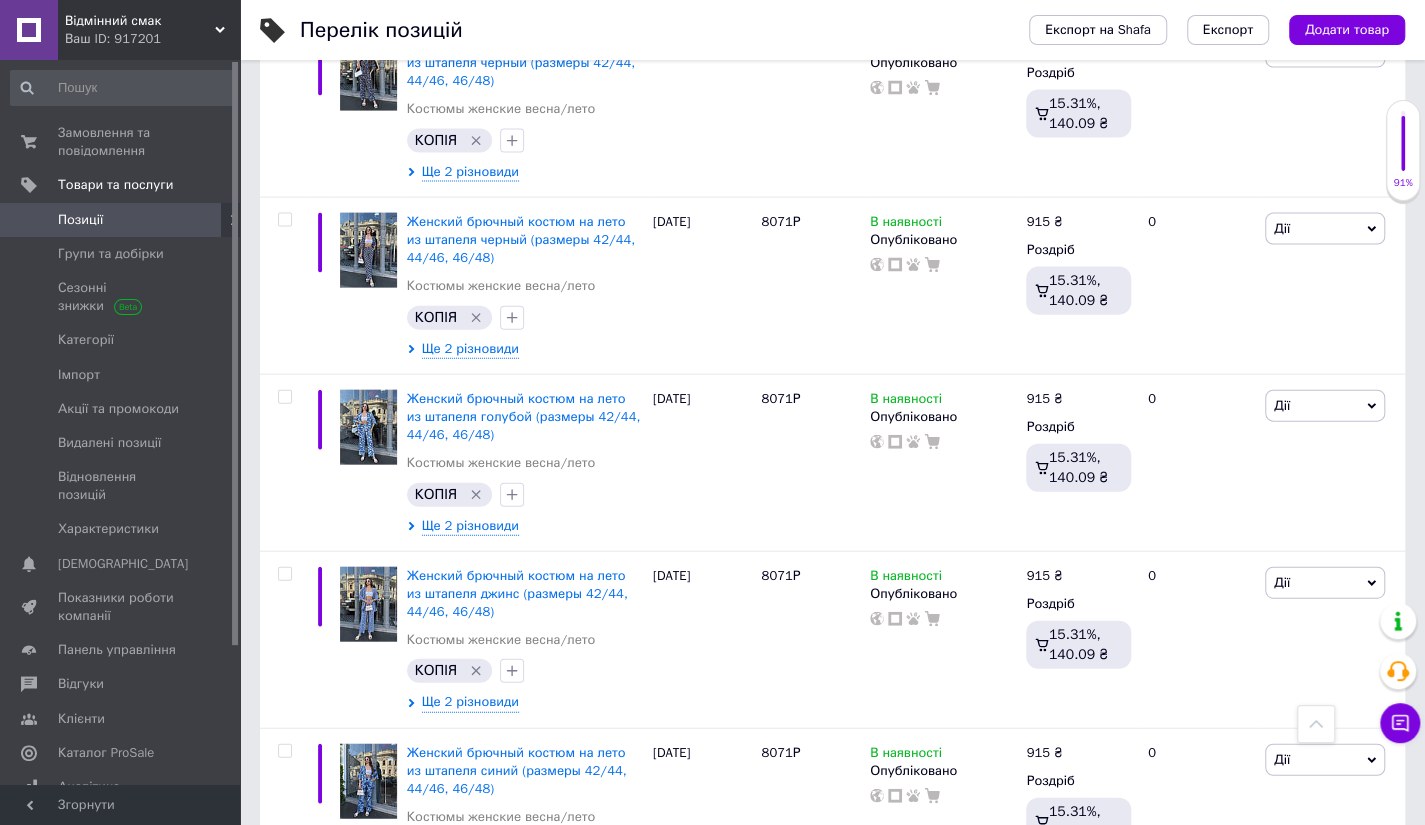 scroll, scrollTop: 16308, scrollLeft: 0, axis: vertical 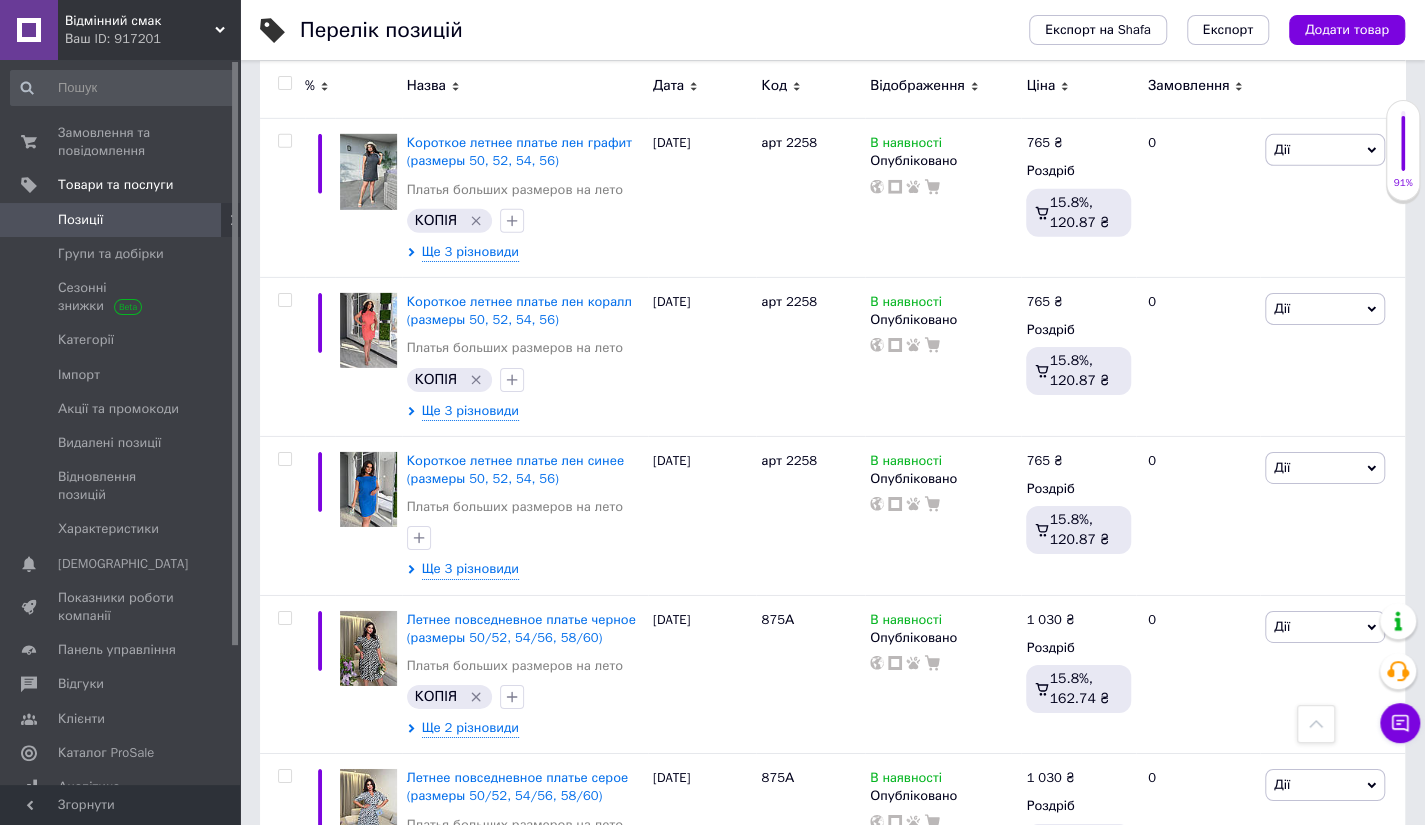 click on "3" at bounding box center (372, 1429) 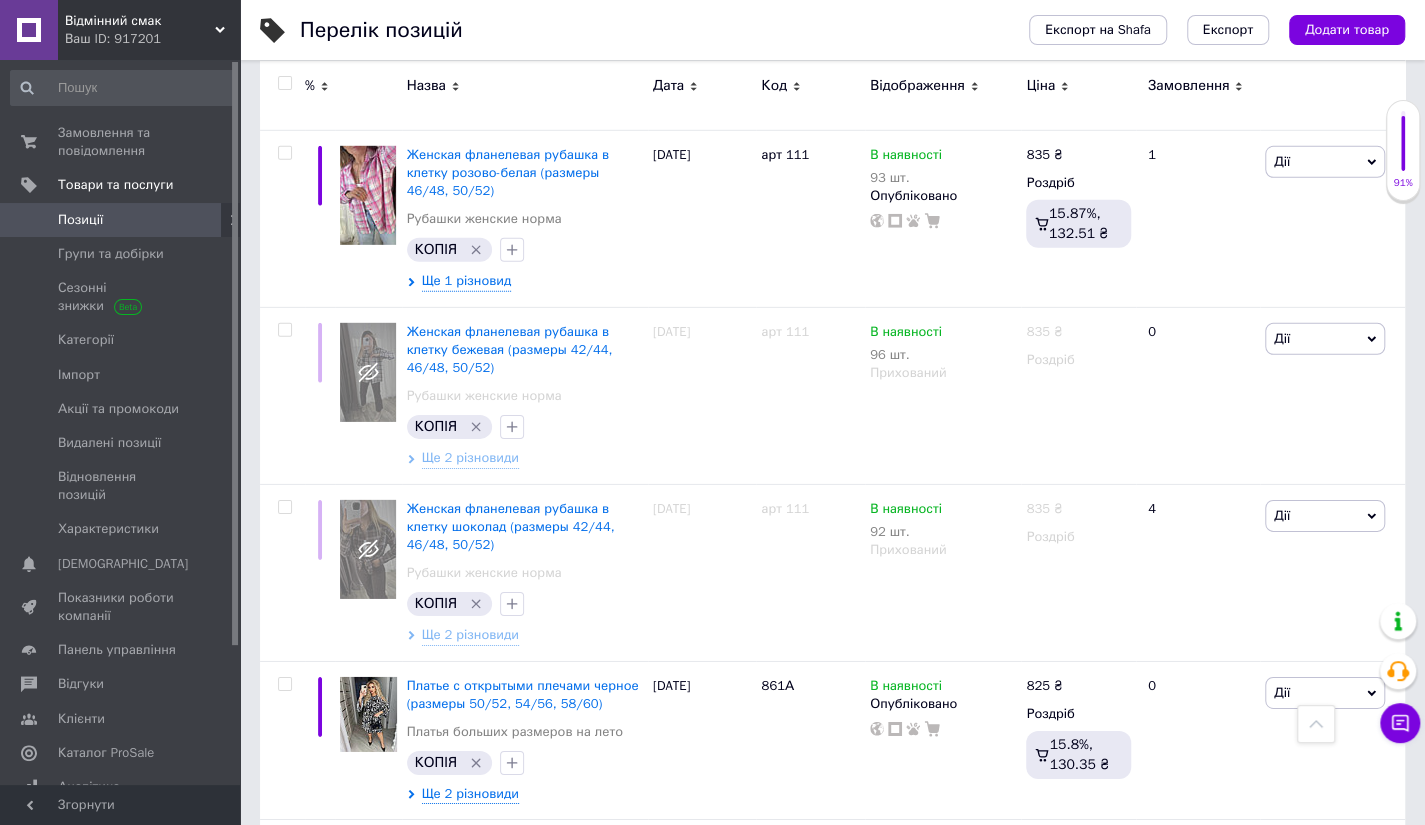 click on "5" at bounding box center [584, 1373] 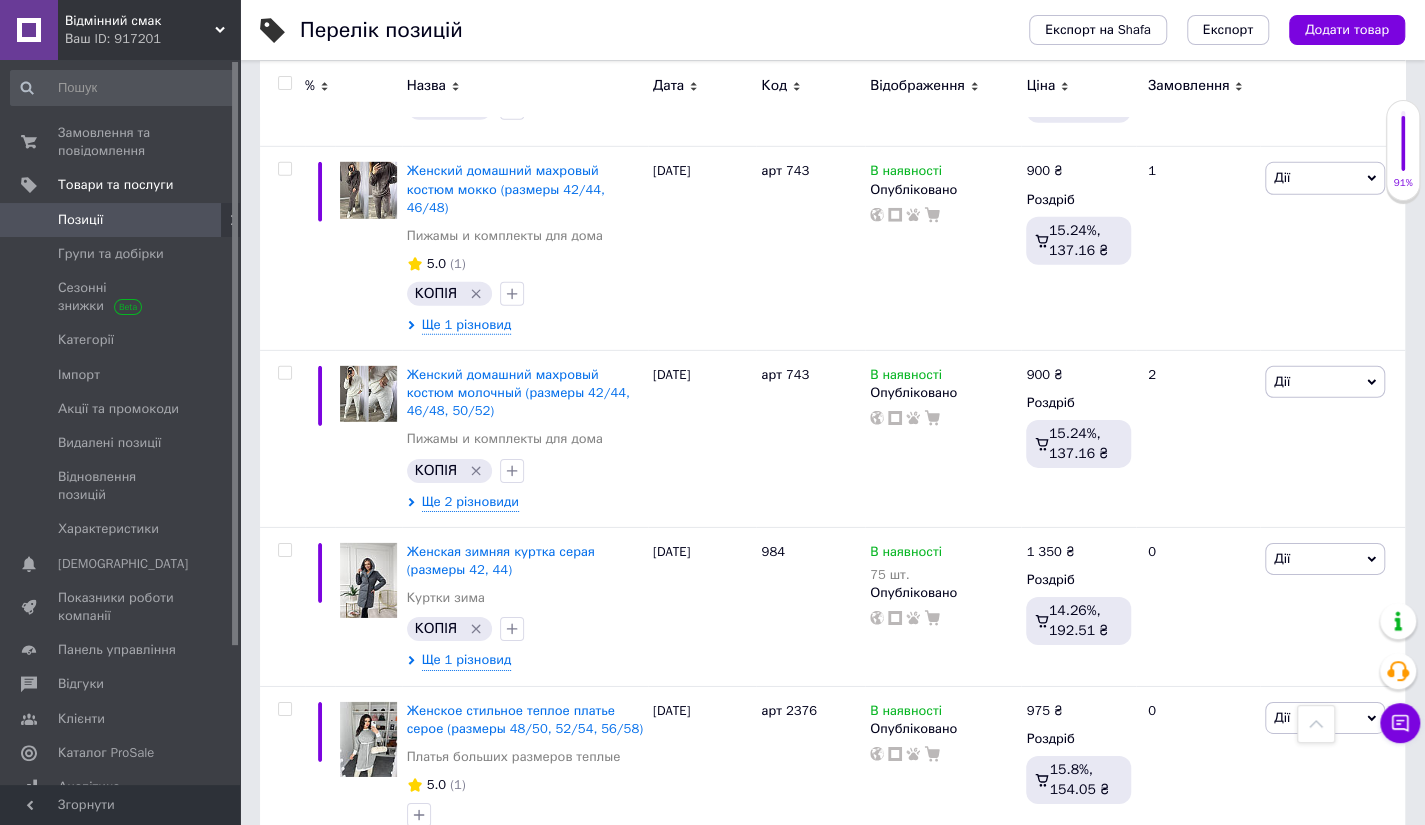 scroll, scrollTop: 16308, scrollLeft: 0, axis: vertical 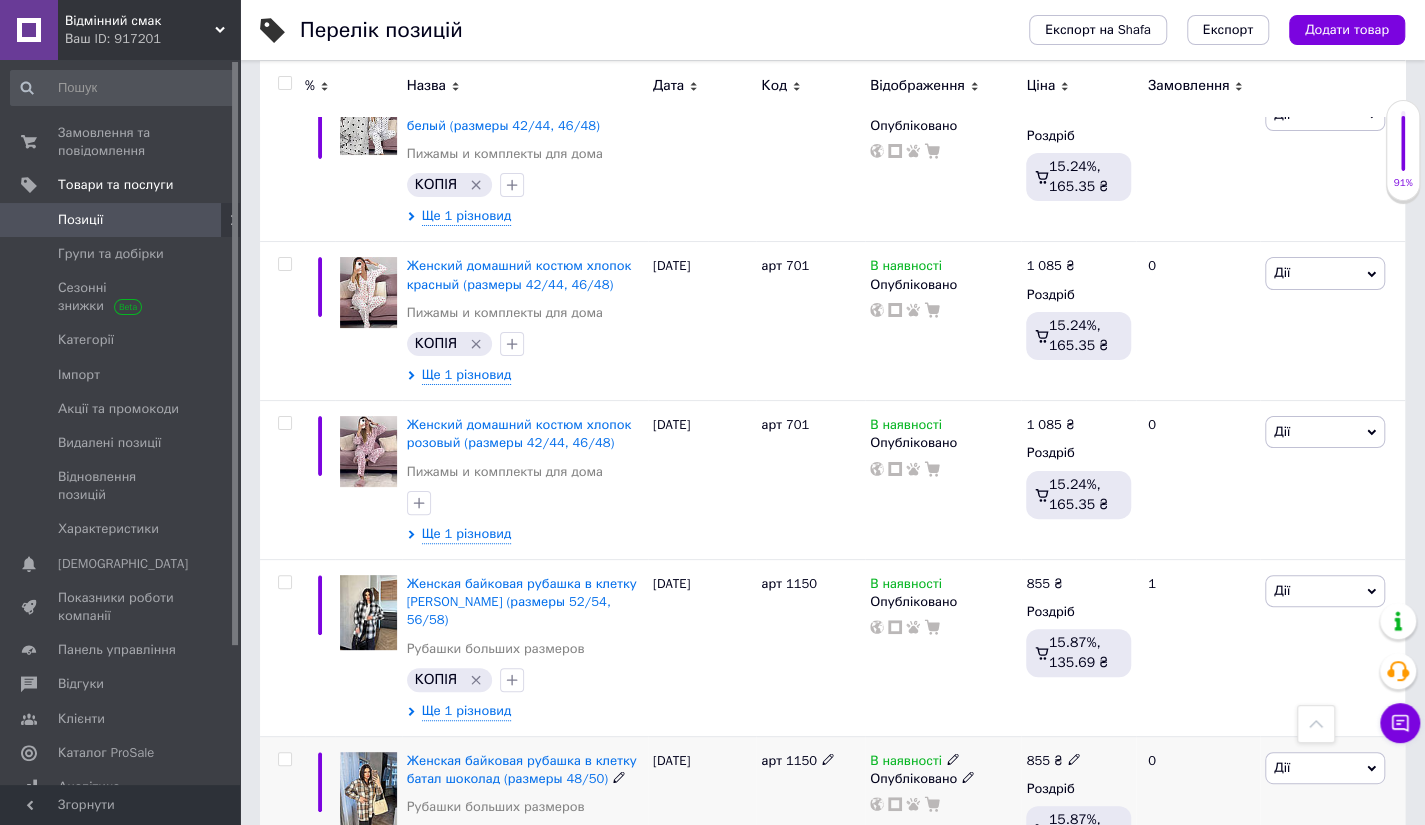 click on "Дії" at bounding box center [1325, 768] 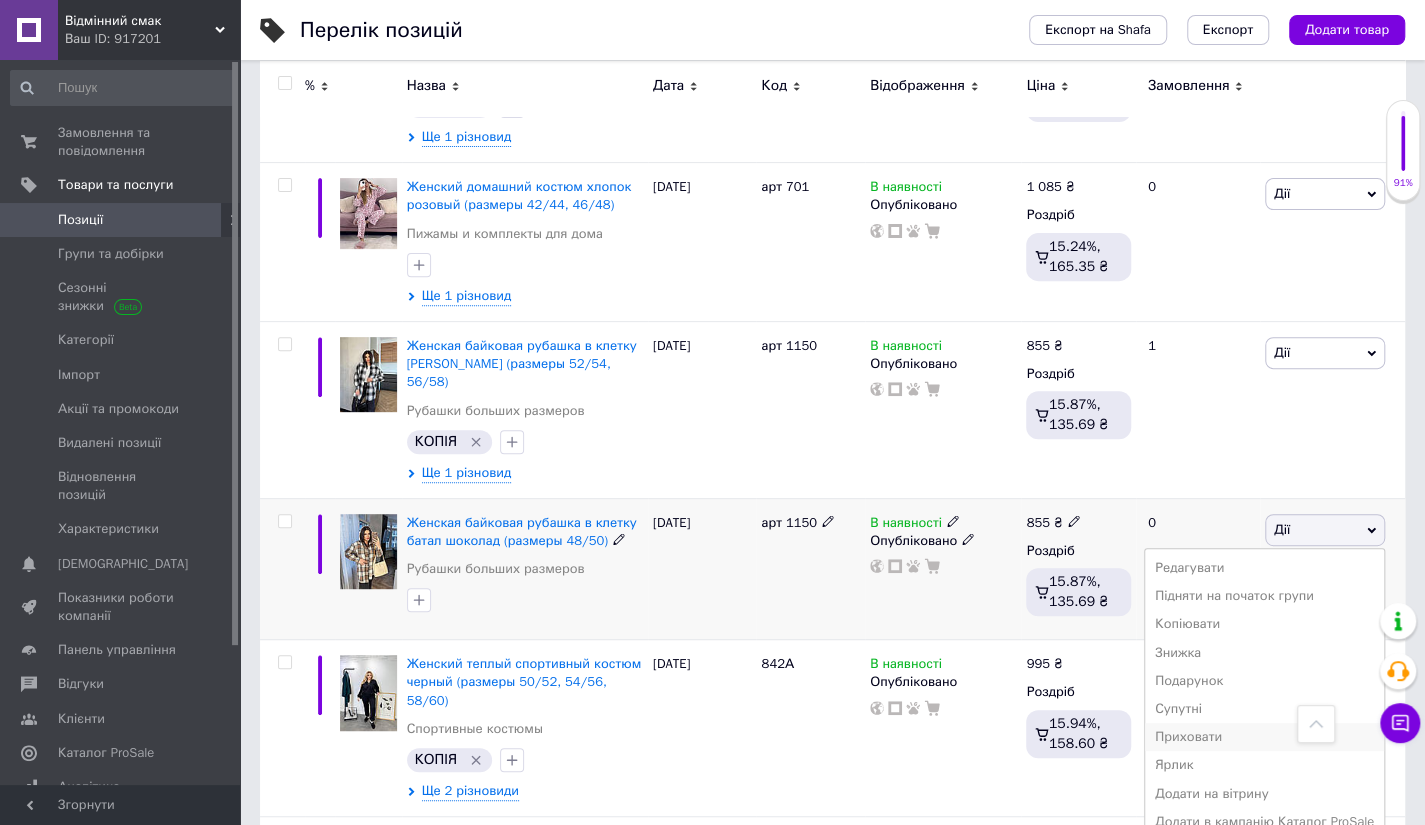 scroll, scrollTop: 4708, scrollLeft: 0, axis: vertical 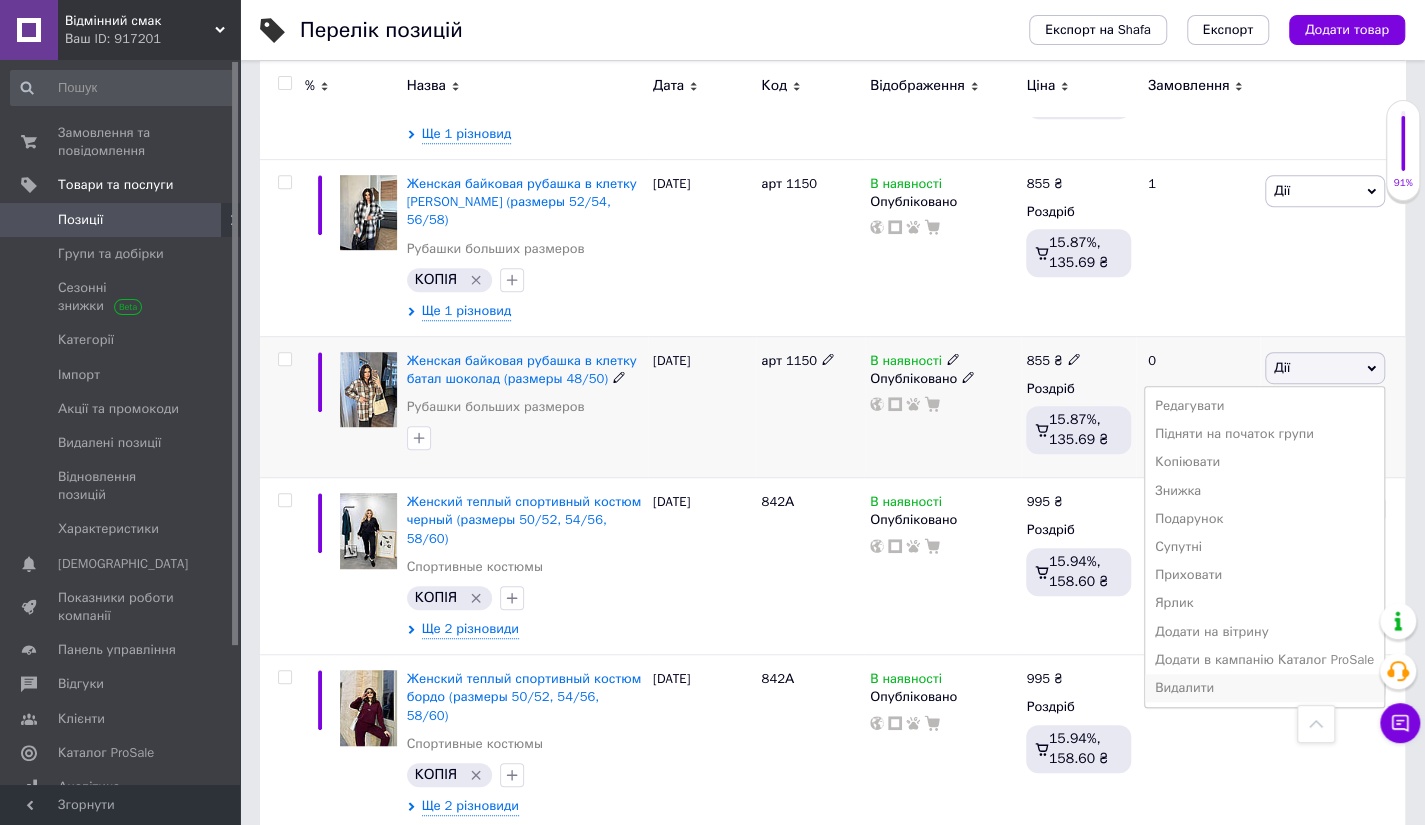 click on "Видалити" at bounding box center (1264, 688) 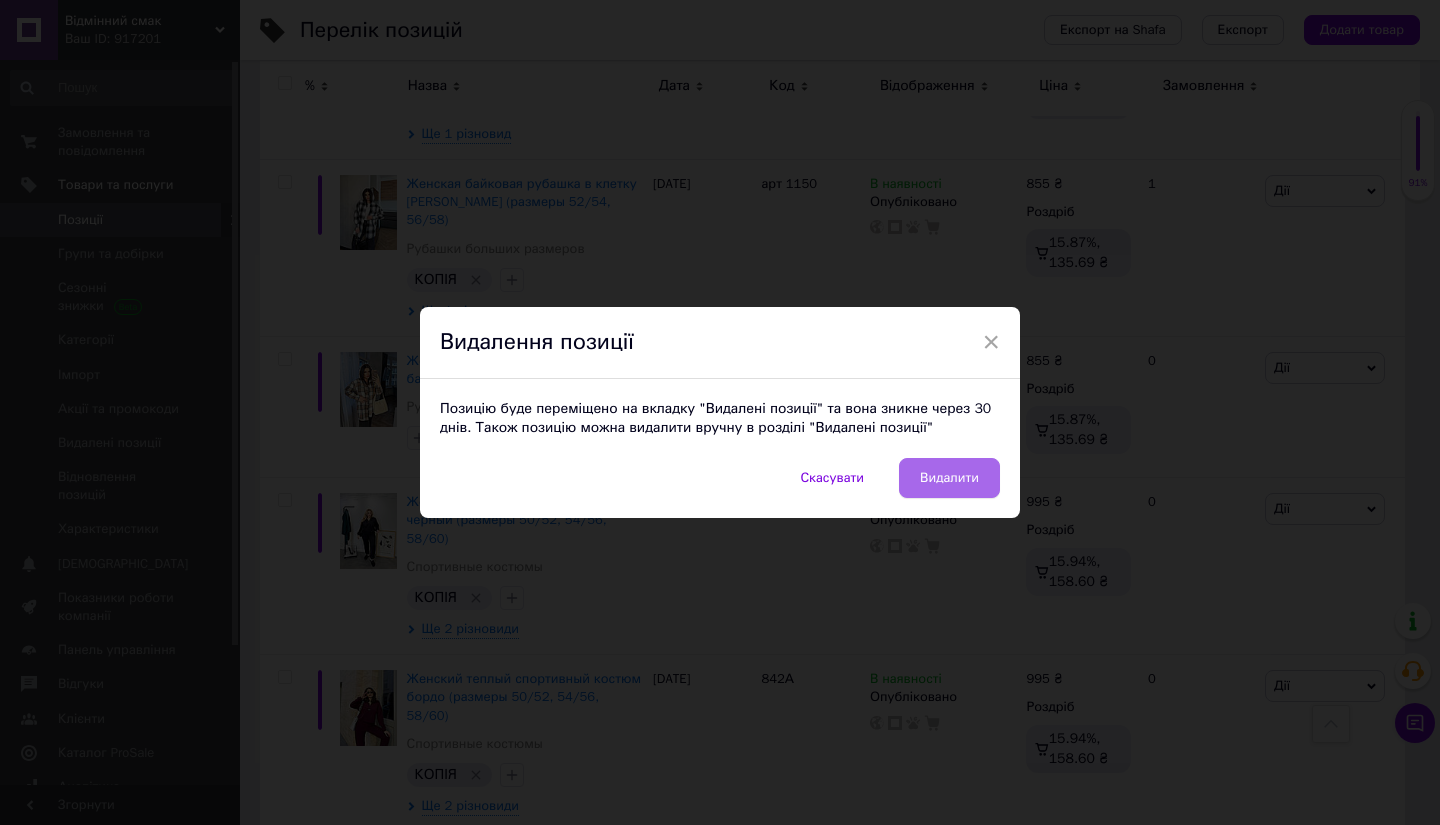 click on "Видалити" at bounding box center [949, 478] 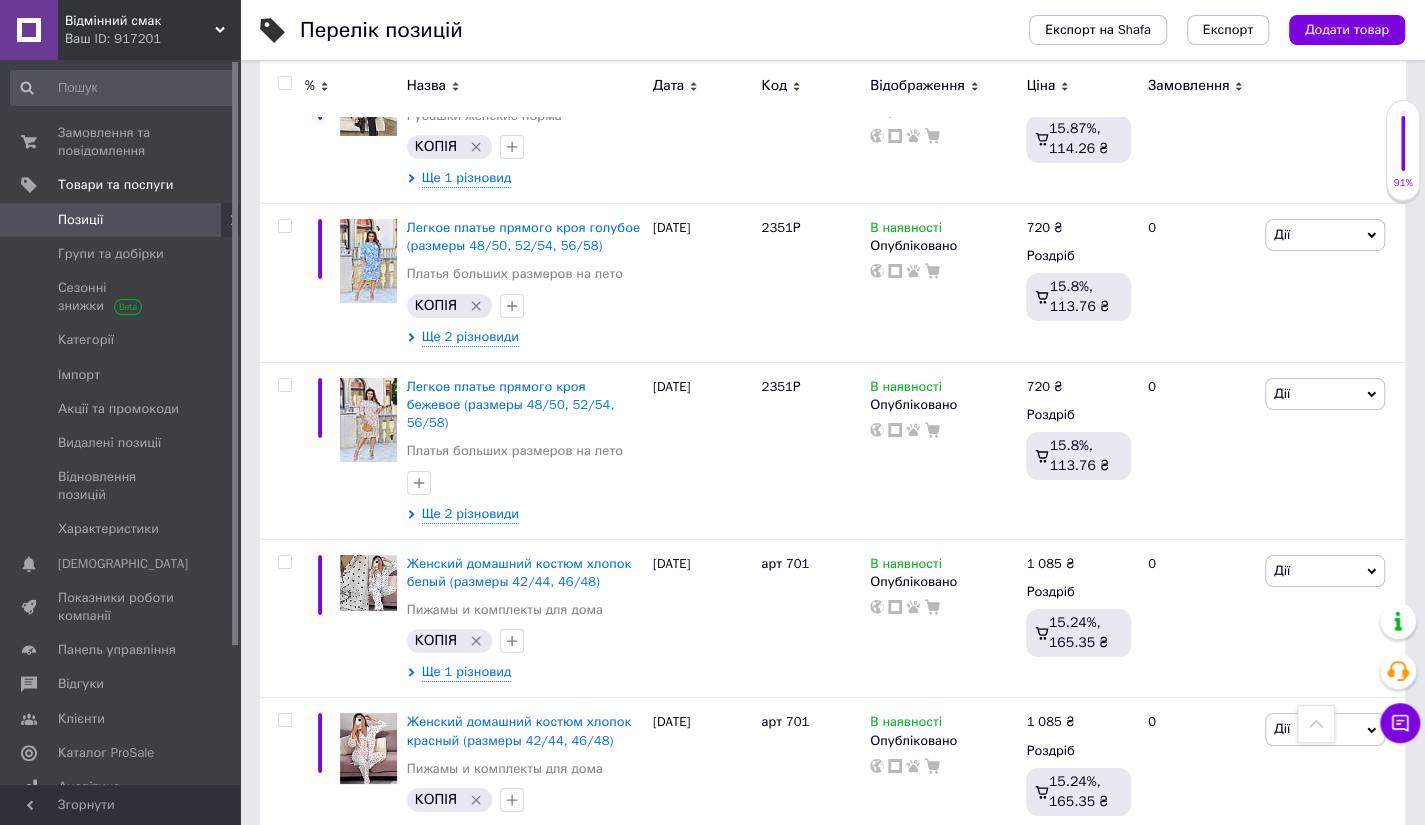 scroll, scrollTop: 3814, scrollLeft: 0, axis: vertical 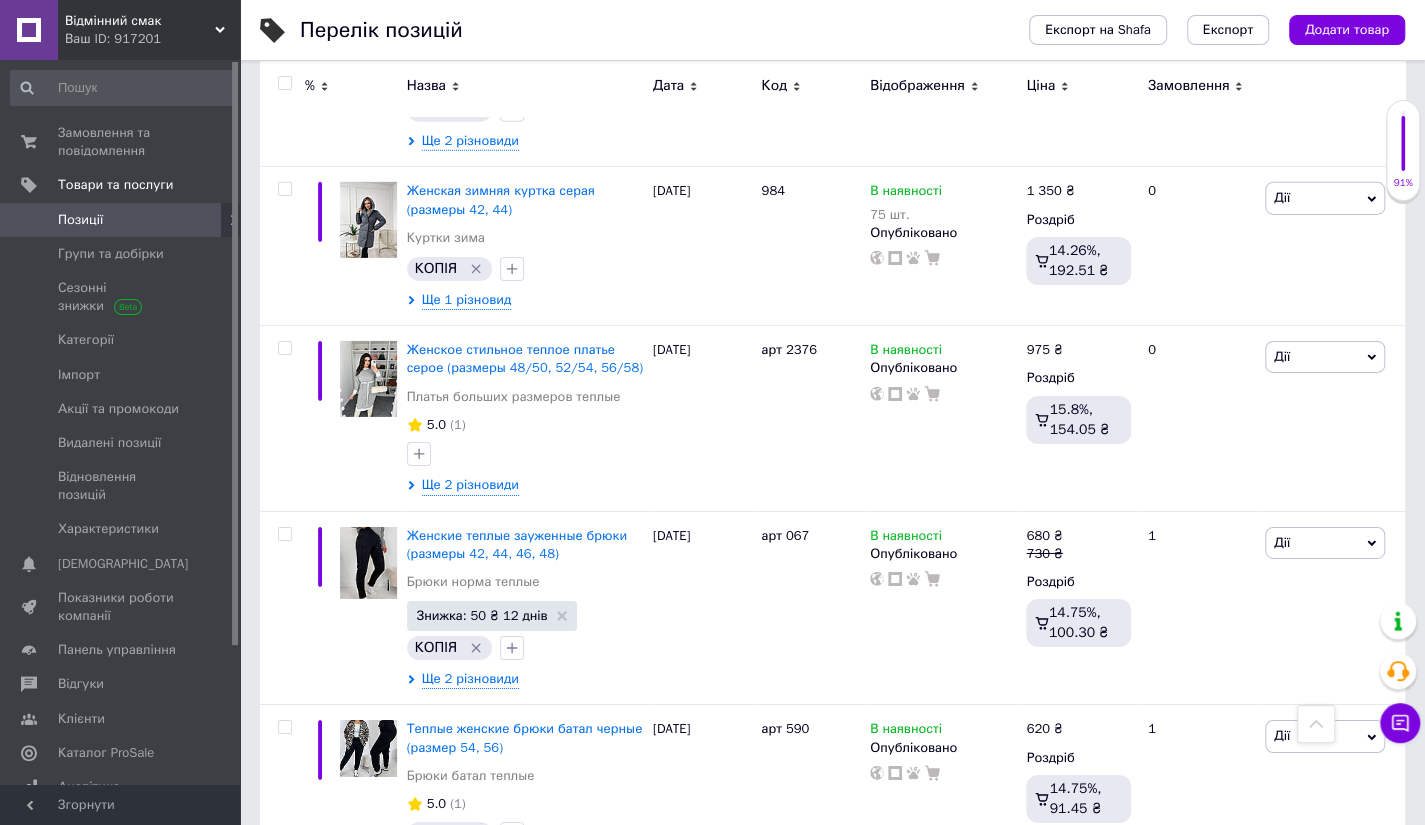 click on "4" at bounding box center (539, 1442) 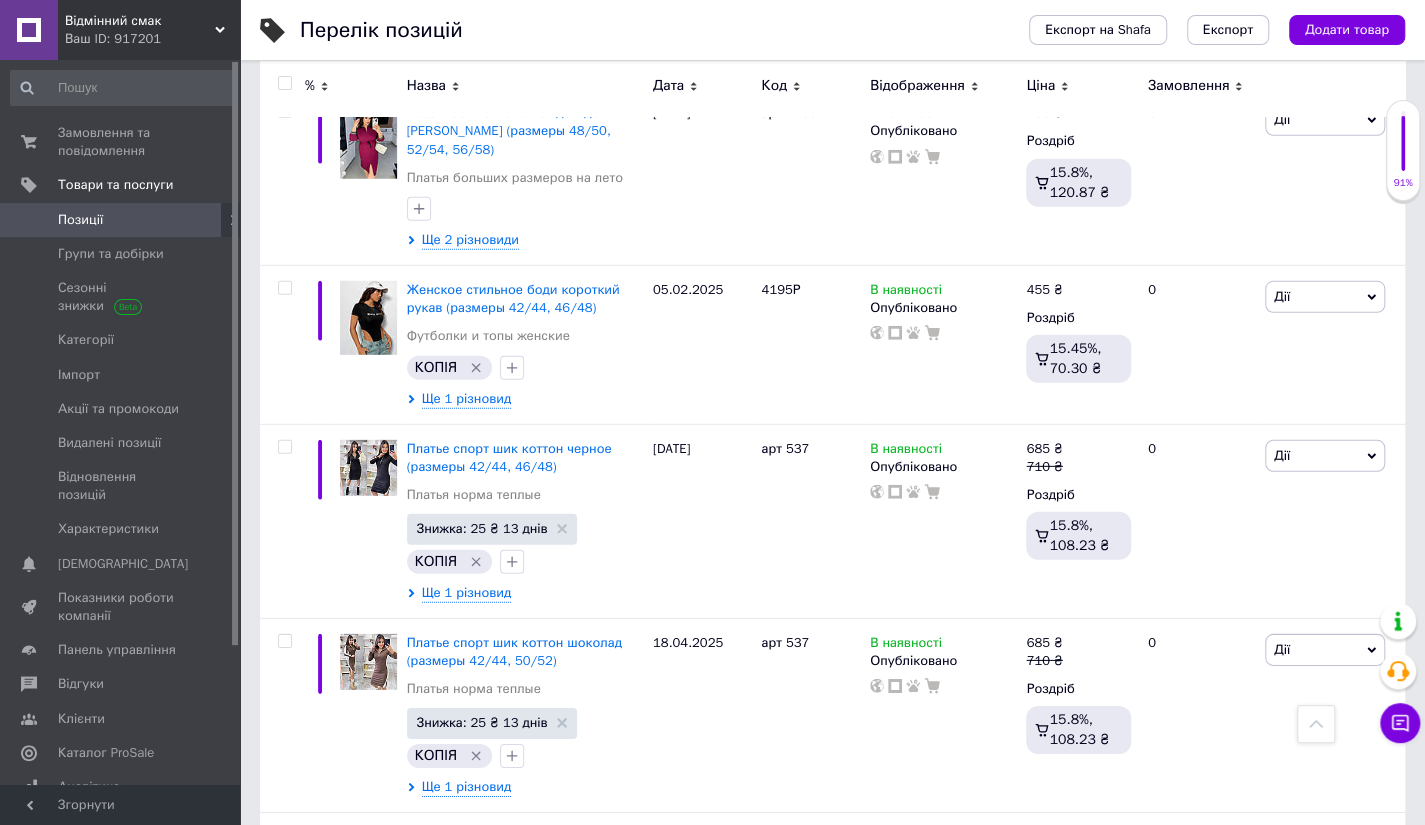 scroll, scrollTop: 15891, scrollLeft: 0, axis: vertical 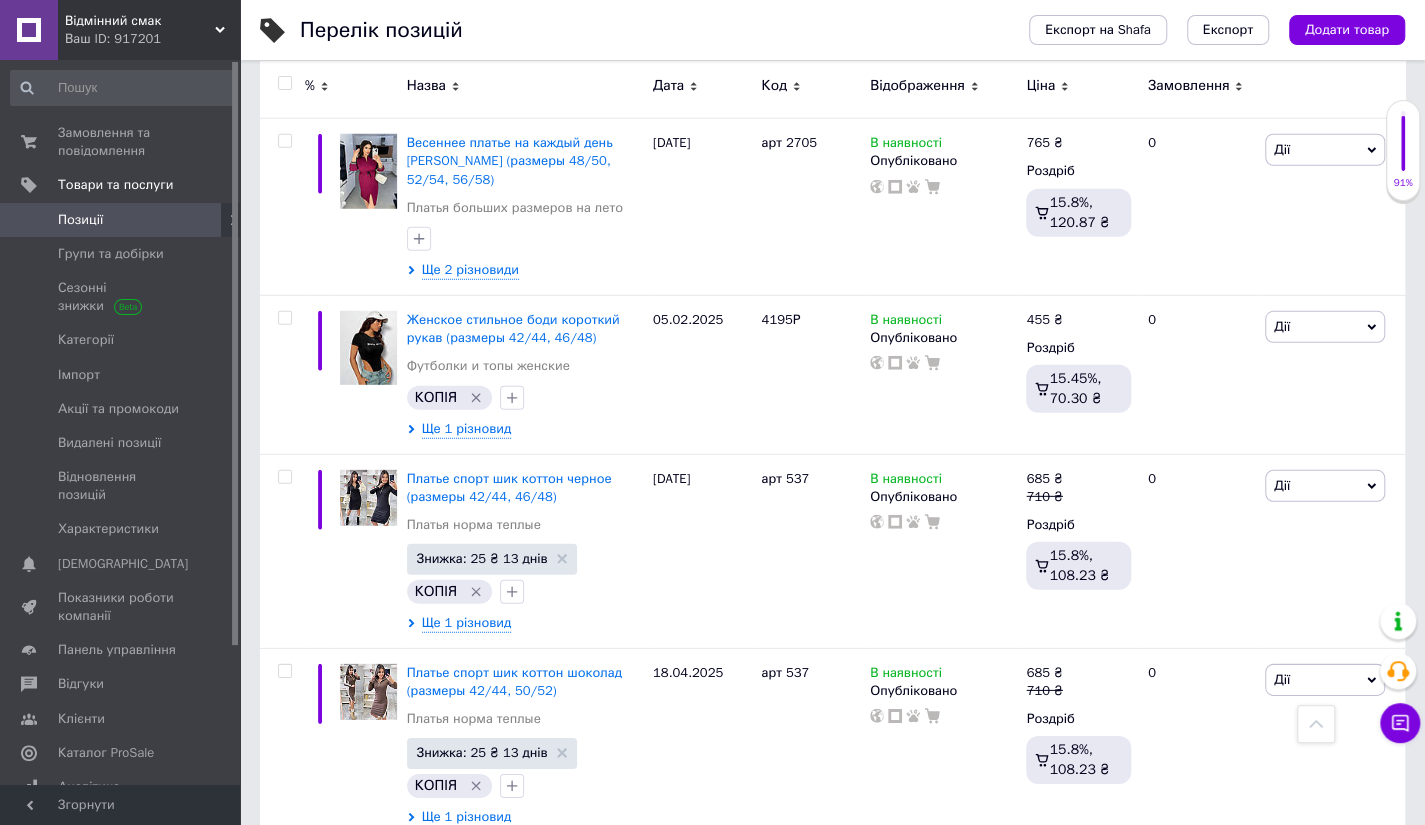 click at bounding box center (368, 1080) 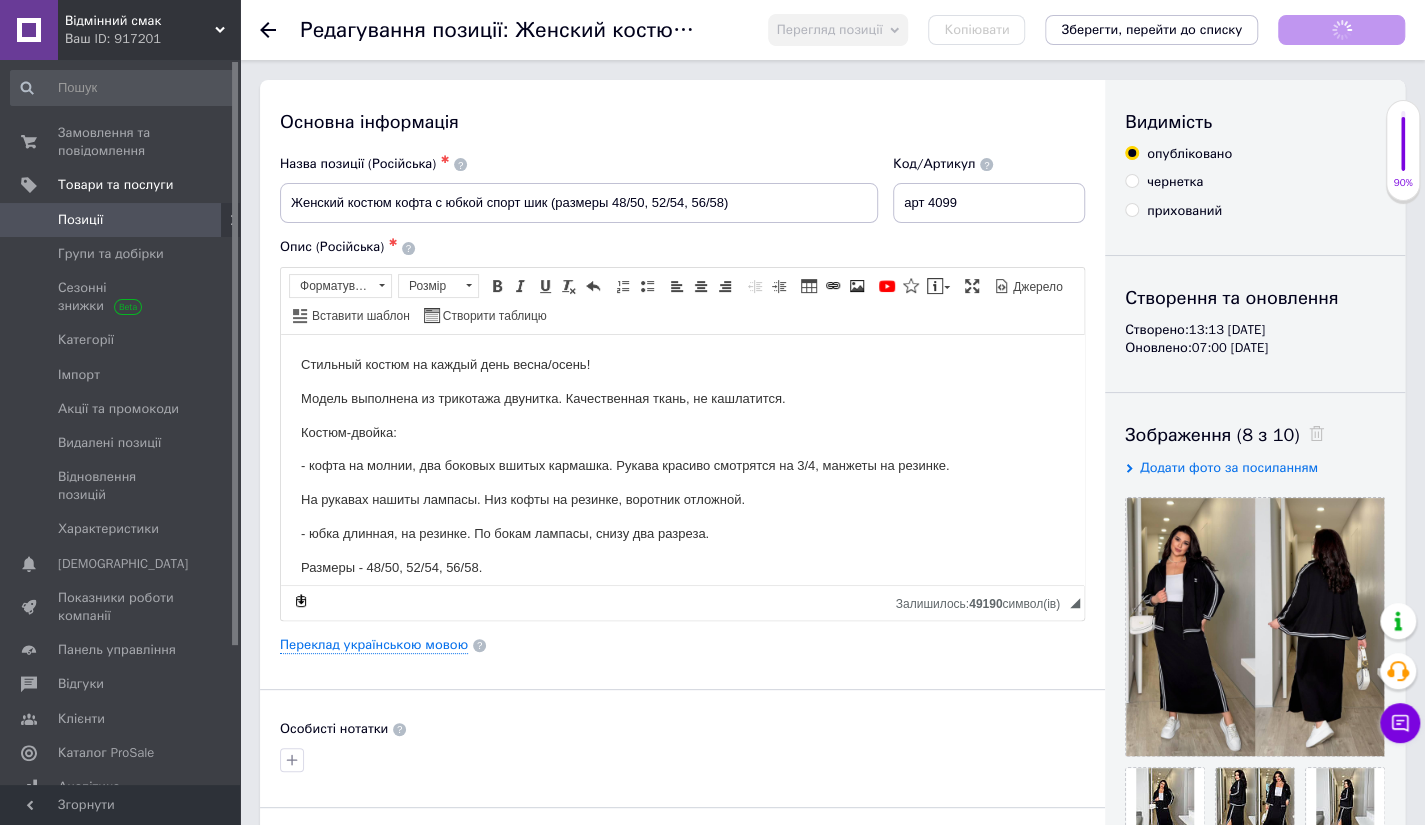 scroll, scrollTop: 0, scrollLeft: 0, axis: both 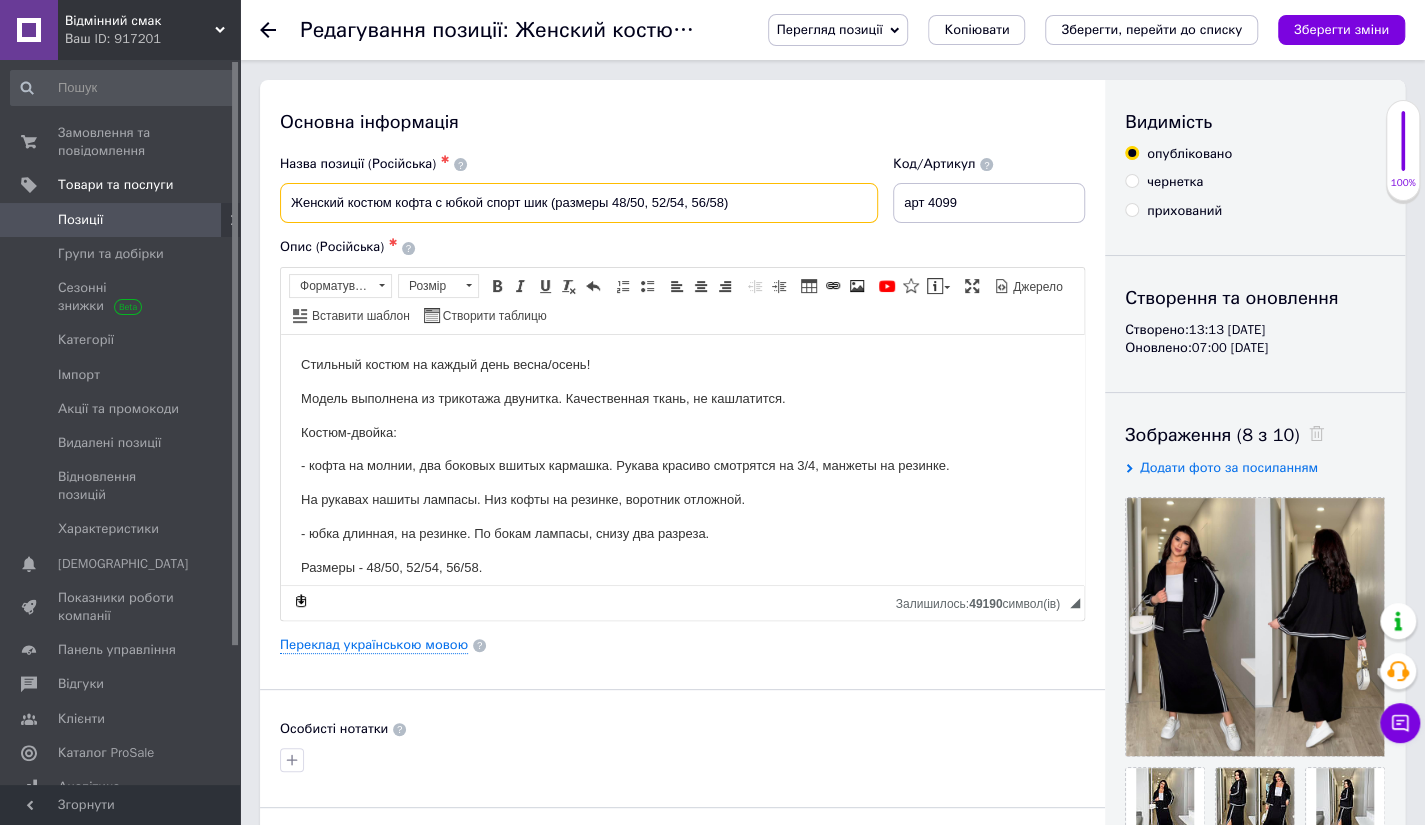 click on "Женский костюм кофта с юбкой спорт шик (размеры 48/50, 52/54, 56/58)" at bounding box center (579, 203) 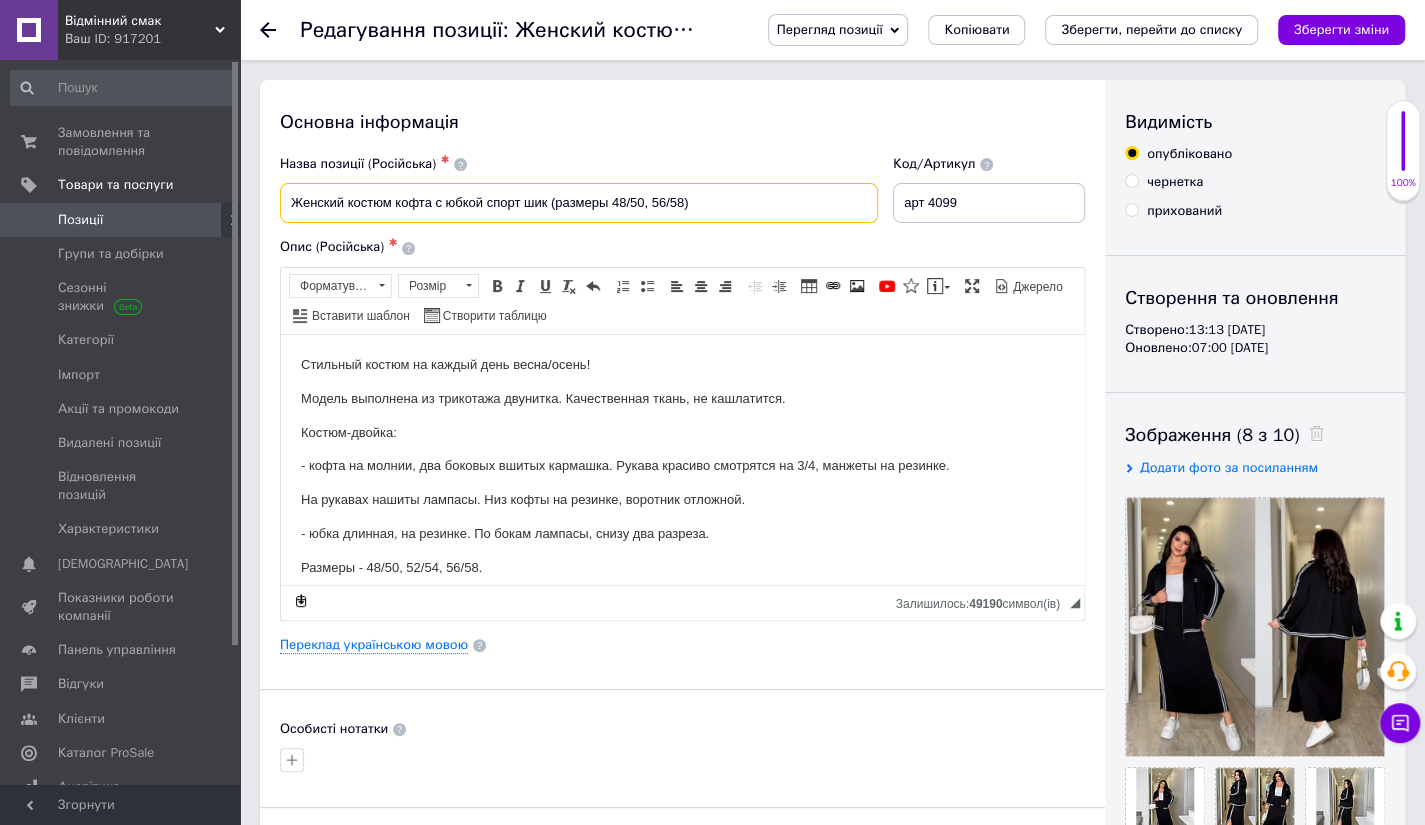 type on "Женский костюм кофта с юбкой спорт шик (размеры 48/50, 56/58)" 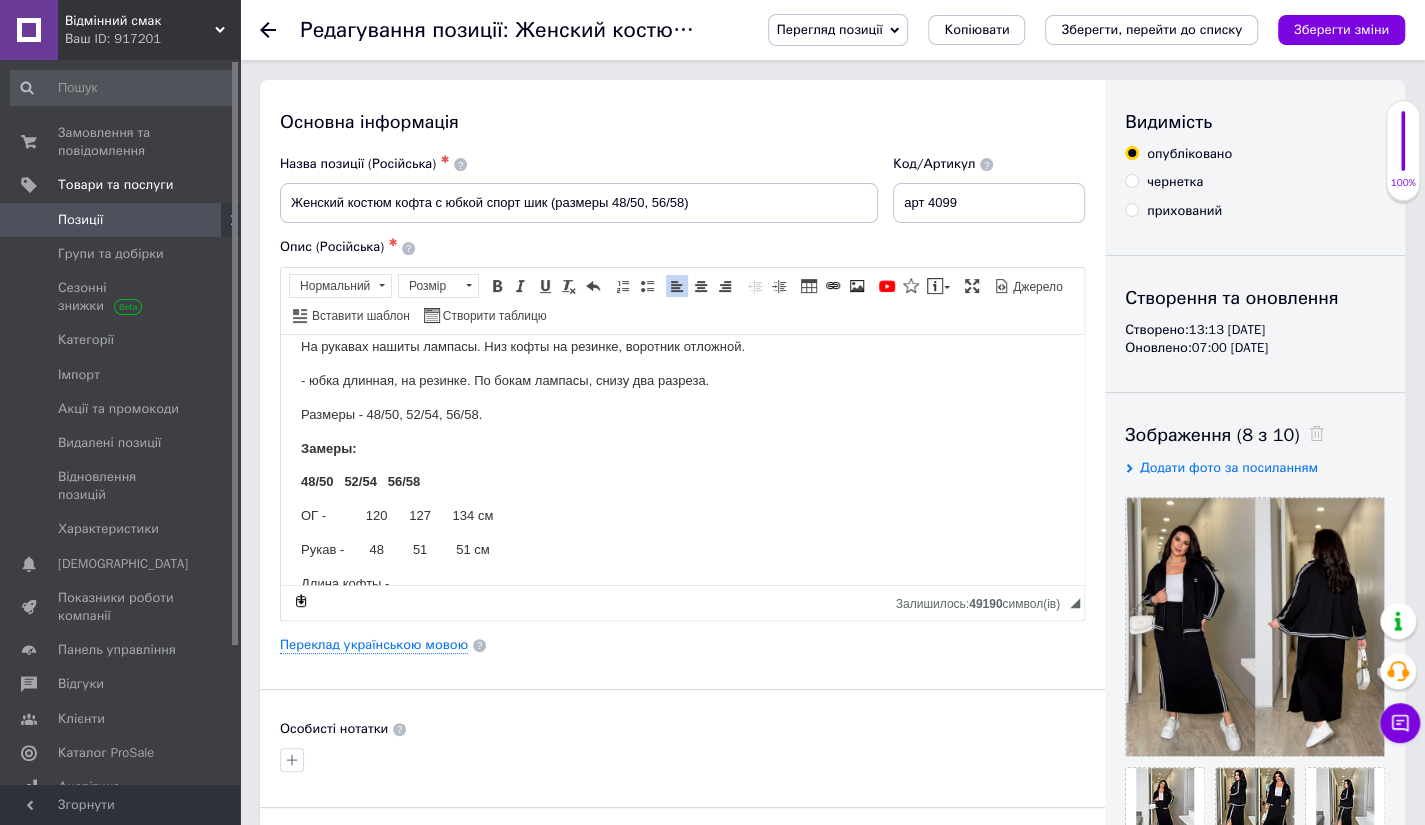 scroll, scrollTop: 155, scrollLeft: 0, axis: vertical 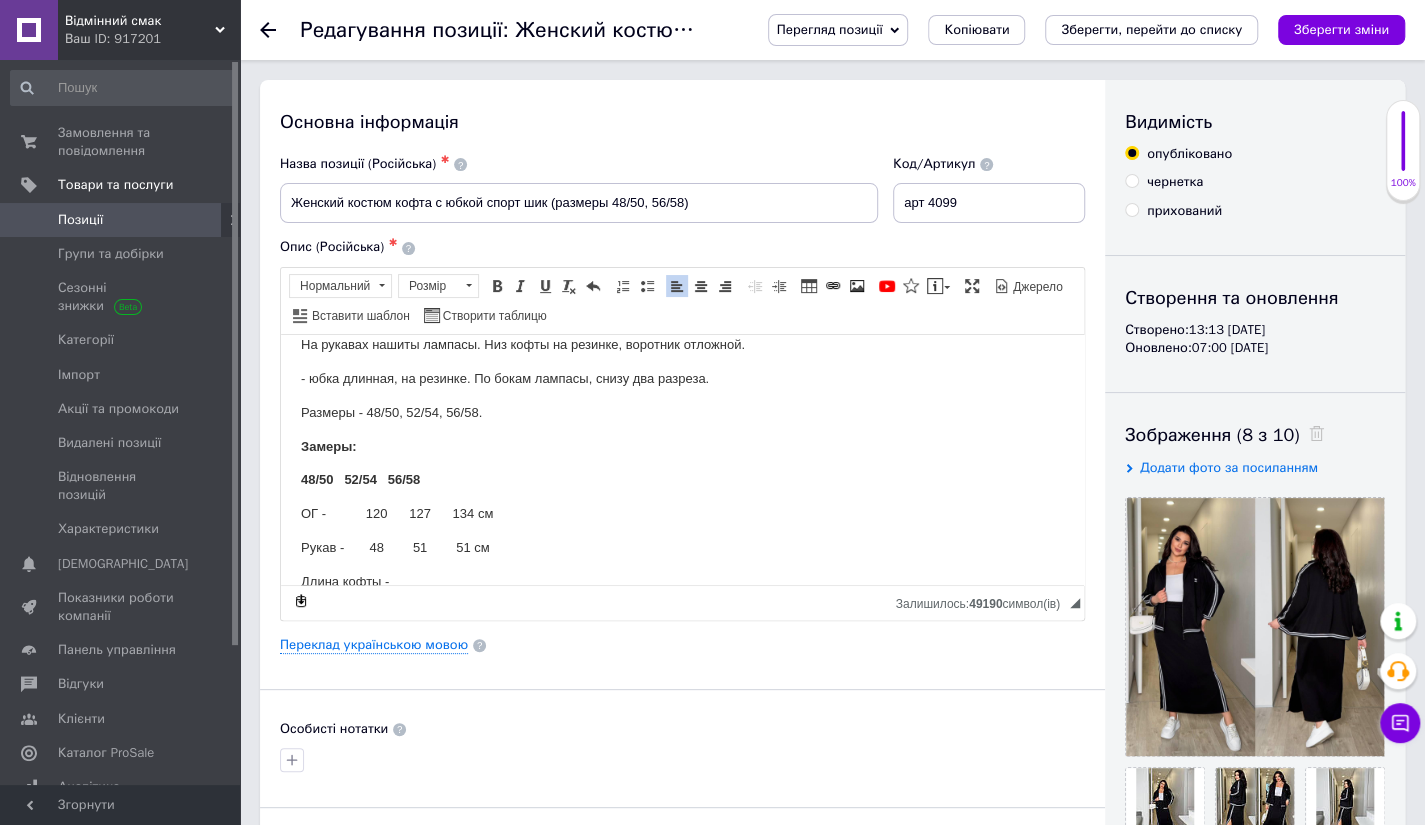 click on "Размеры - 48/50, 52/54, 56/58." at bounding box center (682, 412) 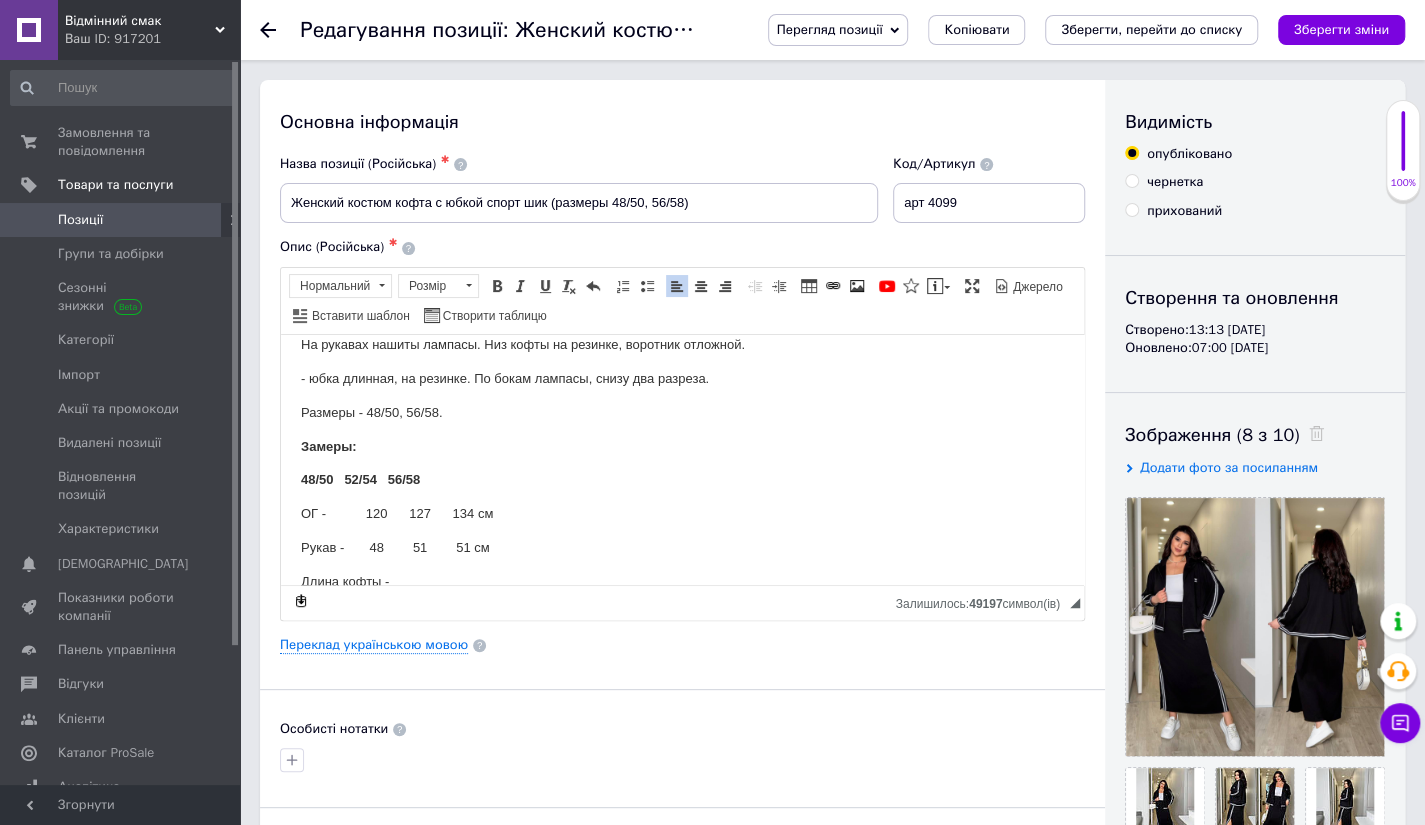 click on "48/50   52/54   56/58" at bounding box center (360, 478) 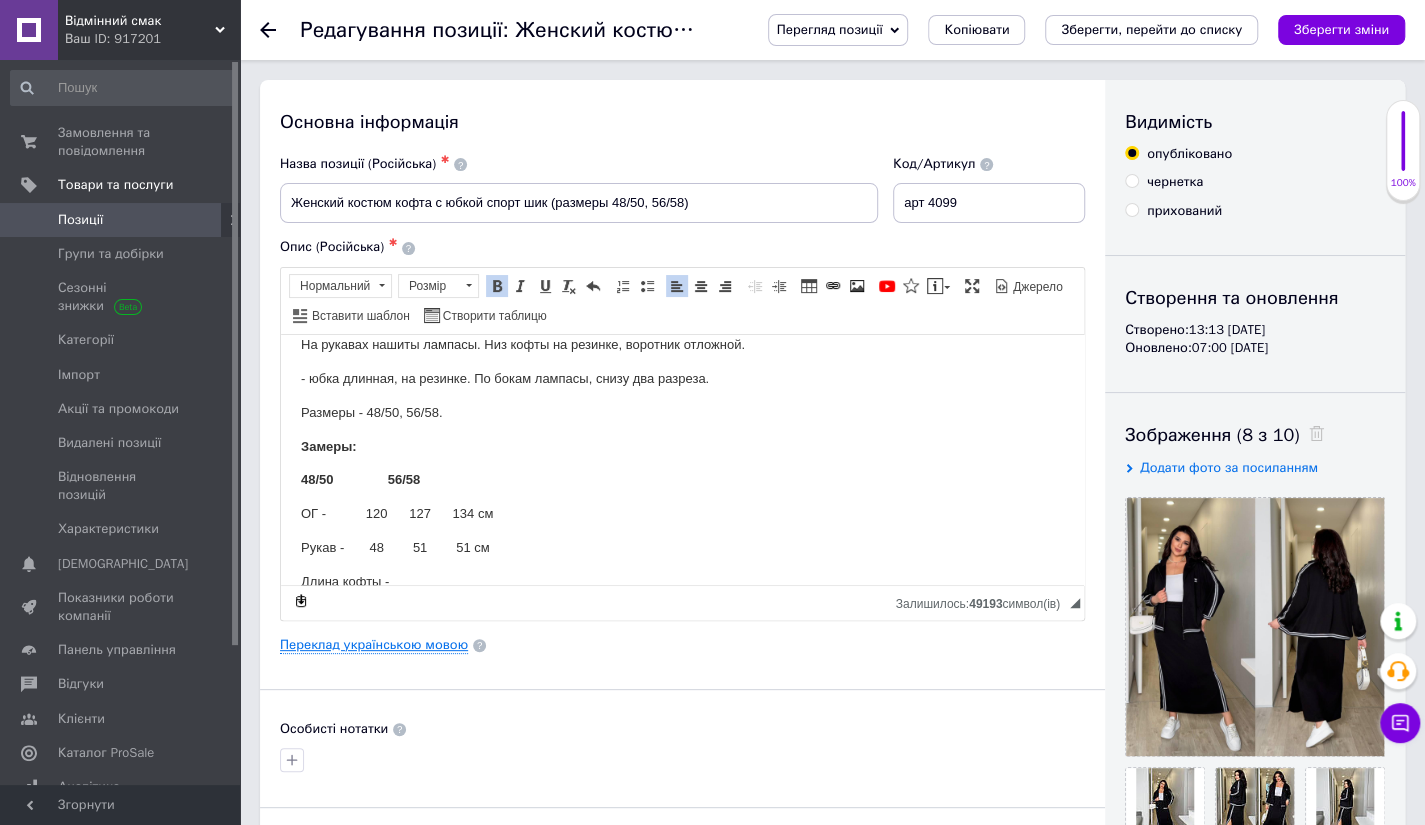click on "Переклад українською мовою" at bounding box center (374, 645) 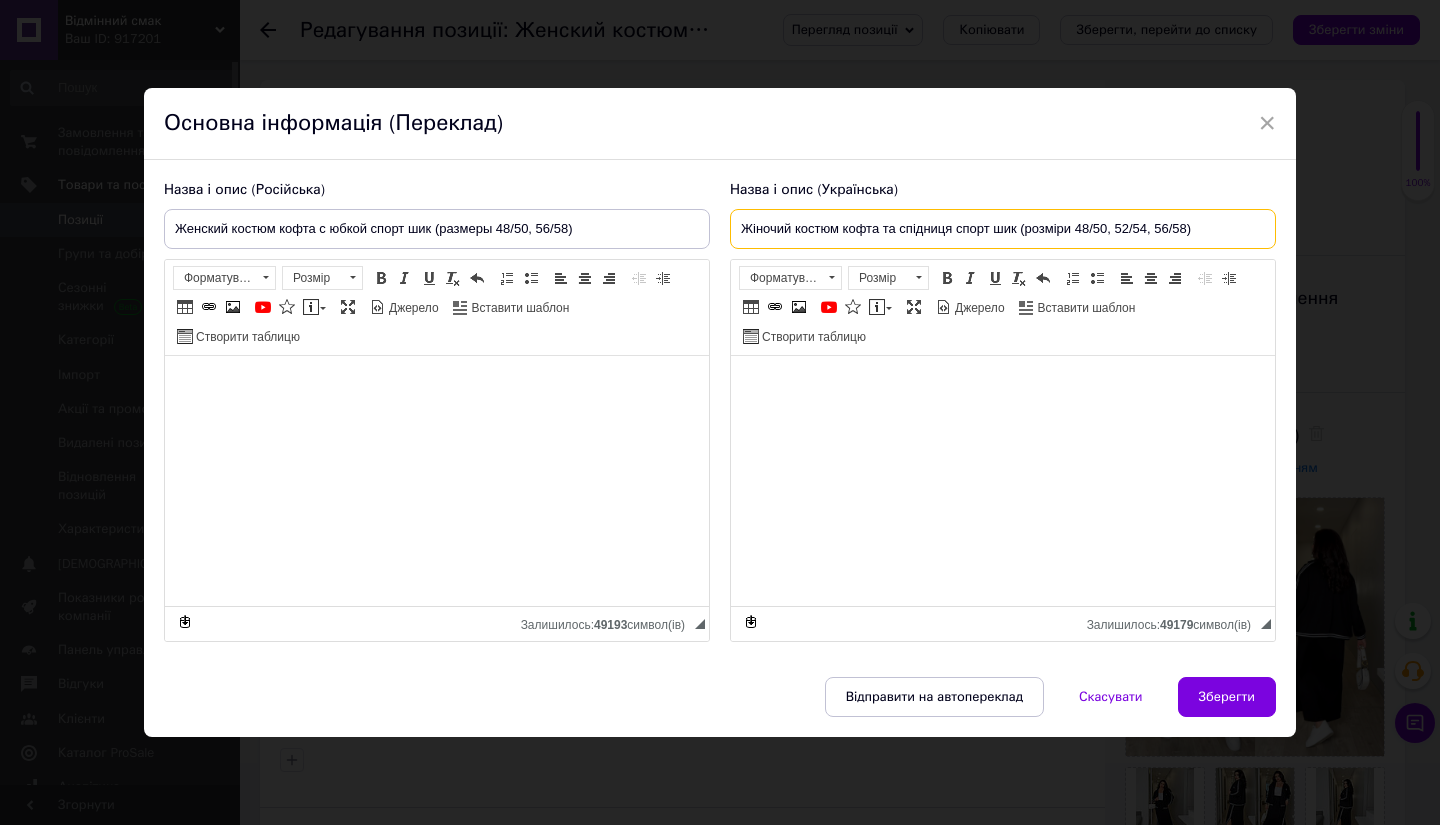 click on "Жіночий костюм кофта та спідниця спорт шик (розміри 48/50, 52/54, 56/58)" at bounding box center [1003, 229] 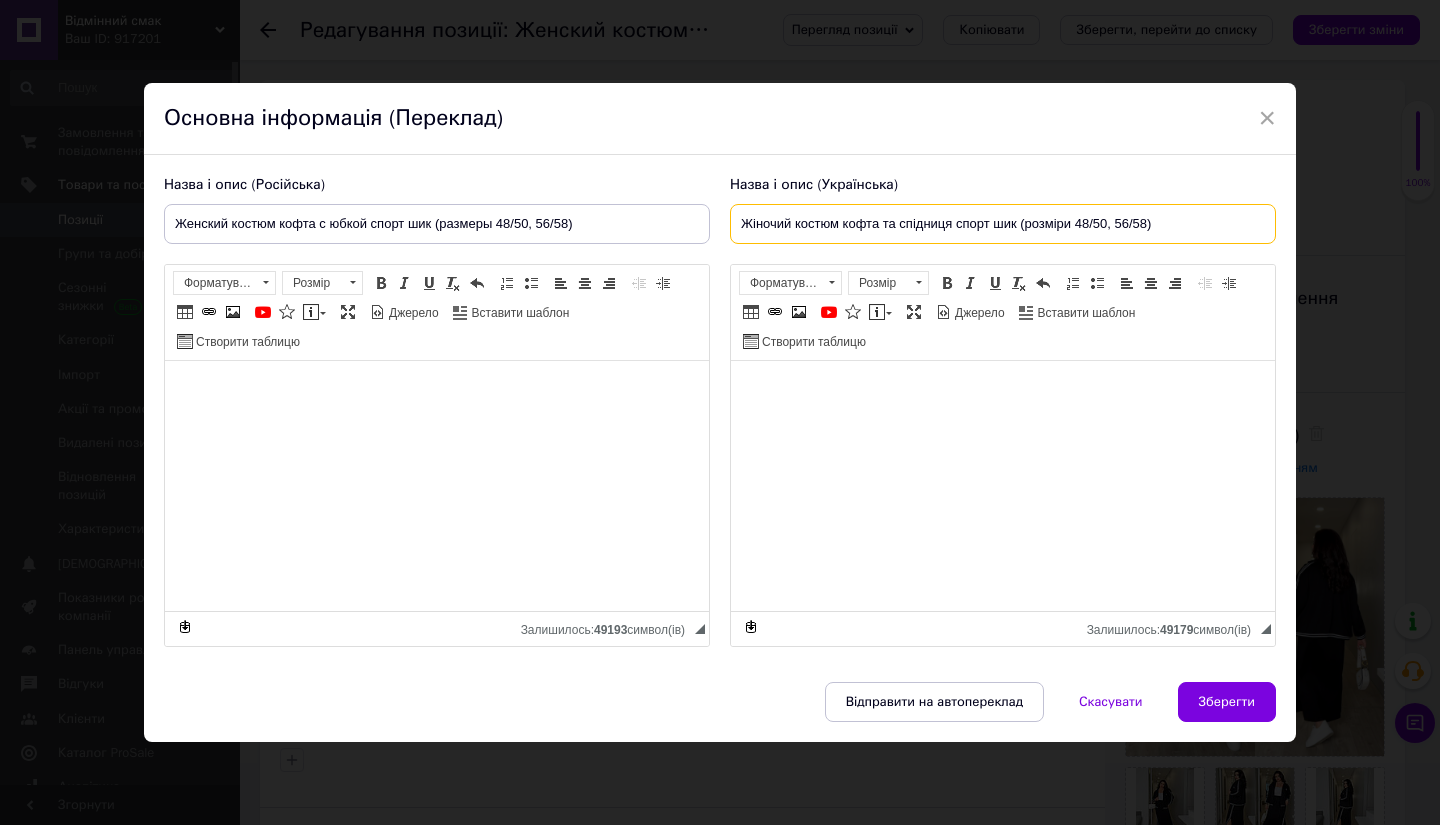 type on "Жіночий костюм кофта та спідниця спорт шик (розміри 48/50, 56/58)" 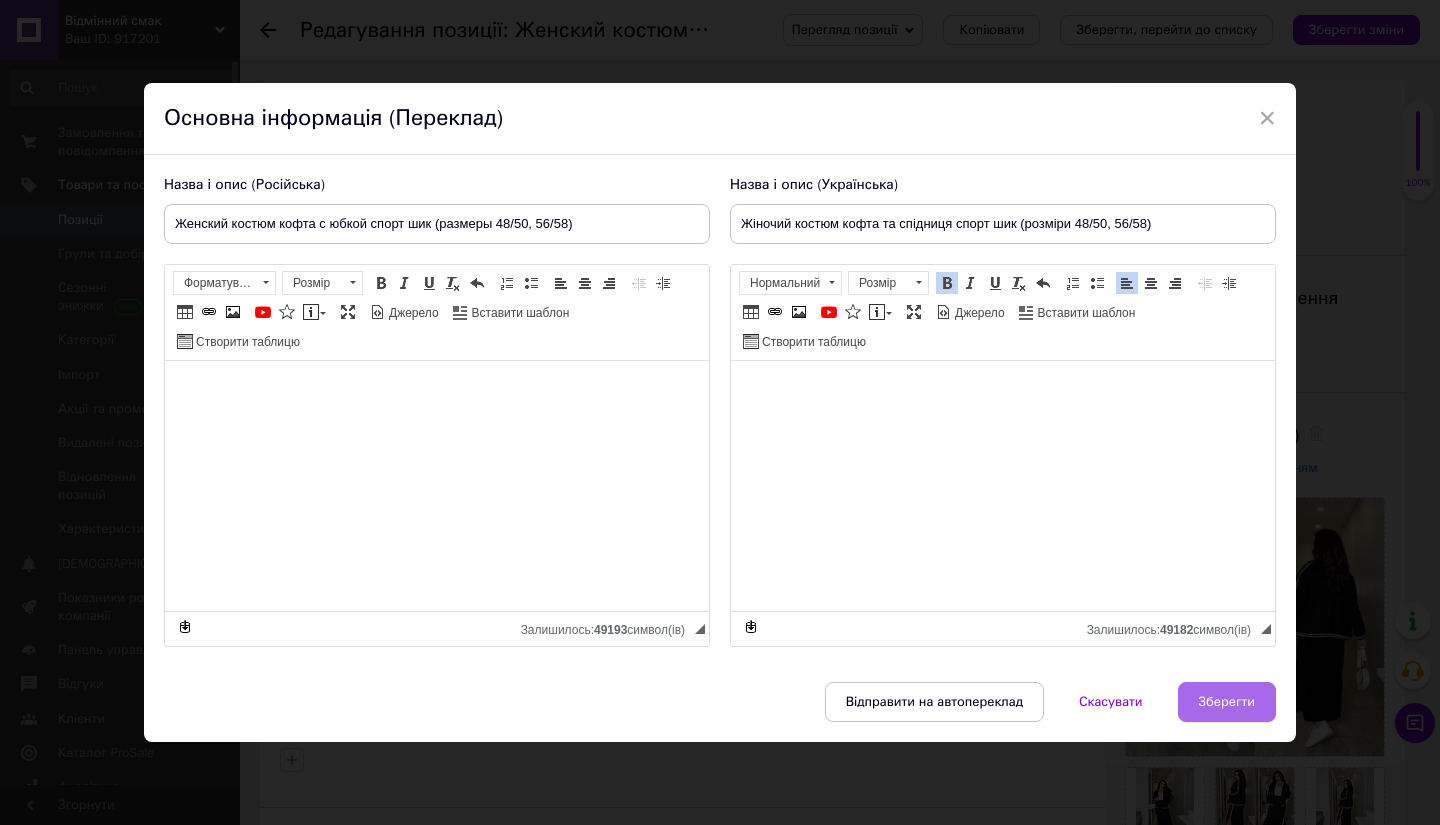 click on "Зберегти" at bounding box center [1227, 702] 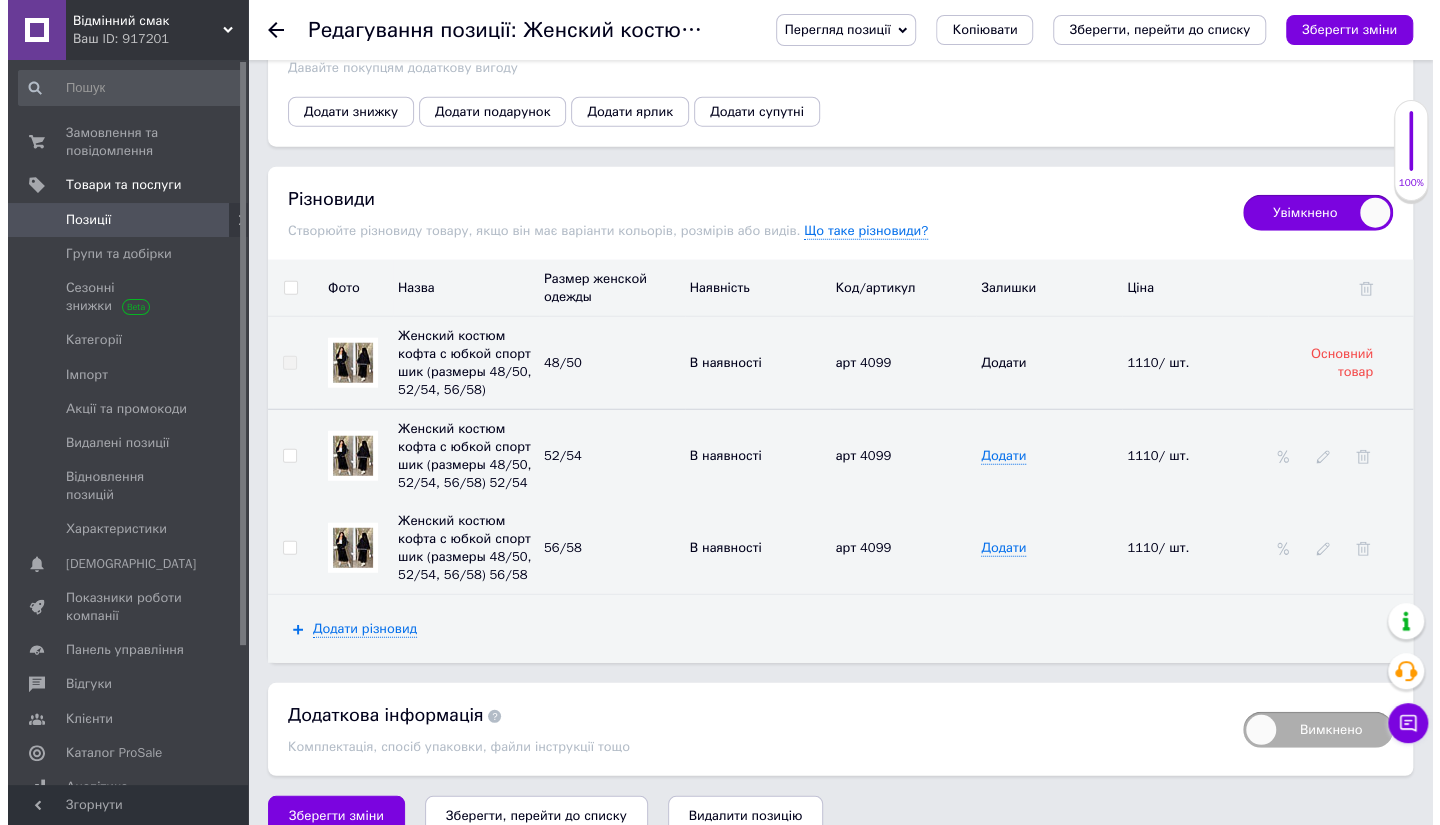 scroll, scrollTop: 2772, scrollLeft: 0, axis: vertical 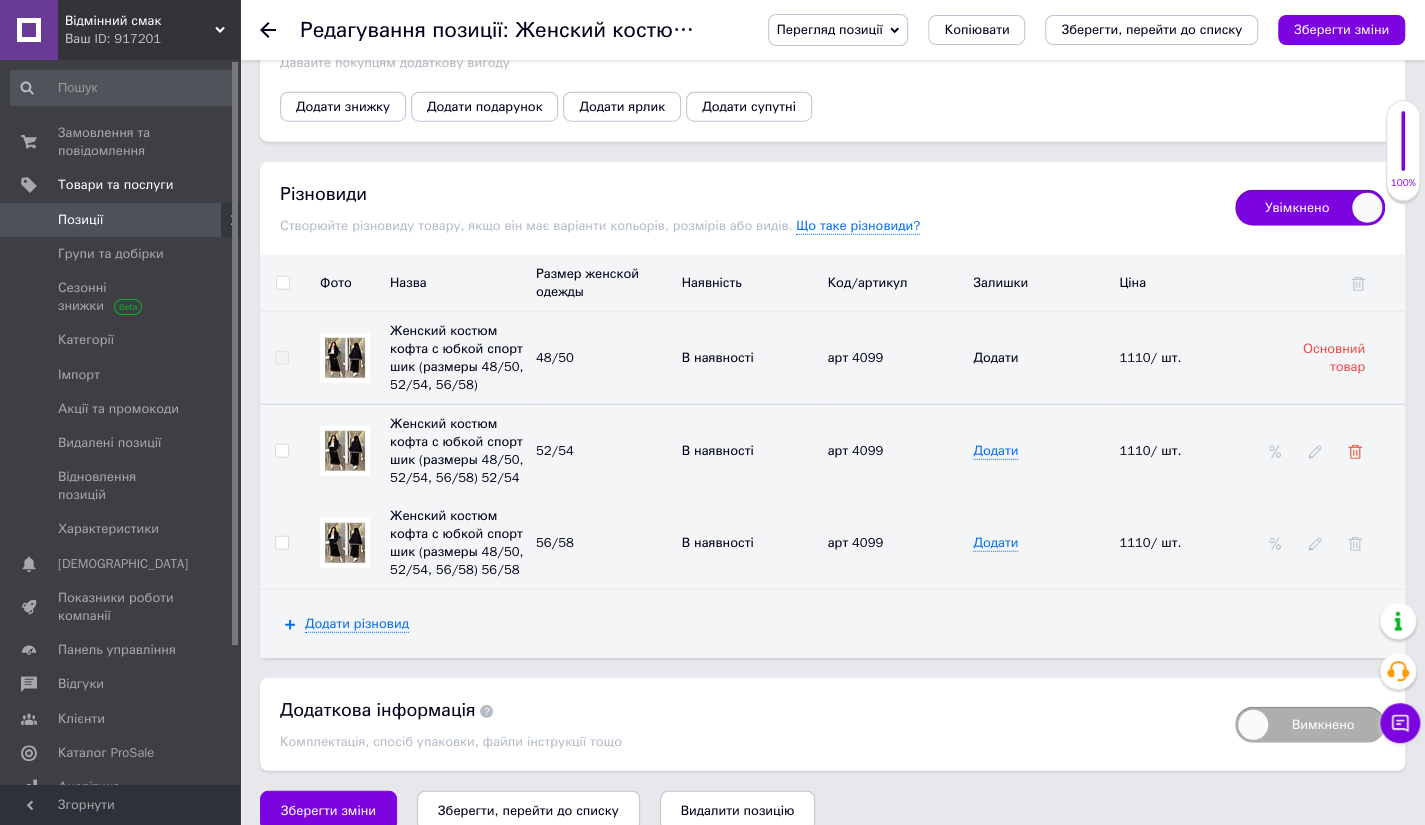 click 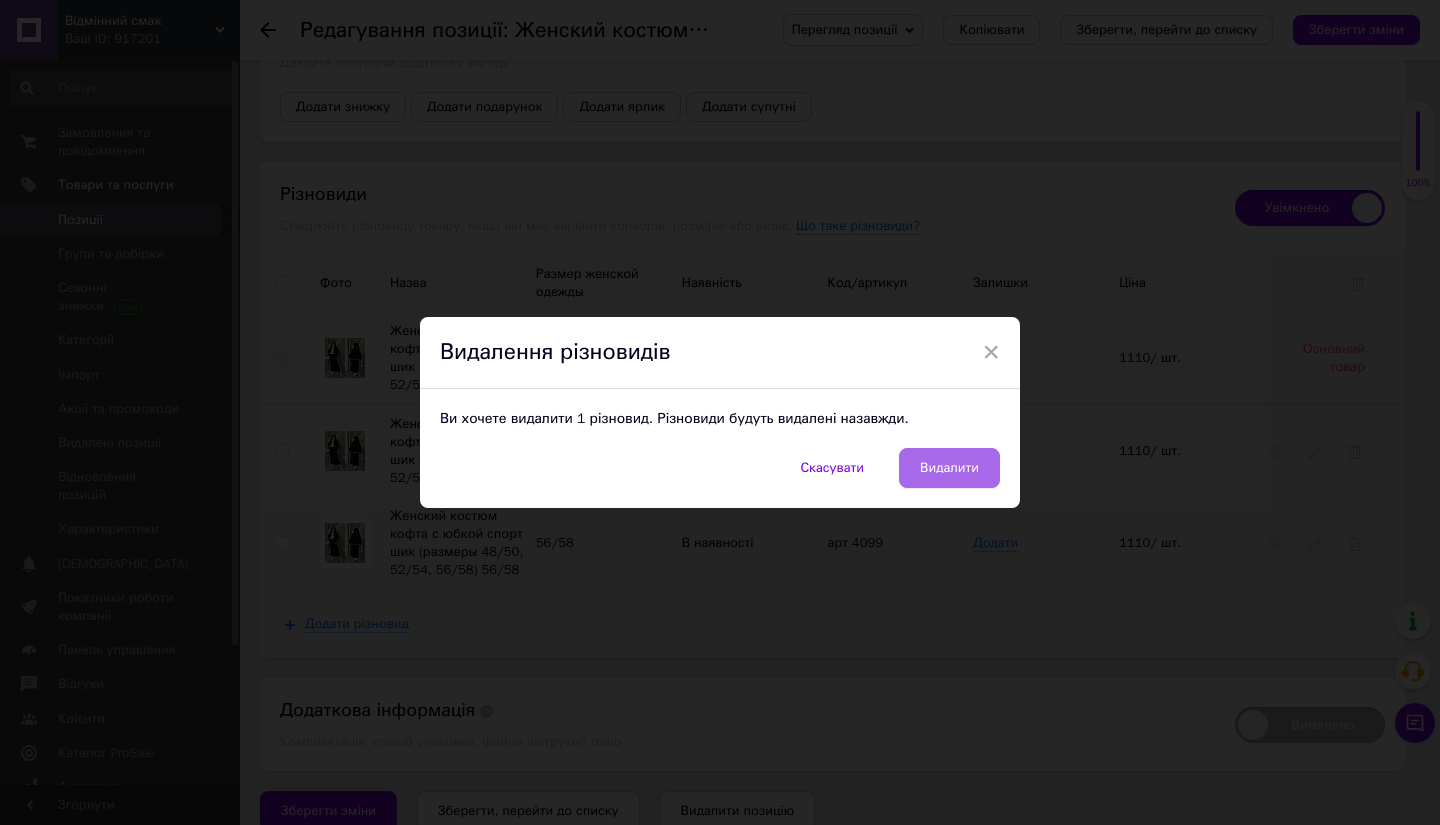 click on "Видалити" at bounding box center [949, 468] 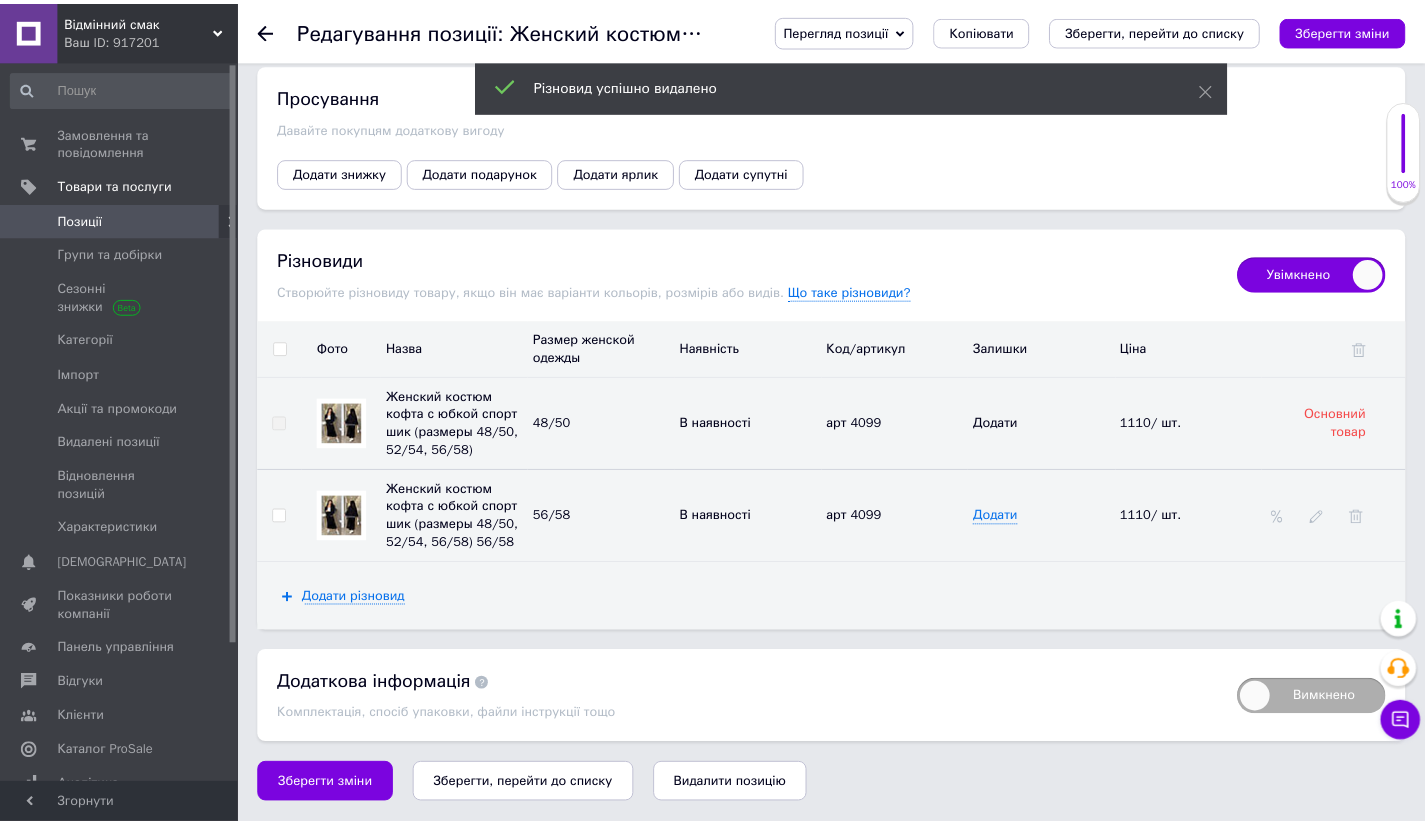 scroll, scrollTop: 2682, scrollLeft: 0, axis: vertical 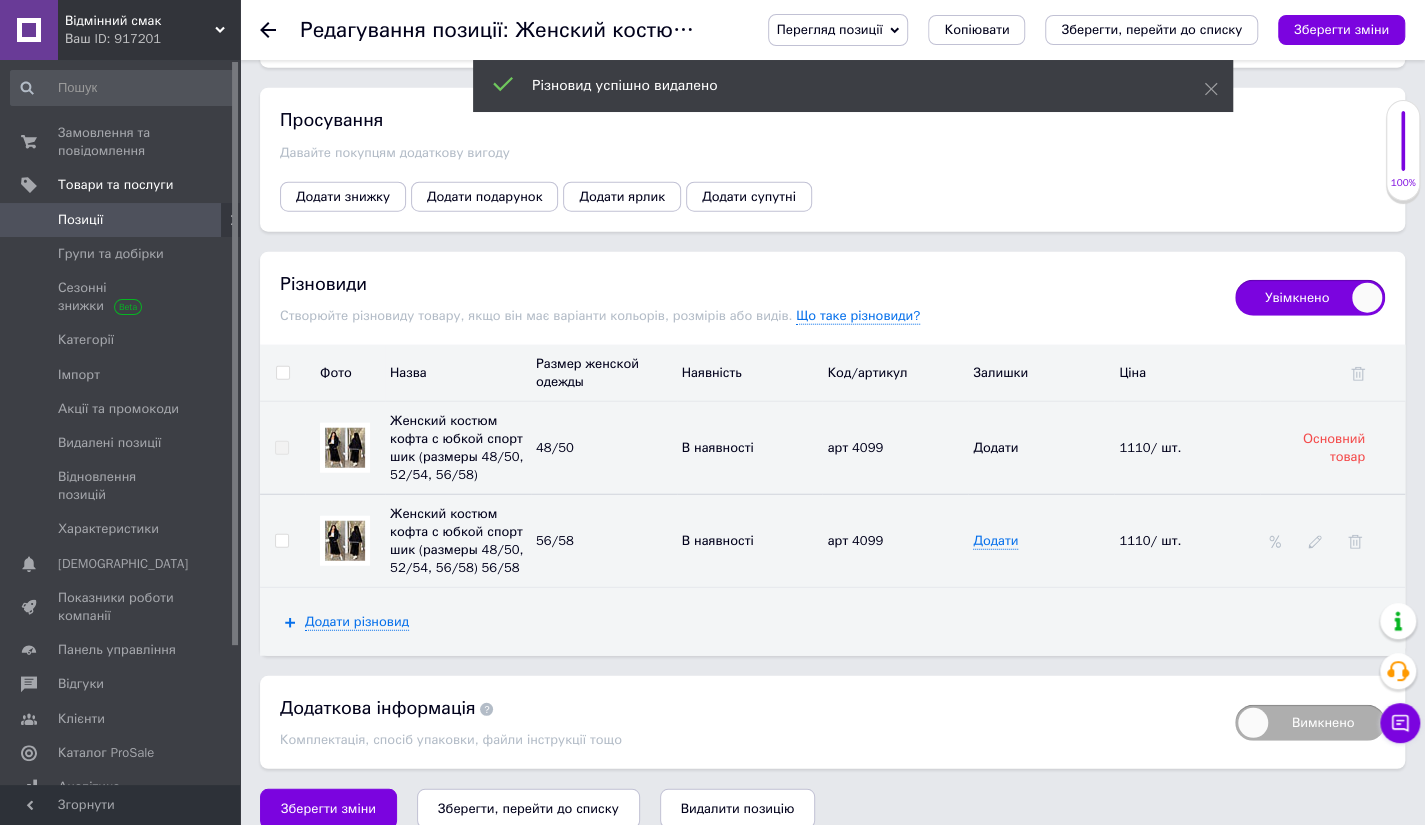 click on "Зберегти, перейти до списку" at bounding box center (1151, 30) 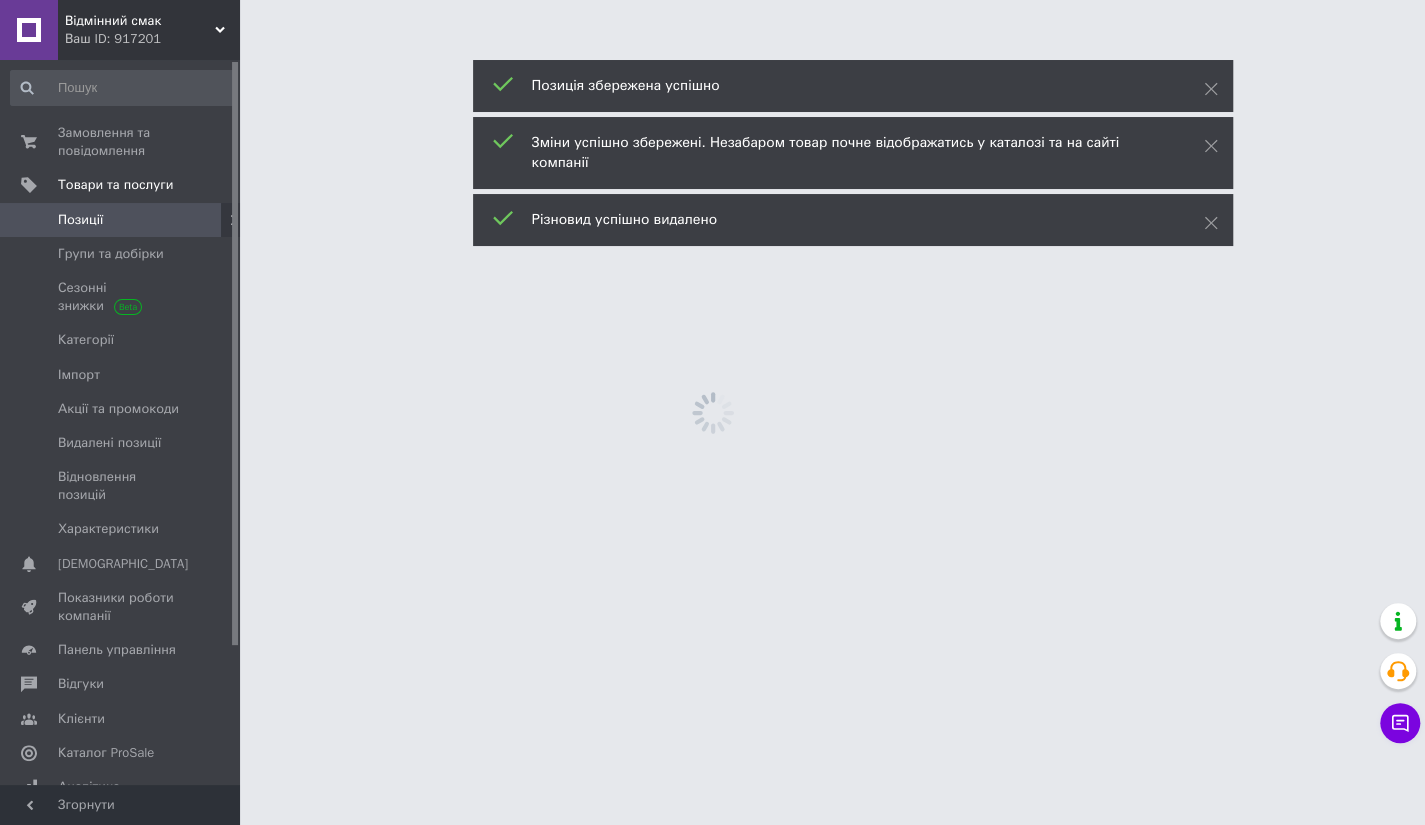 scroll, scrollTop: 0, scrollLeft: 0, axis: both 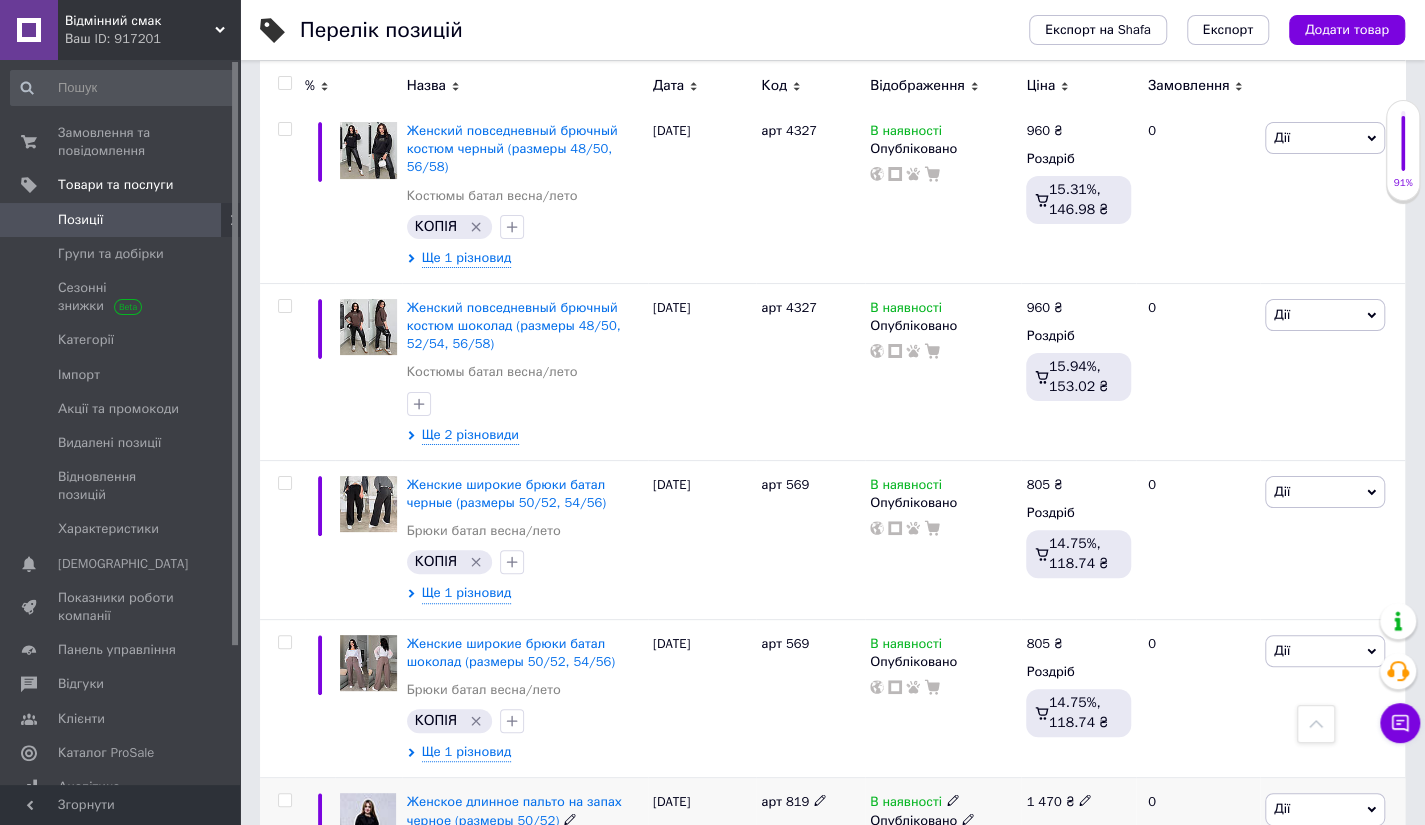 click on "Дії" at bounding box center (1325, 809) 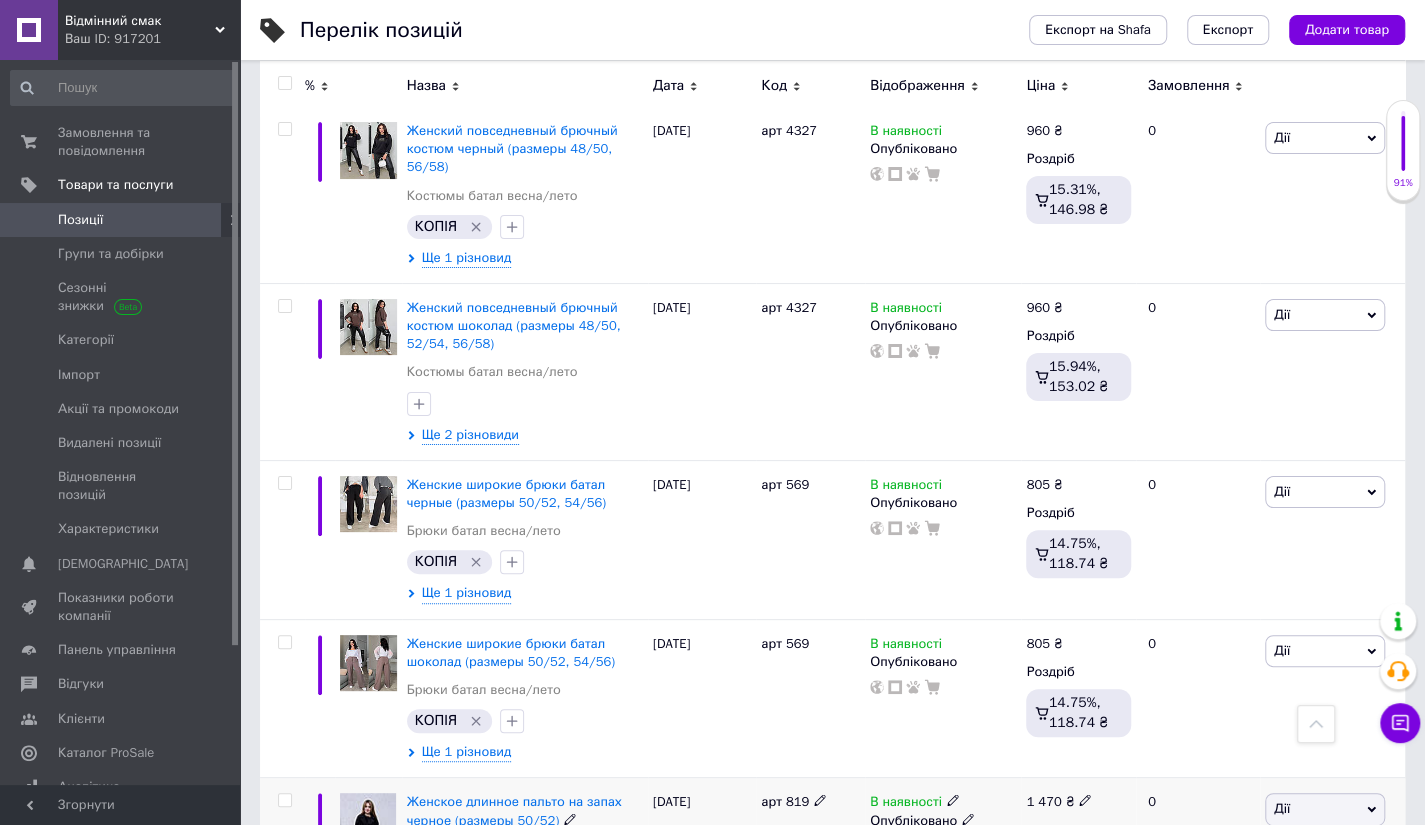 click on "Видалити" at bounding box center [1264, 1129] 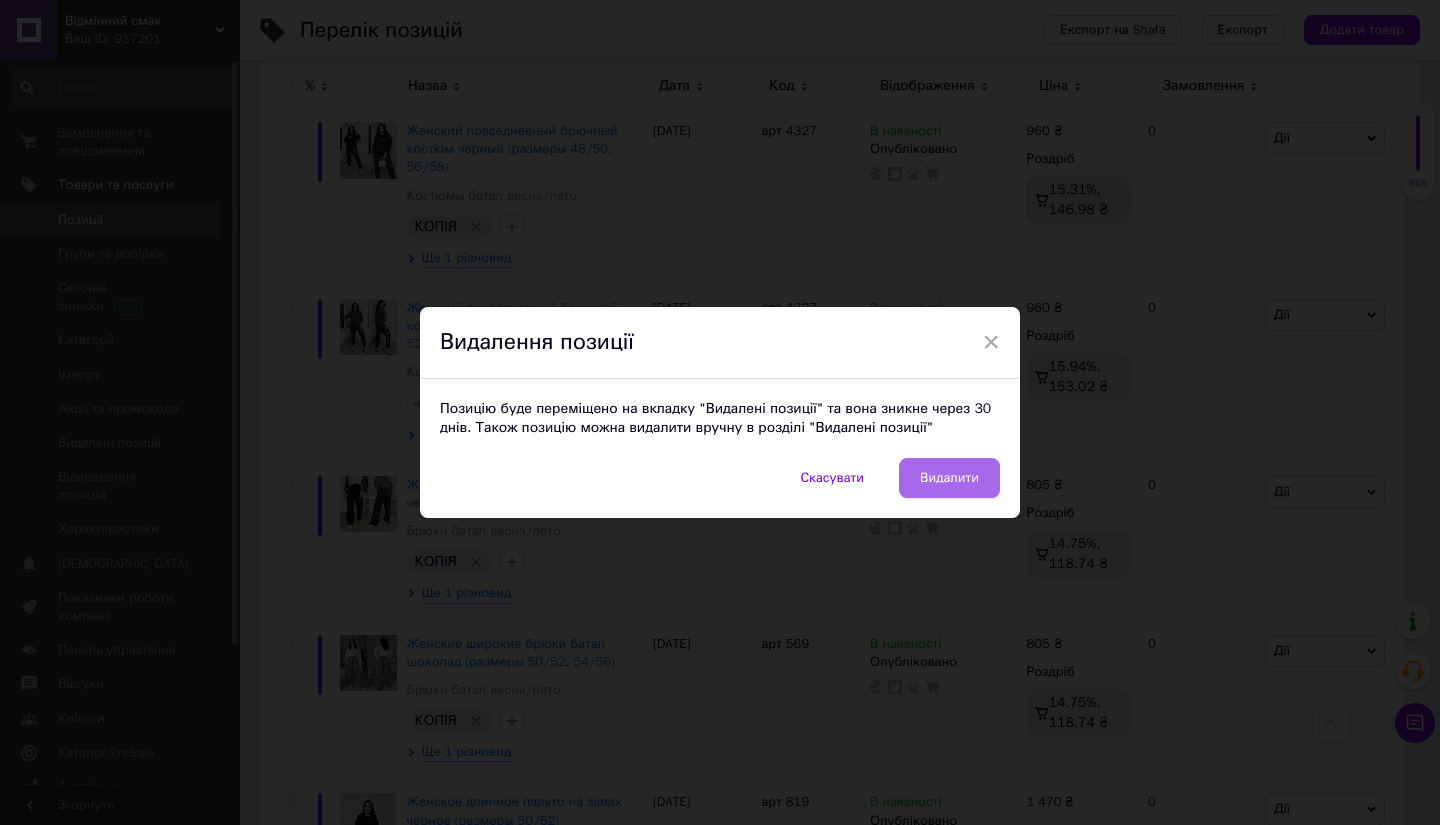click on "Видалити" at bounding box center [949, 478] 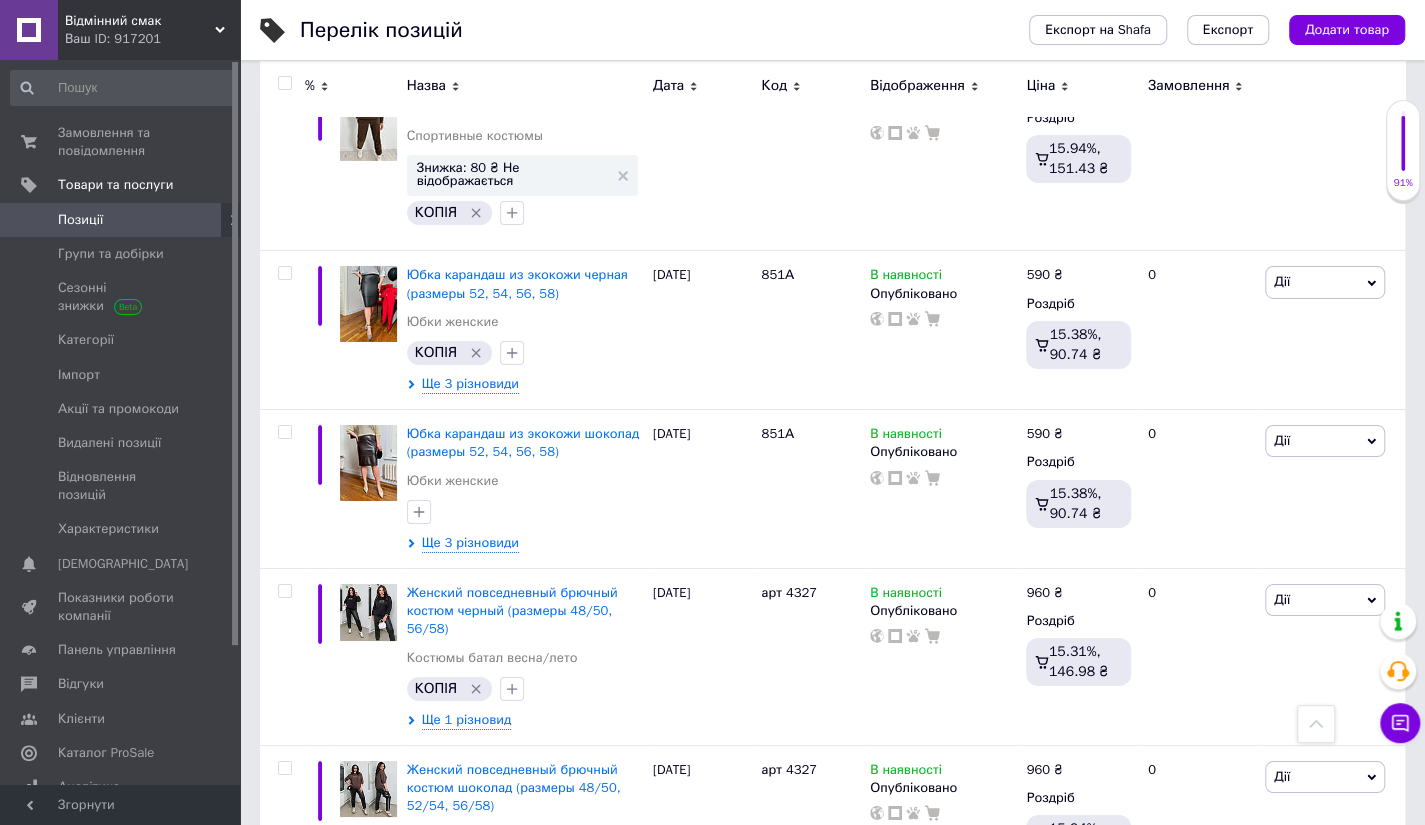 scroll, scrollTop: 12378, scrollLeft: 0, axis: vertical 